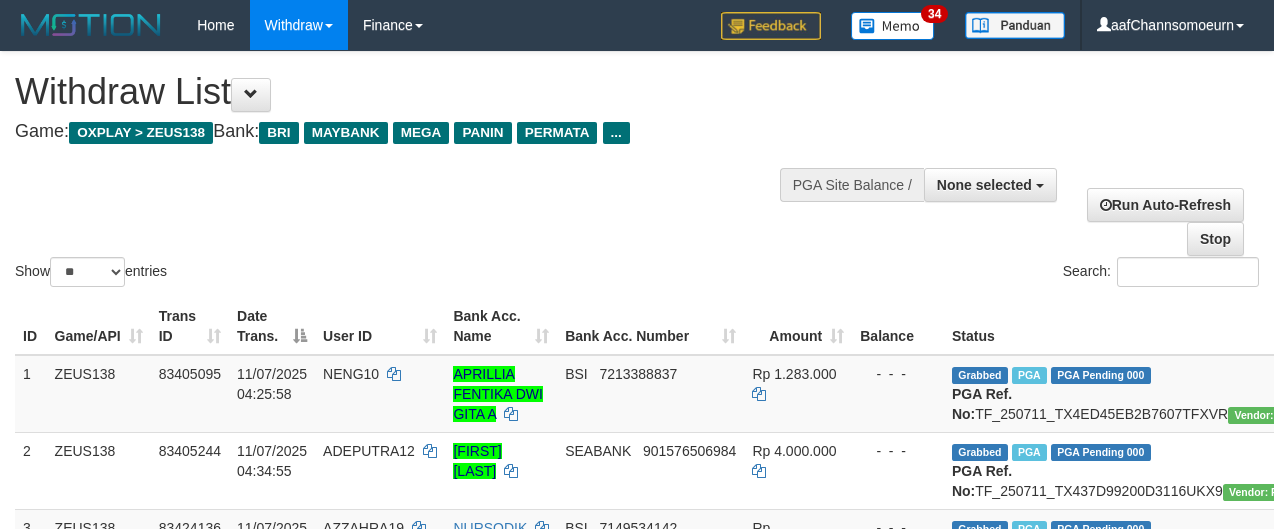select 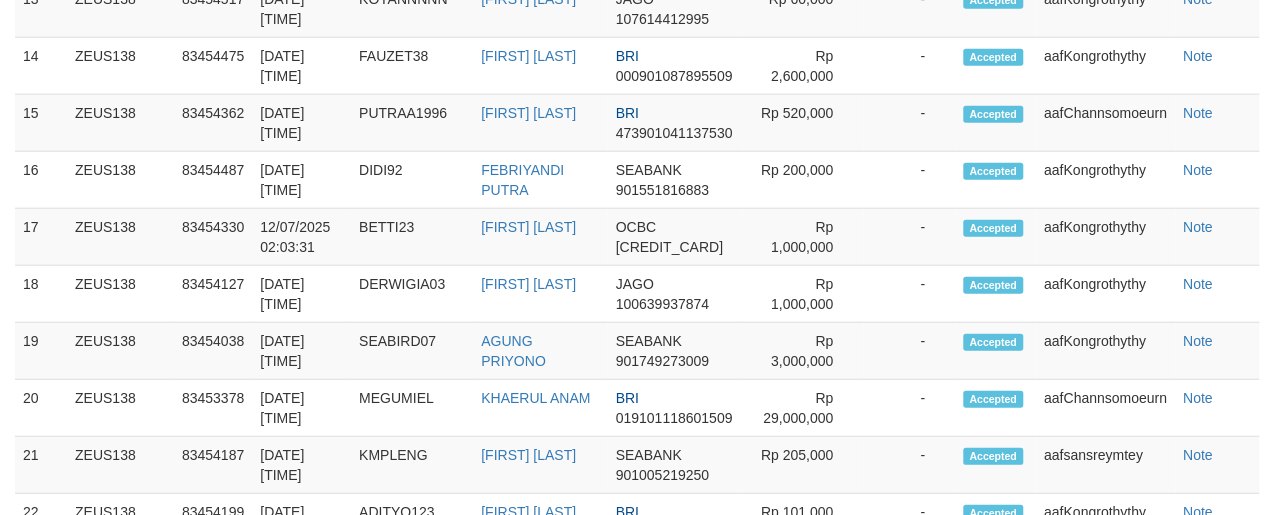 scroll, scrollTop: 2140, scrollLeft: 0, axis: vertical 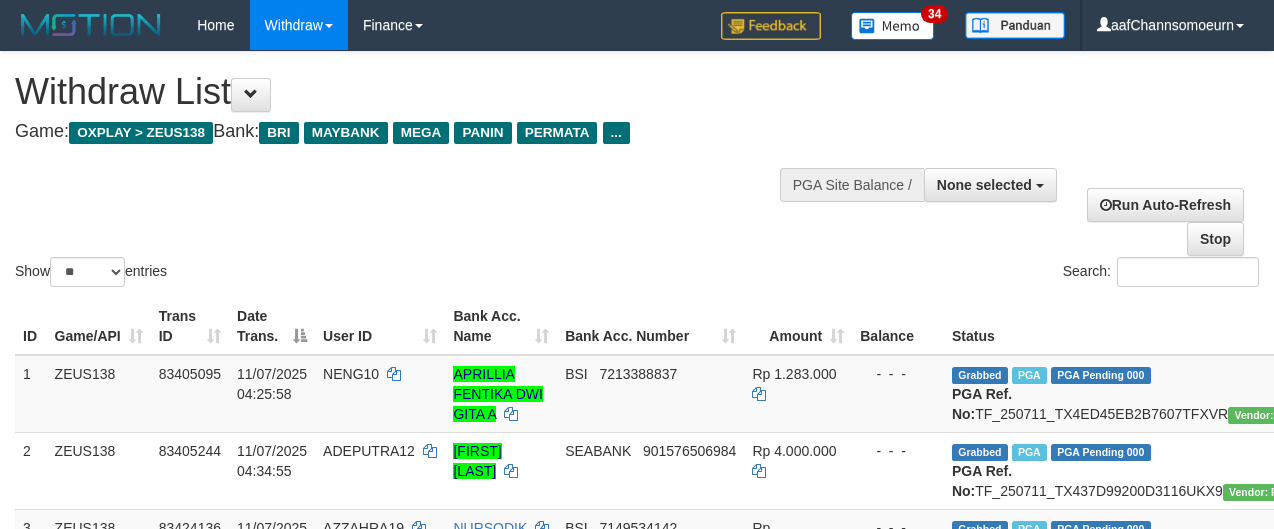 select 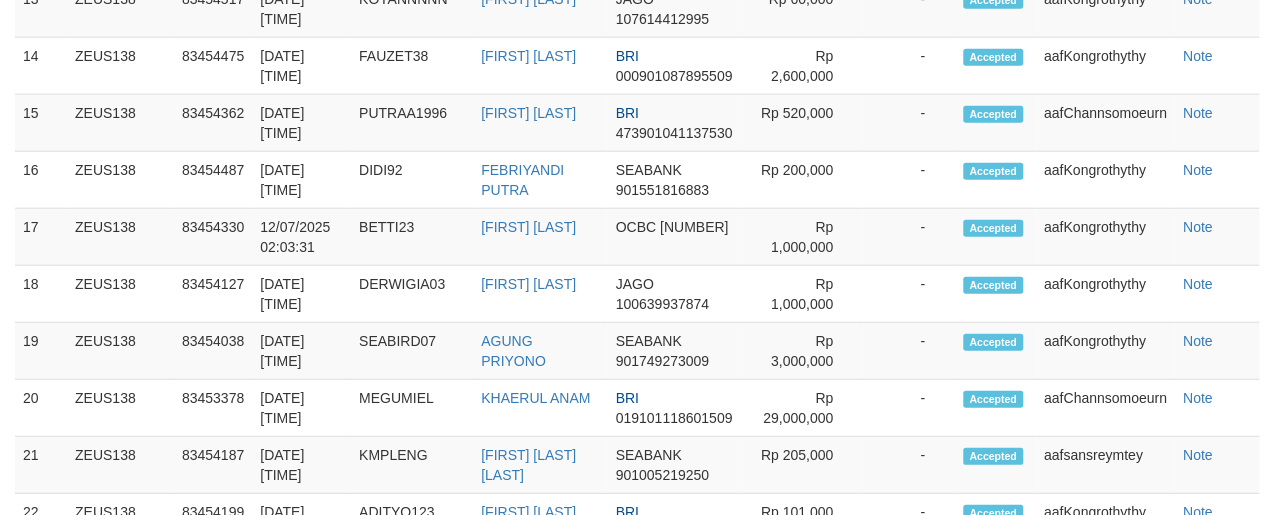 scroll, scrollTop: 2140, scrollLeft: 0, axis: vertical 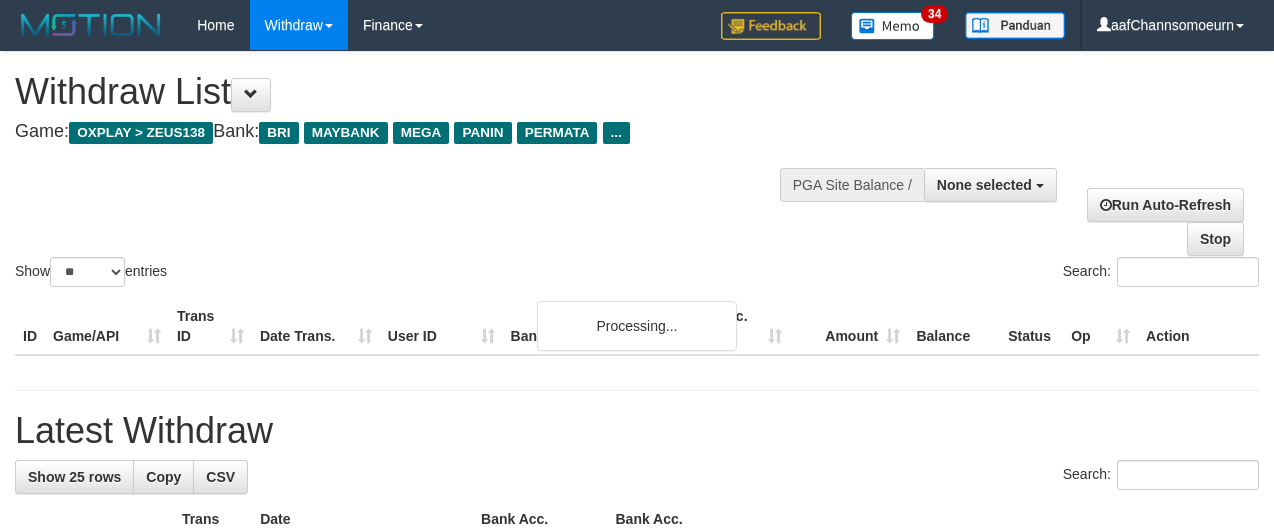 select 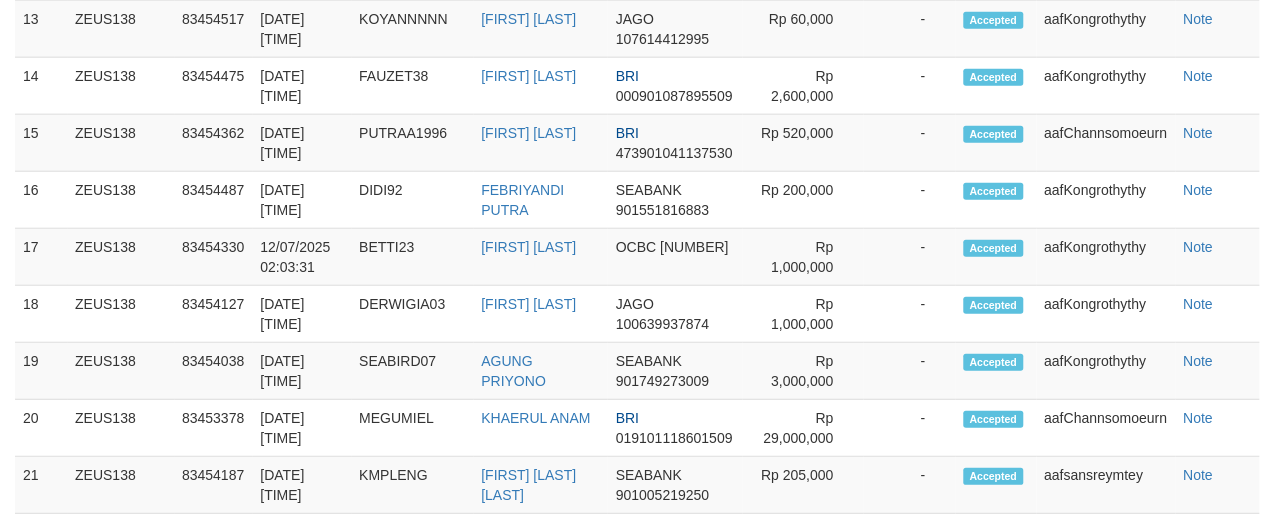 scroll, scrollTop: 2140, scrollLeft: 0, axis: vertical 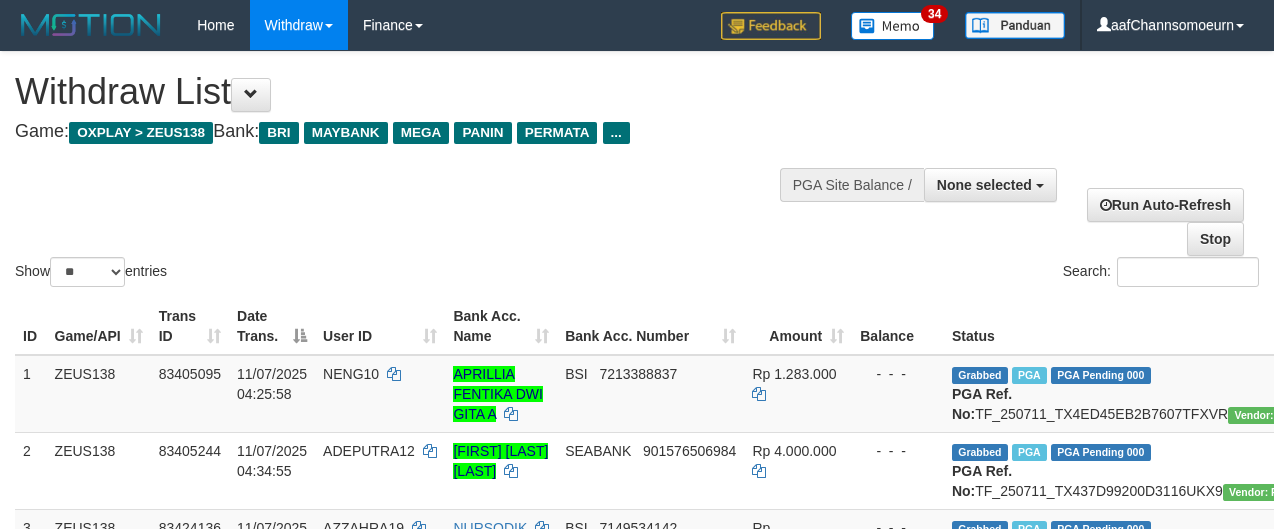 select 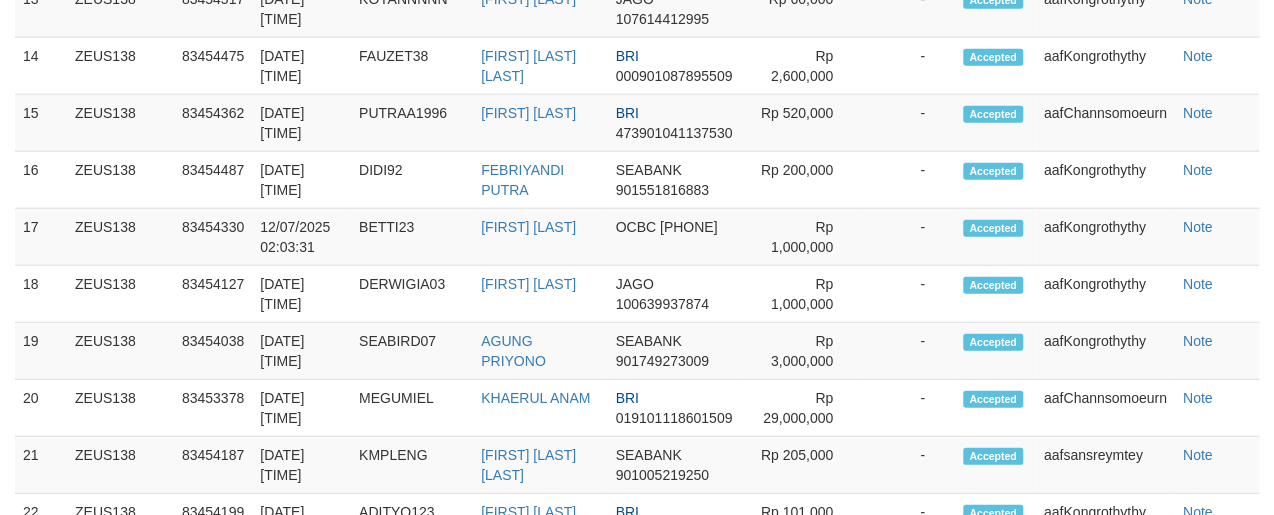 scroll, scrollTop: 2140, scrollLeft: 0, axis: vertical 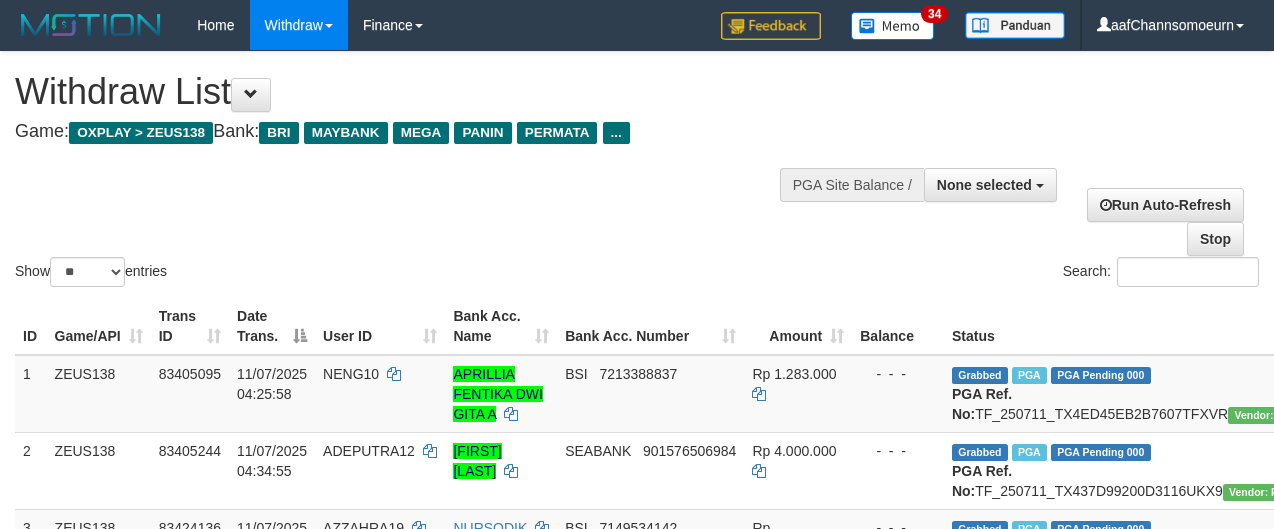 select 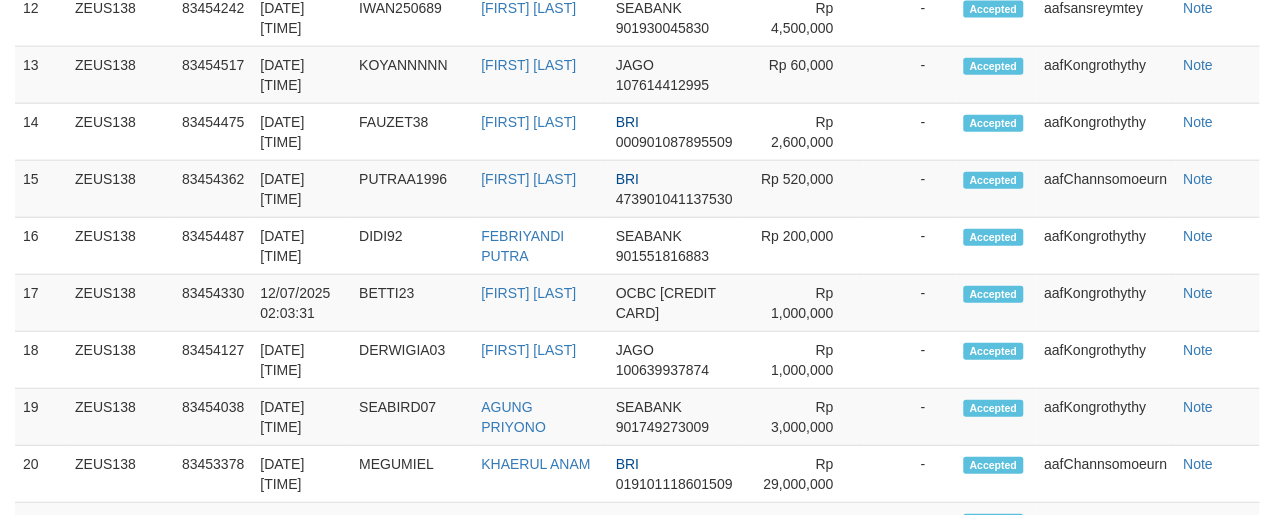 scroll, scrollTop: 2140, scrollLeft: 0, axis: vertical 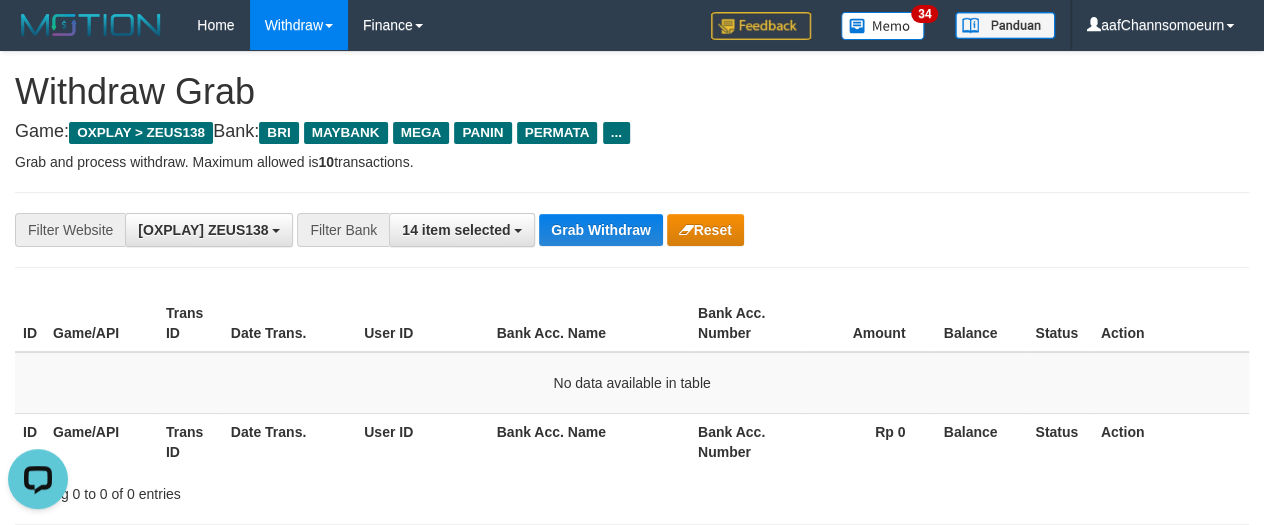 drag, startPoint x: 1042, startPoint y: 80, endPoint x: 1274, endPoint y: 219, distance: 270.4533 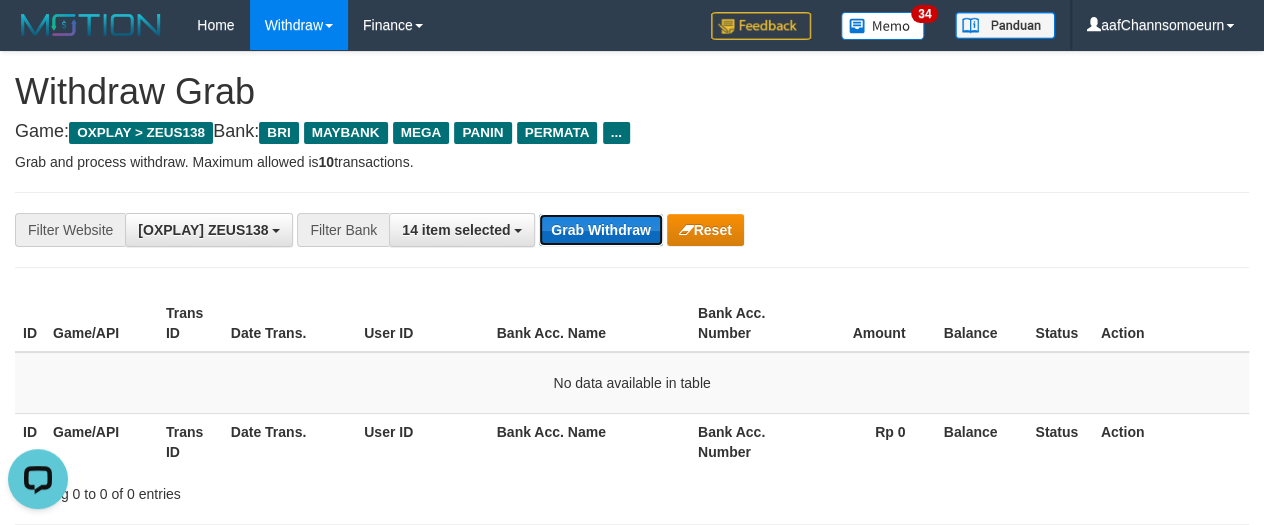 click on "Grab Withdraw" at bounding box center [600, 230] 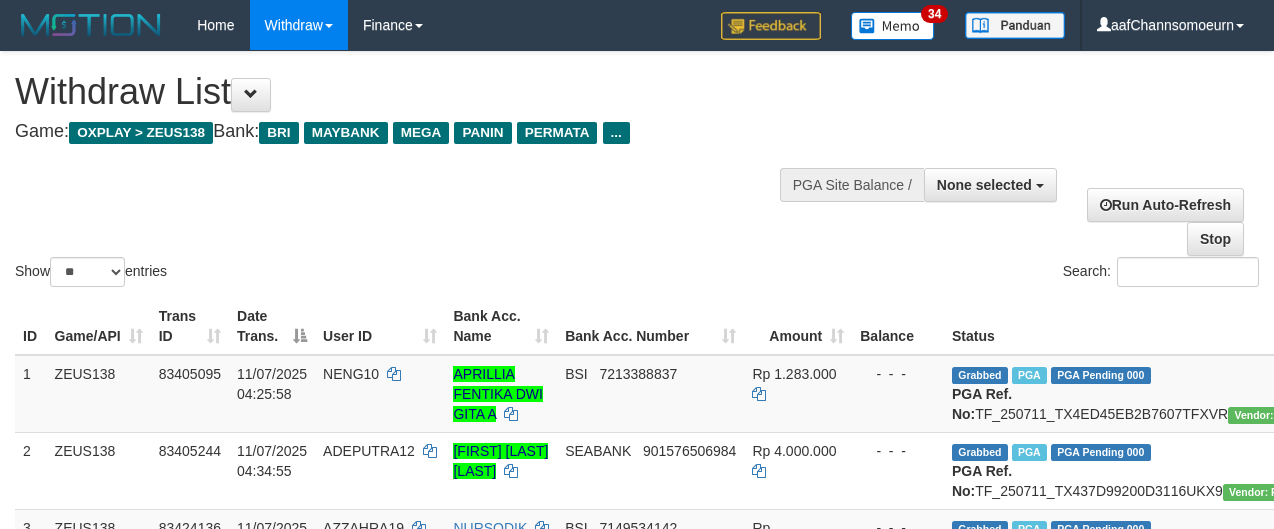 select 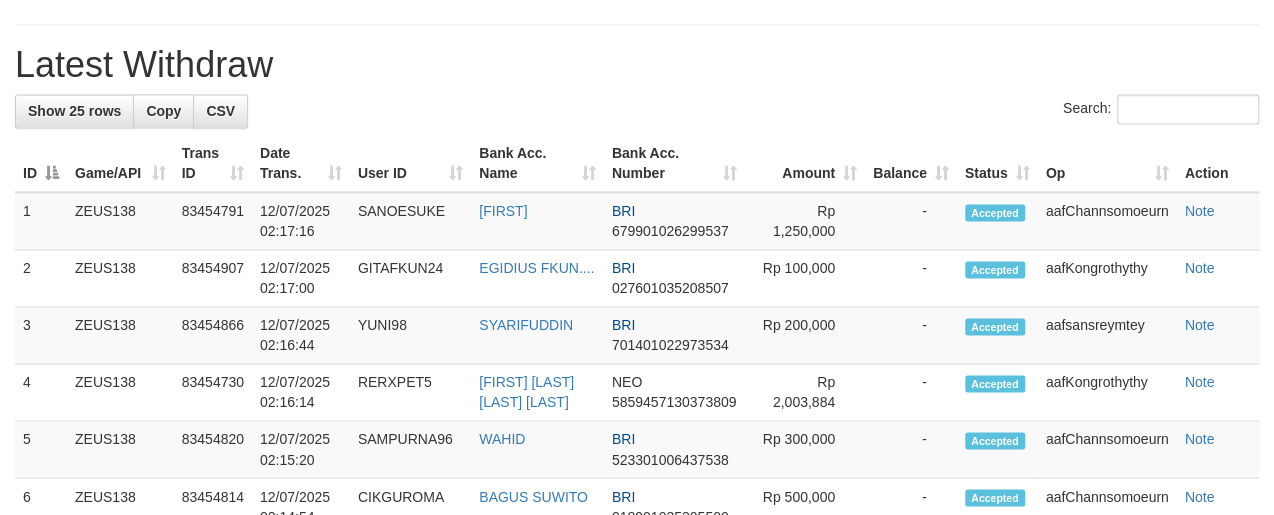scroll, scrollTop: 1241, scrollLeft: 0, axis: vertical 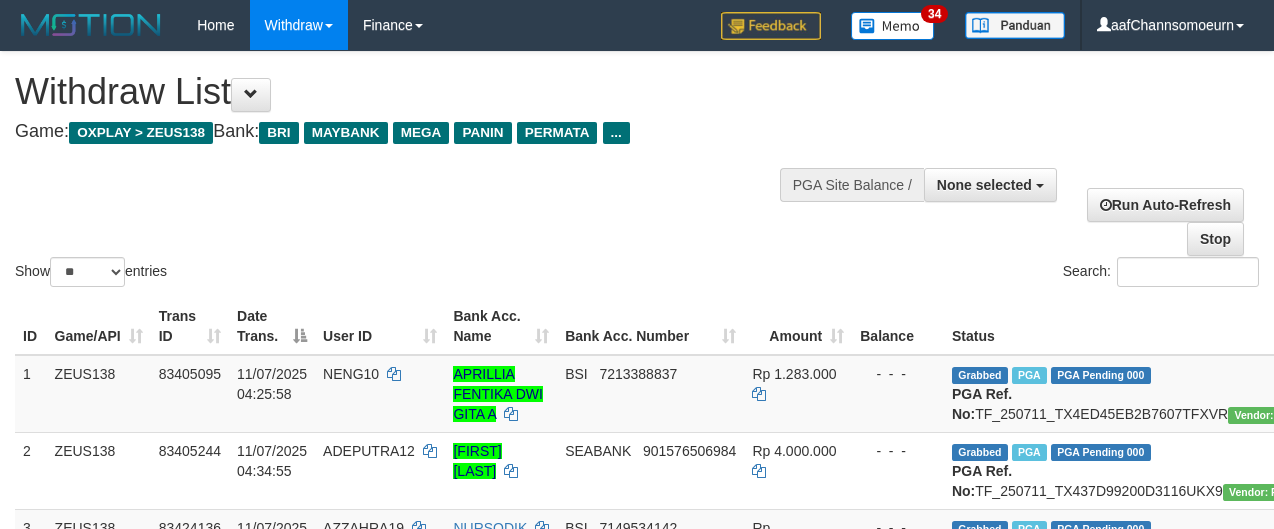 select 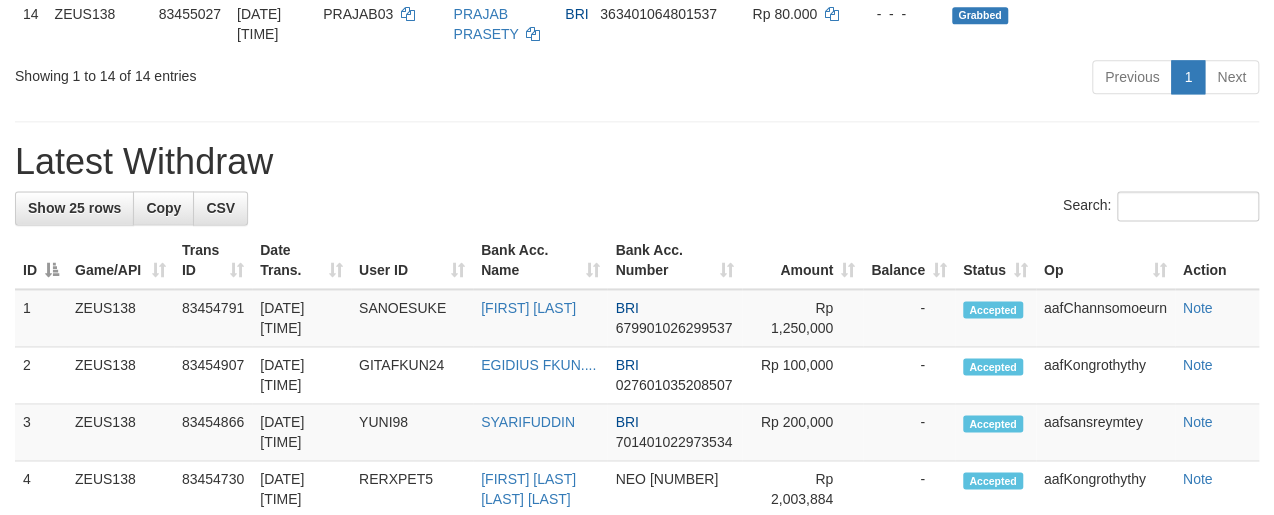 scroll, scrollTop: 1147, scrollLeft: 0, axis: vertical 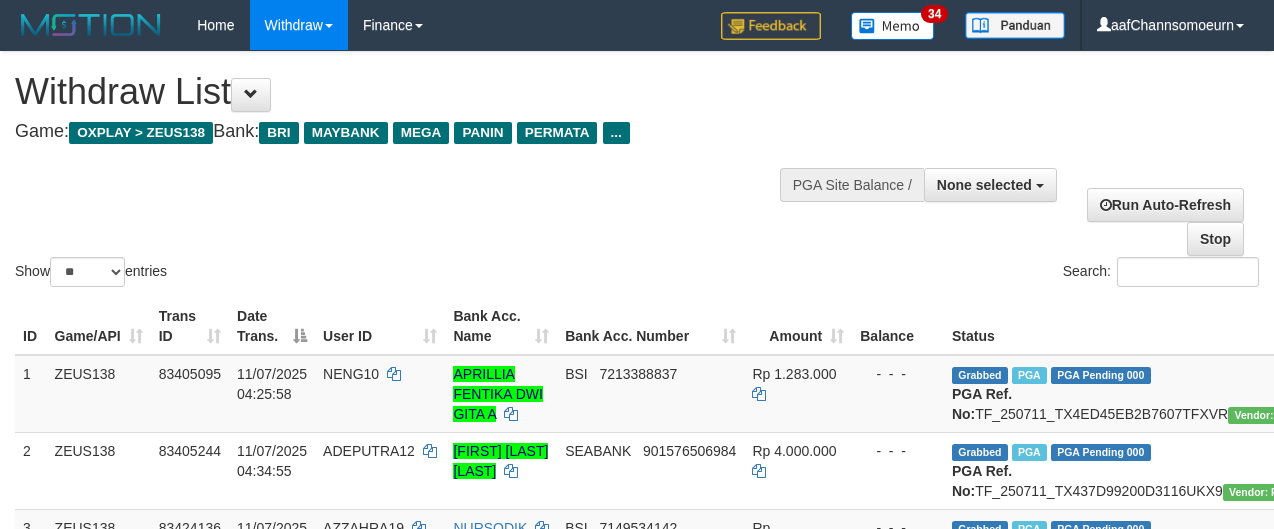 select 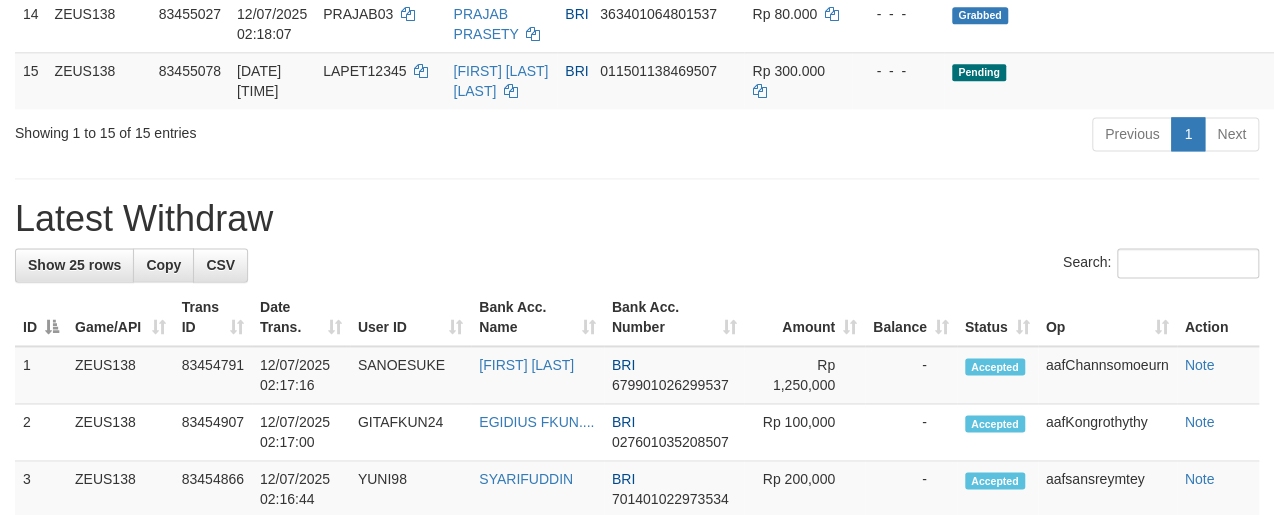 scroll, scrollTop: 1147, scrollLeft: 0, axis: vertical 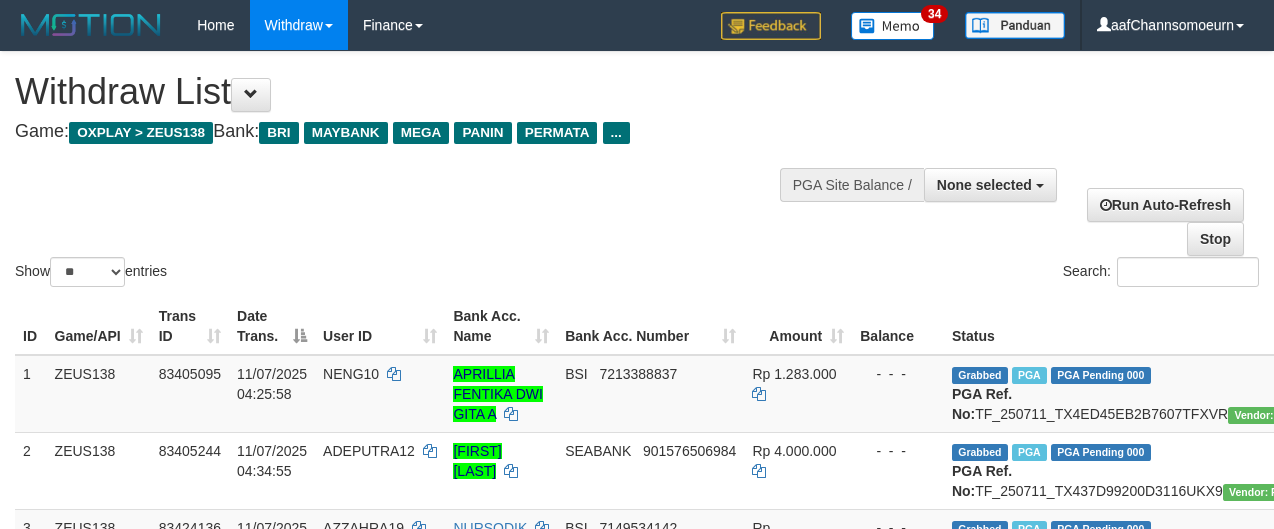 select 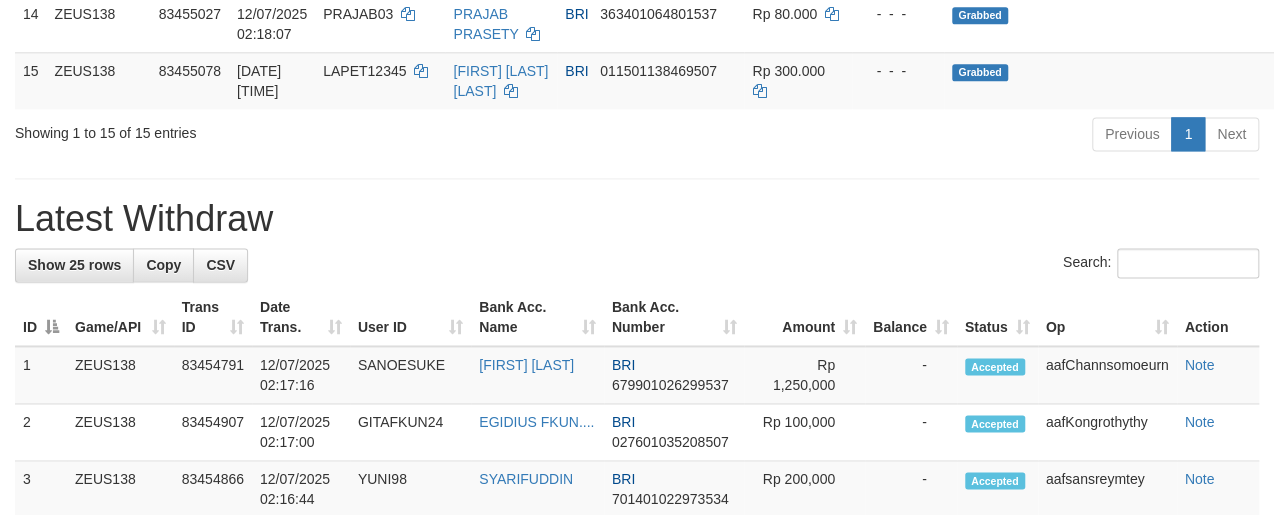 scroll, scrollTop: 1147, scrollLeft: 0, axis: vertical 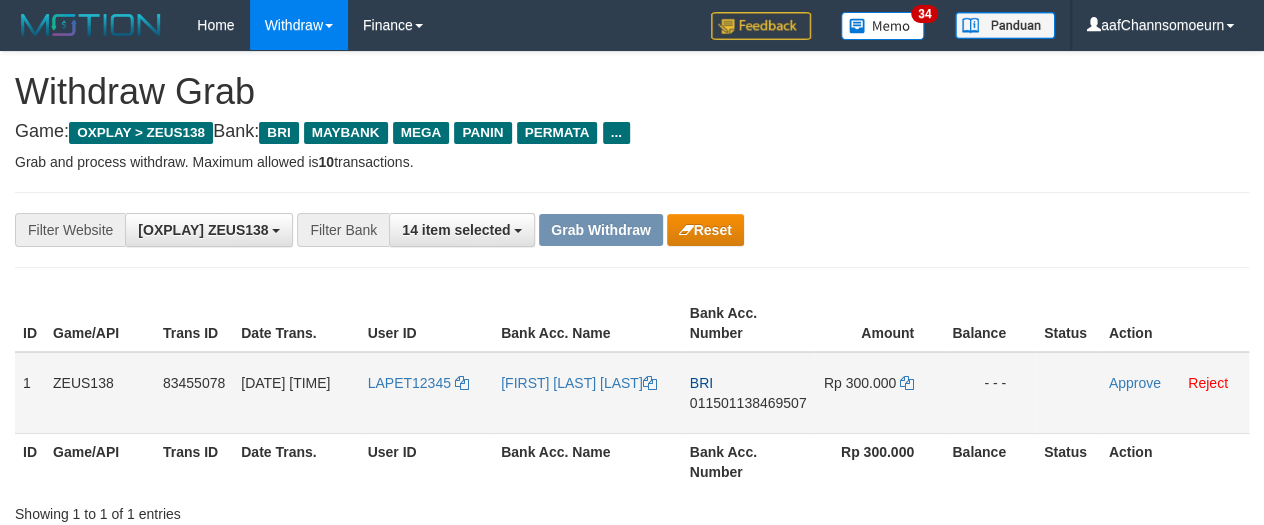 click on "LAPET12345" at bounding box center [426, 393] 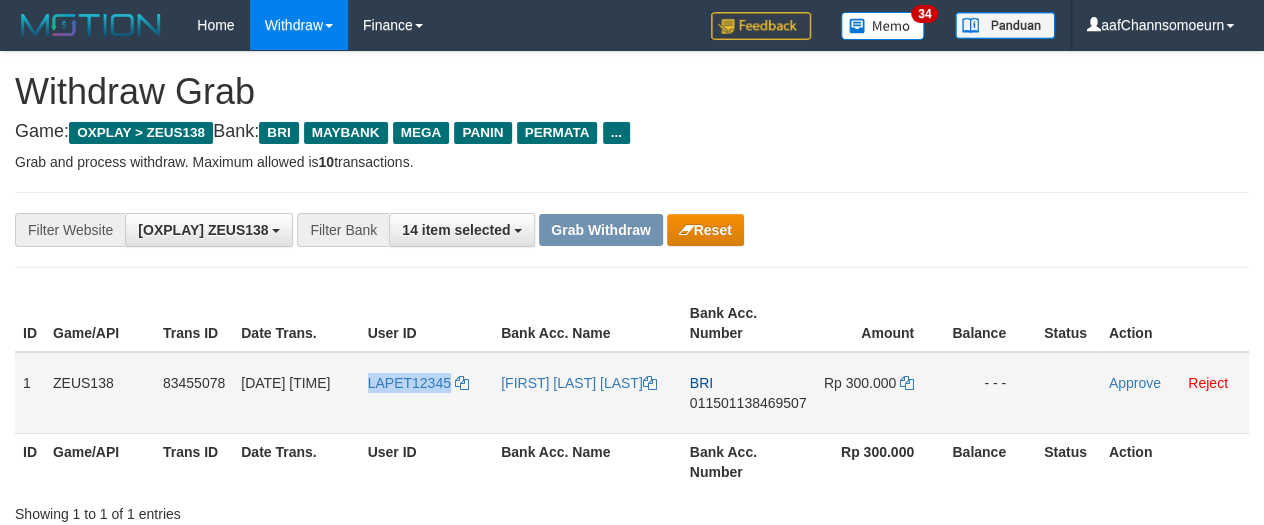 click on "LAPET12345" at bounding box center (426, 393) 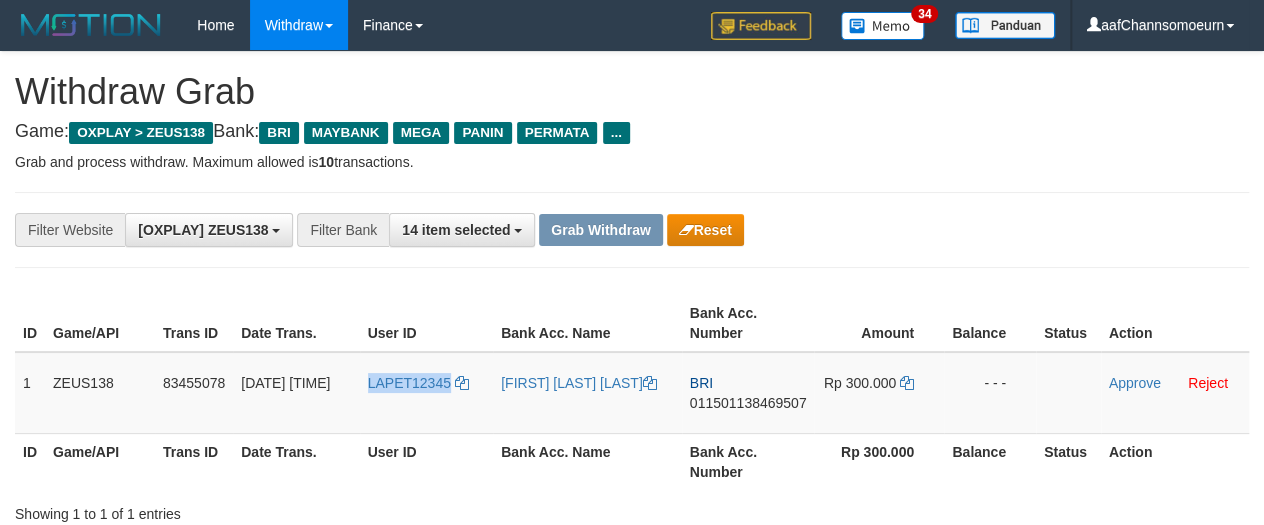 copy on "LAPET12345" 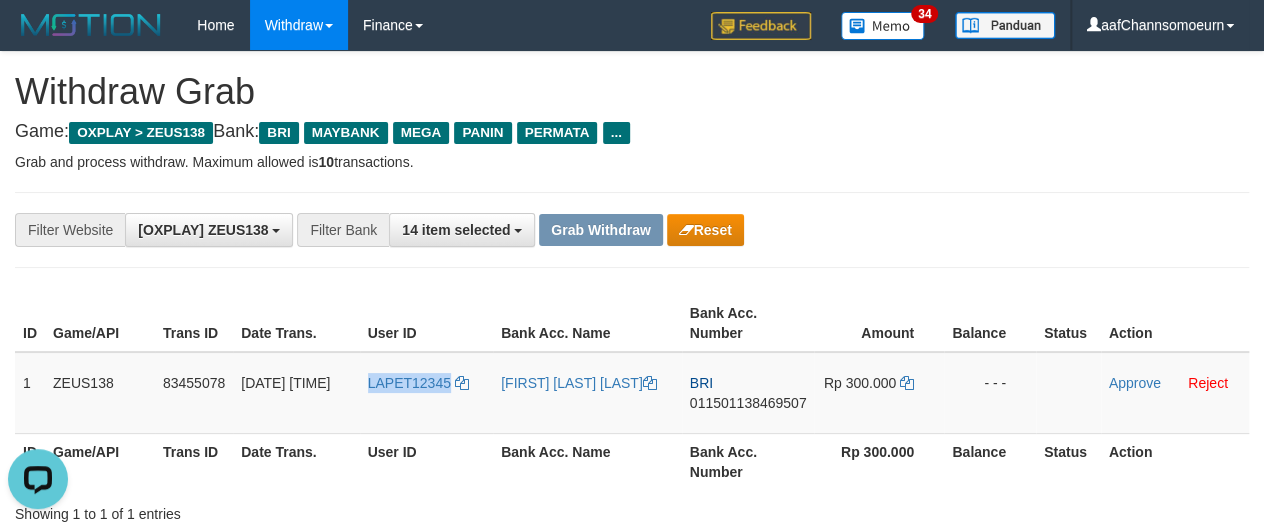 scroll, scrollTop: 0, scrollLeft: 0, axis: both 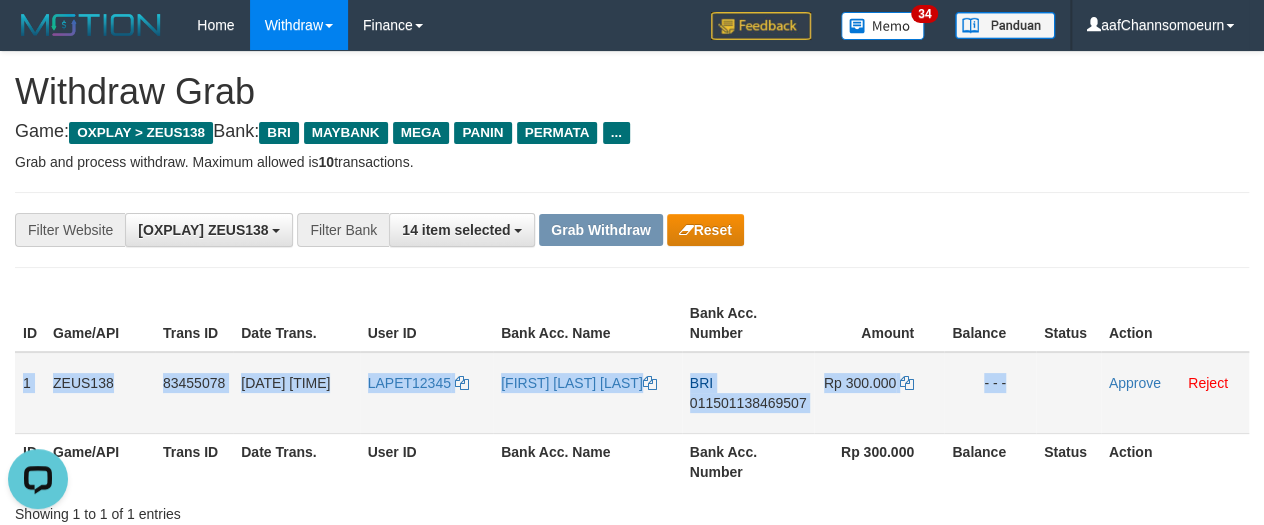 drag, startPoint x: 23, startPoint y: 362, endPoint x: 1101, endPoint y: 371, distance: 1078.0376 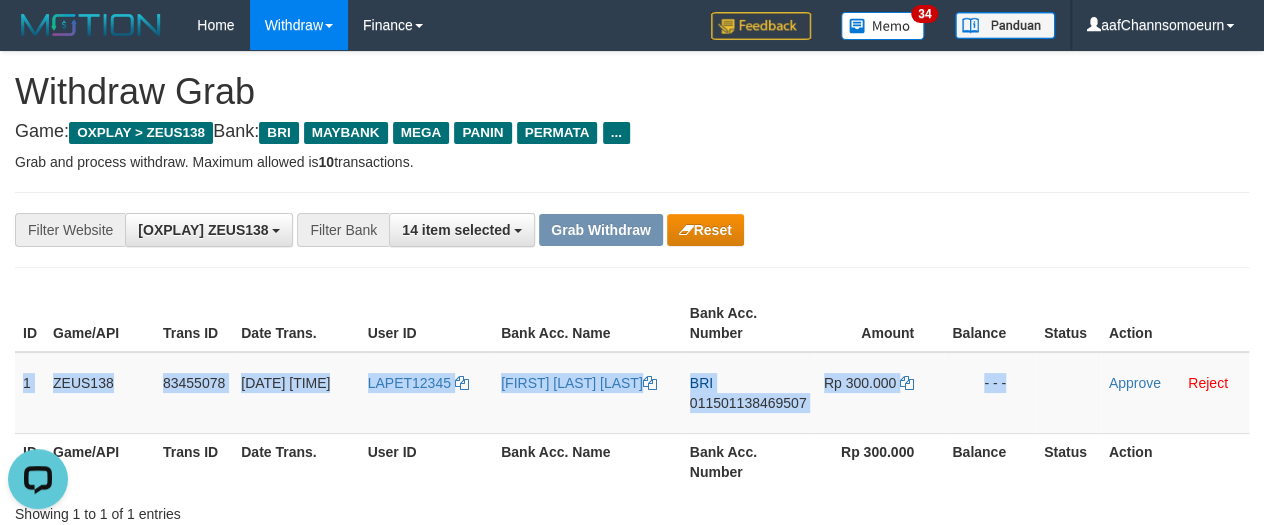 copy on "1
ZEUS138
83455078
12/07/2025 02:20:00
LAPET12345
M ABID NABIL S
BRI
011501138469507
Rp 300.000
- - -" 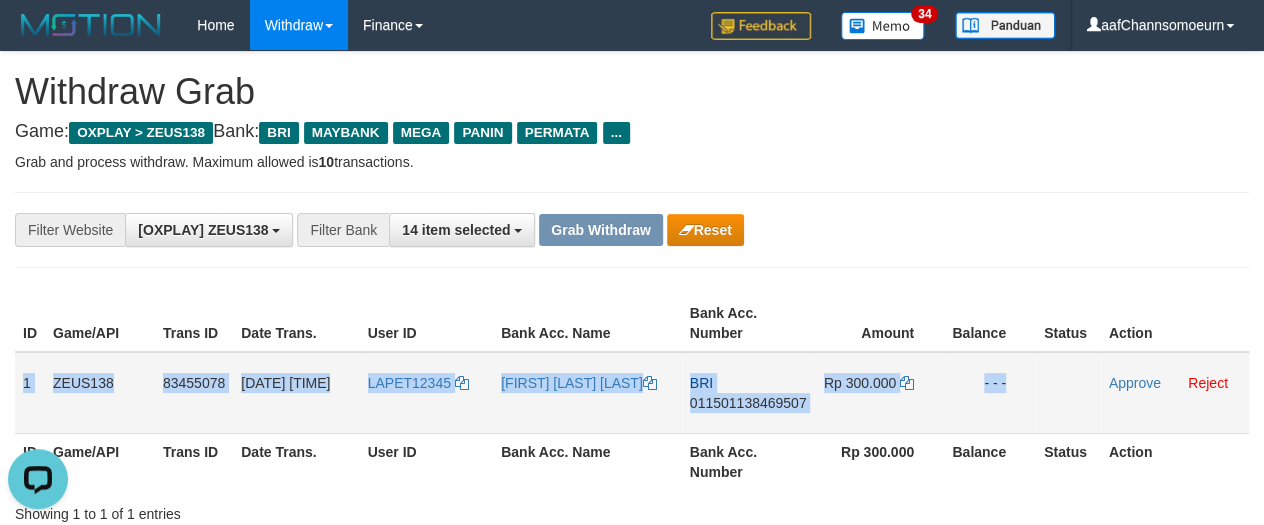 click on "011501138469507" at bounding box center [748, 403] 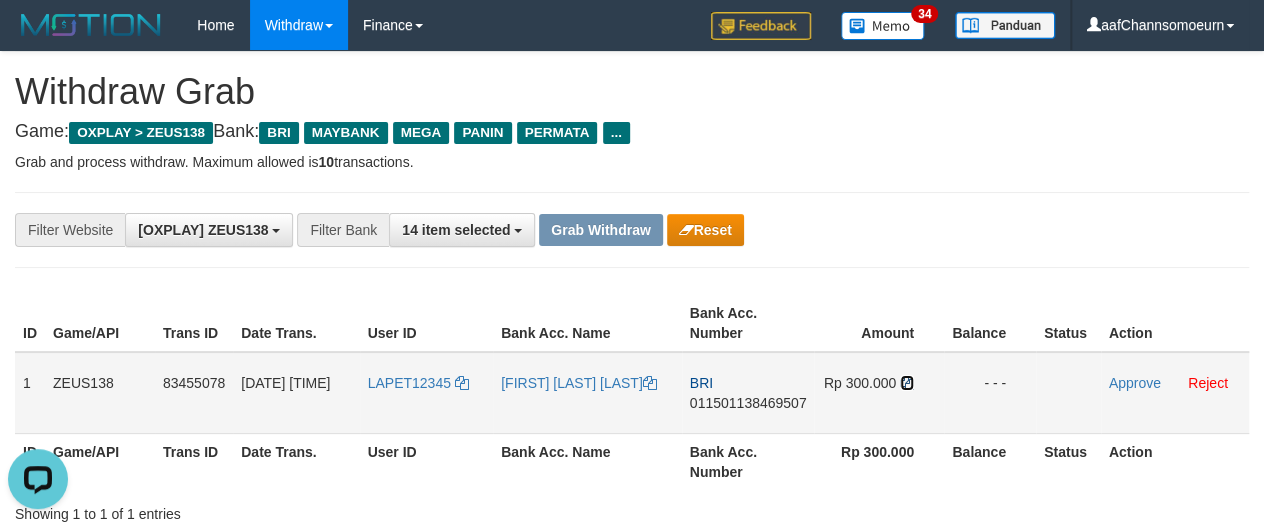 click at bounding box center [907, 383] 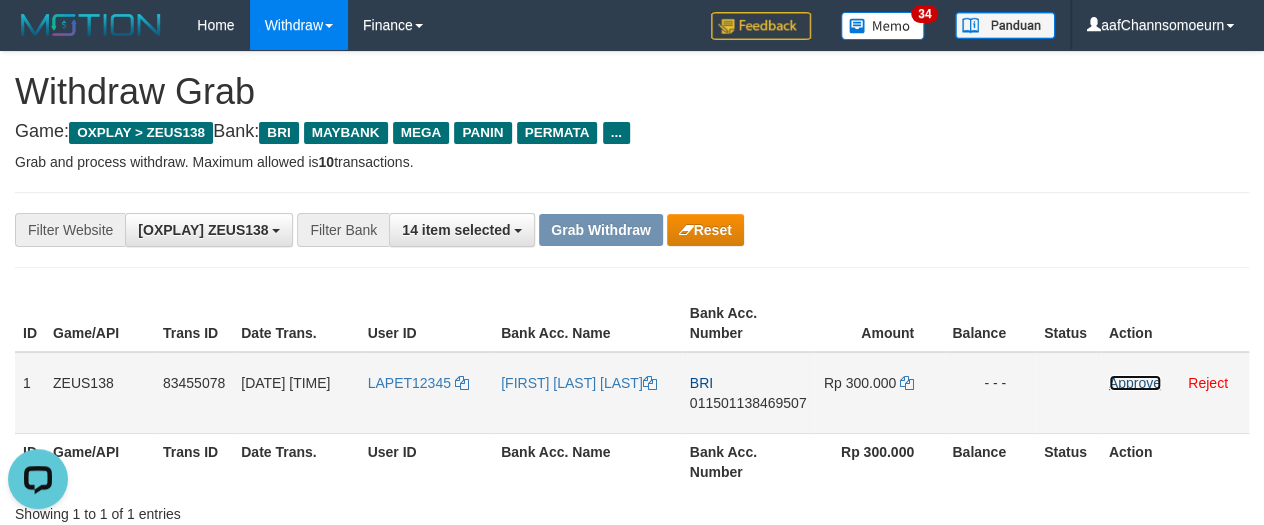 click on "Approve" at bounding box center [1135, 383] 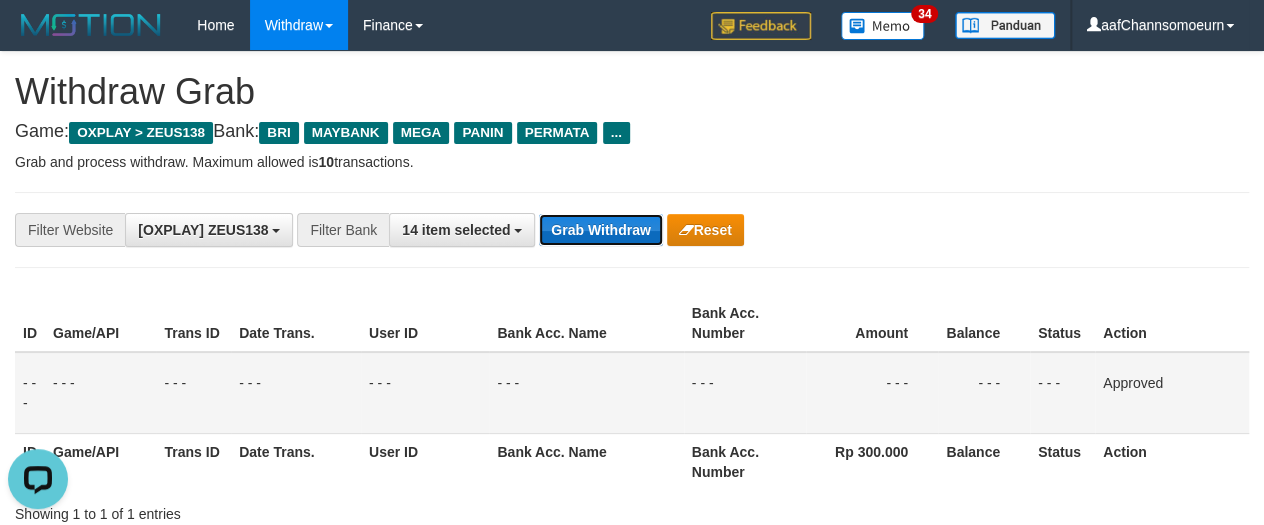 click on "Grab Withdraw" at bounding box center (600, 230) 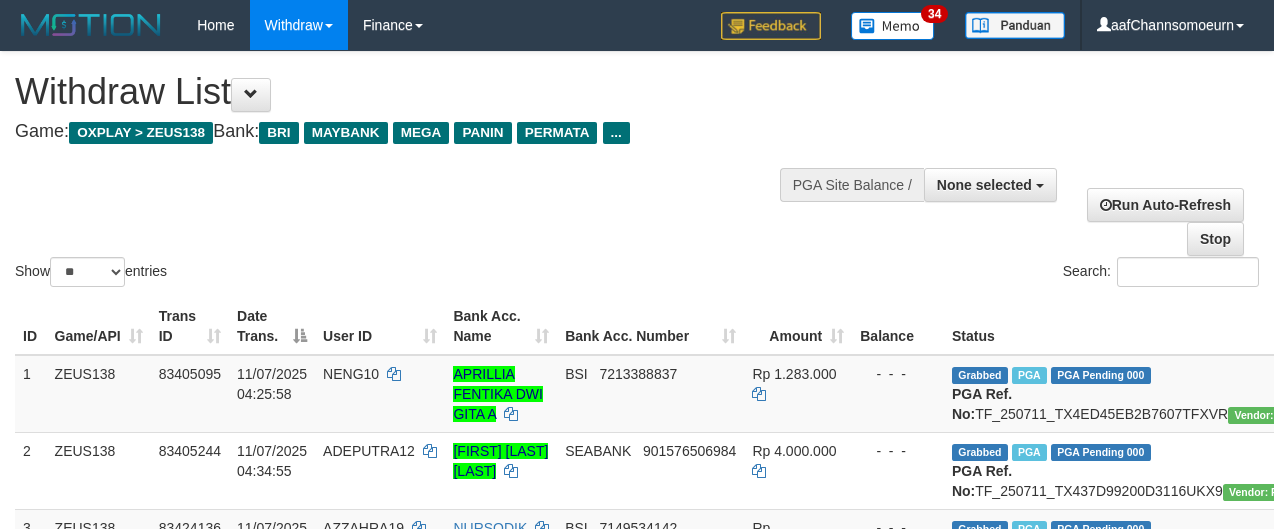 select 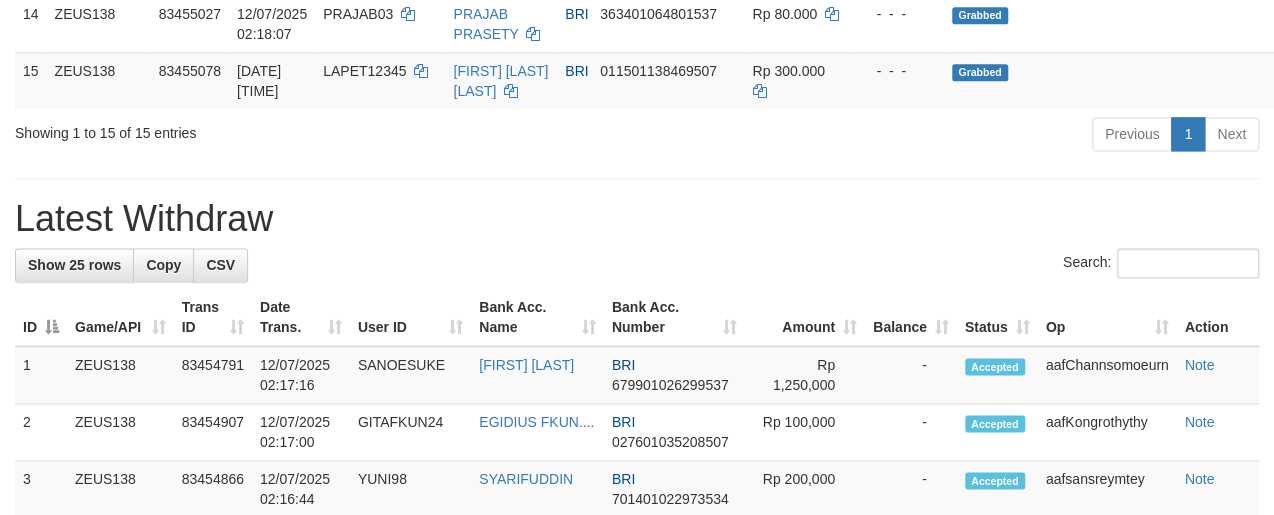 scroll, scrollTop: 1147, scrollLeft: 0, axis: vertical 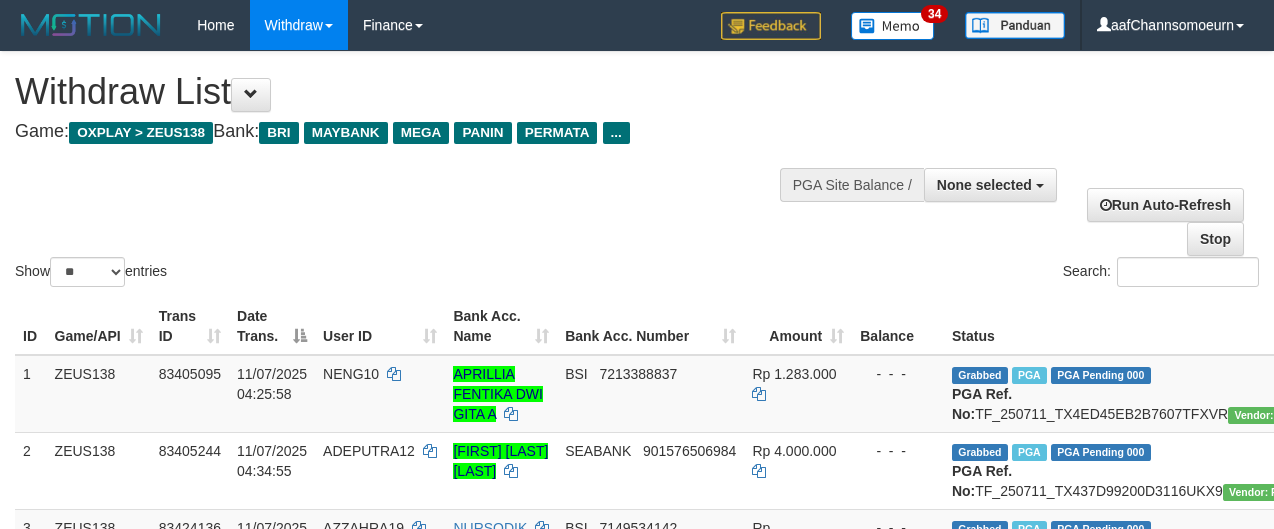 select 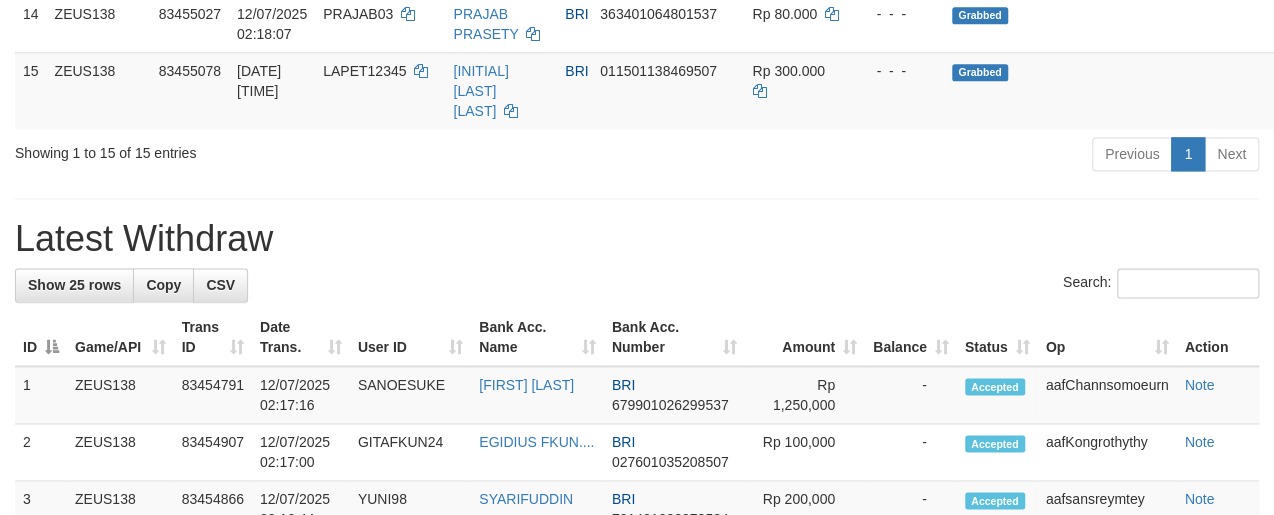 scroll, scrollTop: 1147, scrollLeft: 0, axis: vertical 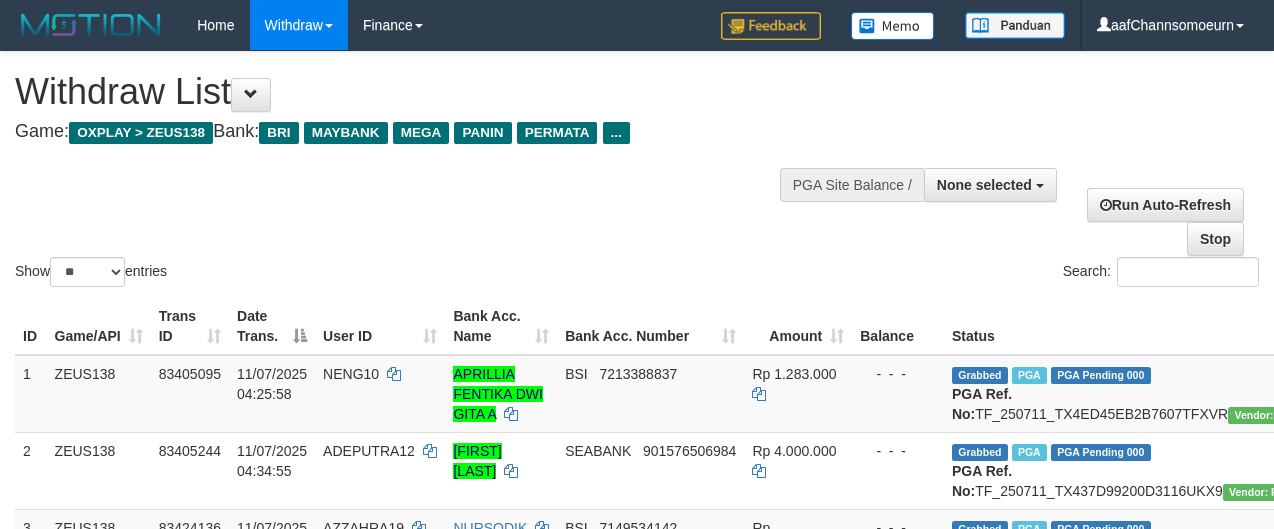 select 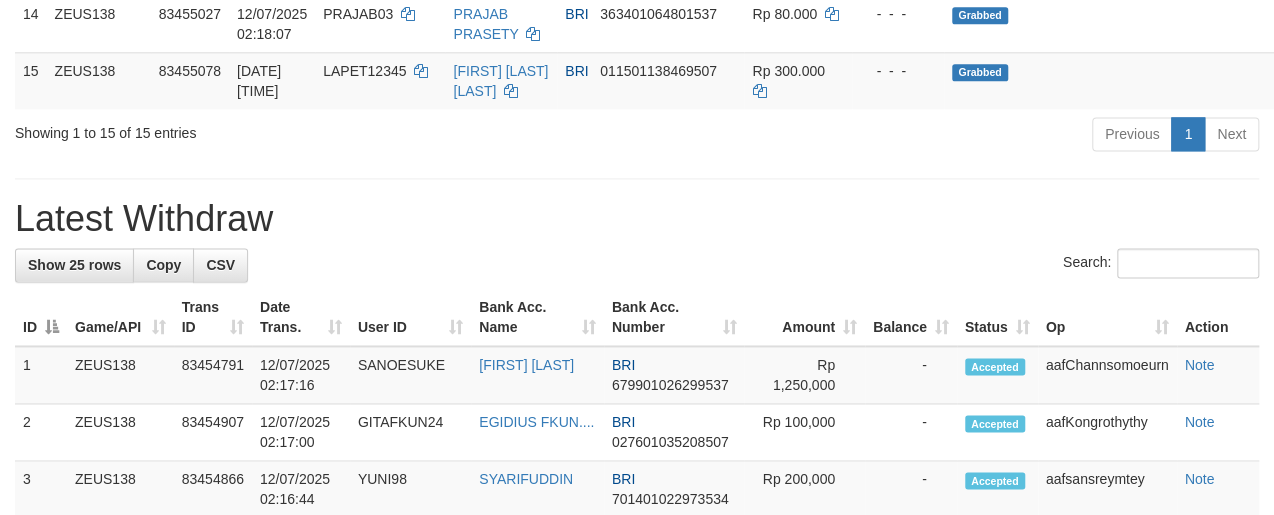 scroll, scrollTop: 1147, scrollLeft: 0, axis: vertical 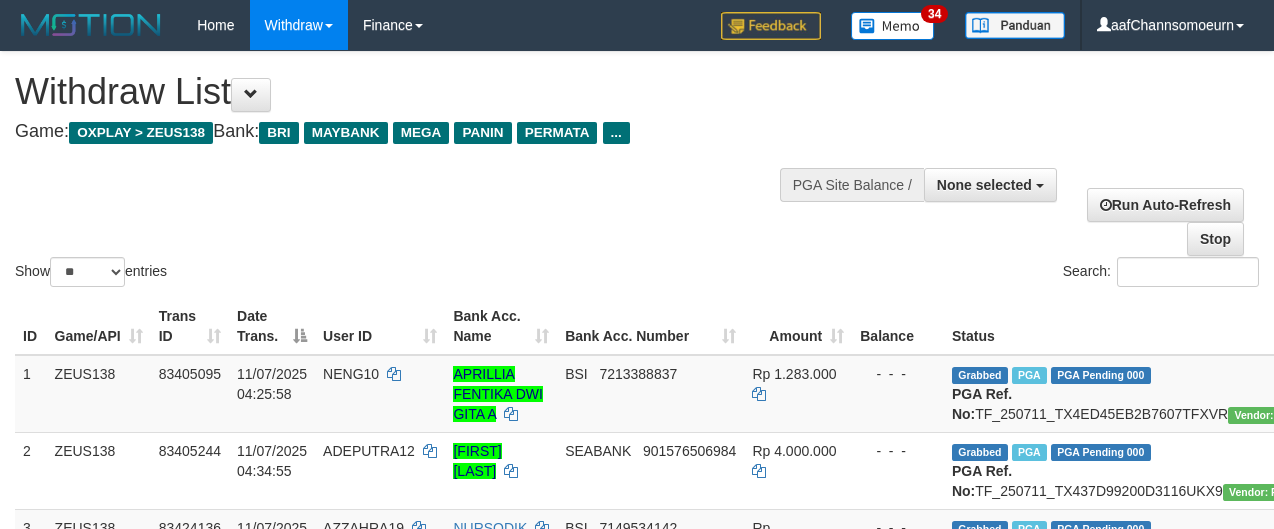 select 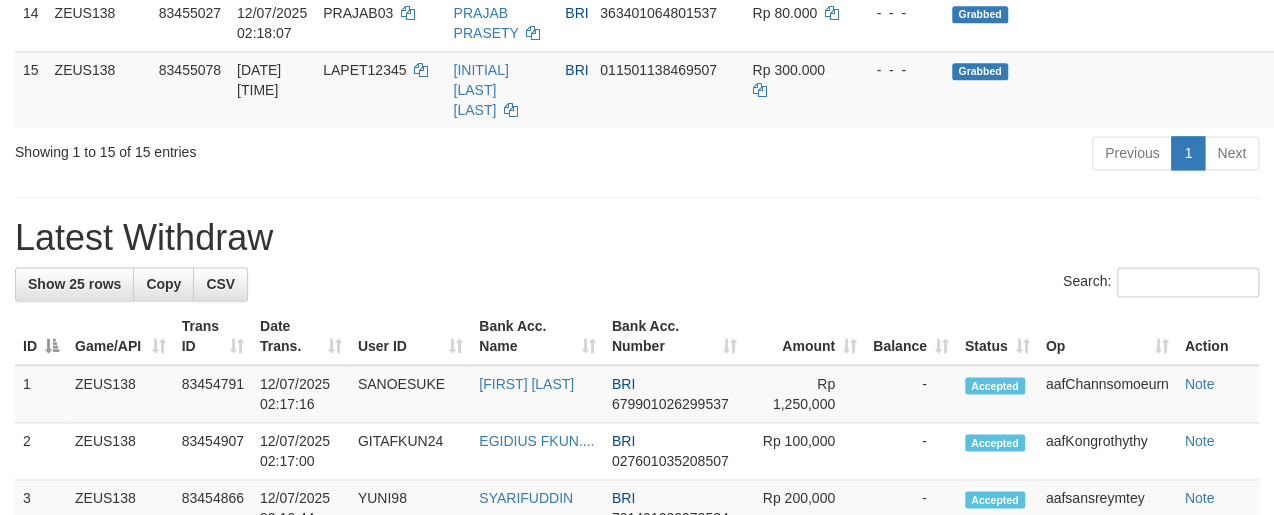 scroll, scrollTop: 1147, scrollLeft: 0, axis: vertical 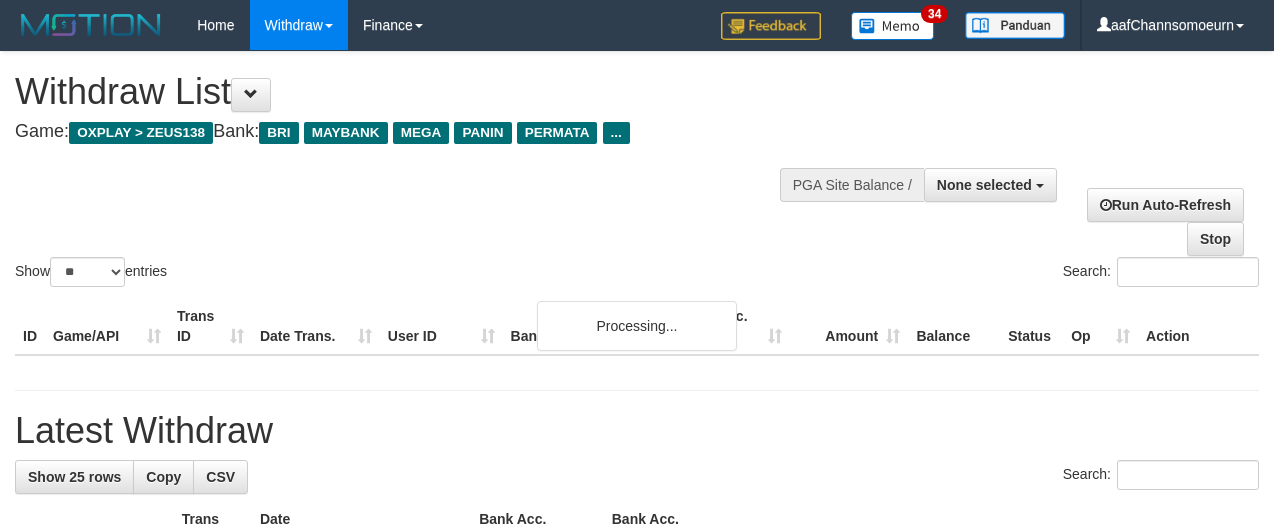 select 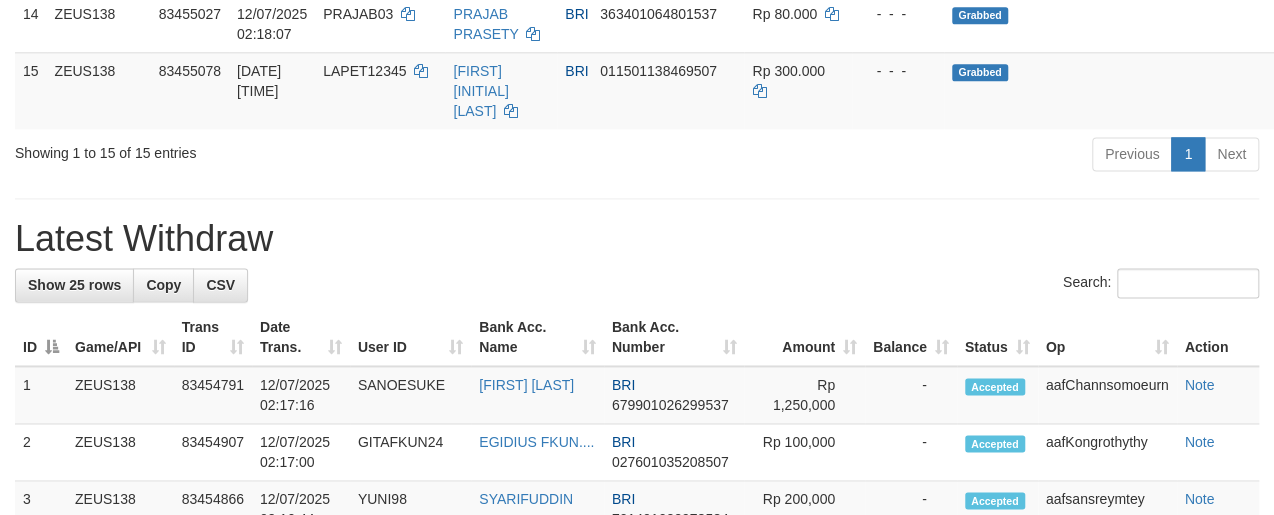 scroll, scrollTop: 1147, scrollLeft: 0, axis: vertical 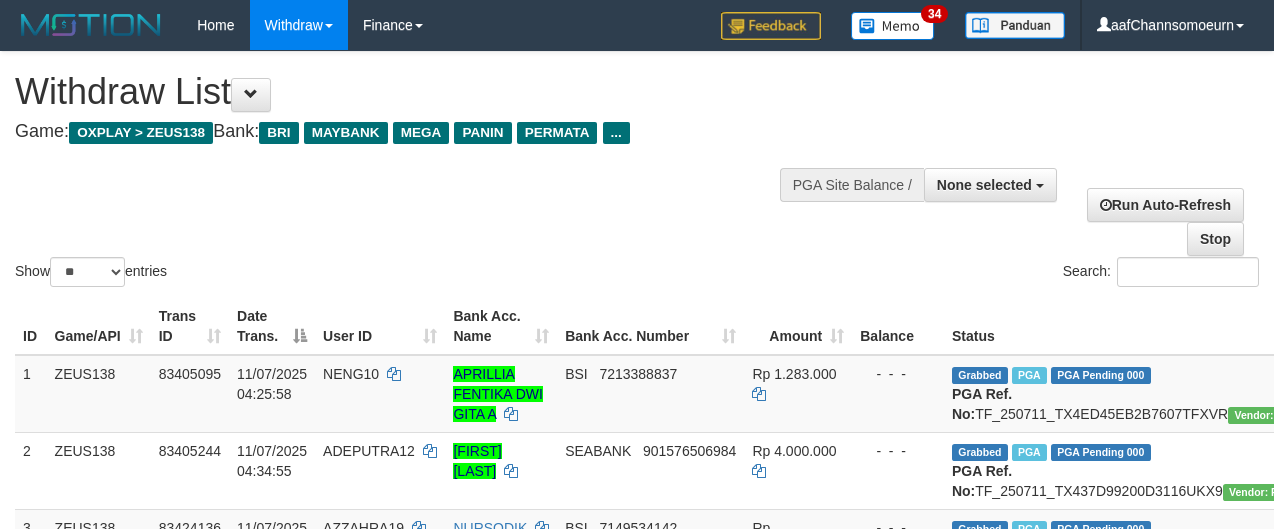 select 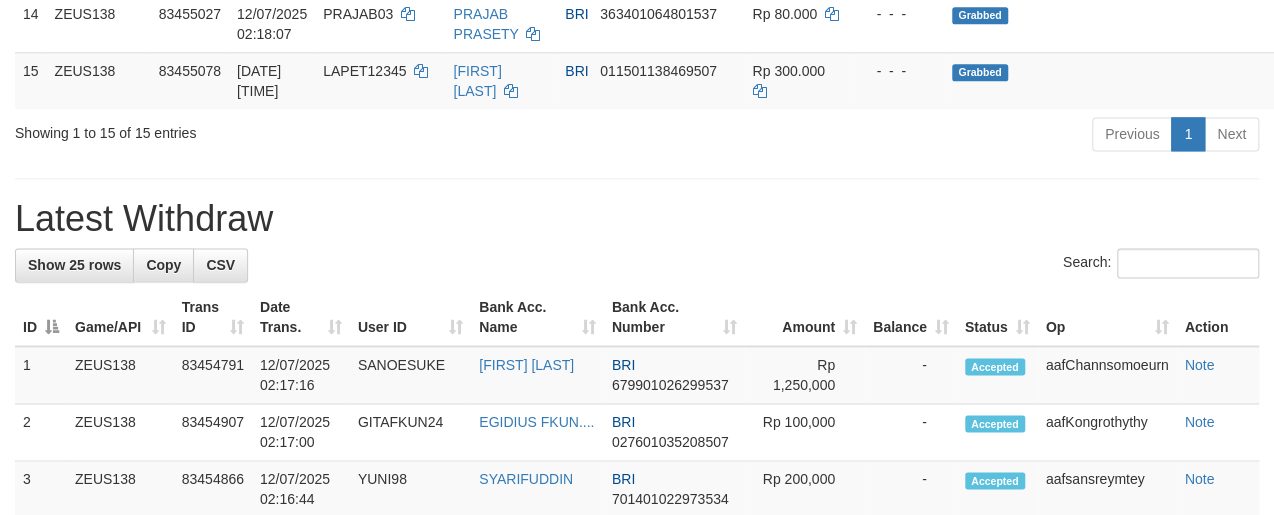 scroll, scrollTop: 1147, scrollLeft: 0, axis: vertical 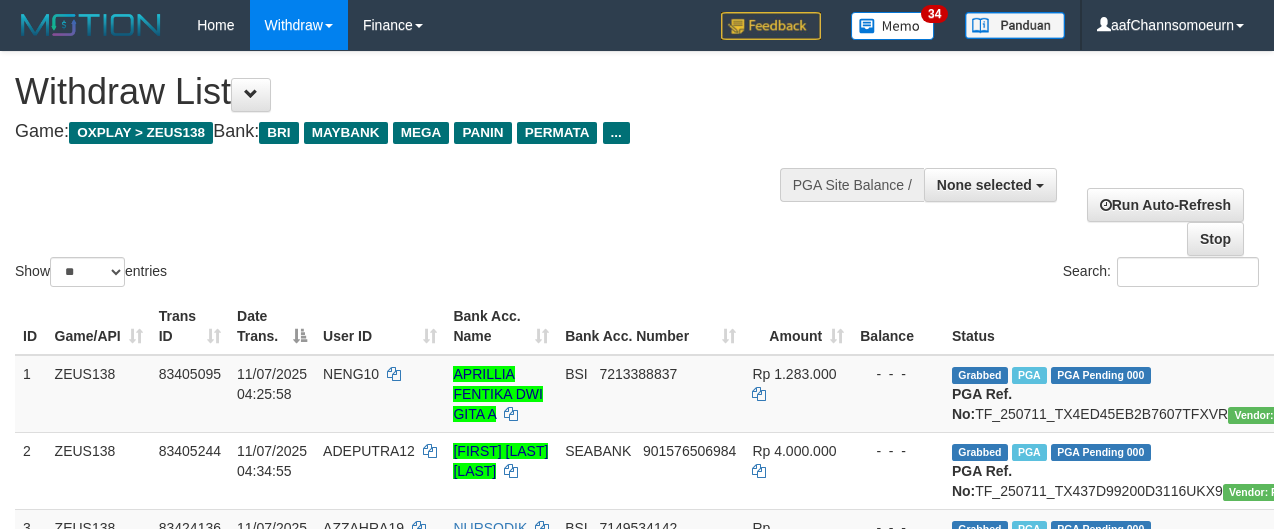 select 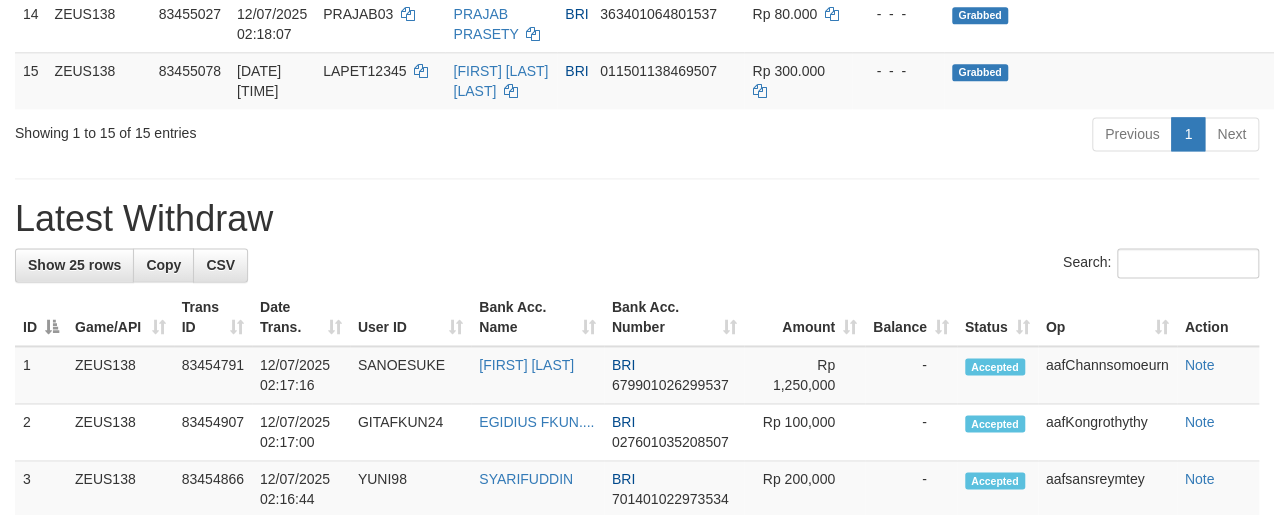 scroll, scrollTop: 1147, scrollLeft: 0, axis: vertical 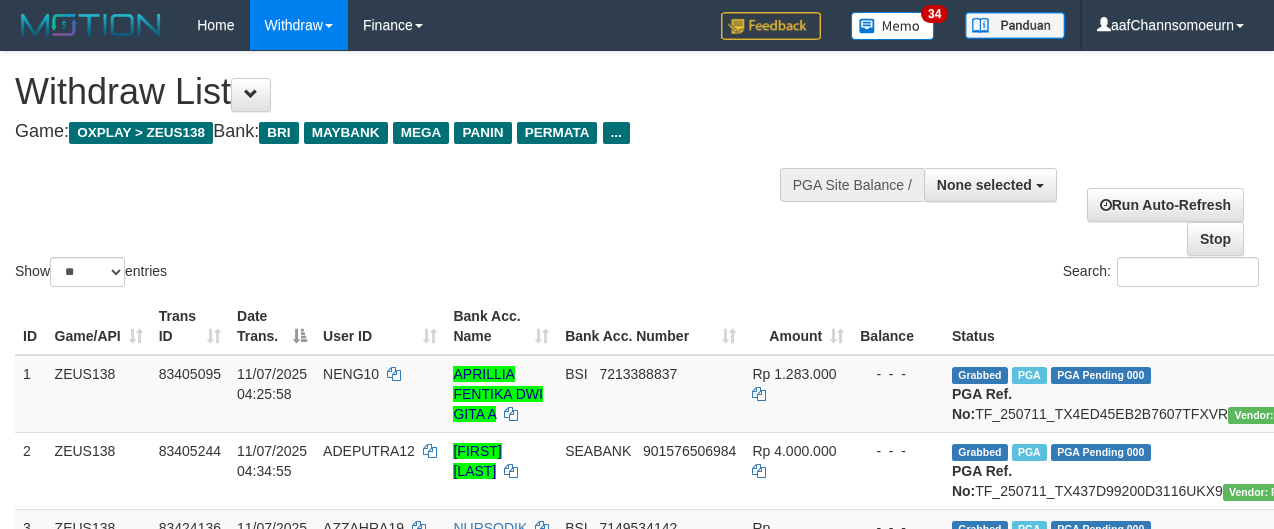 select 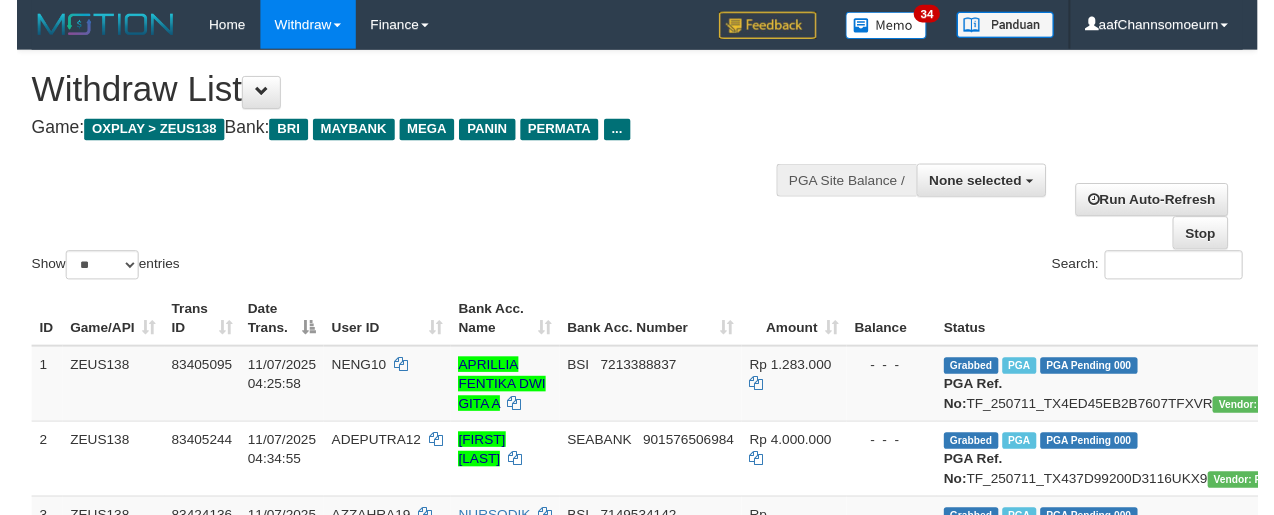 scroll, scrollTop: 1201, scrollLeft: 0, axis: vertical 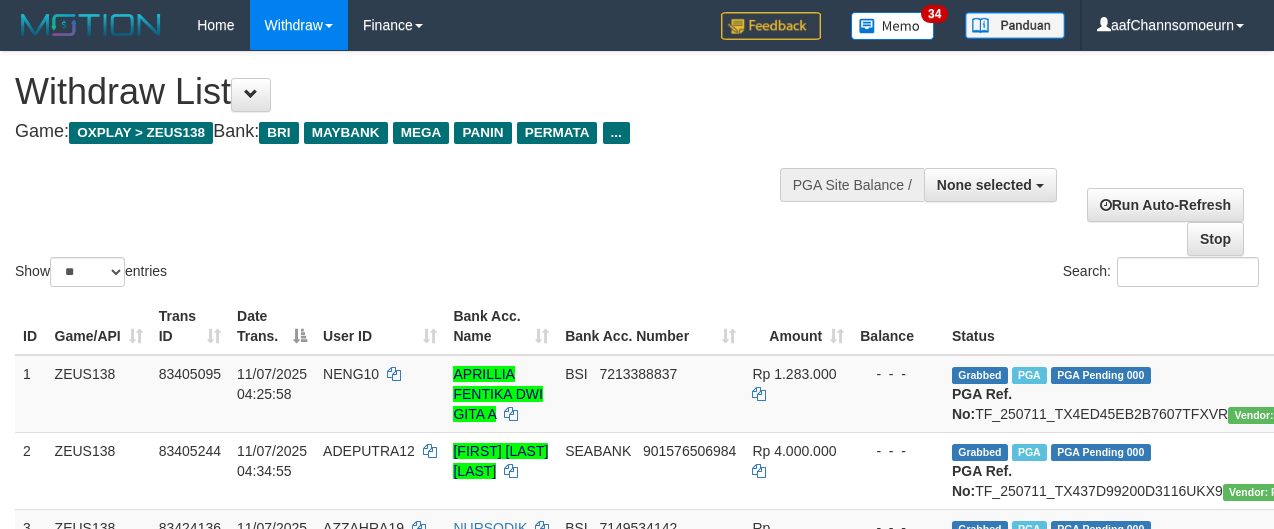 select 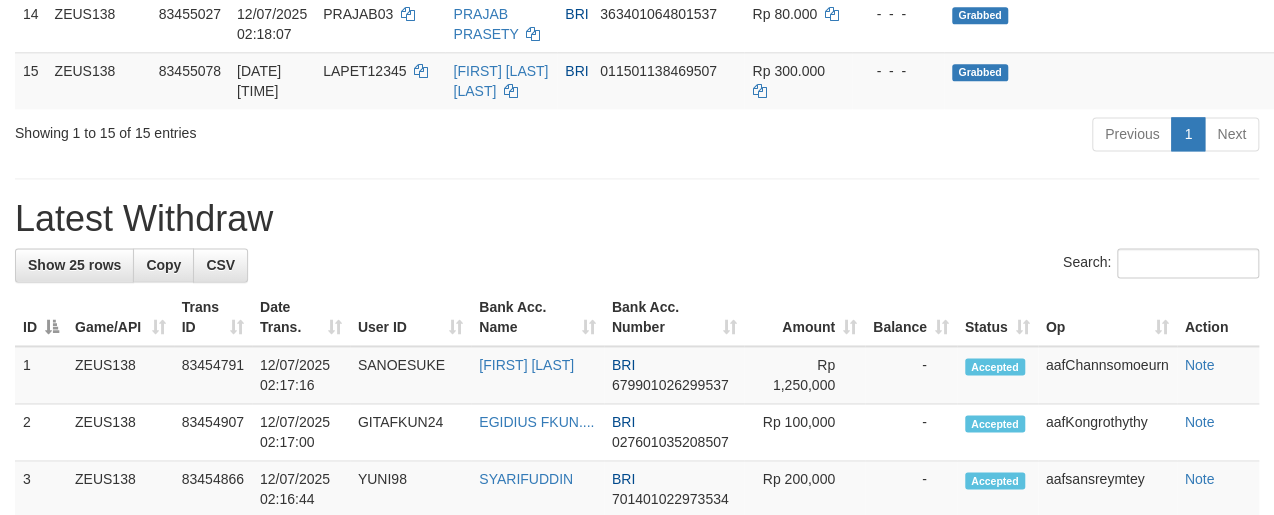 scroll, scrollTop: 1147, scrollLeft: 0, axis: vertical 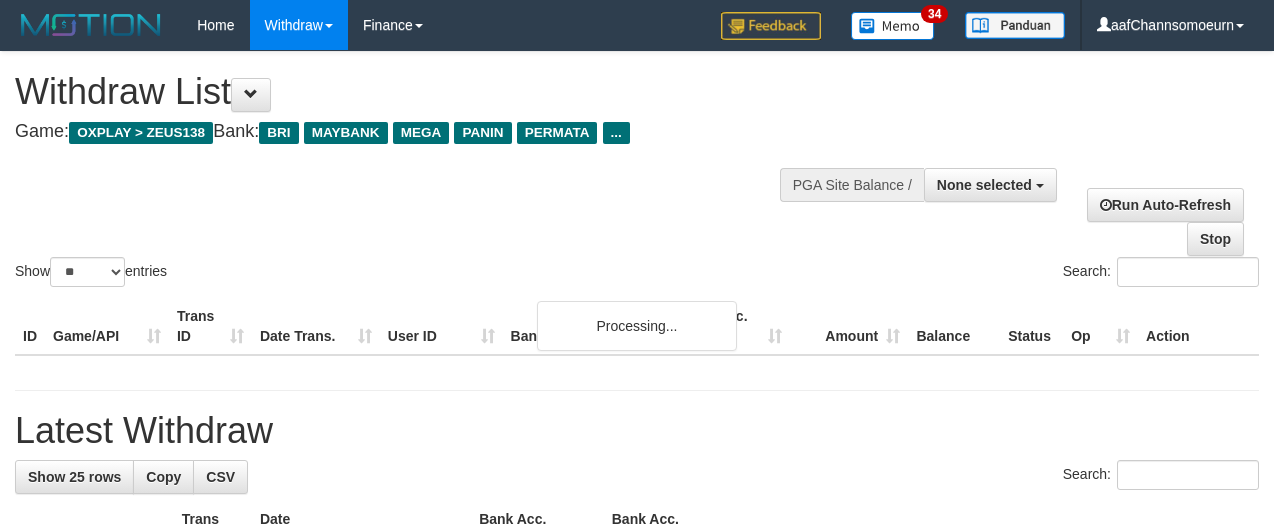 select 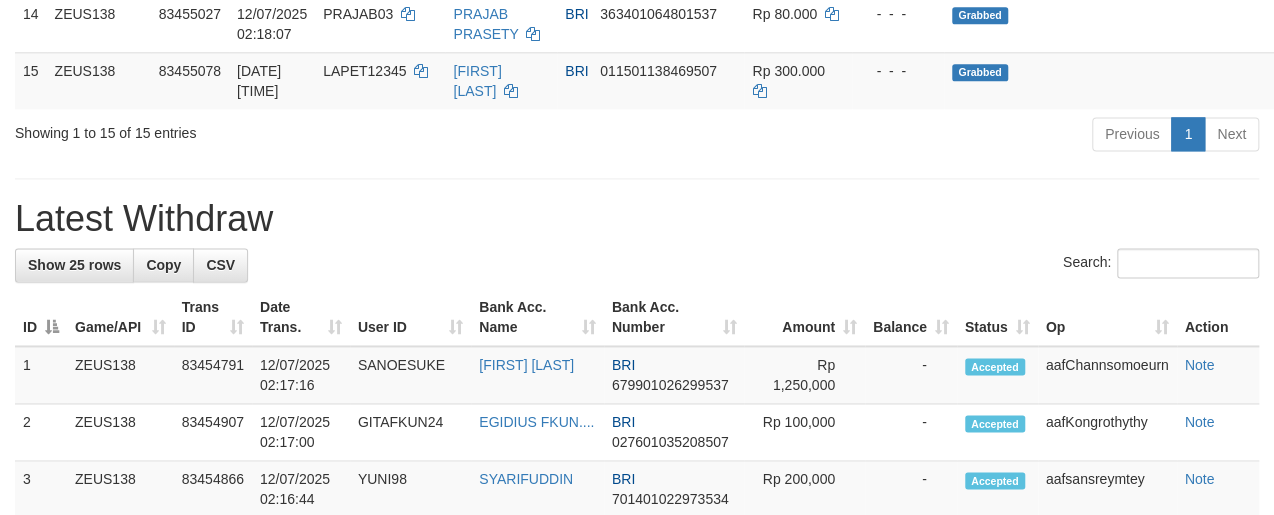 scroll, scrollTop: 1147, scrollLeft: 0, axis: vertical 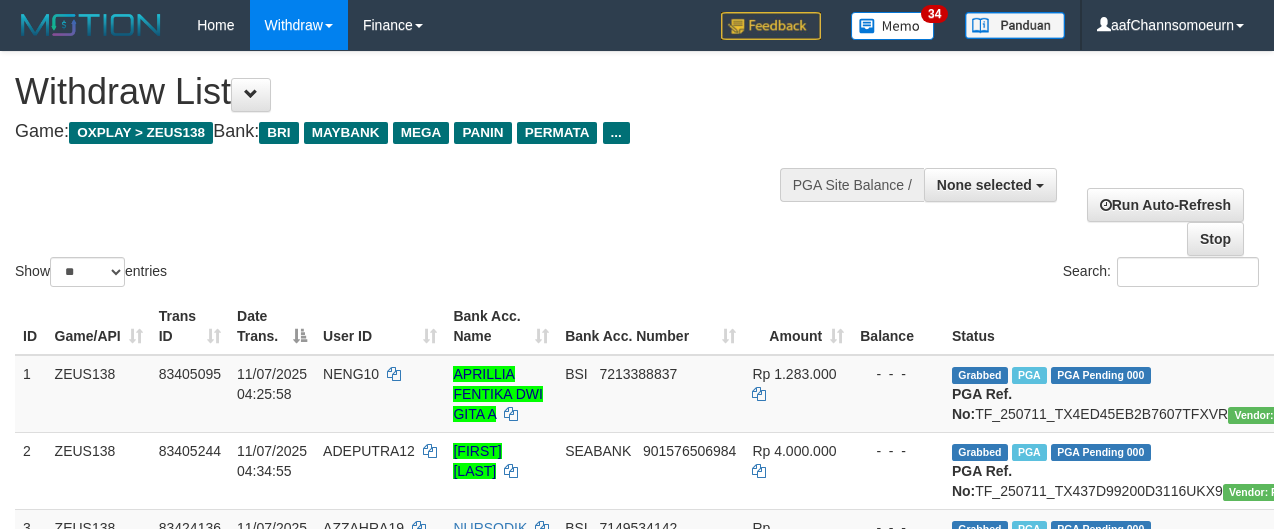 select 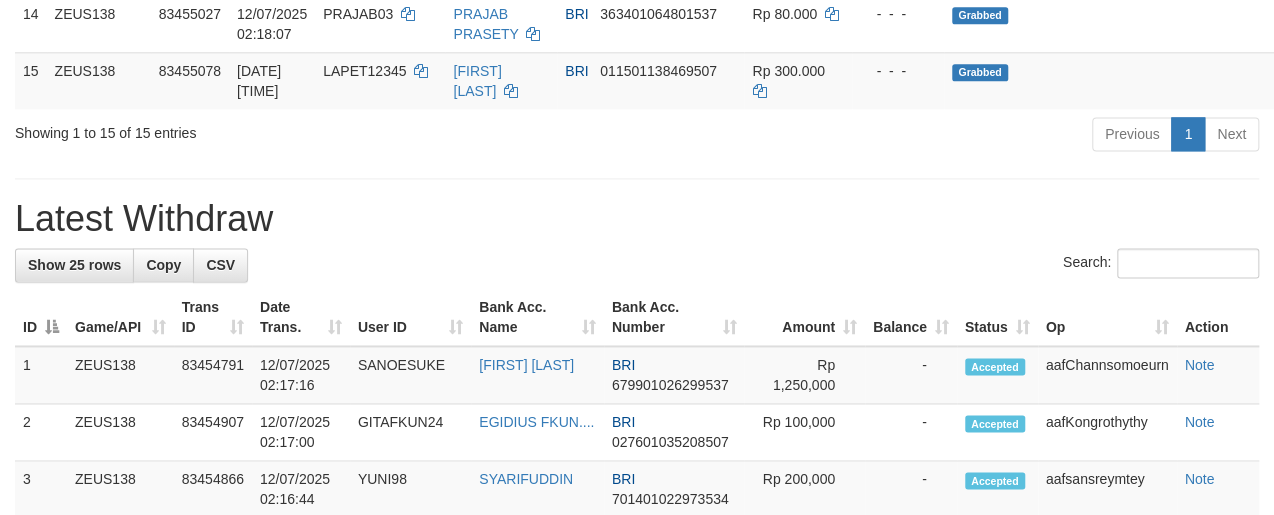 scroll, scrollTop: 1147, scrollLeft: 0, axis: vertical 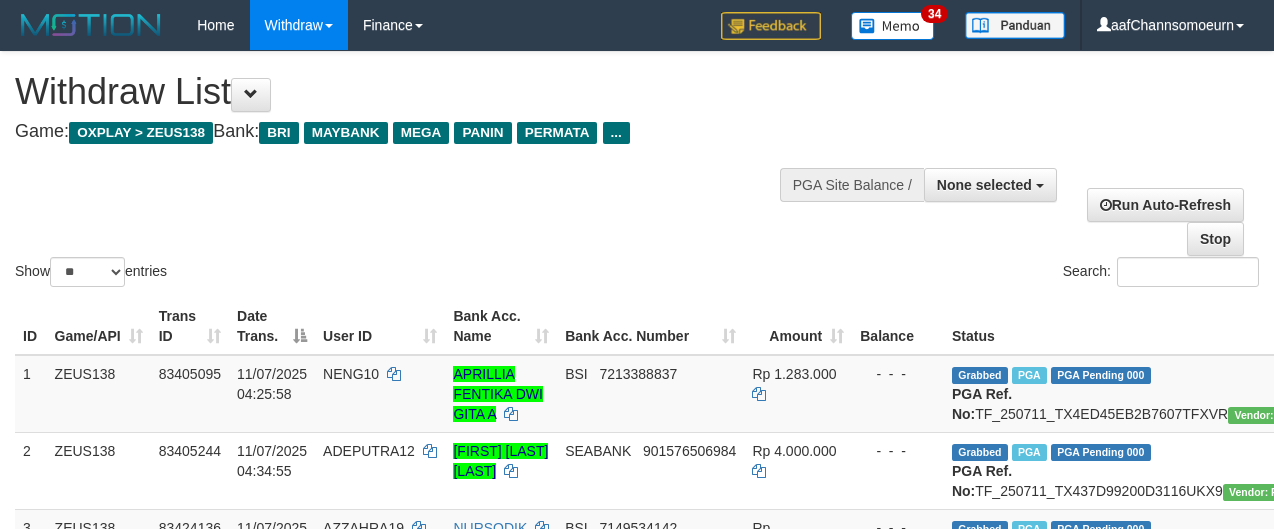 select 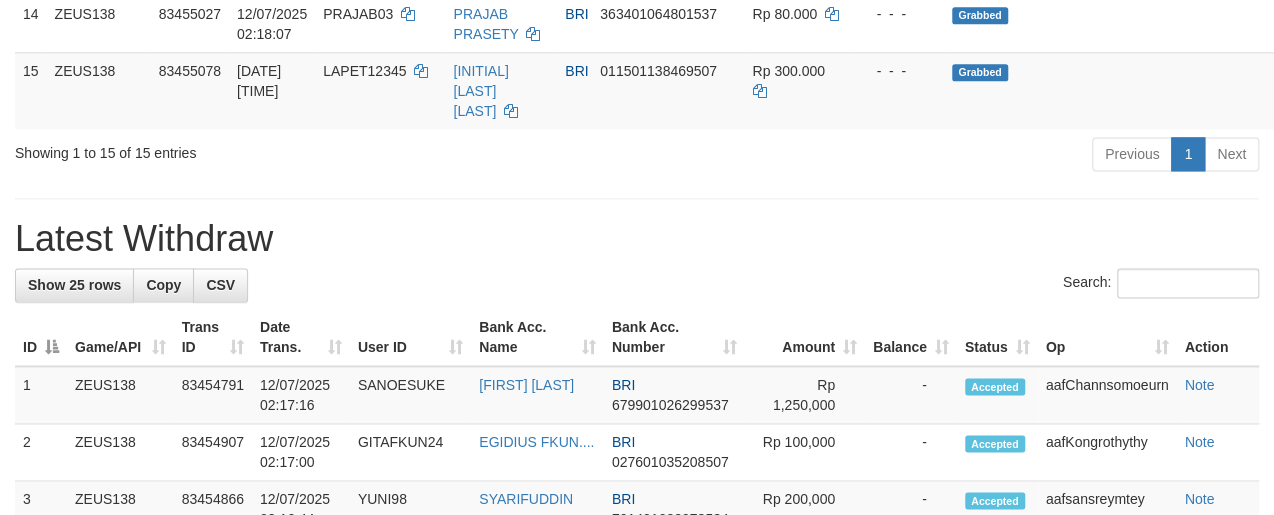 scroll, scrollTop: 1147, scrollLeft: 0, axis: vertical 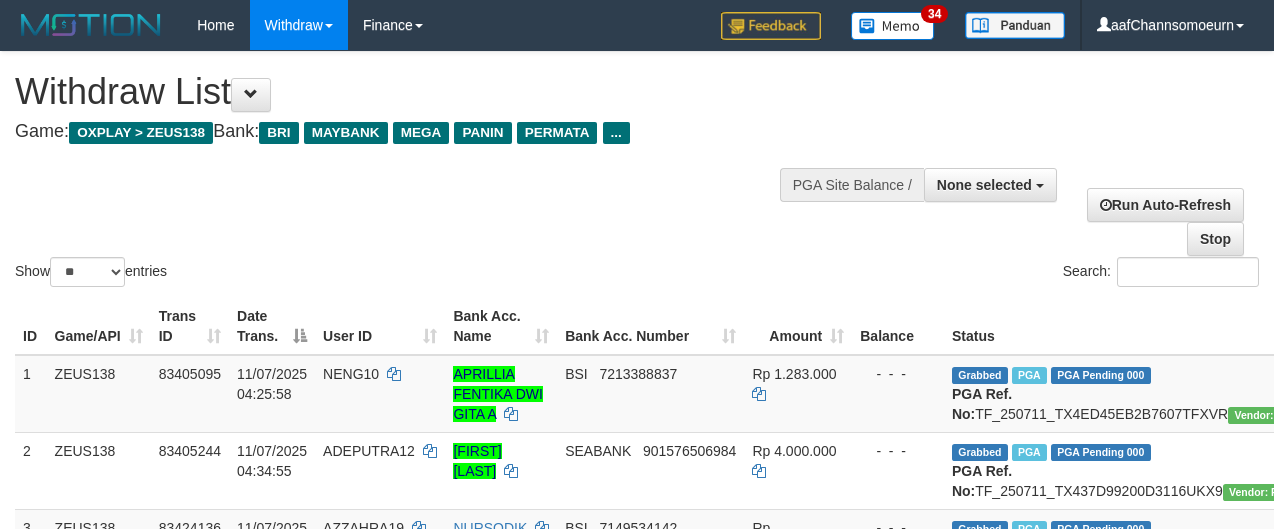 select 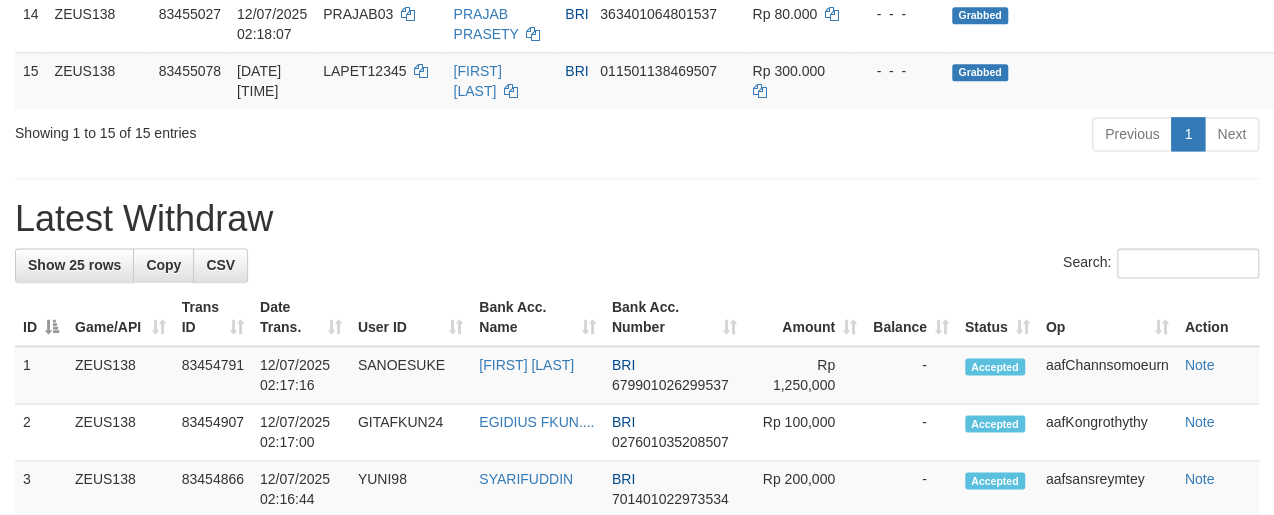 scroll, scrollTop: 1147, scrollLeft: 0, axis: vertical 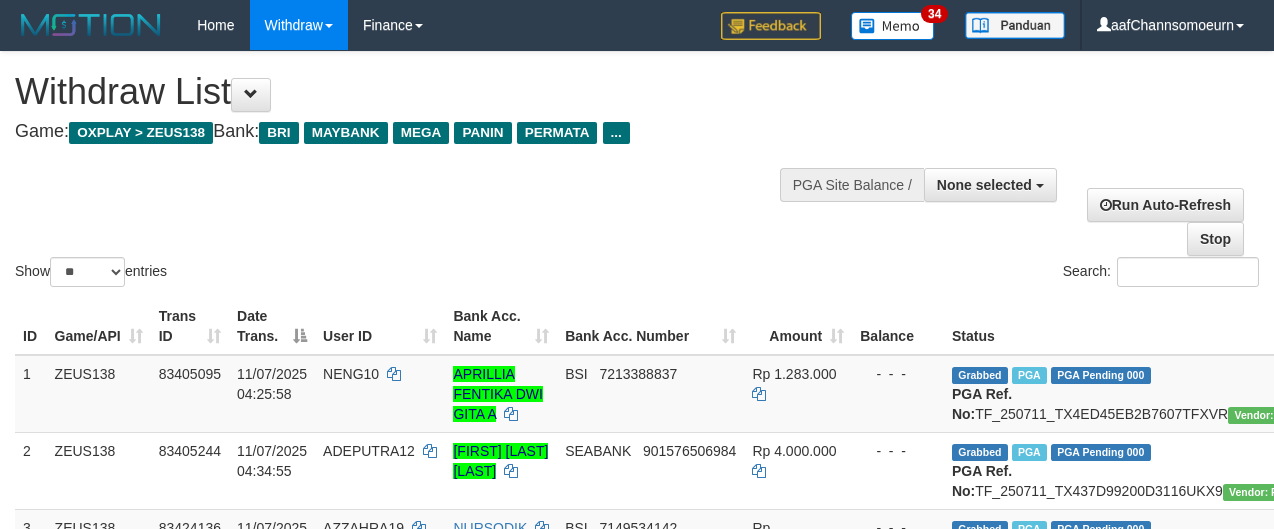 select 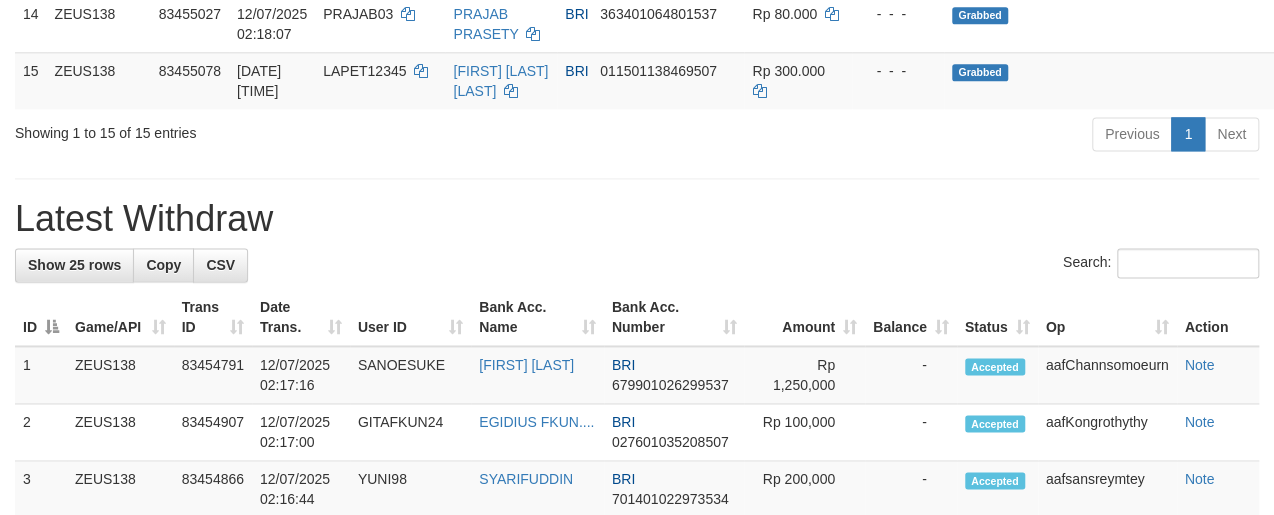 scroll, scrollTop: 1147, scrollLeft: 0, axis: vertical 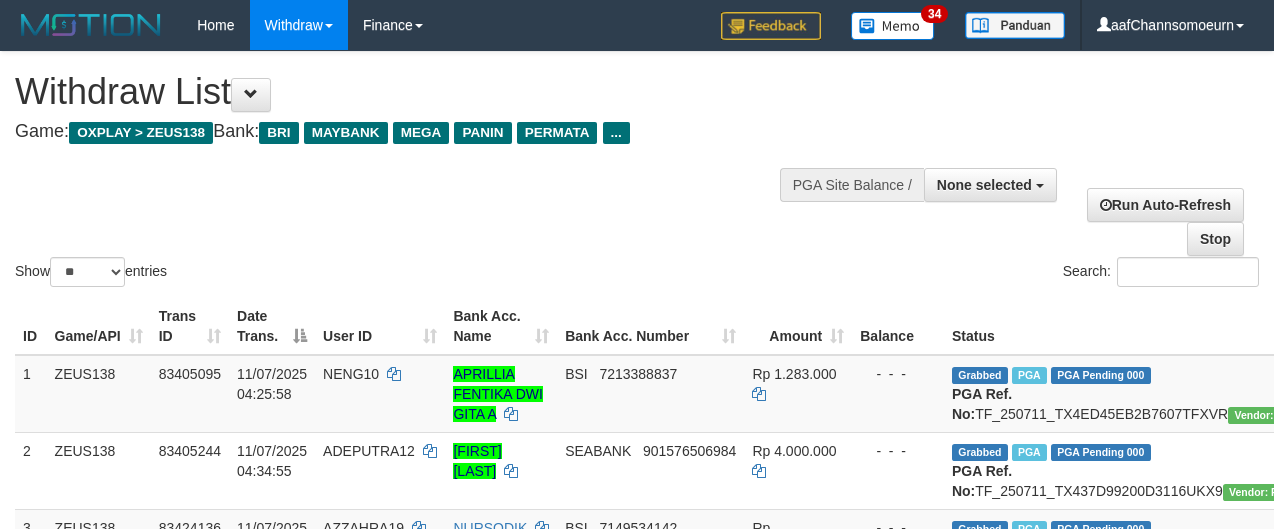 select 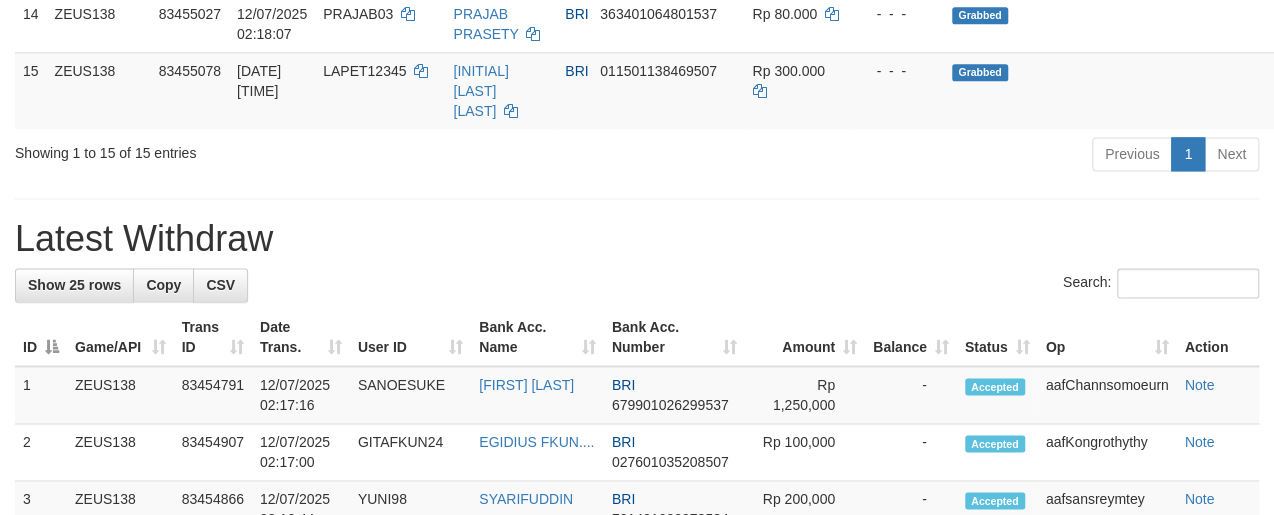 scroll, scrollTop: 1147, scrollLeft: 0, axis: vertical 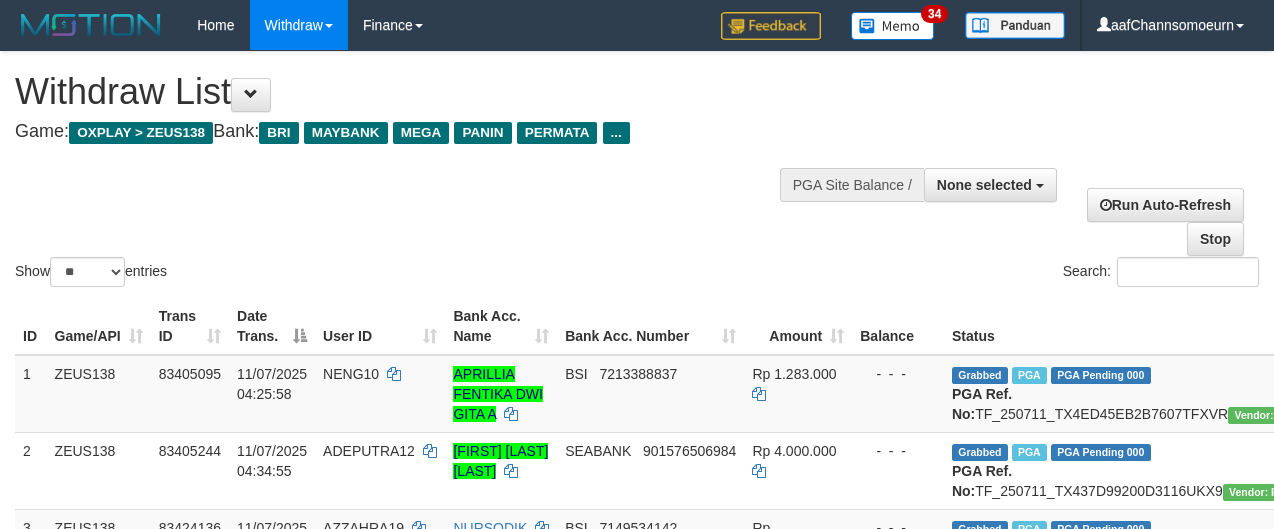 select 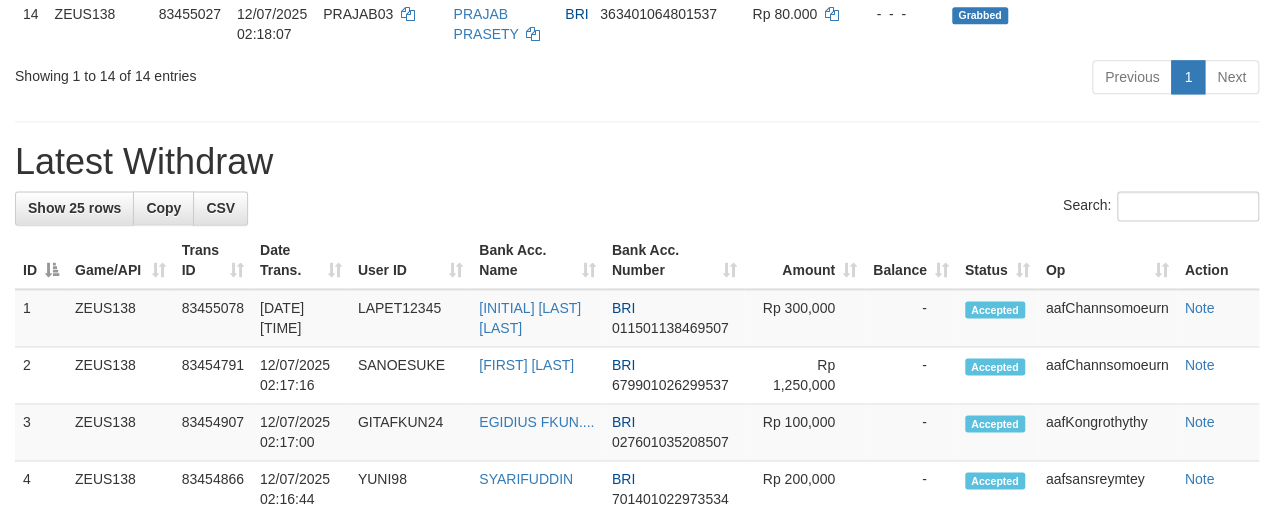 scroll, scrollTop: 1147, scrollLeft: 0, axis: vertical 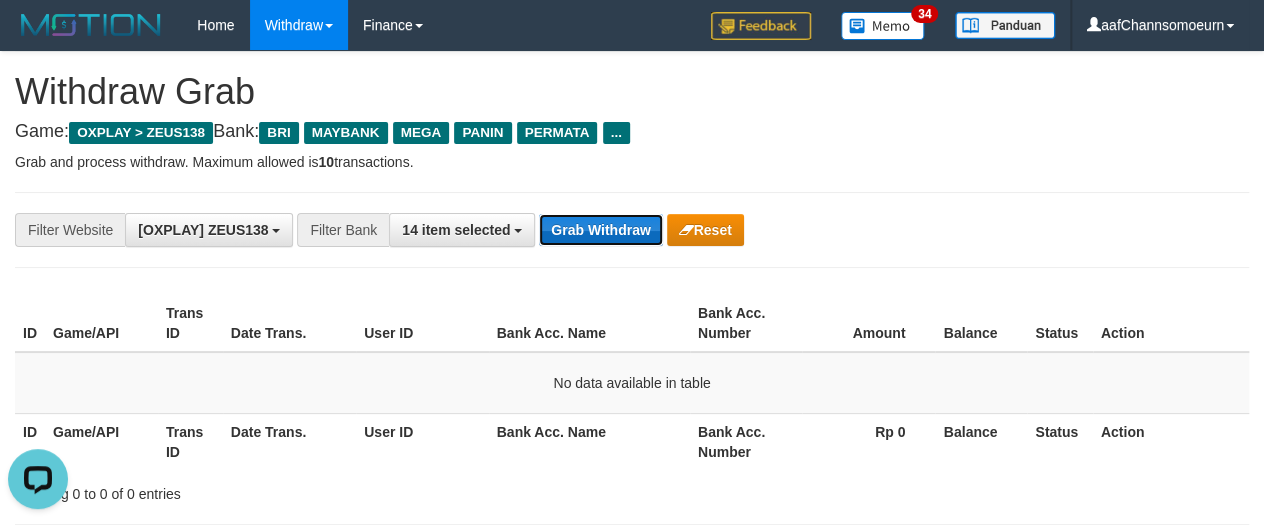 click on "Grab Withdraw" at bounding box center (600, 230) 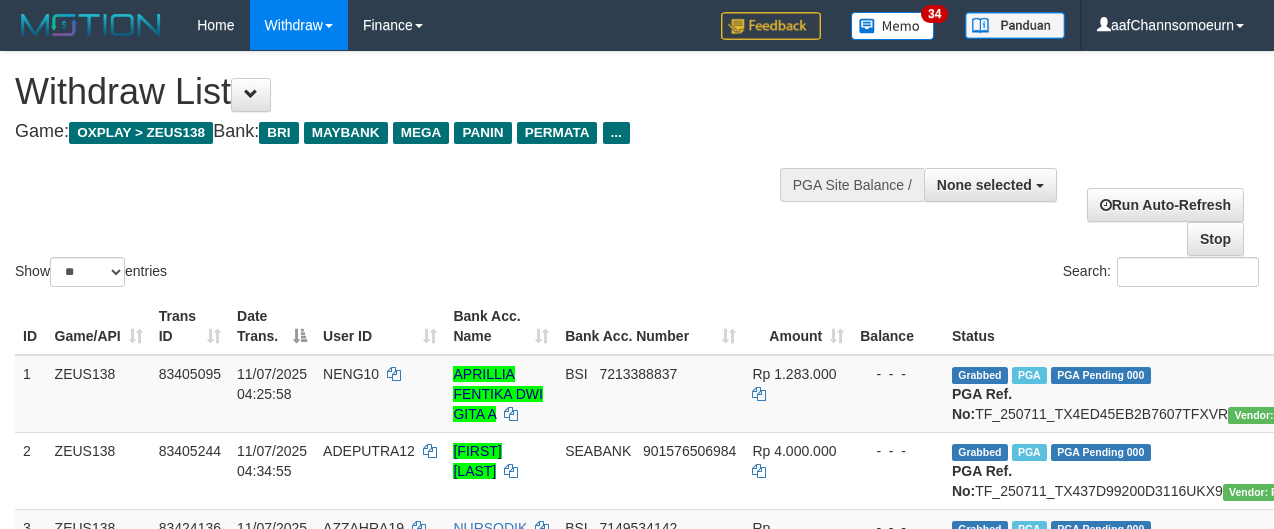 select 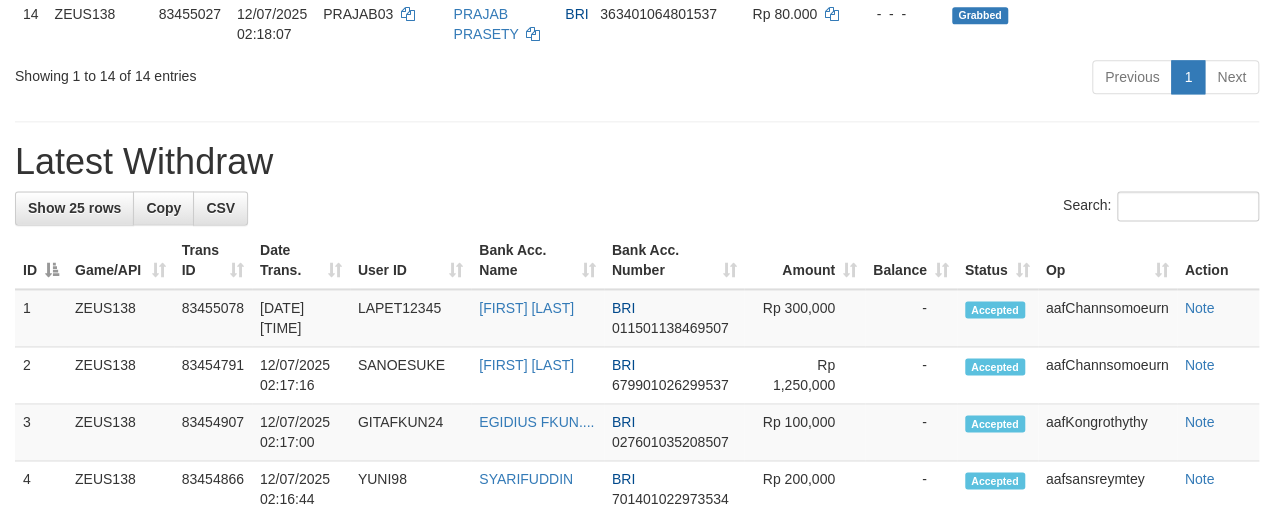 scroll, scrollTop: 1147, scrollLeft: 0, axis: vertical 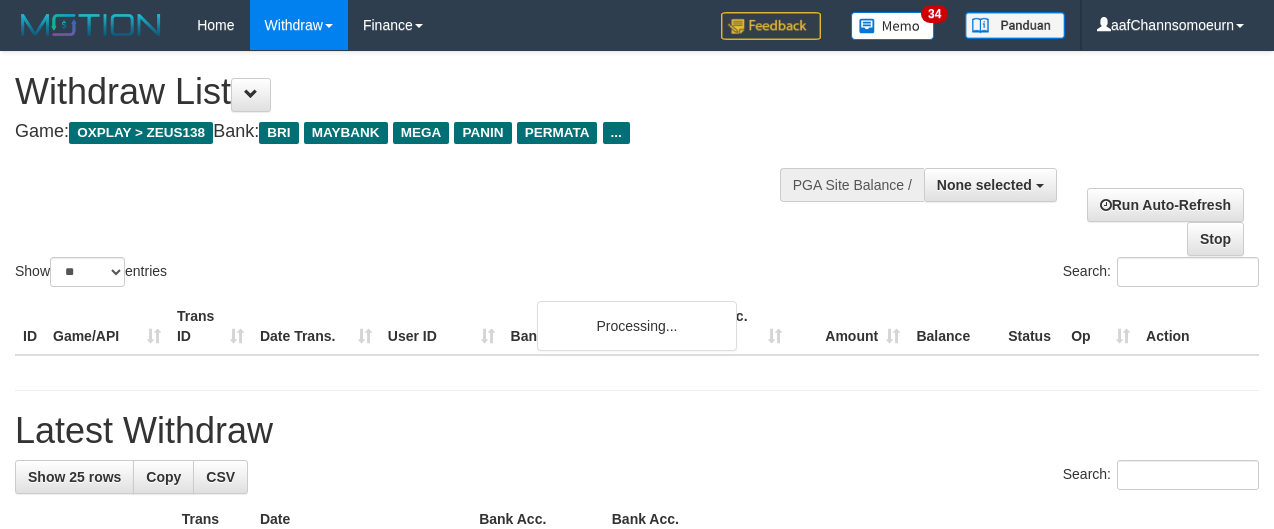 select 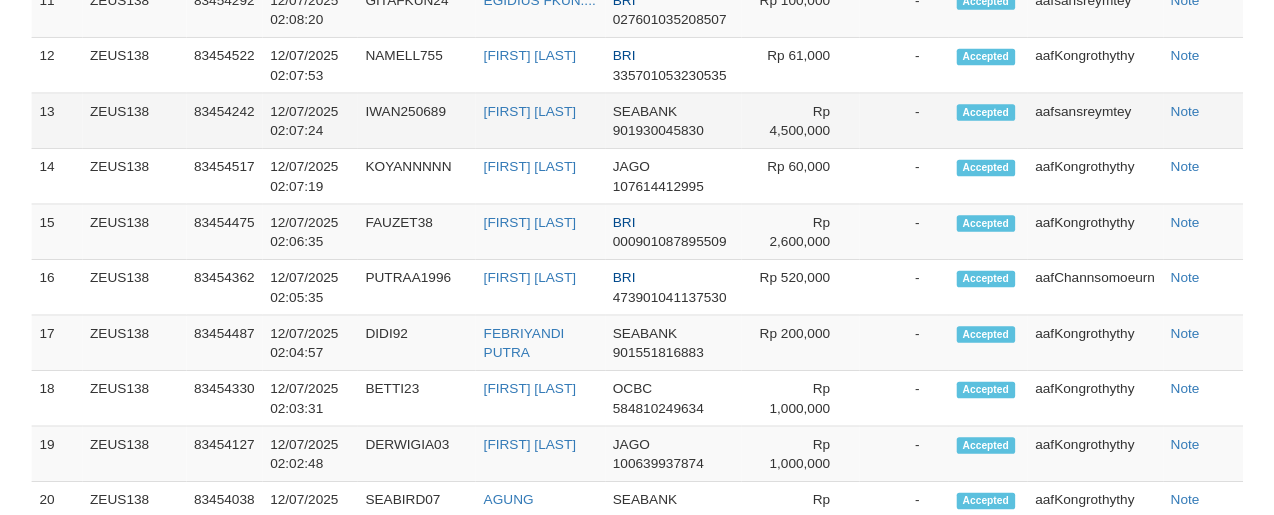 scroll, scrollTop: 2178, scrollLeft: 0, axis: vertical 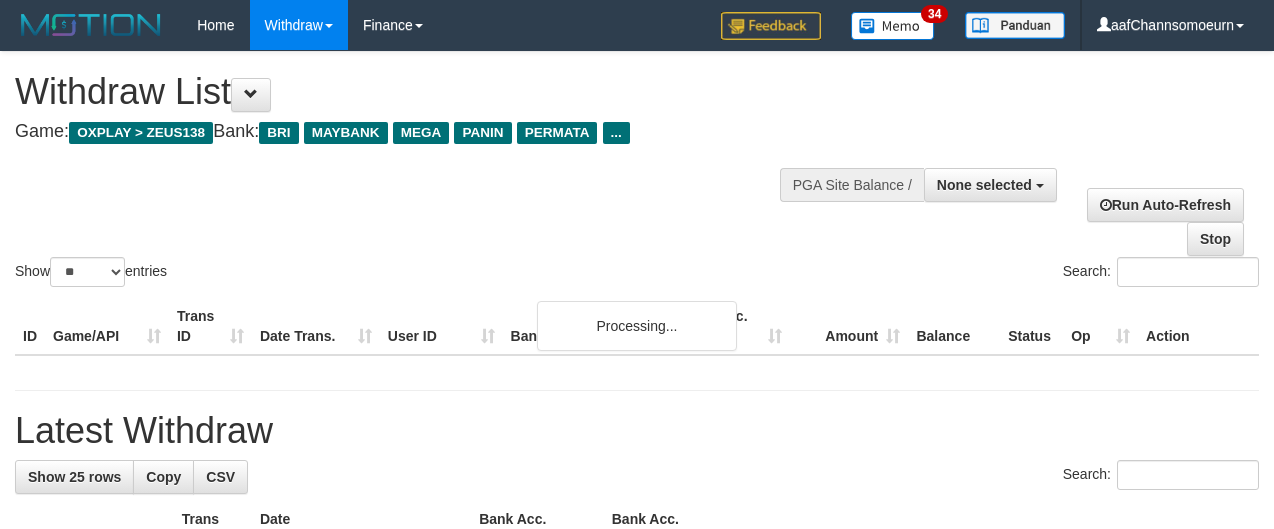 select 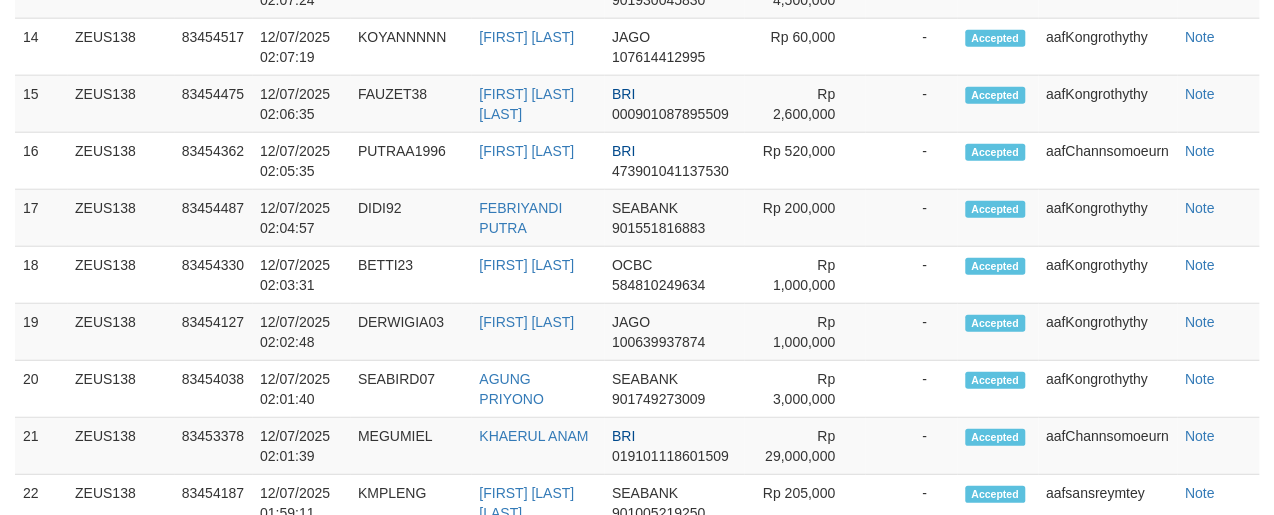 scroll, scrollTop: 2178, scrollLeft: 0, axis: vertical 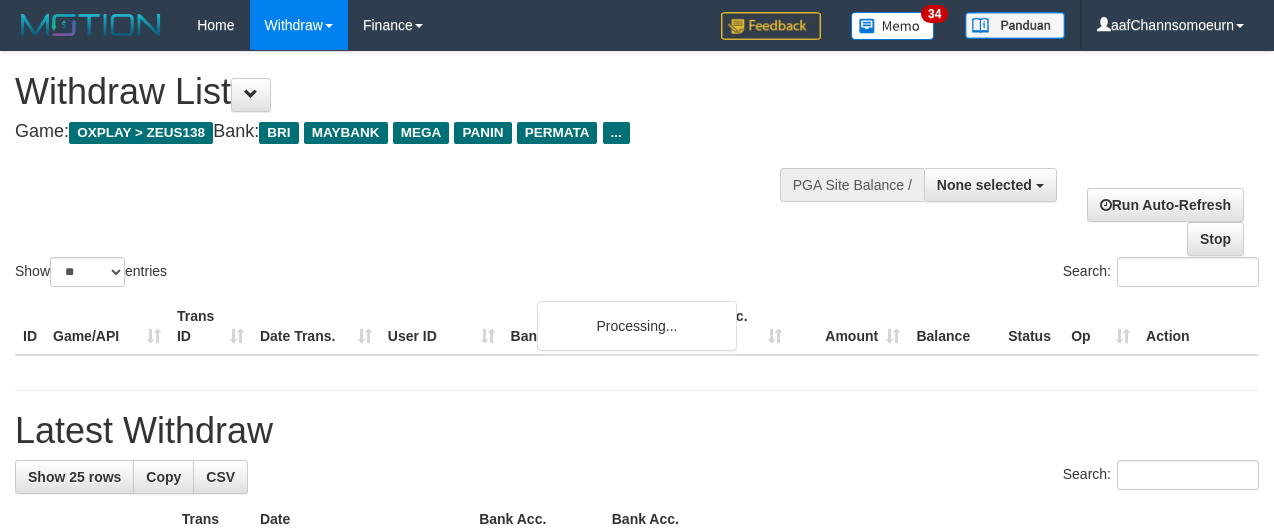 select 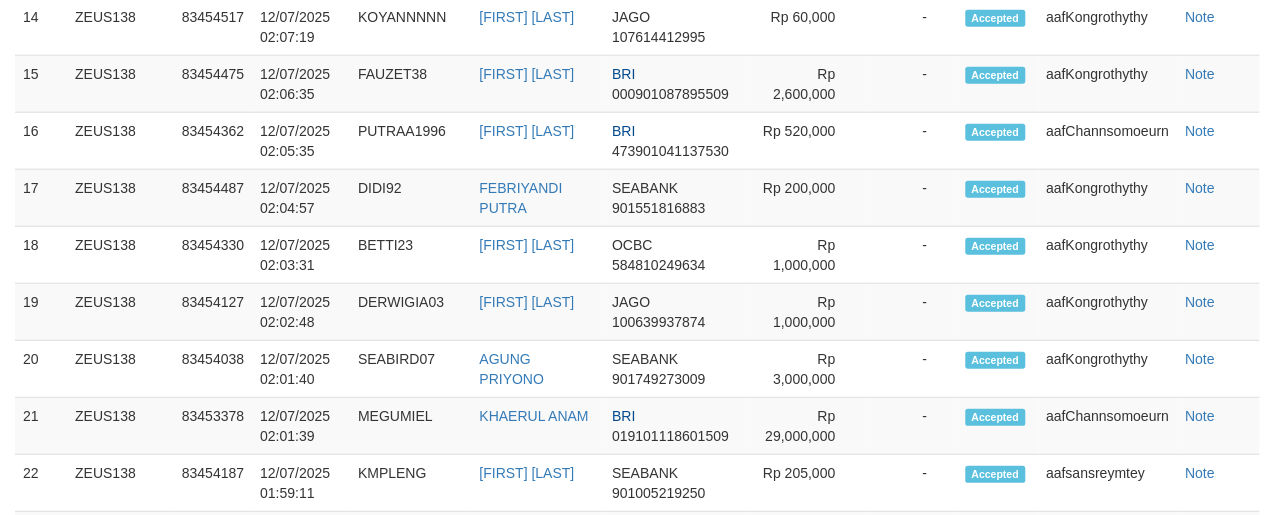 scroll, scrollTop: 2178, scrollLeft: 0, axis: vertical 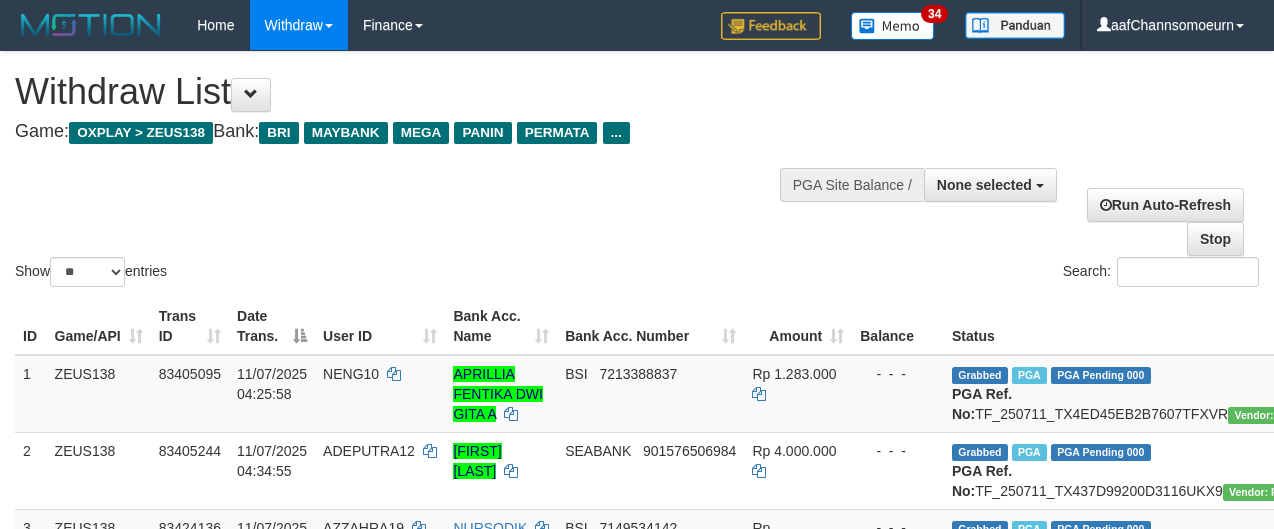 select 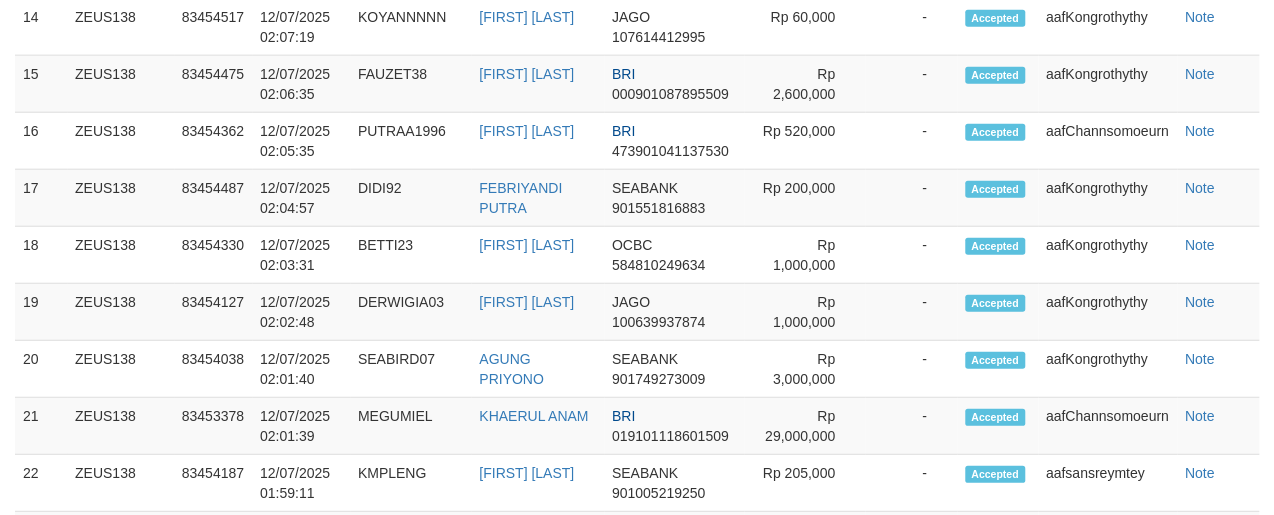 scroll, scrollTop: 2178, scrollLeft: 0, axis: vertical 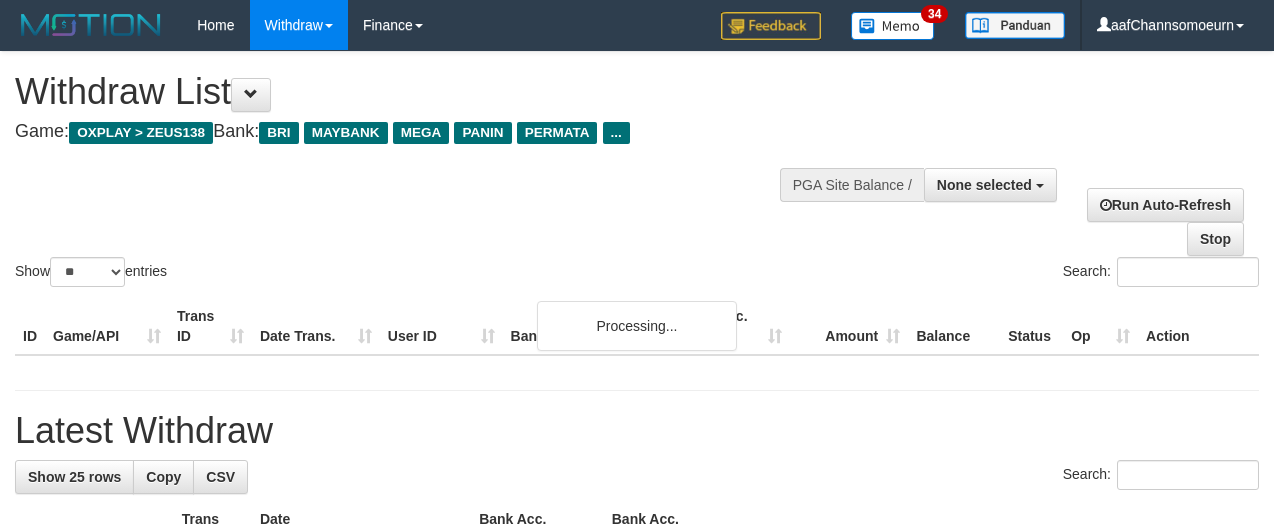 select 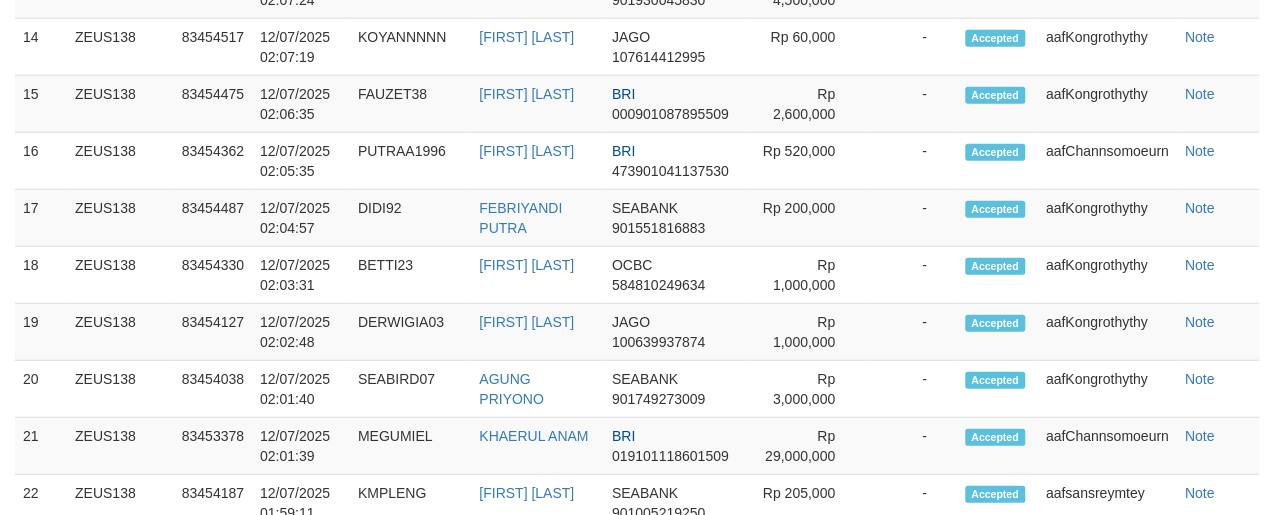 scroll, scrollTop: 2178, scrollLeft: 0, axis: vertical 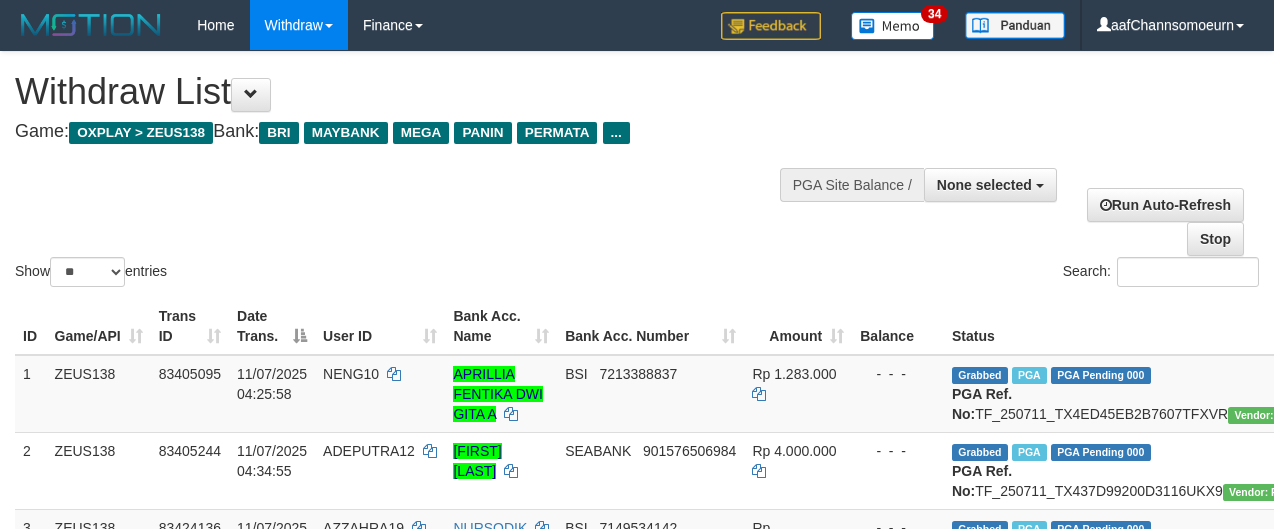 select 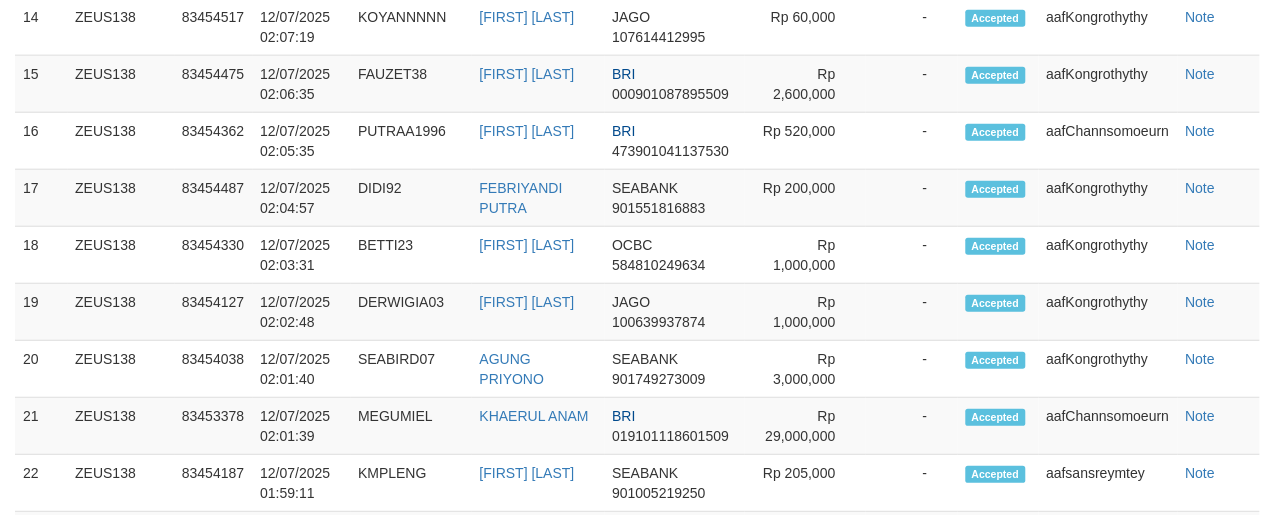 scroll, scrollTop: 2178, scrollLeft: 0, axis: vertical 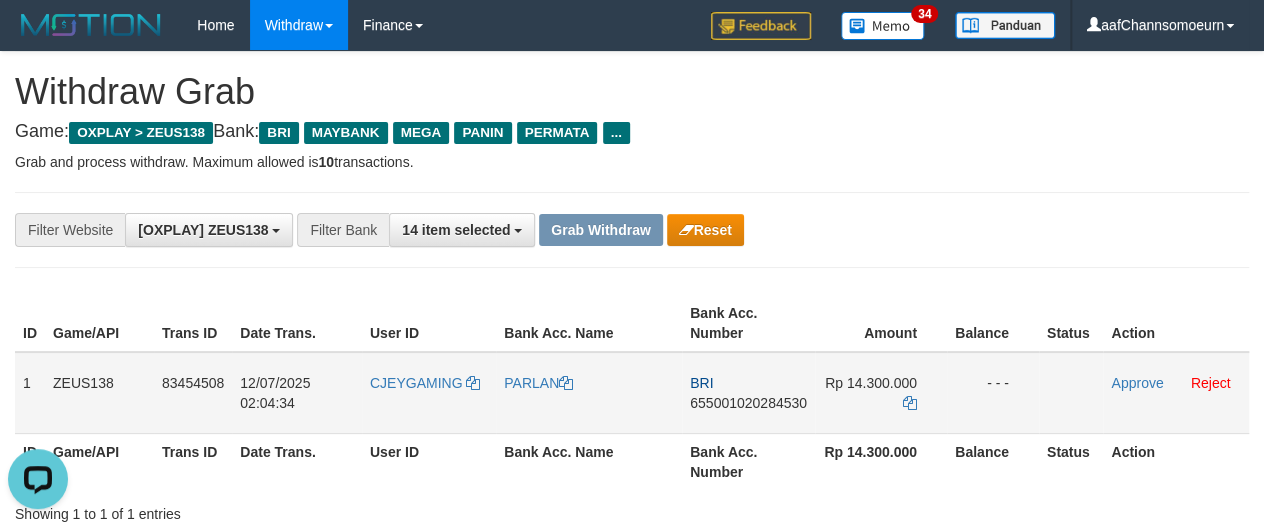 drag, startPoint x: 1067, startPoint y: 217, endPoint x: 1179, endPoint y: 363, distance: 184.01086 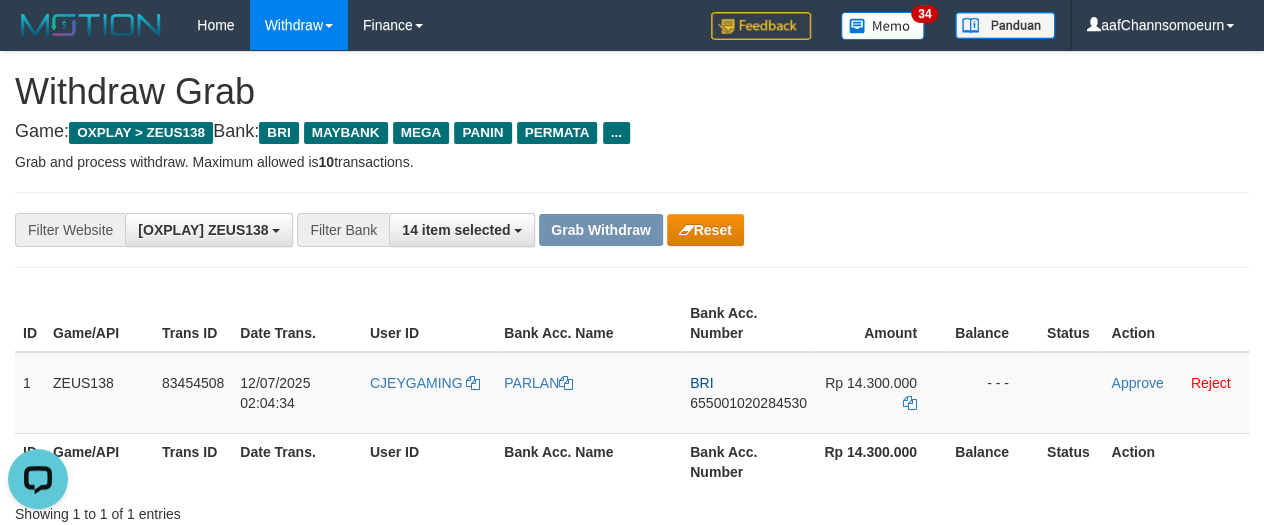 drag, startPoint x: 1120, startPoint y: 239, endPoint x: 1181, endPoint y: 307, distance: 91.350975 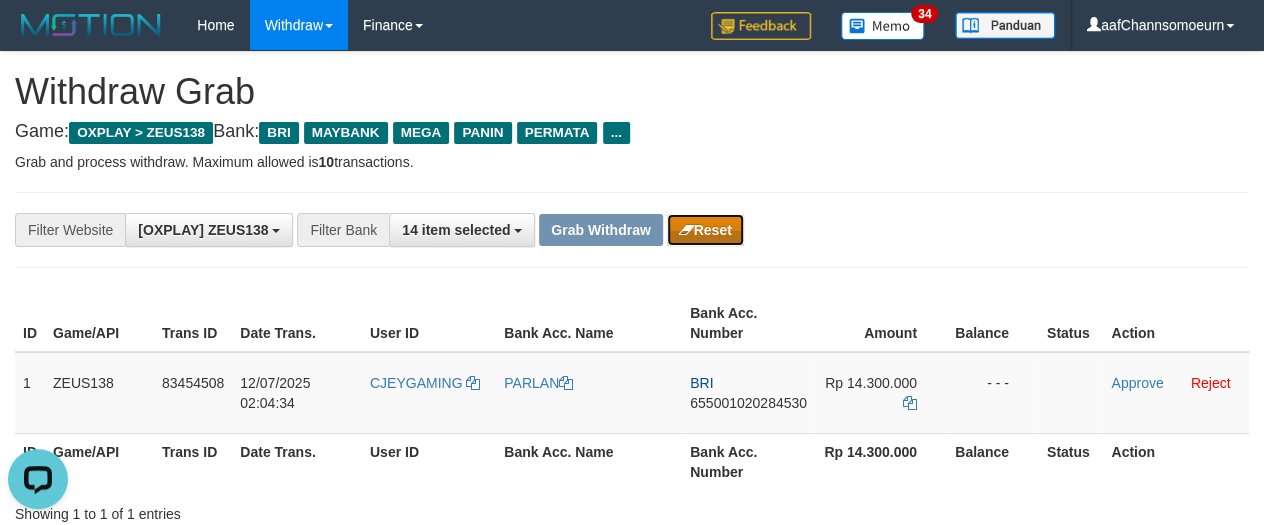 click on "Reset" at bounding box center [705, 230] 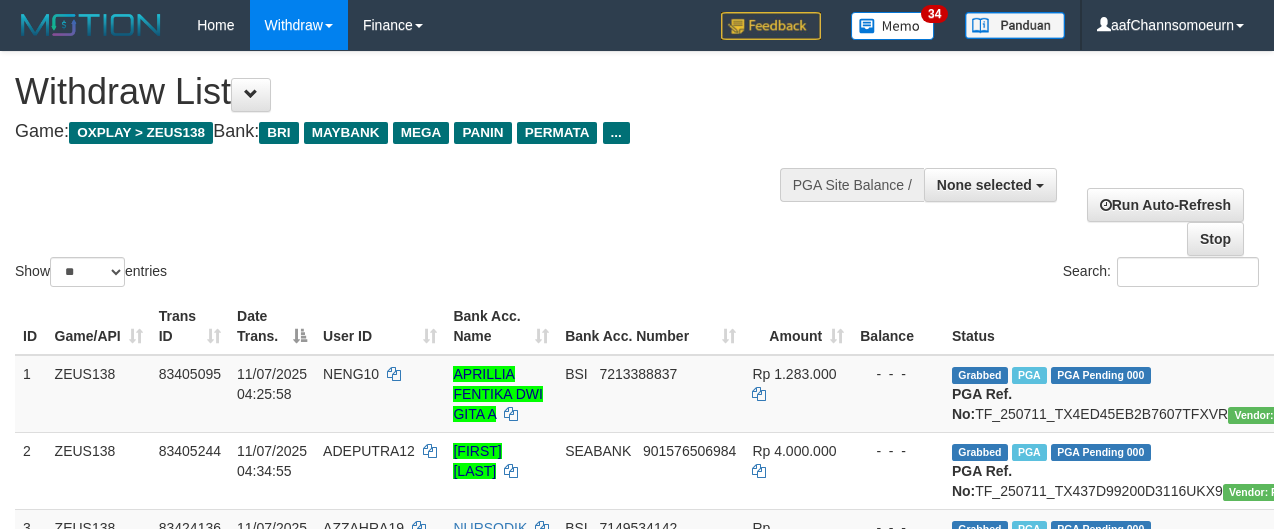select 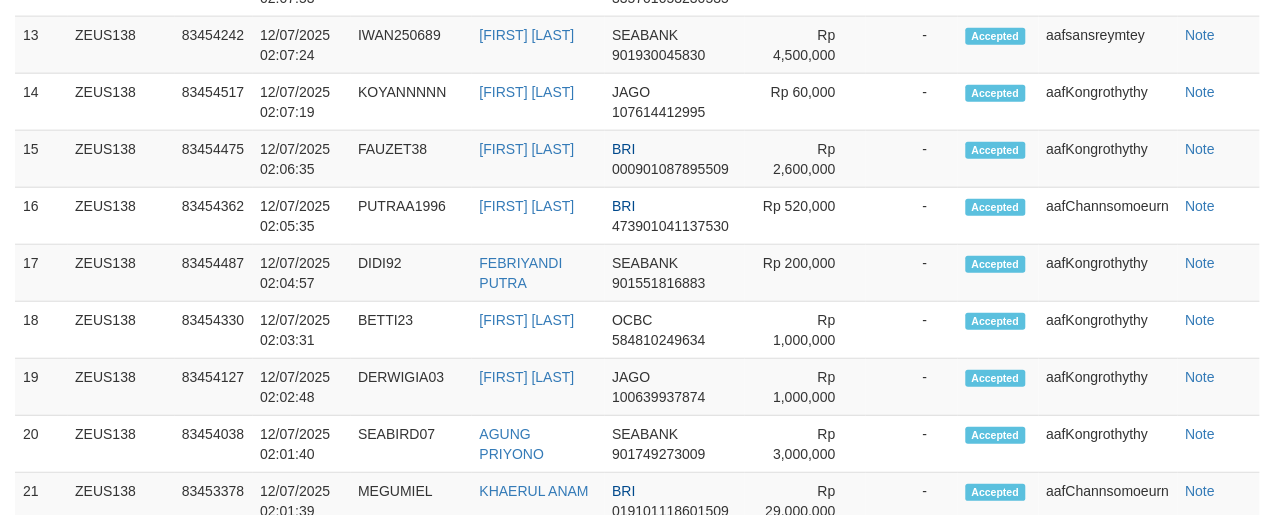 scroll, scrollTop: 1662, scrollLeft: 0, axis: vertical 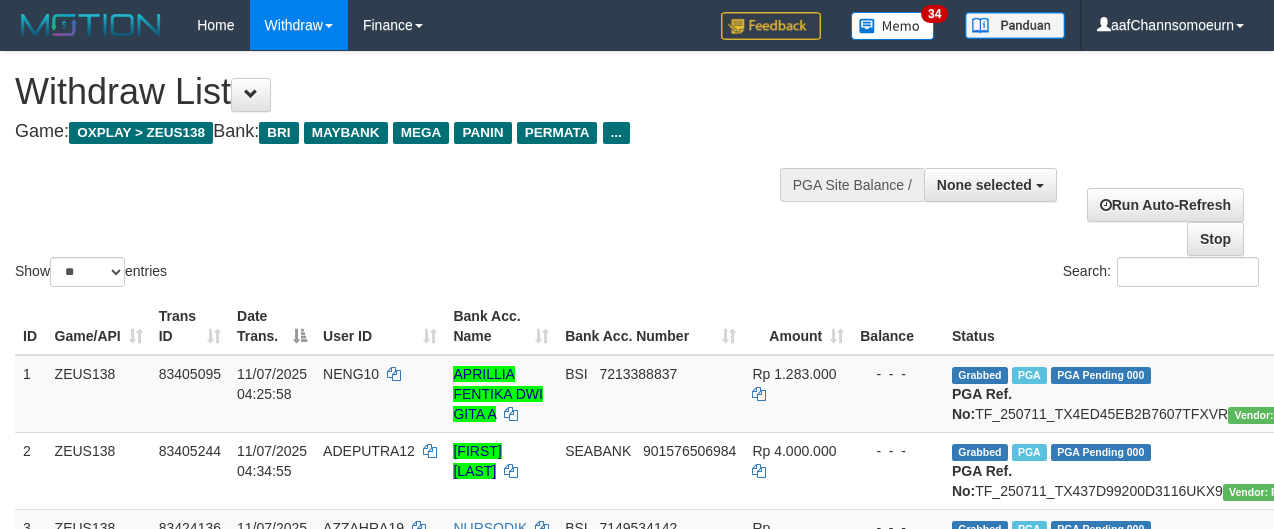 select 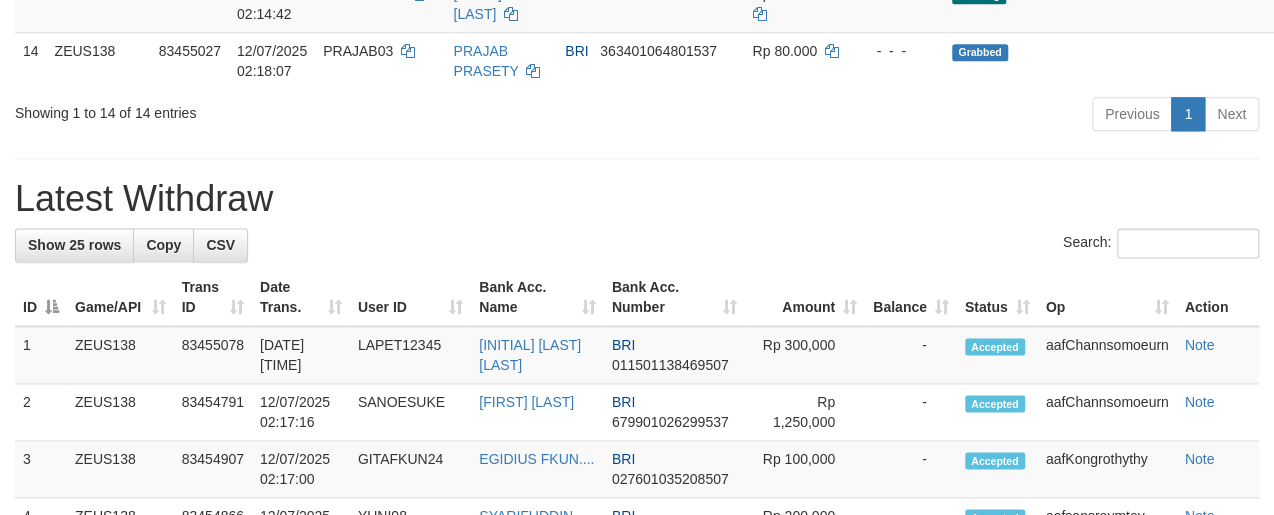 scroll, scrollTop: 1110, scrollLeft: 0, axis: vertical 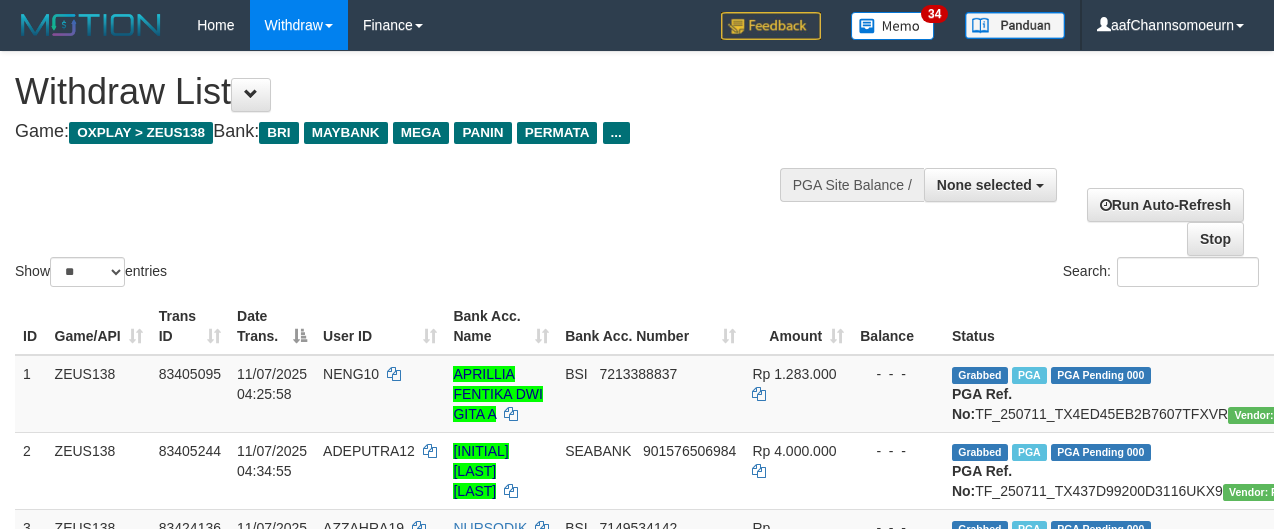 select 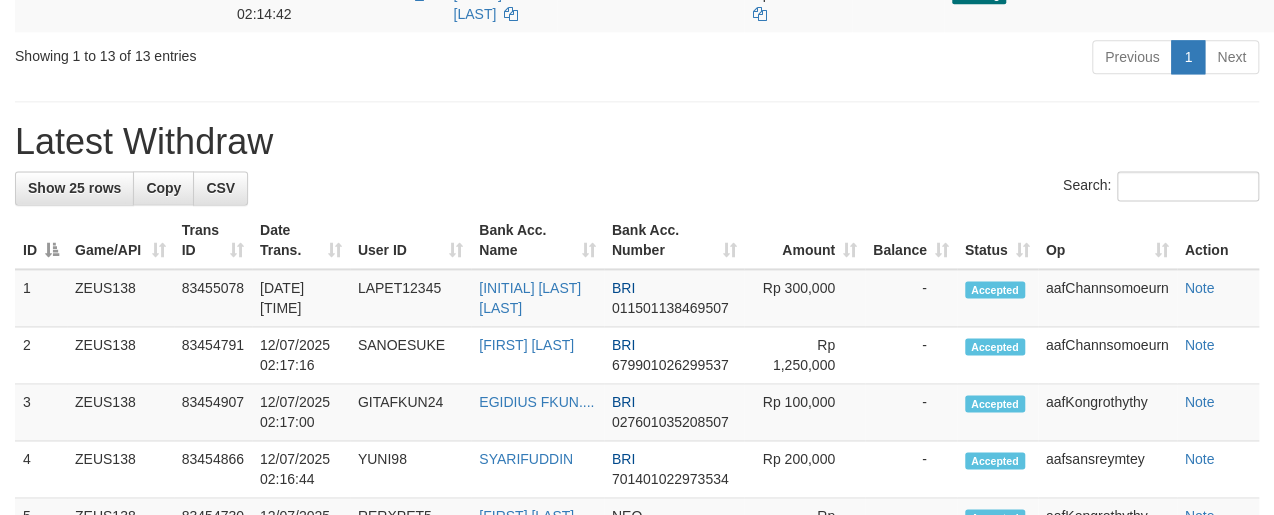 scroll, scrollTop: 1110, scrollLeft: 0, axis: vertical 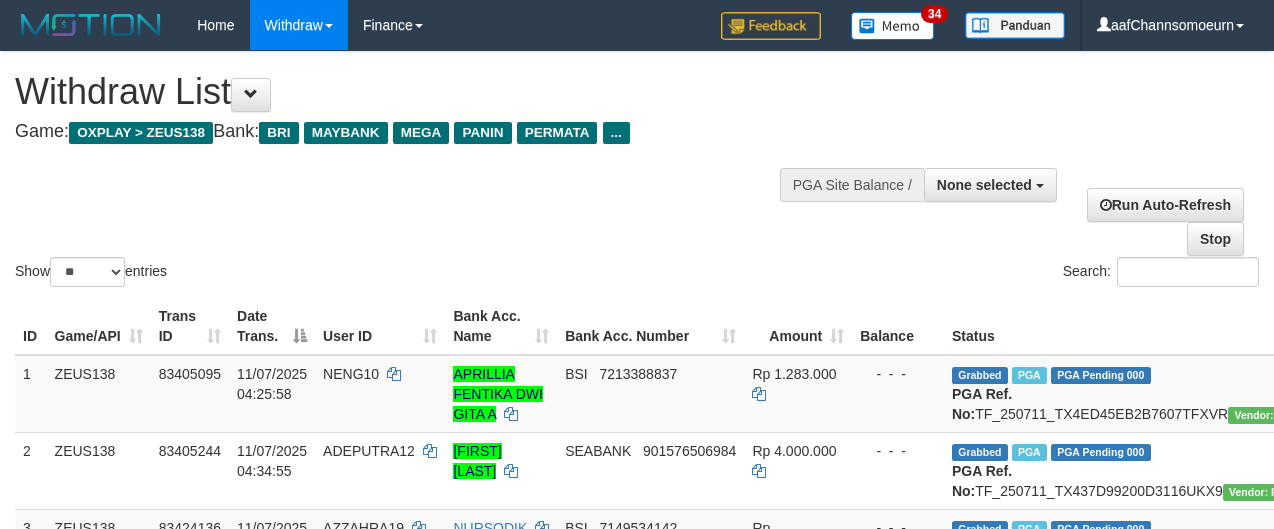 select 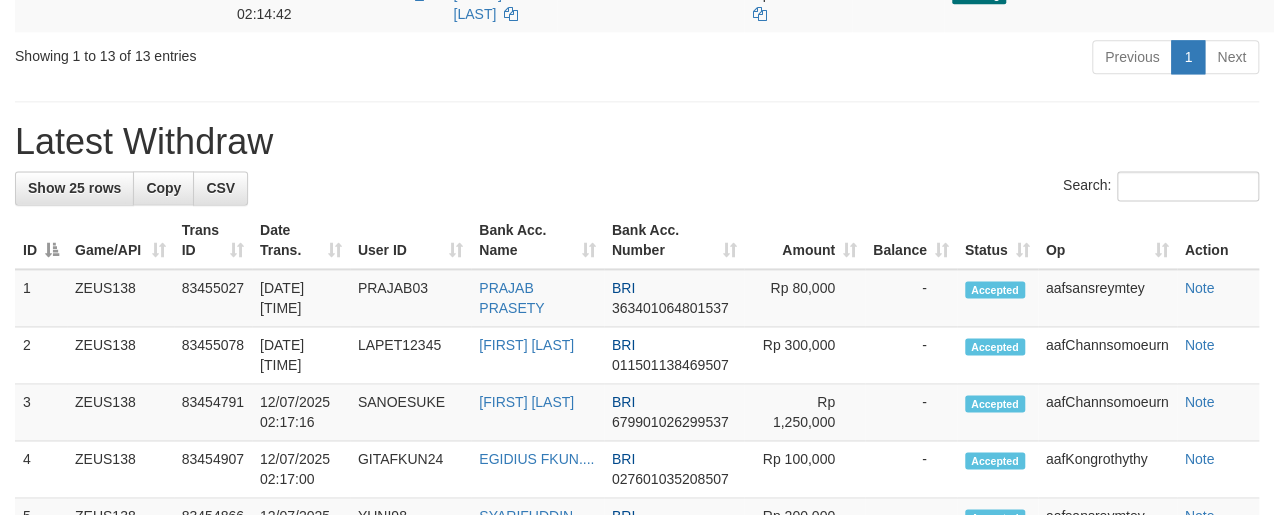 scroll, scrollTop: 1110, scrollLeft: 0, axis: vertical 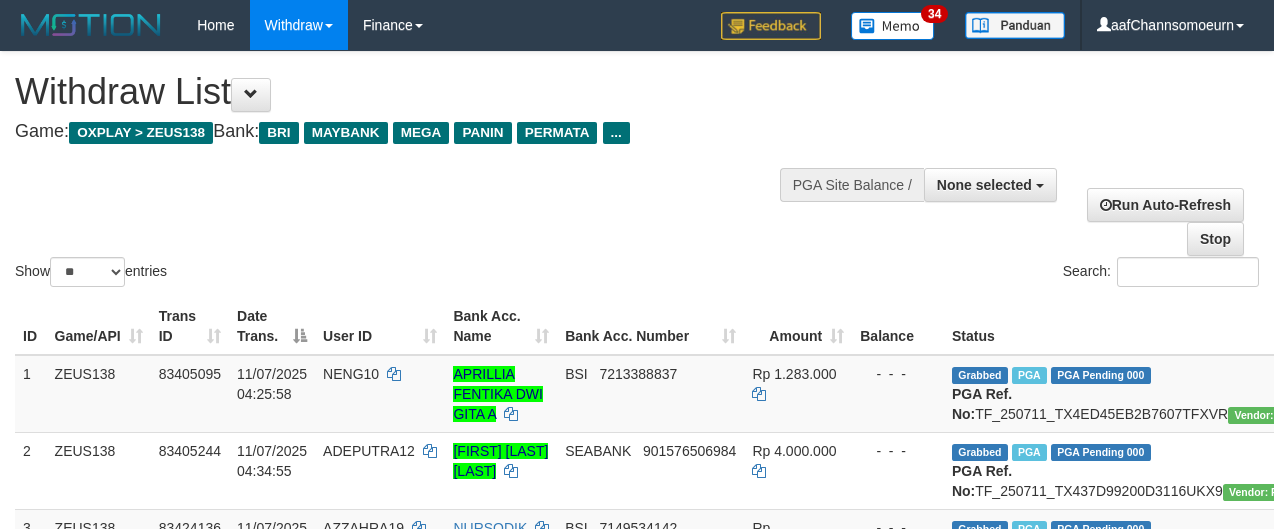 select 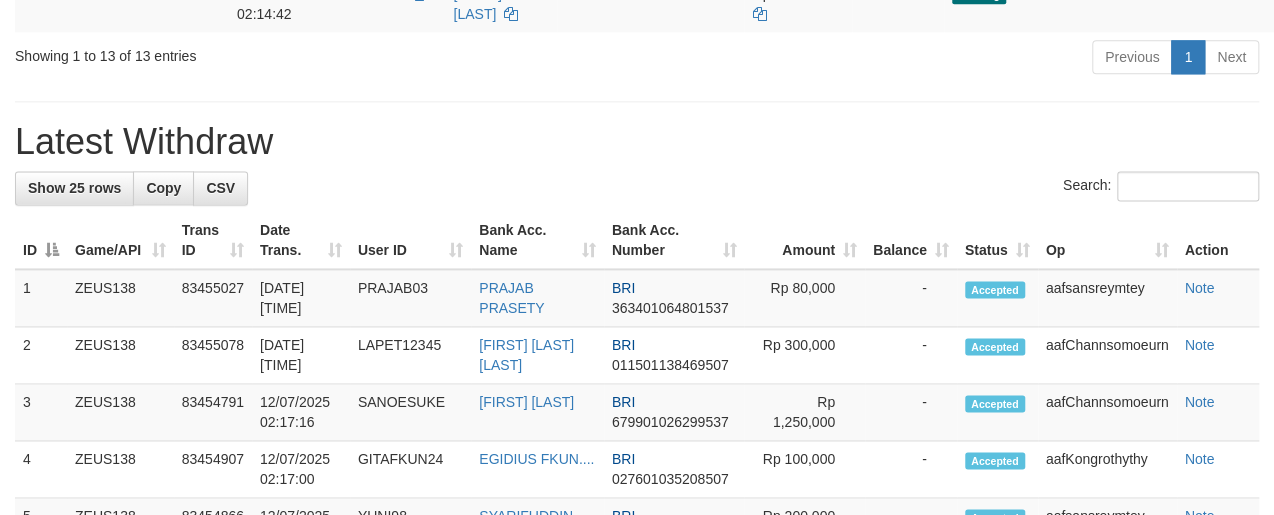 scroll, scrollTop: 1110, scrollLeft: 0, axis: vertical 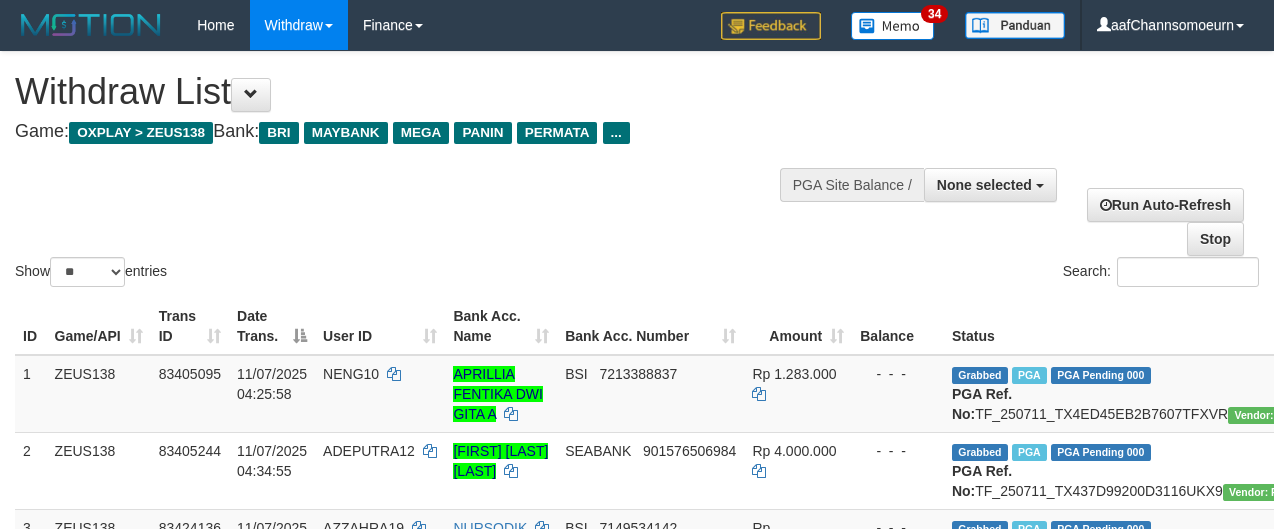 select 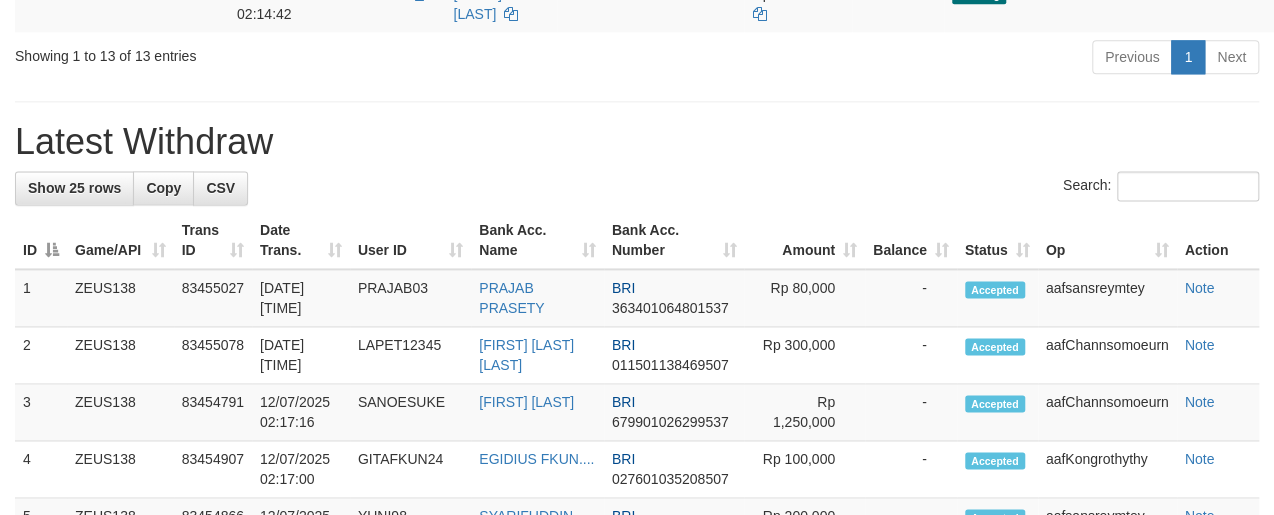 scroll, scrollTop: 1110, scrollLeft: 0, axis: vertical 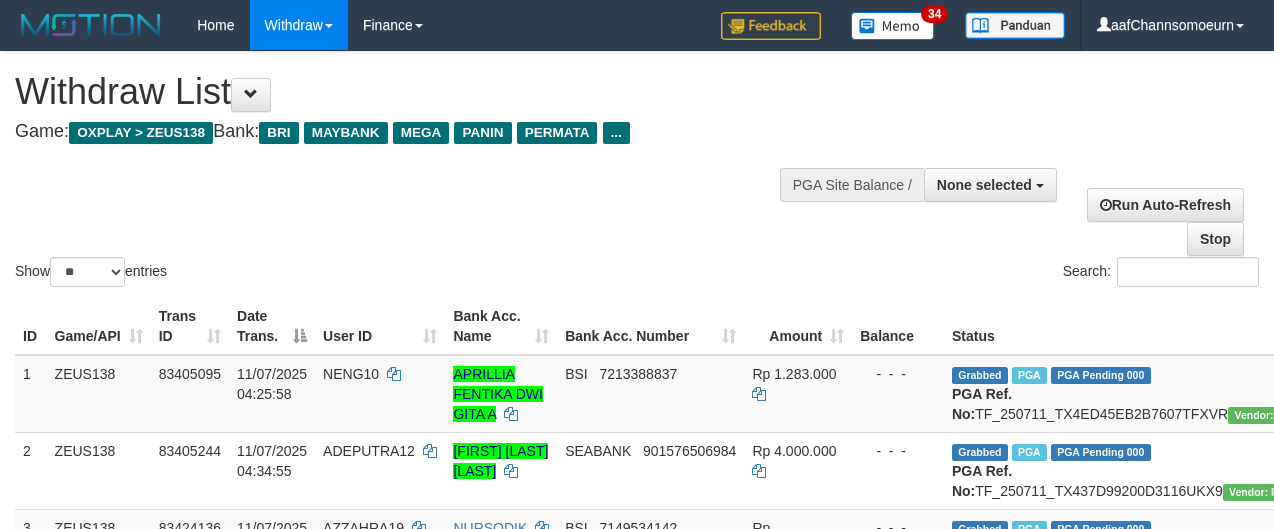 select 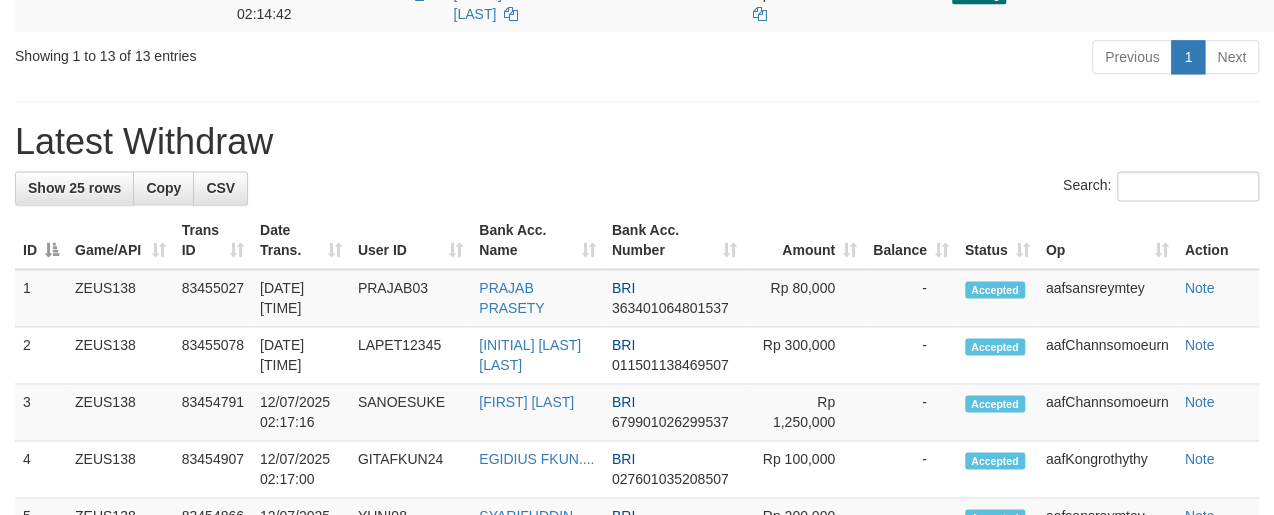 scroll, scrollTop: 1110, scrollLeft: 0, axis: vertical 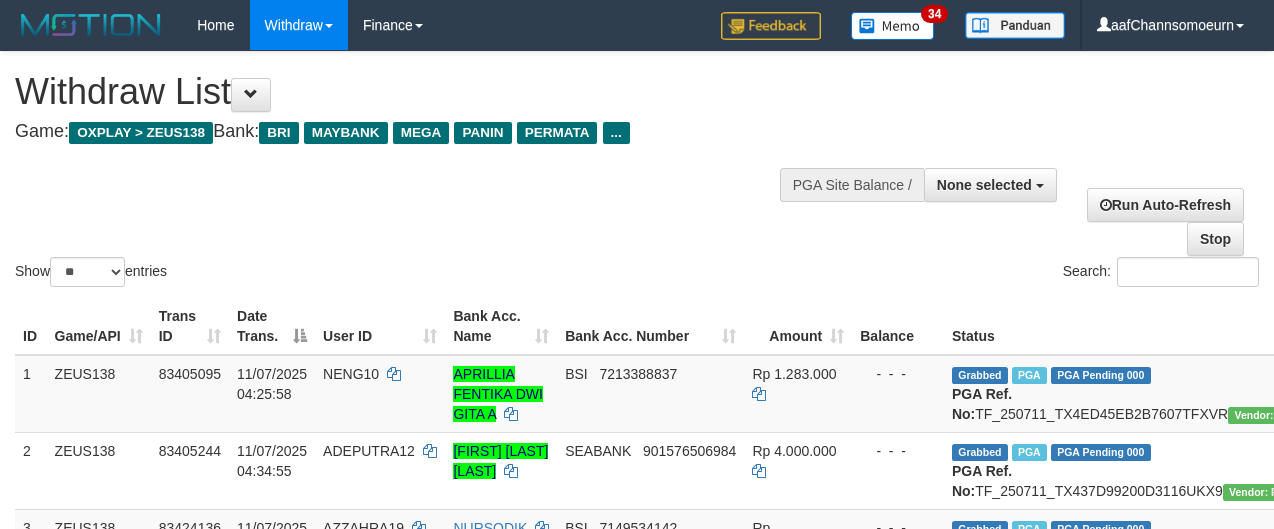 select 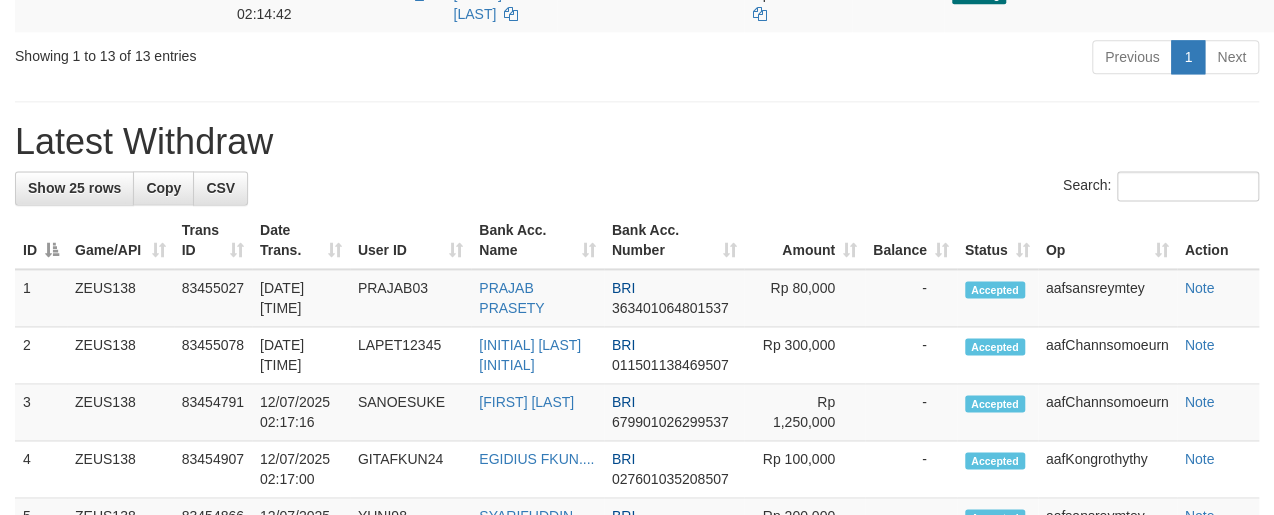 scroll, scrollTop: 1110, scrollLeft: 0, axis: vertical 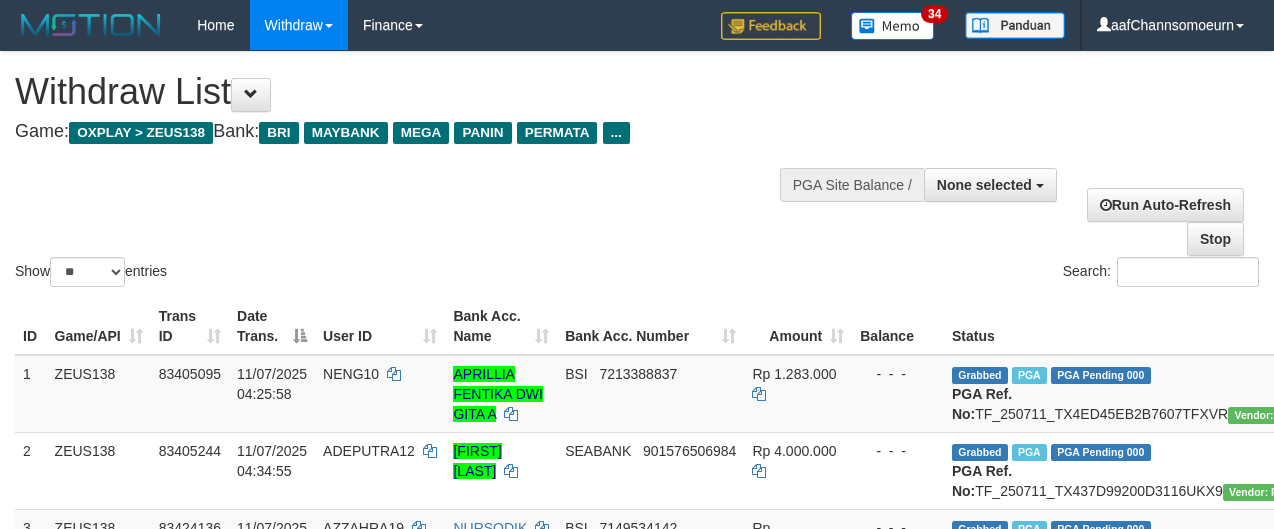 select 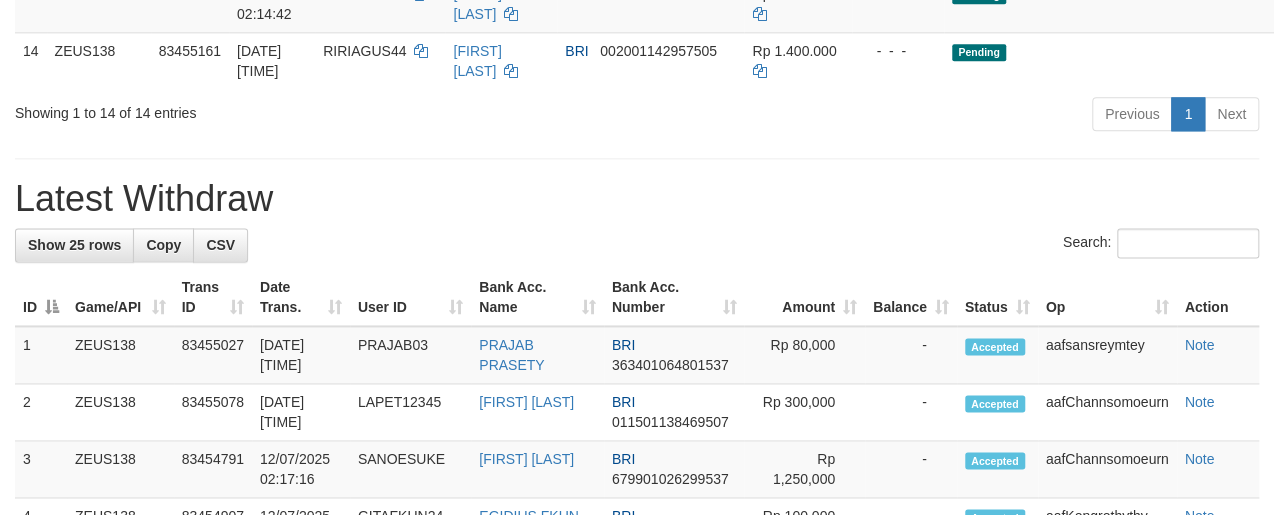 scroll, scrollTop: 1110, scrollLeft: 0, axis: vertical 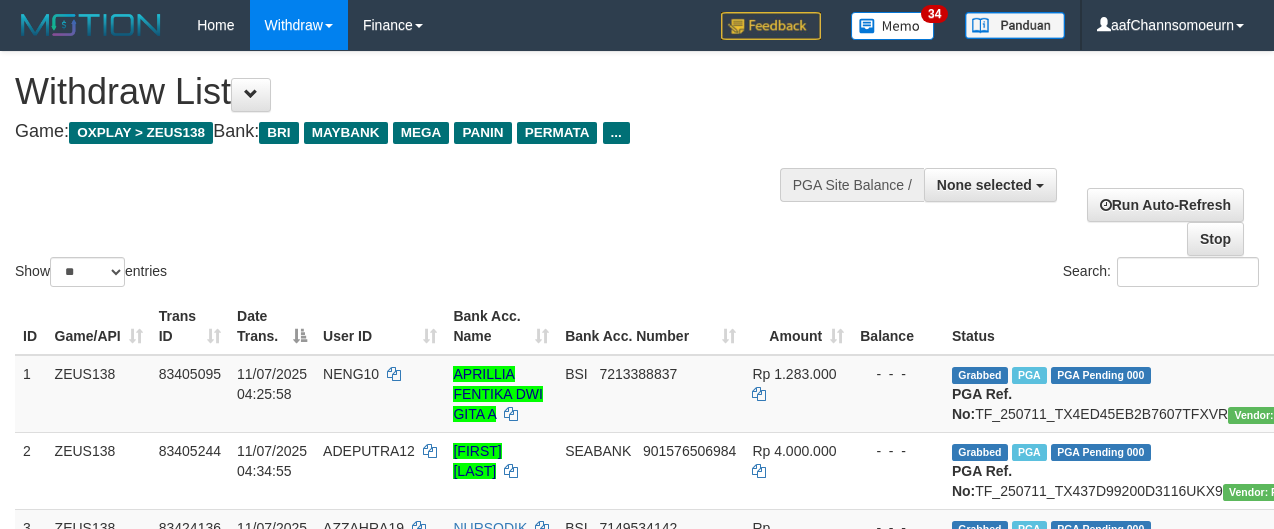 select 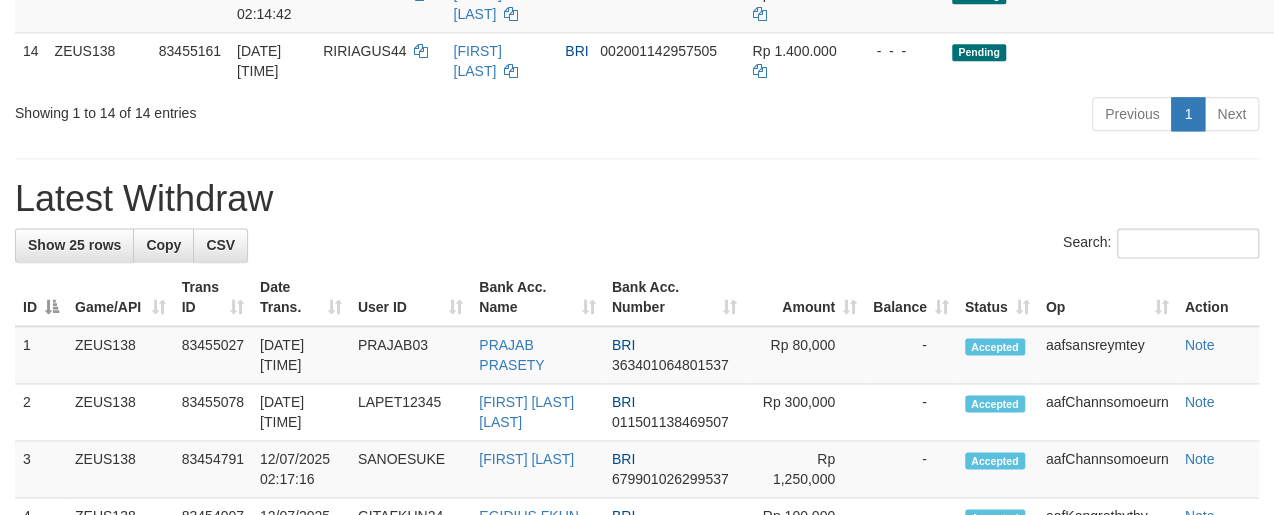 scroll, scrollTop: 1110, scrollLeft: 0, axis: vertical 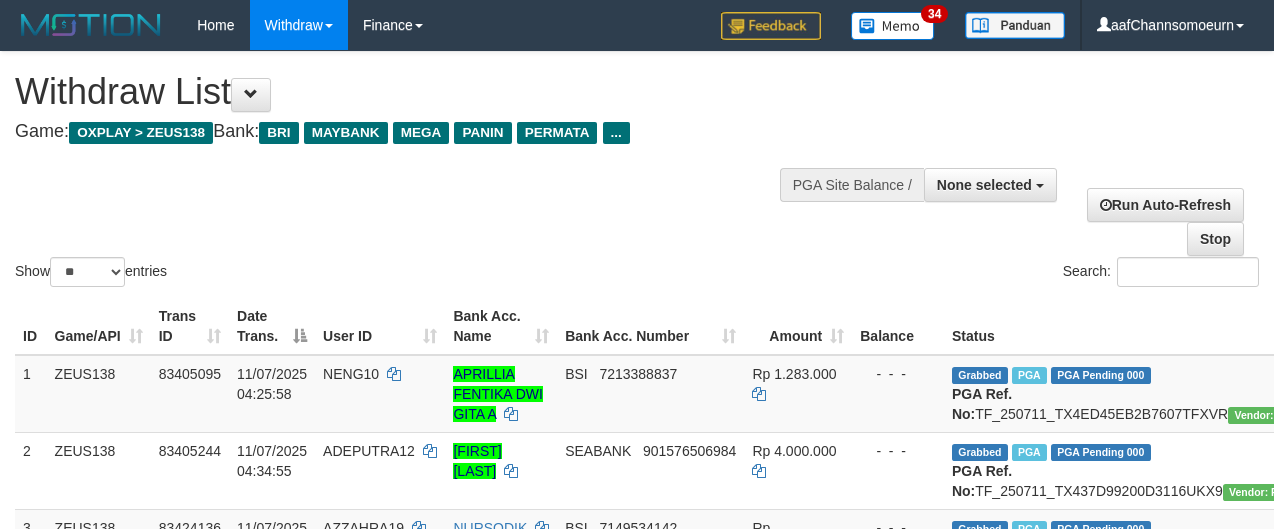 select 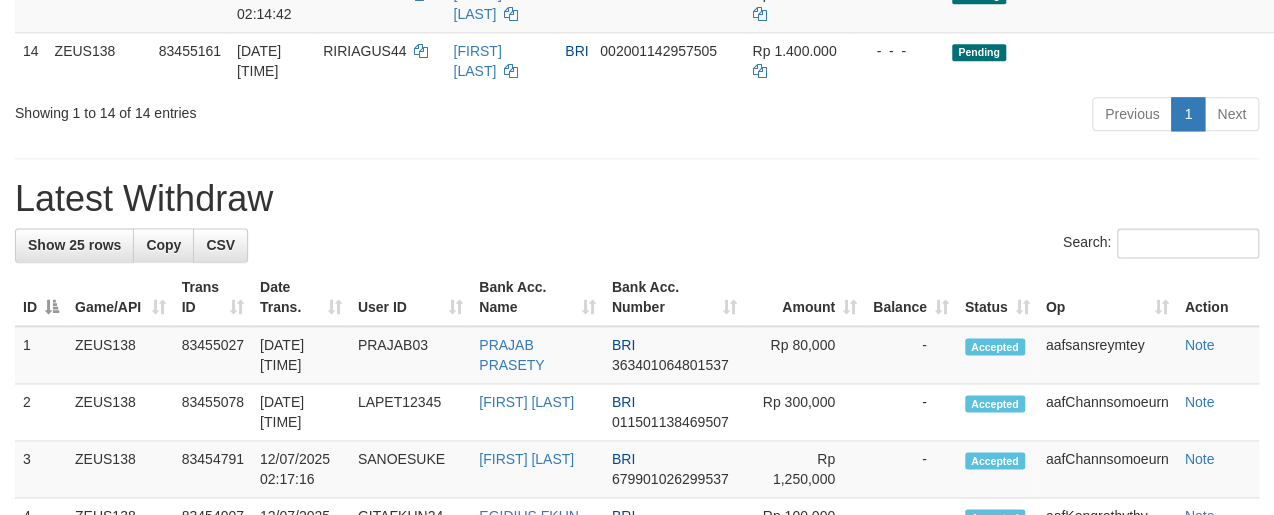 scroll, scrollTop: 1110, scrollLeft: 0, axis: vertical 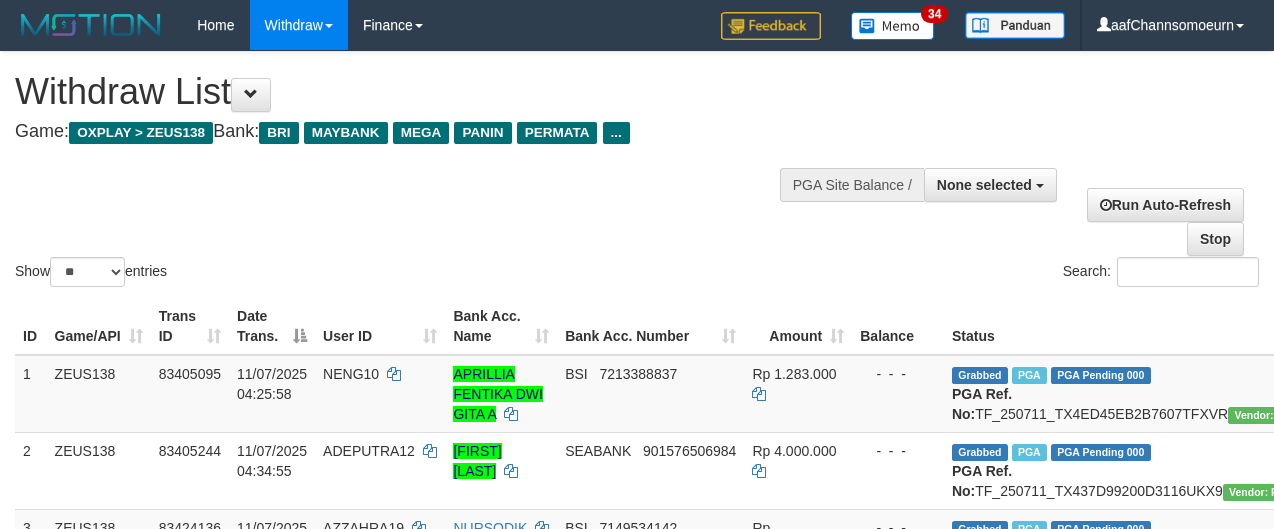 select 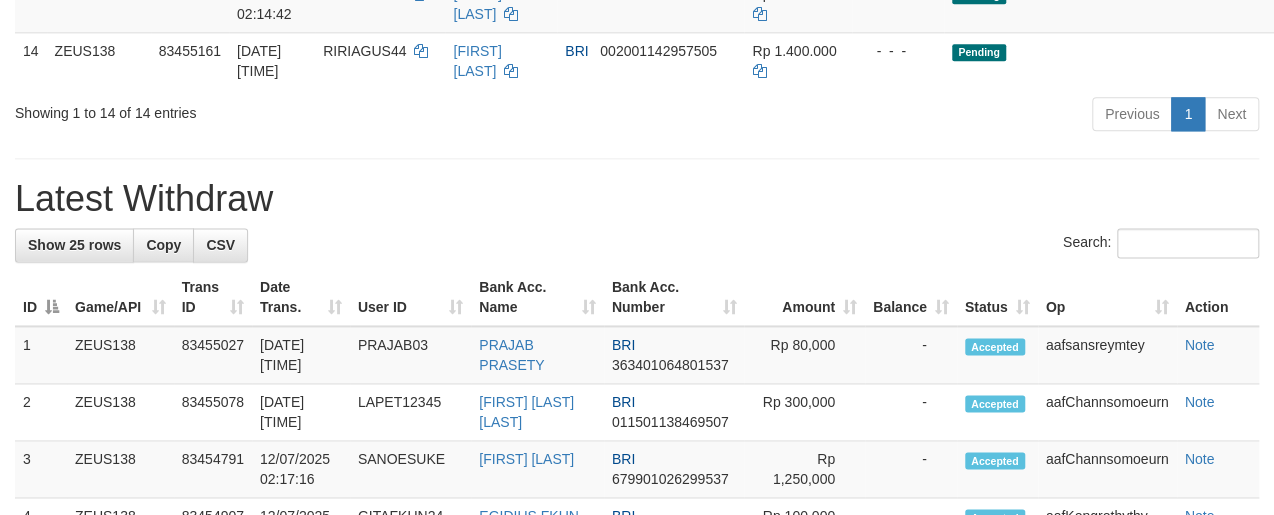 scroll, scrollTop: 1110, scrollLeft: 0, axis: vertical 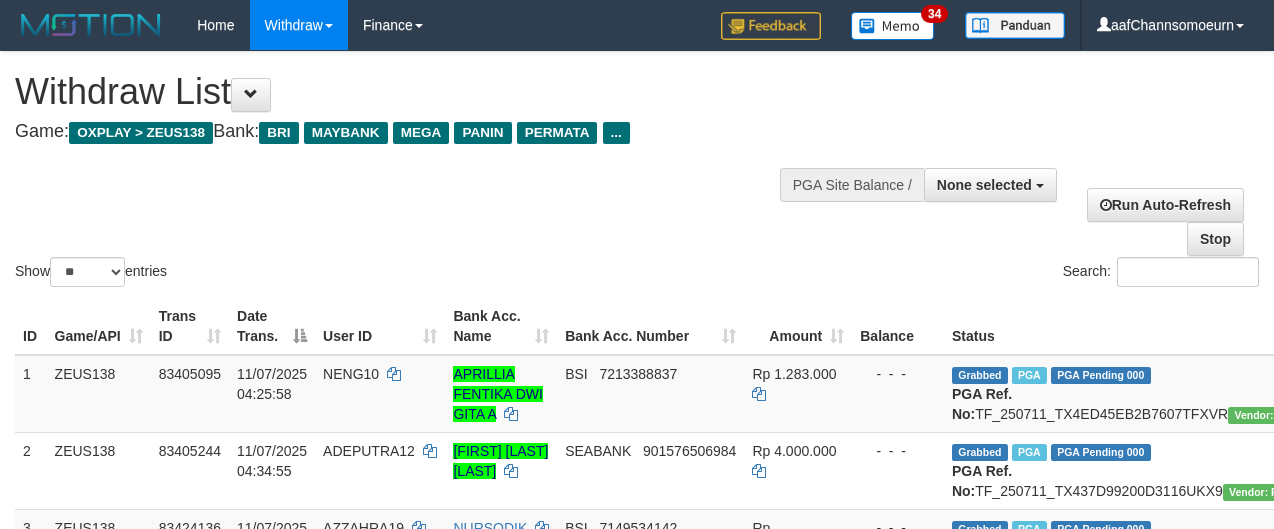 select 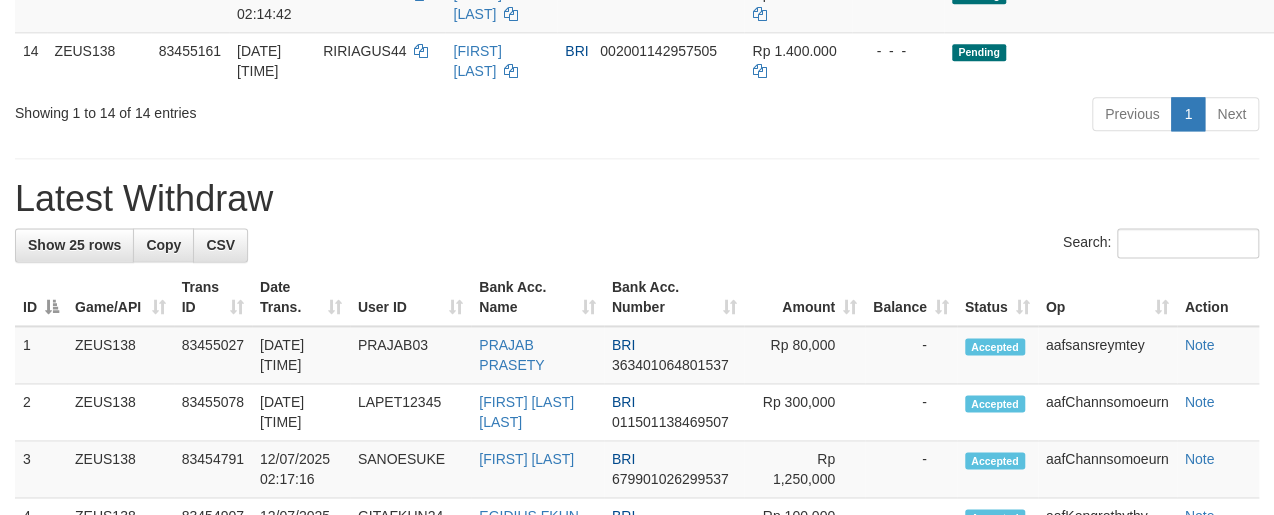 scroll, scrollTop: 1110, scrollLeft: 0, axis: vertical 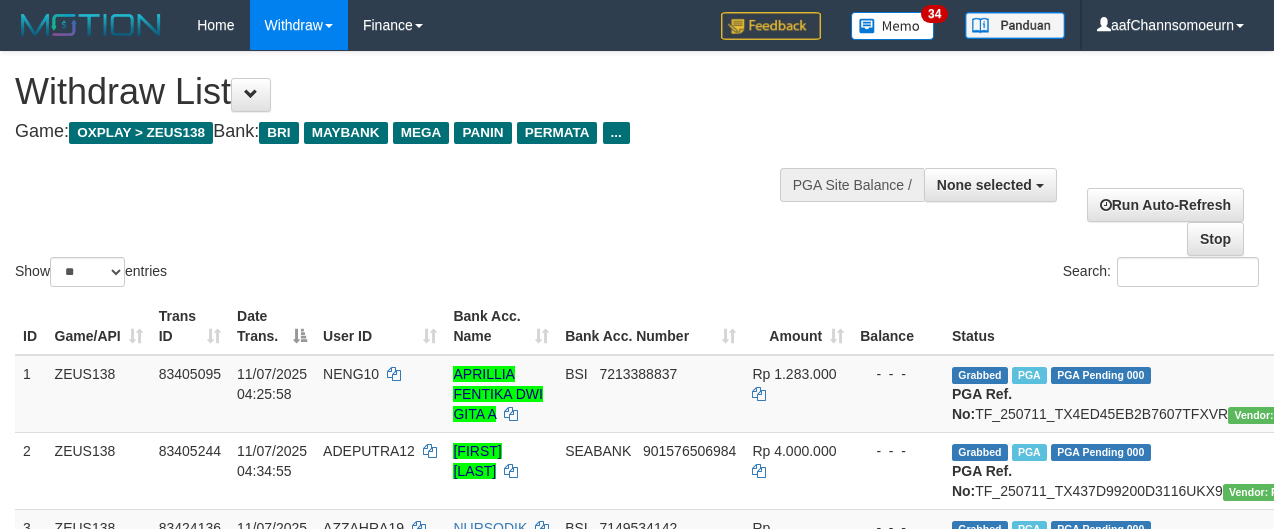 select 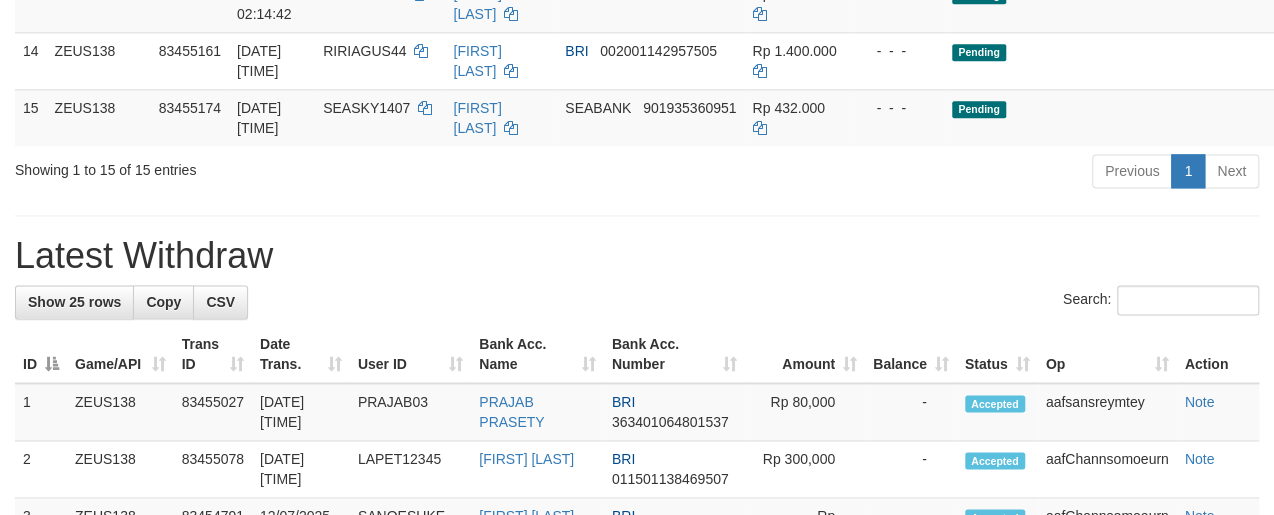 scroll, scrollTop: 1110, scrollLeft: 0, axis: vertical 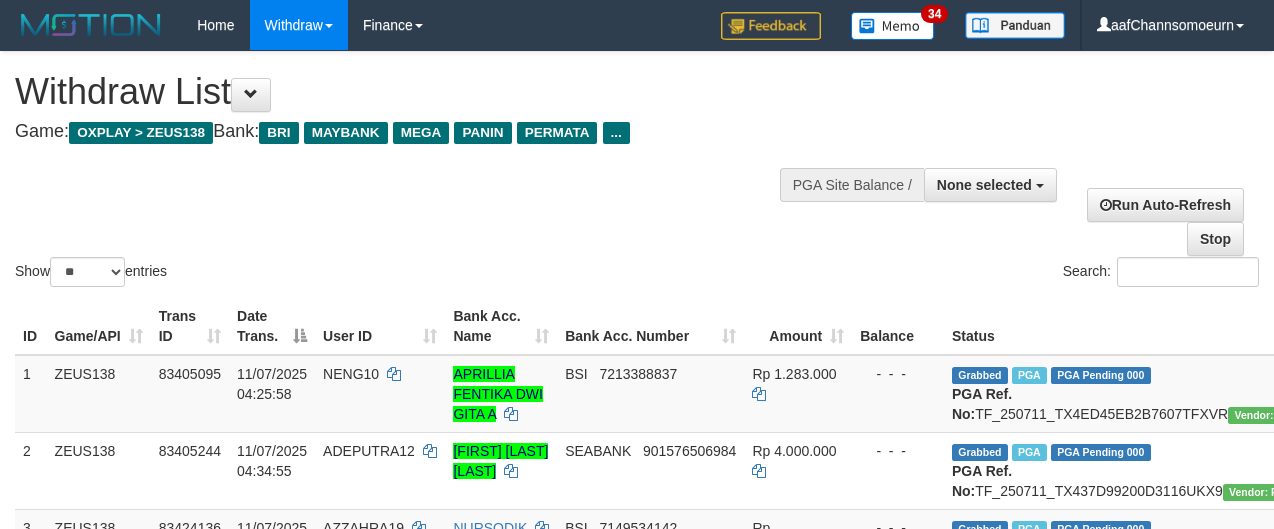 select 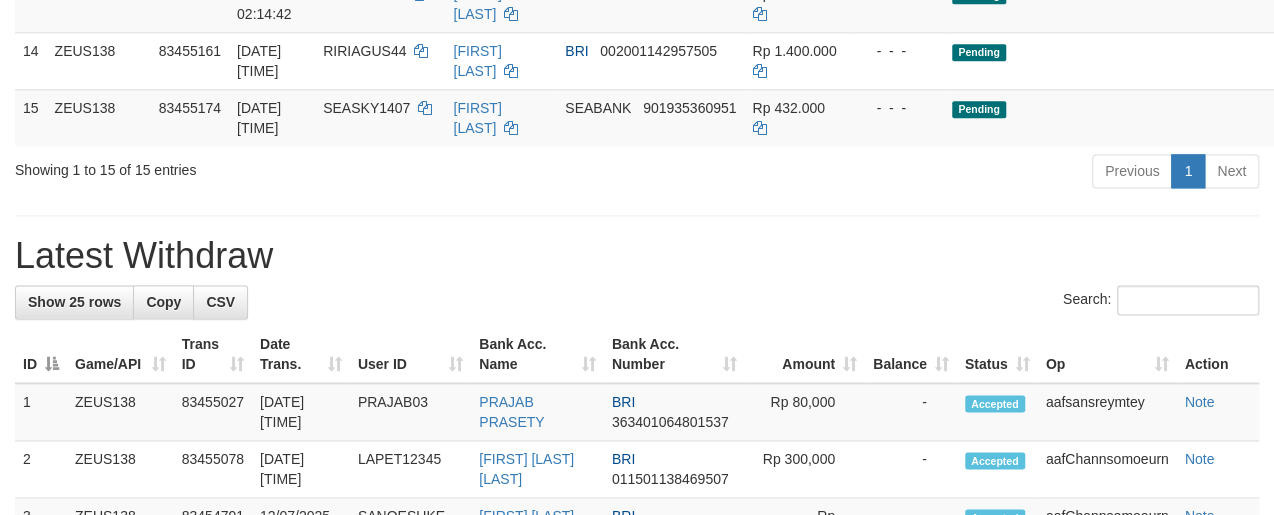 scroll, scrollTop: 1110, scrollLeft: 0, axis: vertical 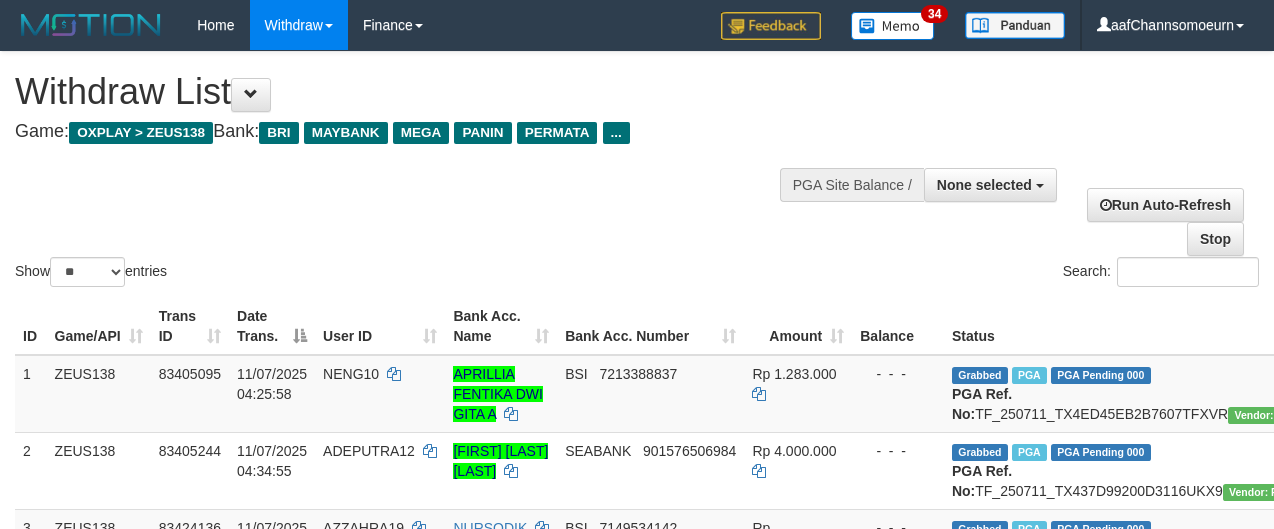 select 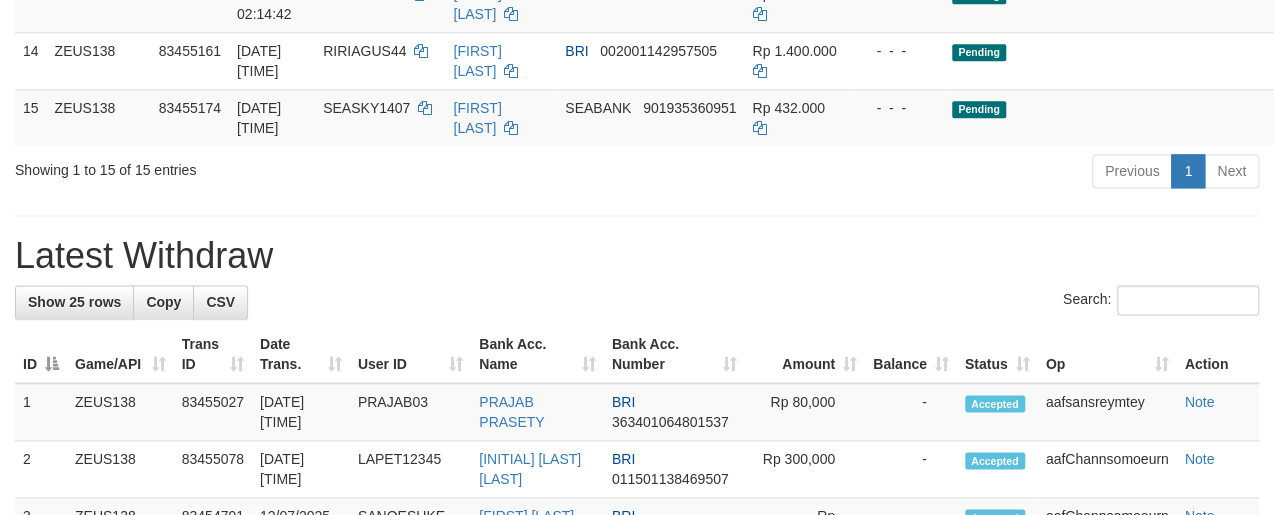 scroll, scrollTop: 1110, scrollLeft: 0, axis: vertical 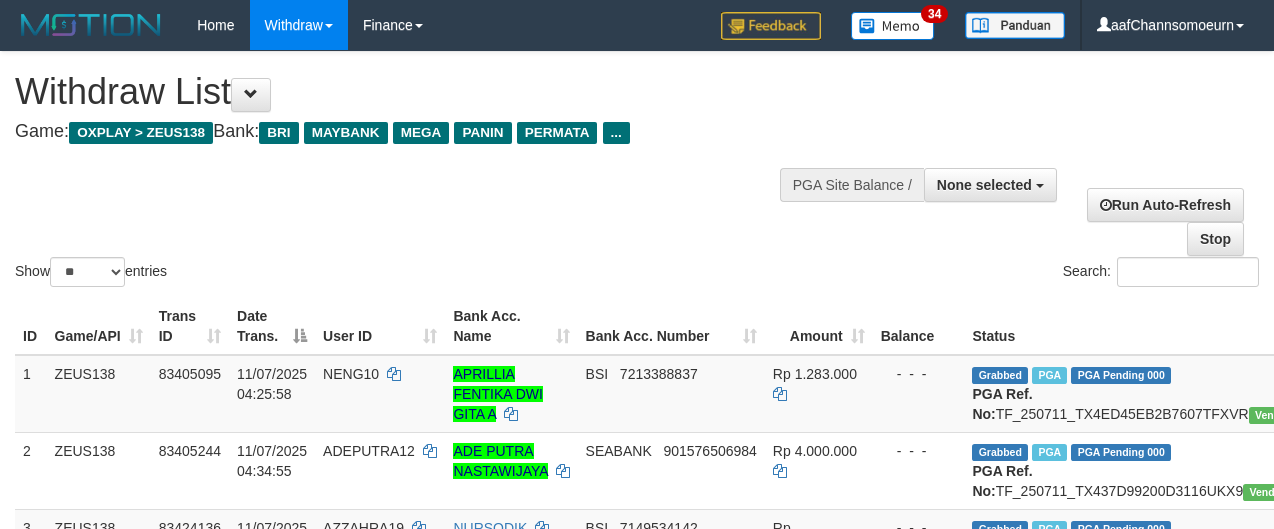 select 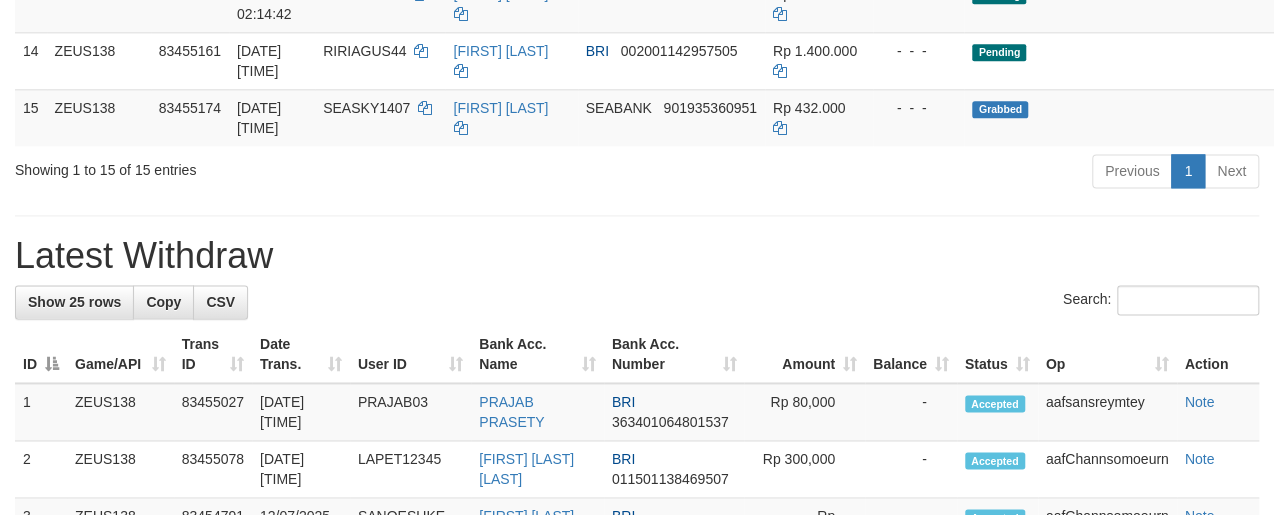 scroll, scrollTop: 1110, scrollLeft: 0, axis: vertical 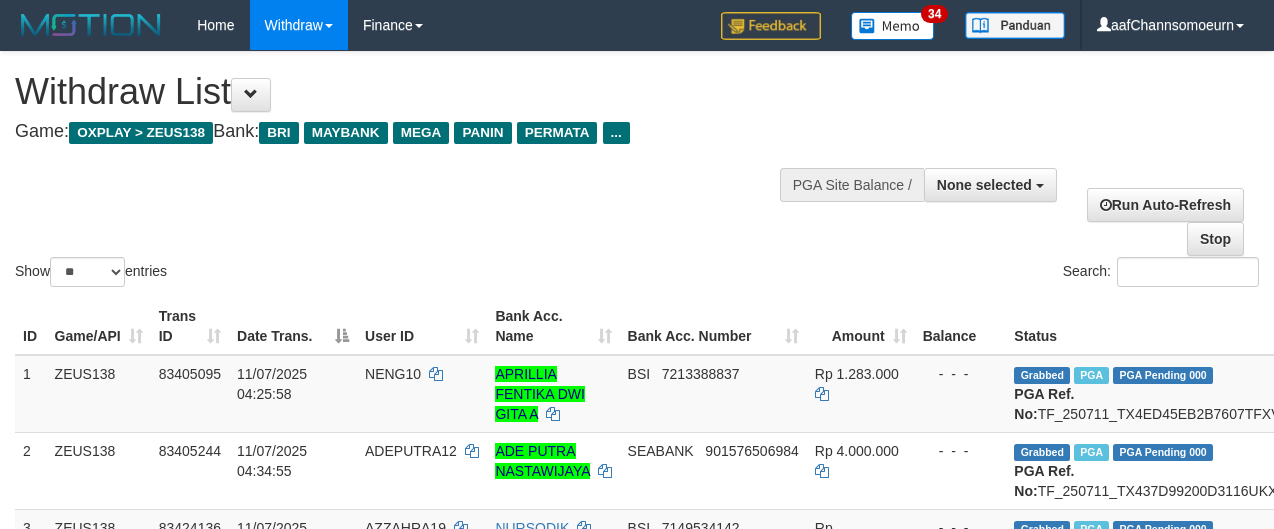 select 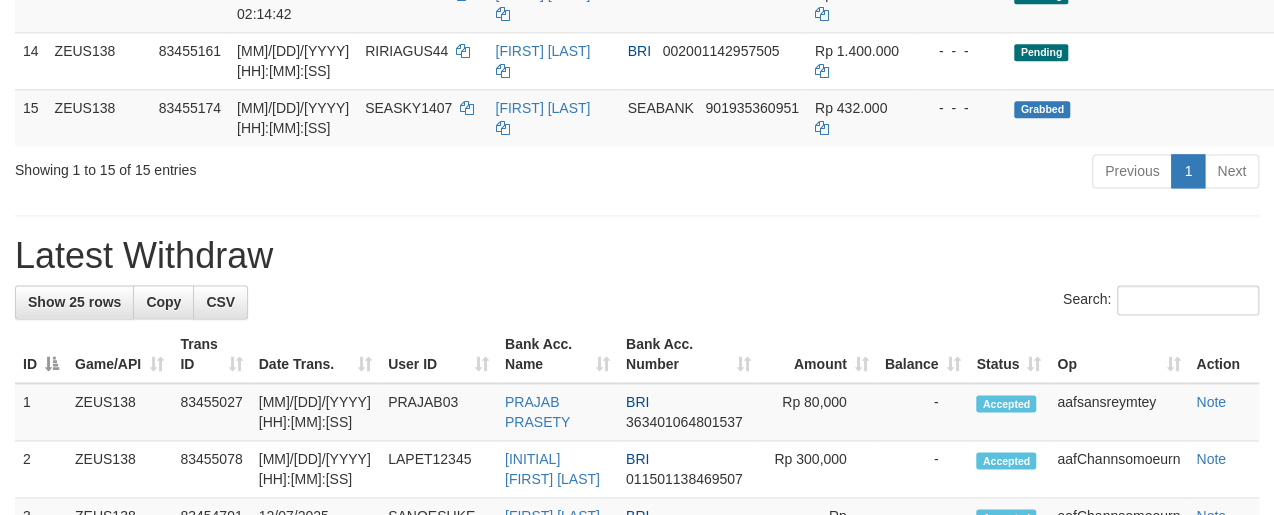 scroll, scrollTop: 1110, scrollLeft: 0, axis: vertical 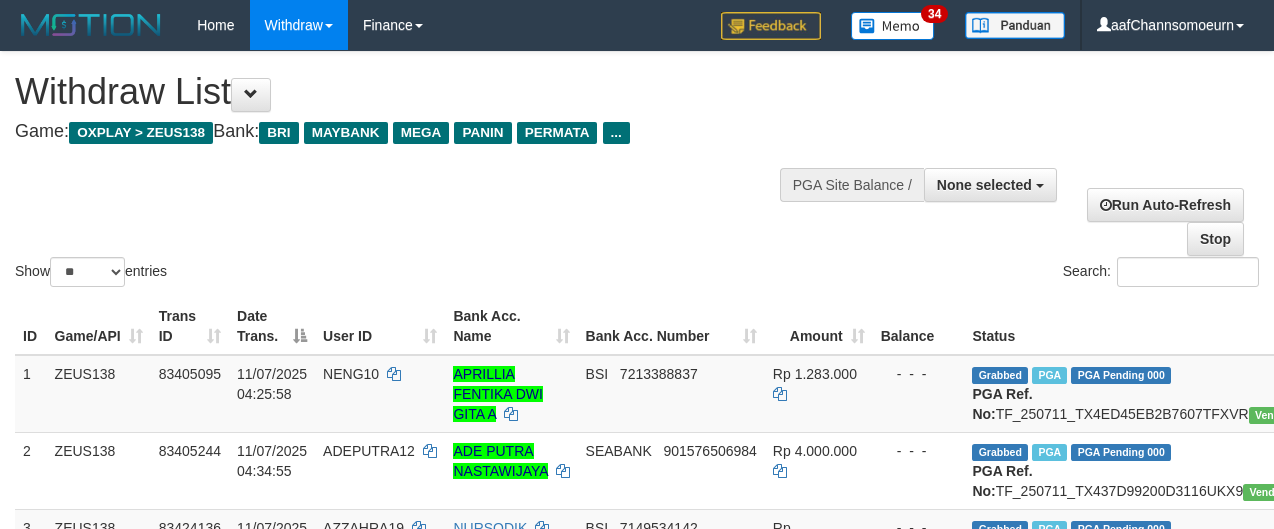 select 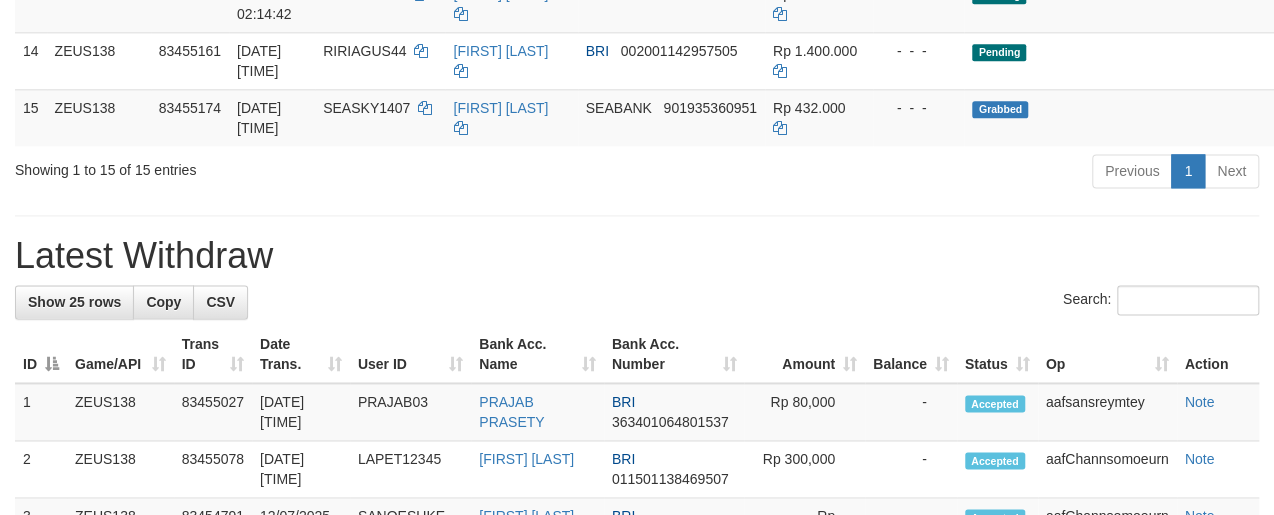 scroll, scrollTop: 1110, scrollLeft: 0, axis: vertical 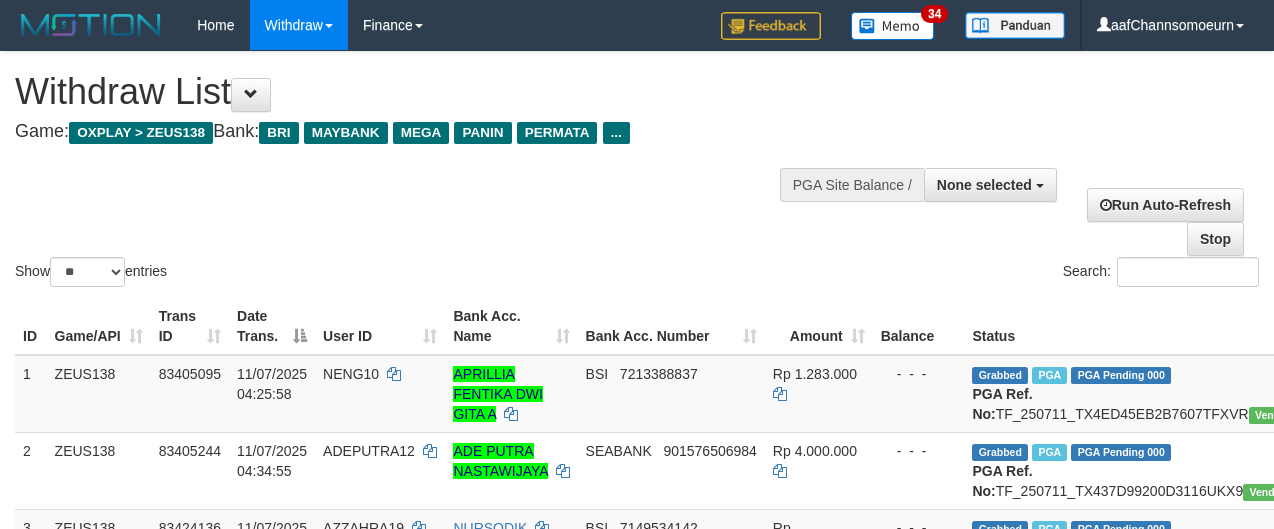select 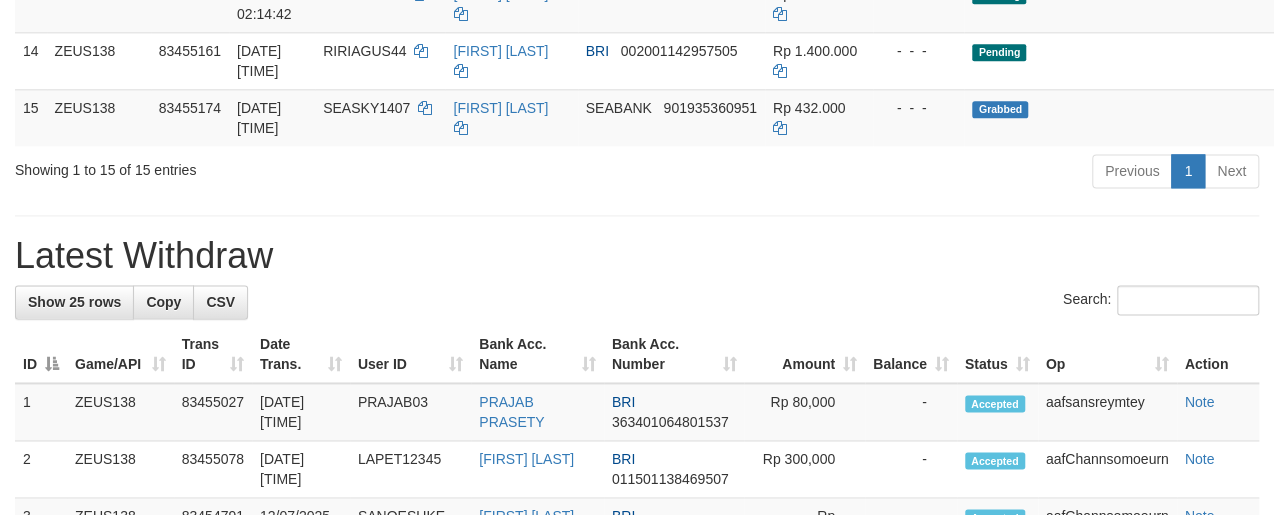 scroll, scrollTop: 1110, scrollLeft: 0, axis: vertical 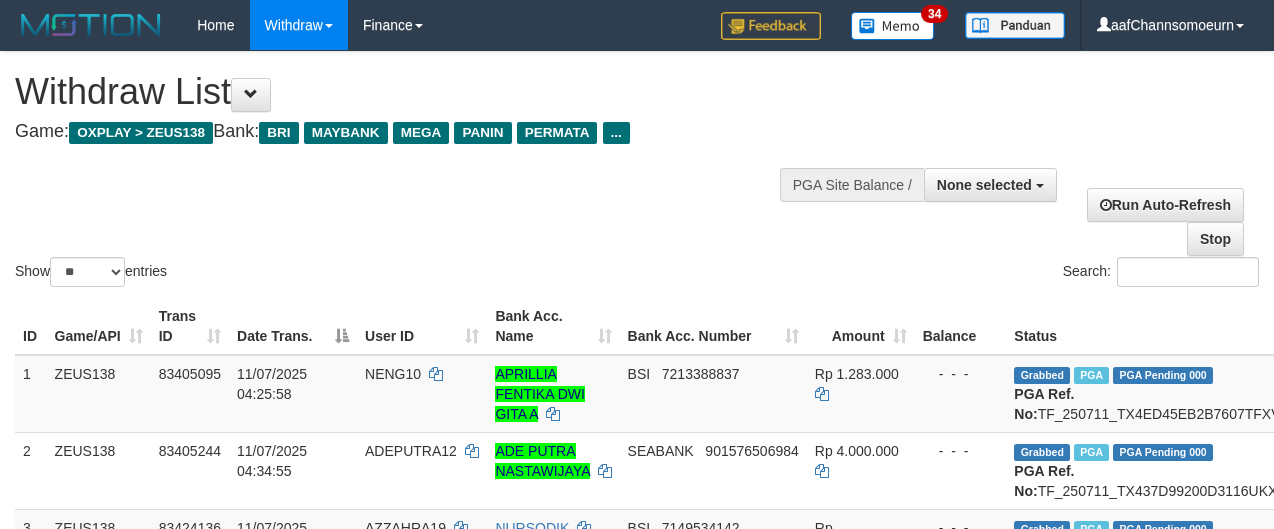 select 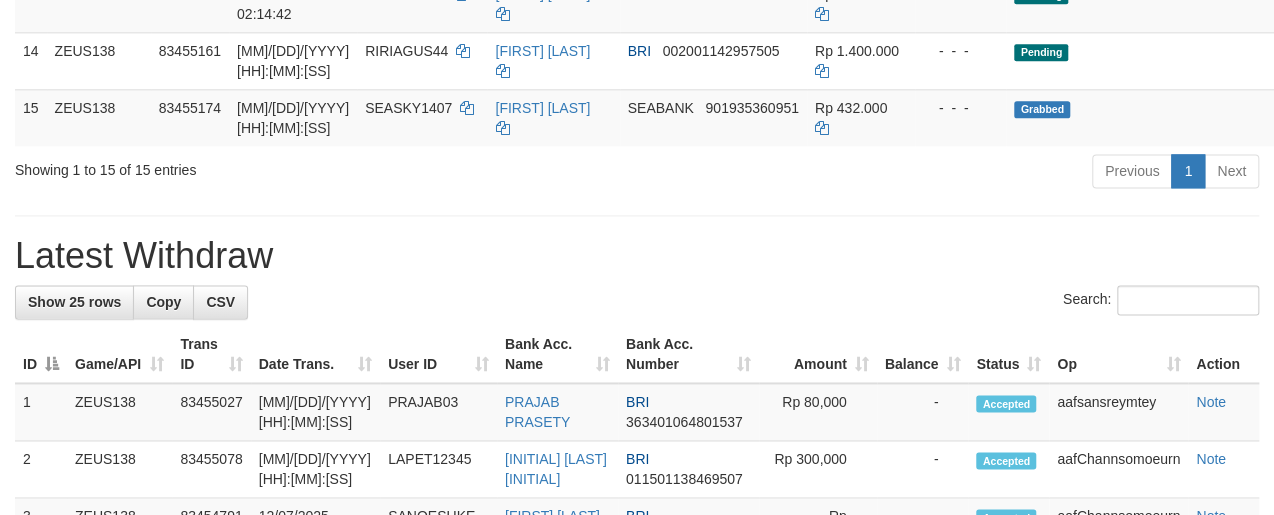 scroll, scrollTop: 1110, scrollLeft: 0, axis: vertical 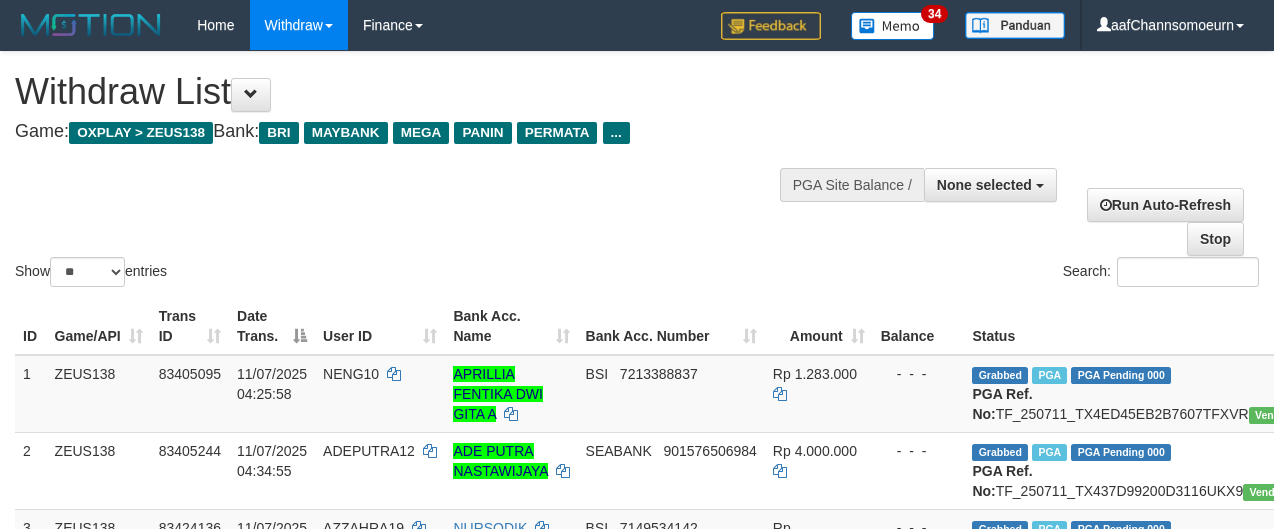 select 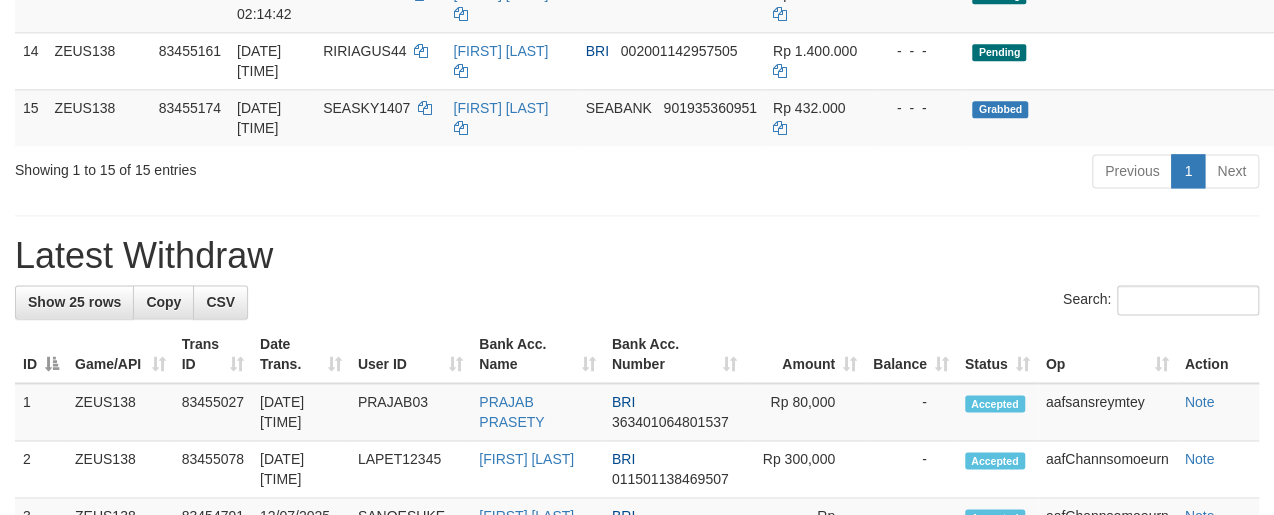 scroll, scrollTop: 1110, scrollLeft: 0, axis: vertical 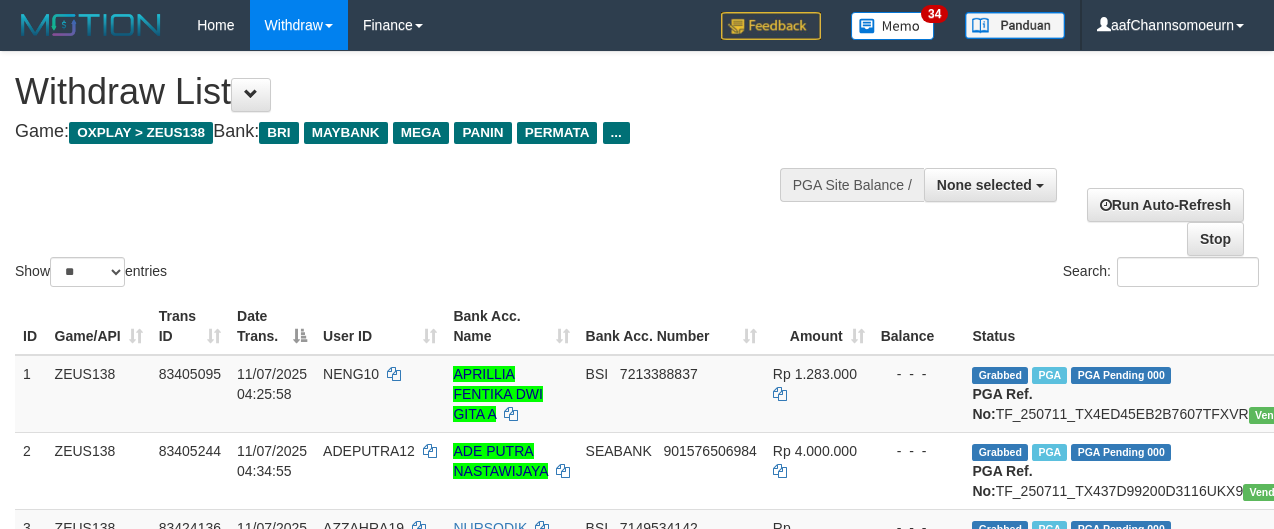 select 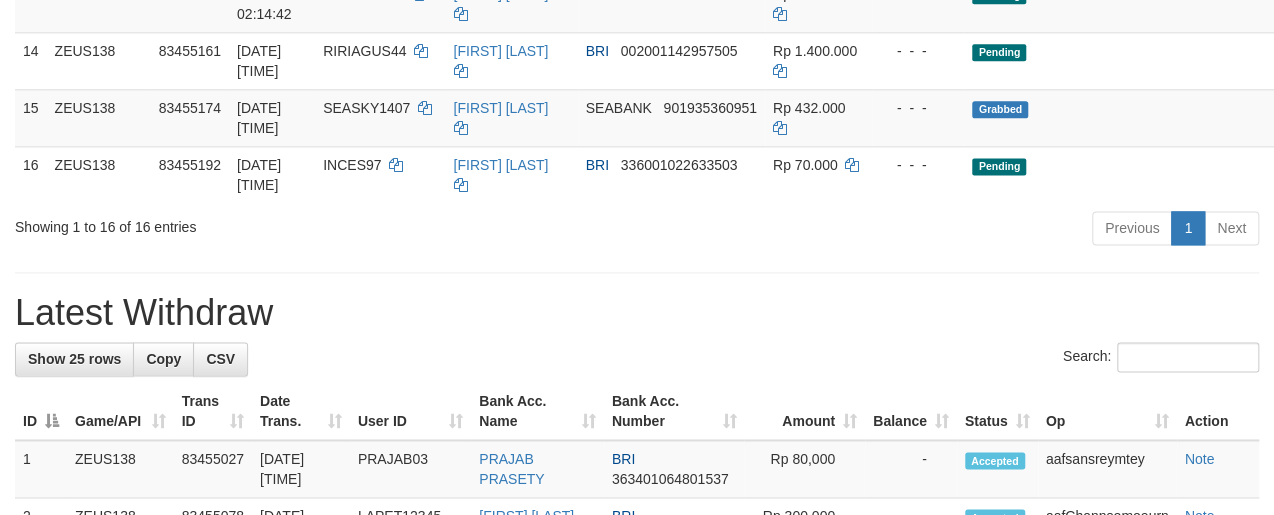 scroll, scrollTop: 1110, scrollLeft: 0, axis: vertical 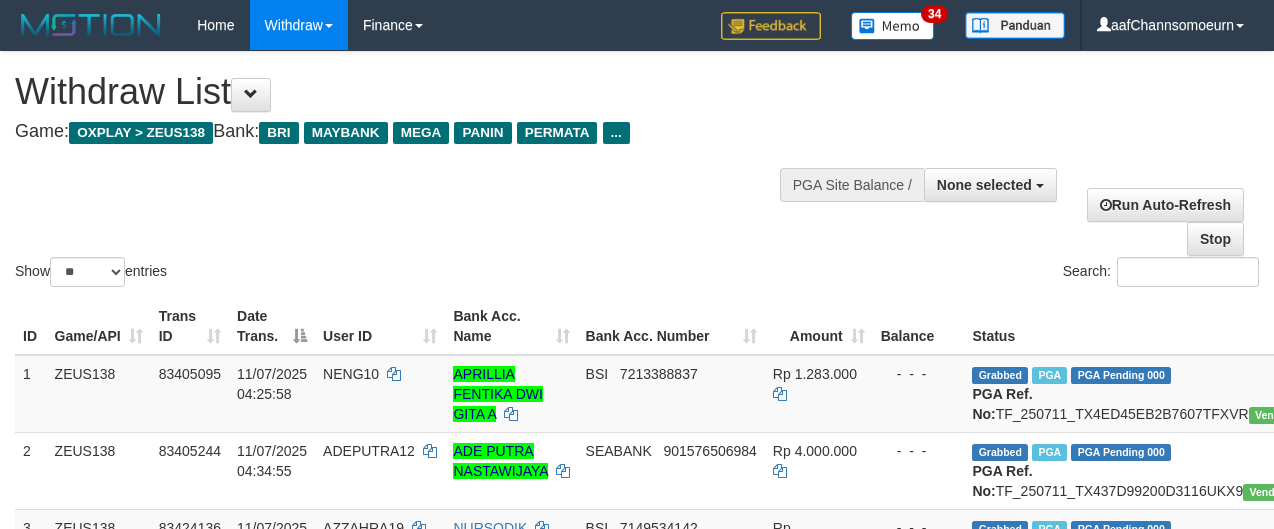 select 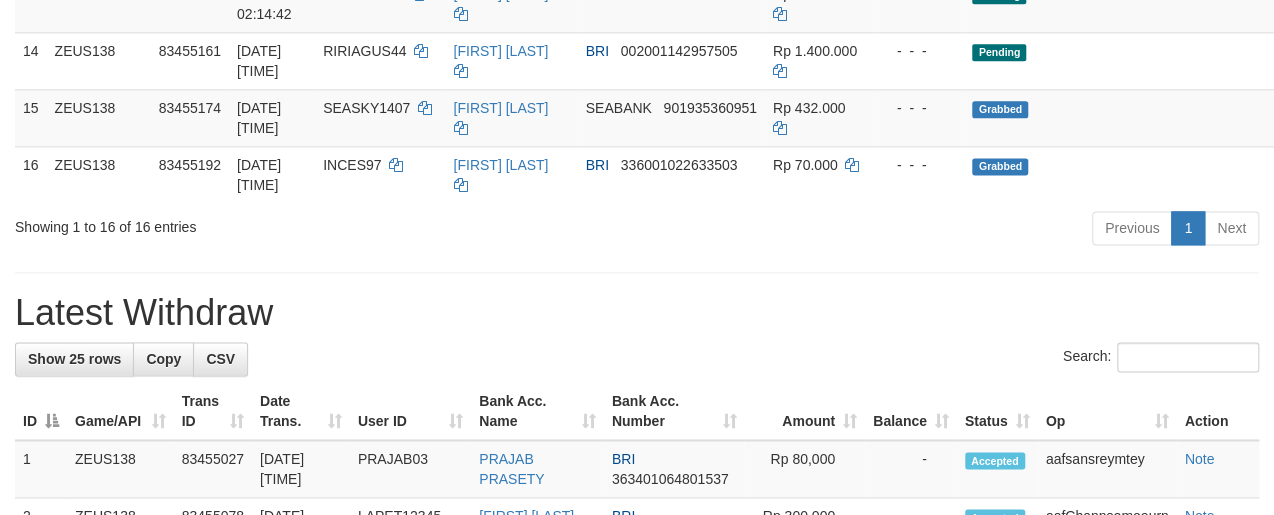 scroll, scrollTop: 1110, scrollLeft: 0, axis: vertical 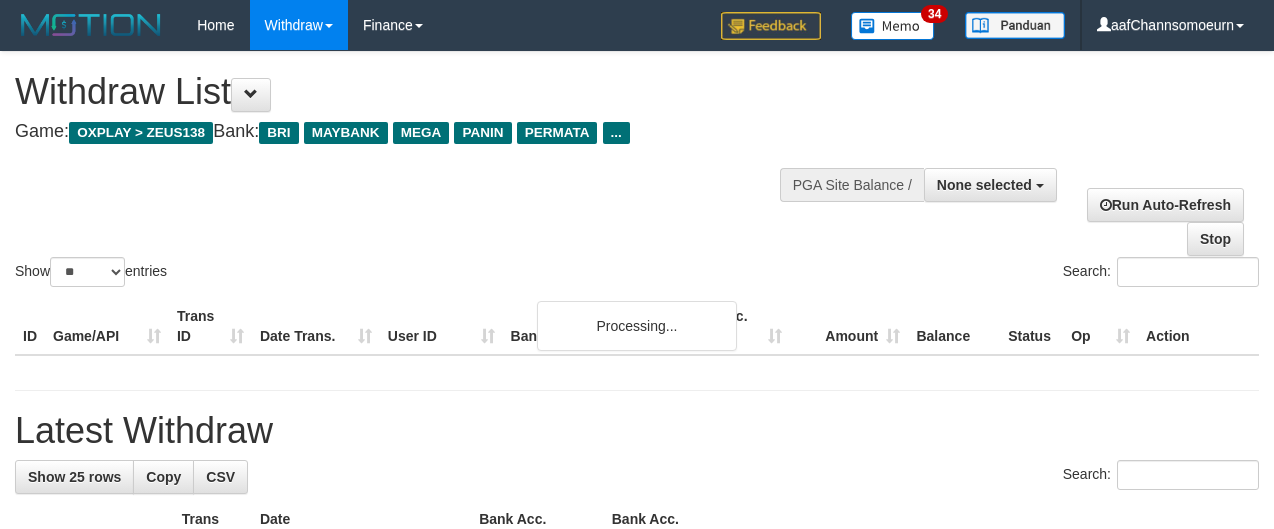 select 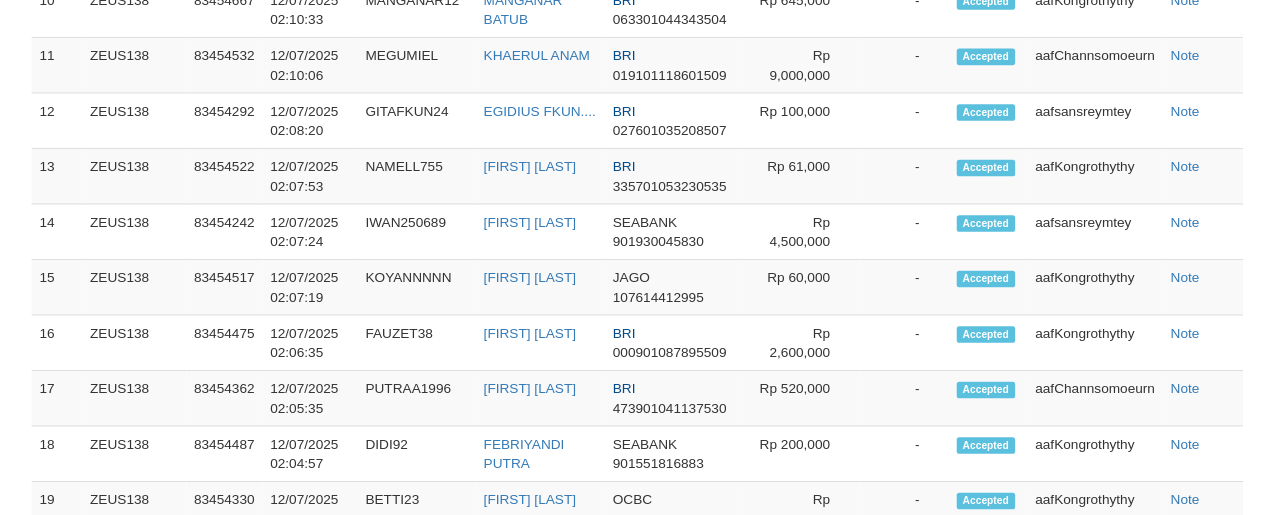 scroll, scrollTop: 2255, scrollLeft: 0, axis: vertical 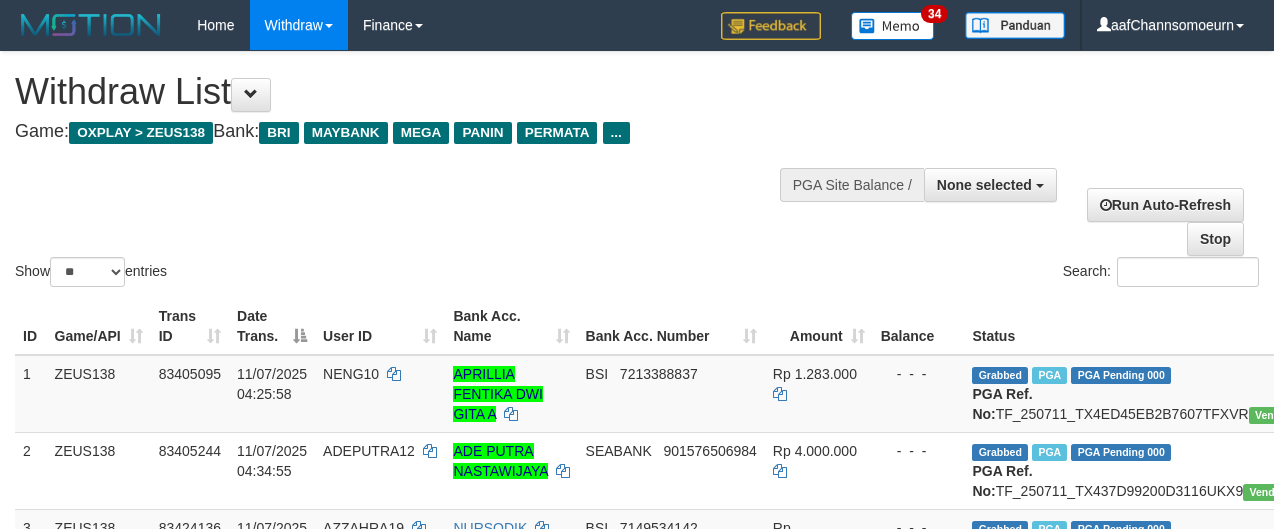 select 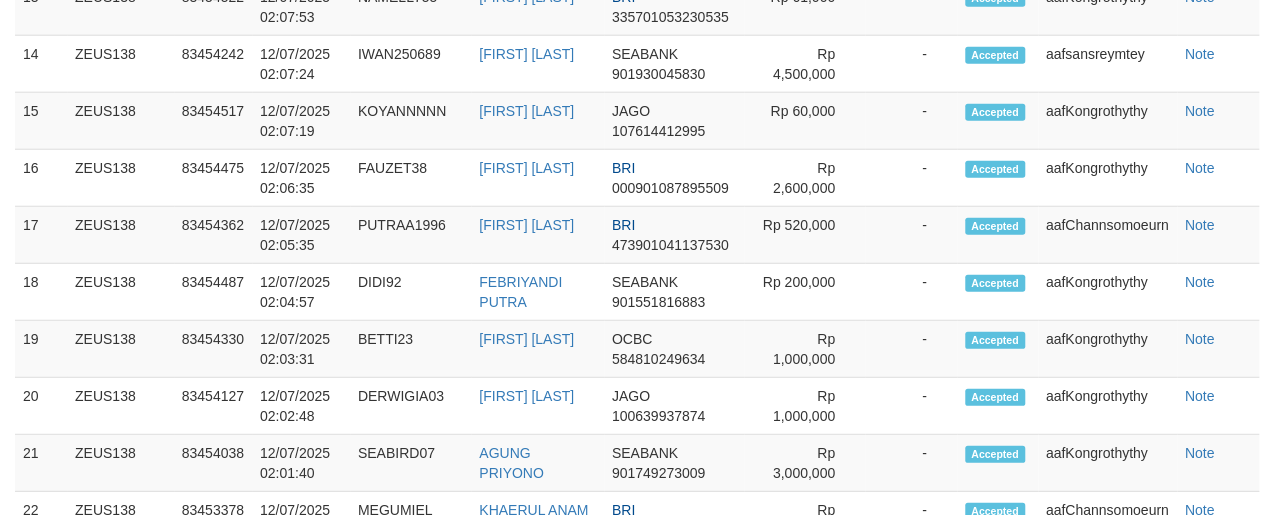 scroll, scrollTop: 2255, scrollLeft: 0, axis: vertical 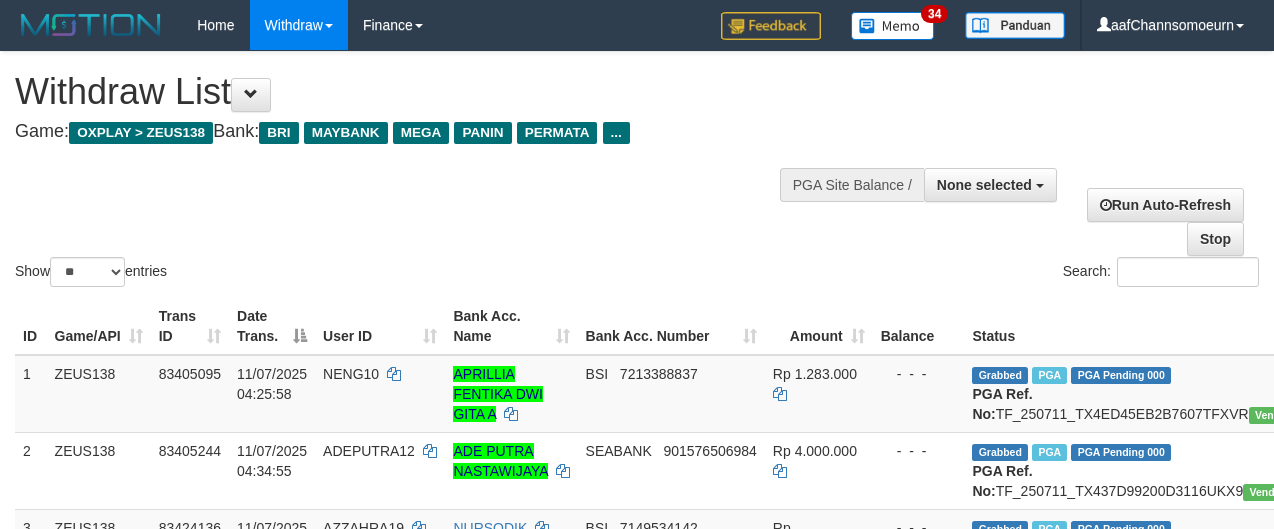 select 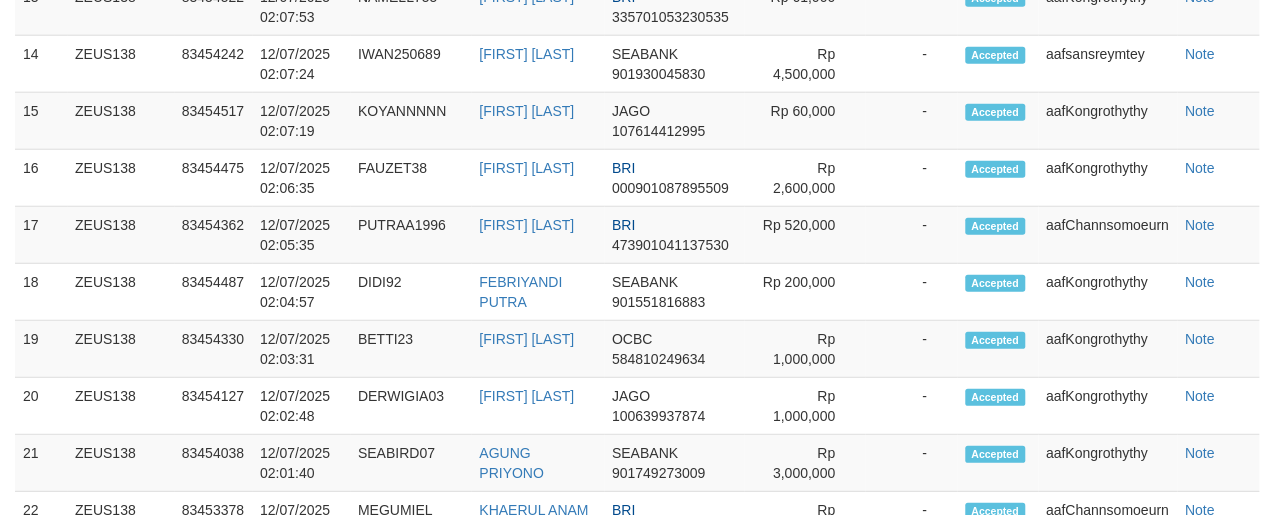 scroll, scrollTop: 2255, scrollLeft: 0, axis: vertical 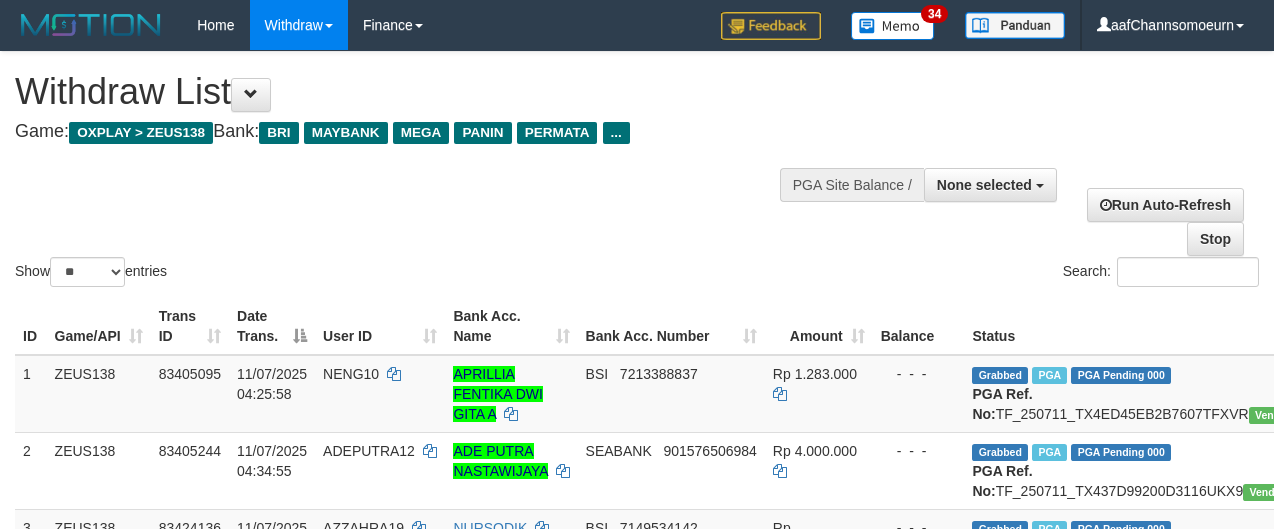 select 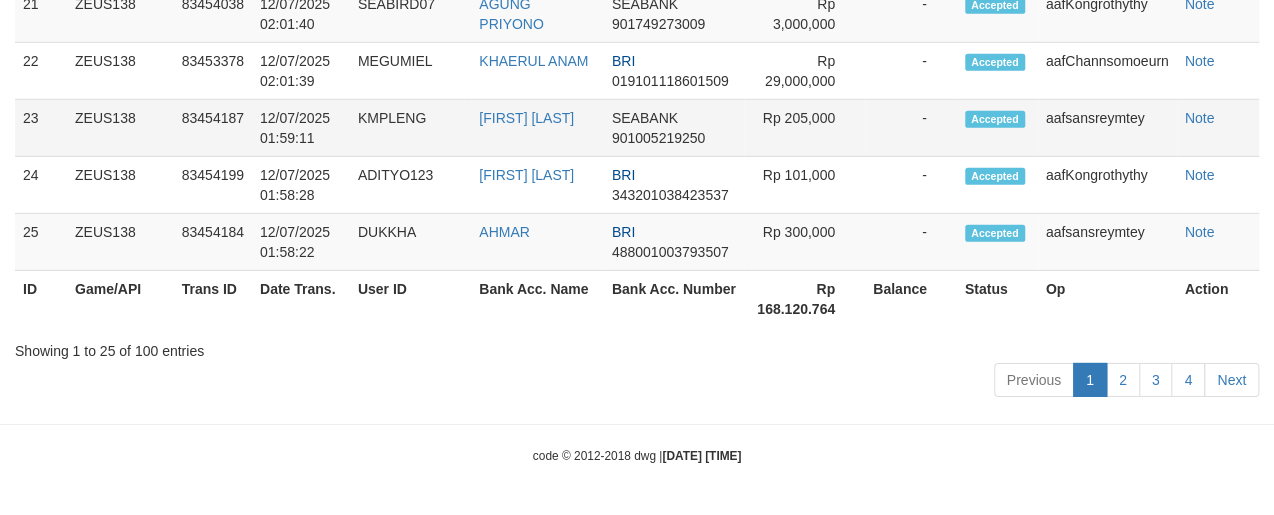 scroll, scrollTop: 2483, scrollLeft: 0, axis: vertical 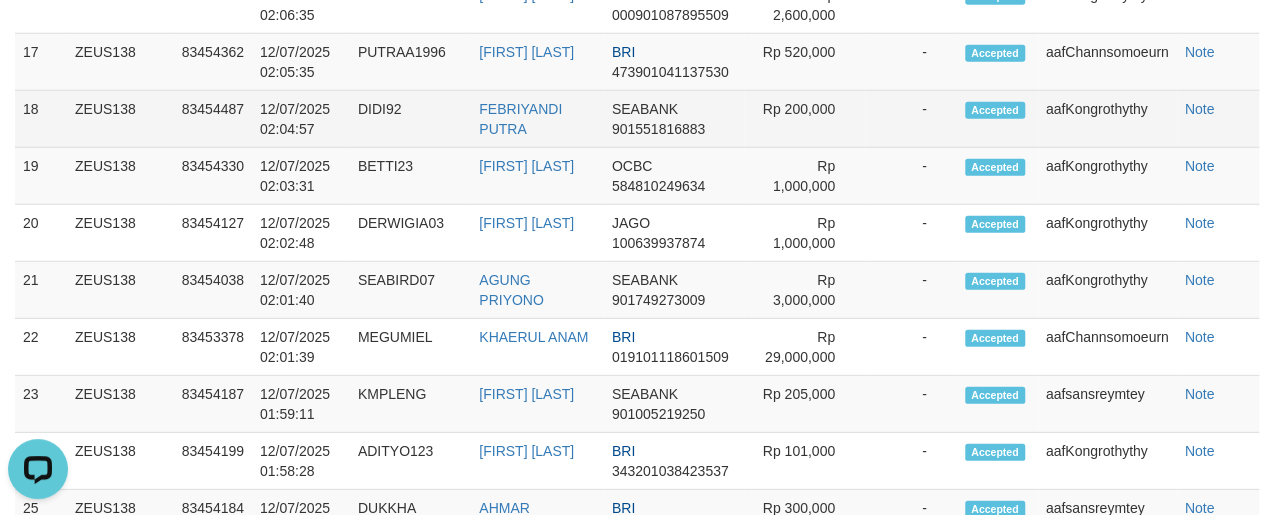 click on "Note" at bounding box center [1218, 119] 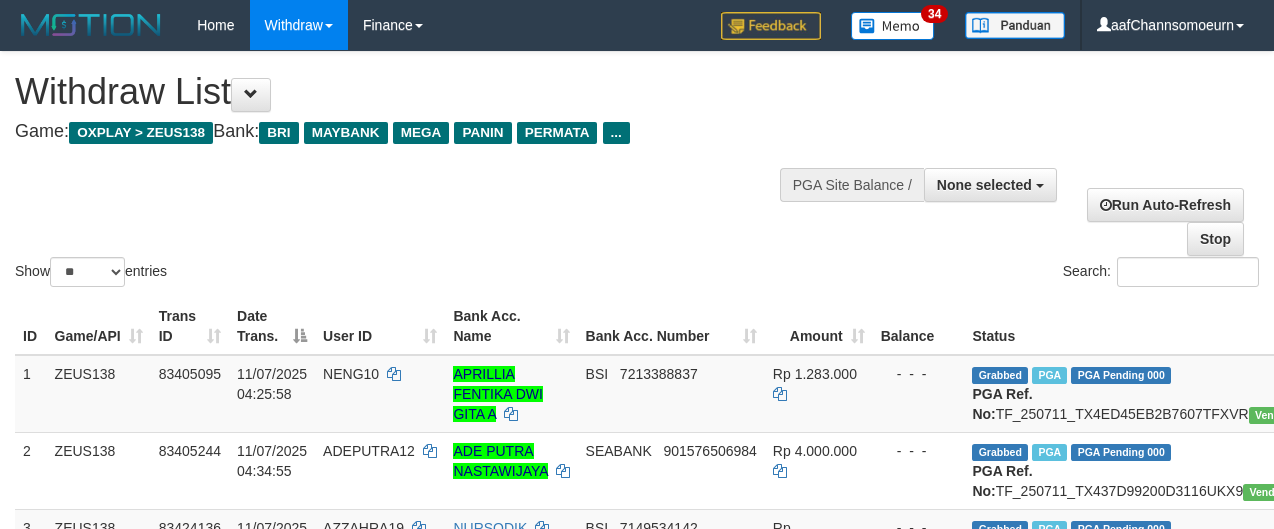 select 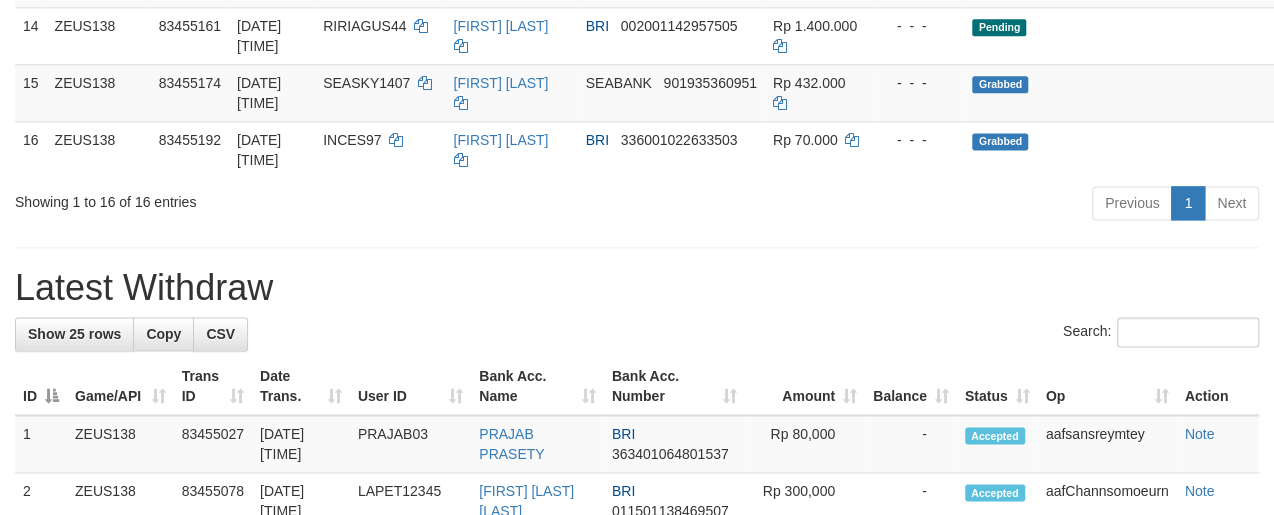 scroll, scrollTop: 1175, scrollLeft: 0, axis: vertical 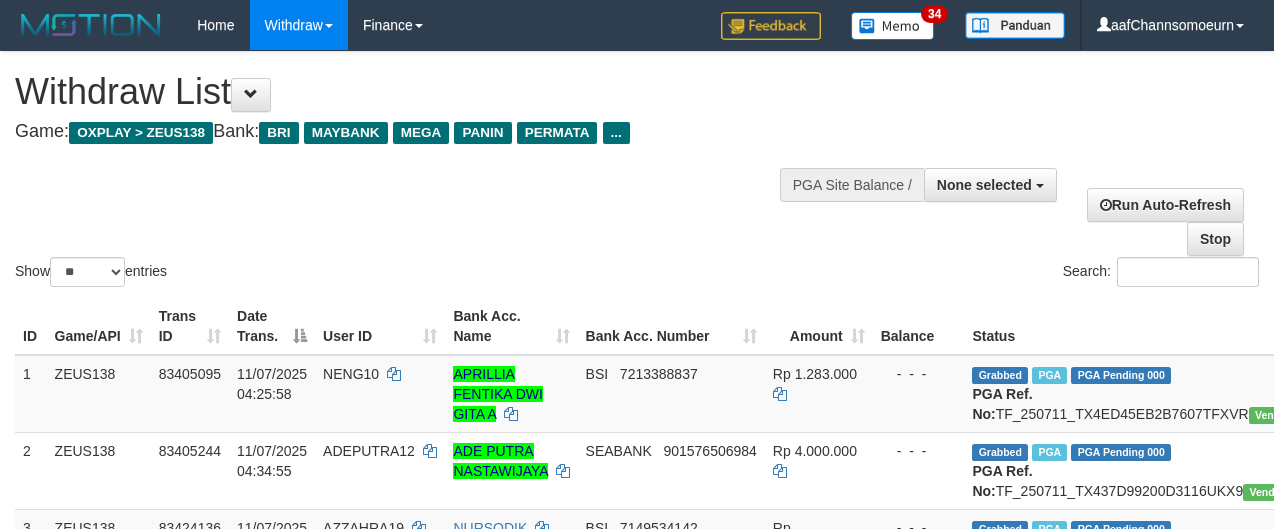 select 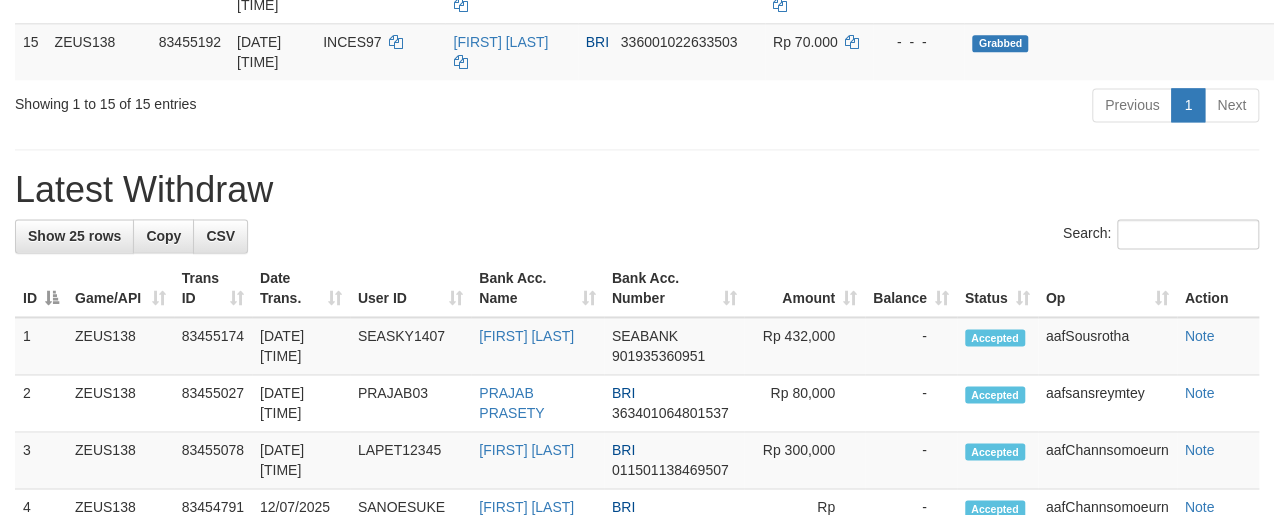 scroll, scrollTop: 1175, scrollLeft: 0, axis: vertical 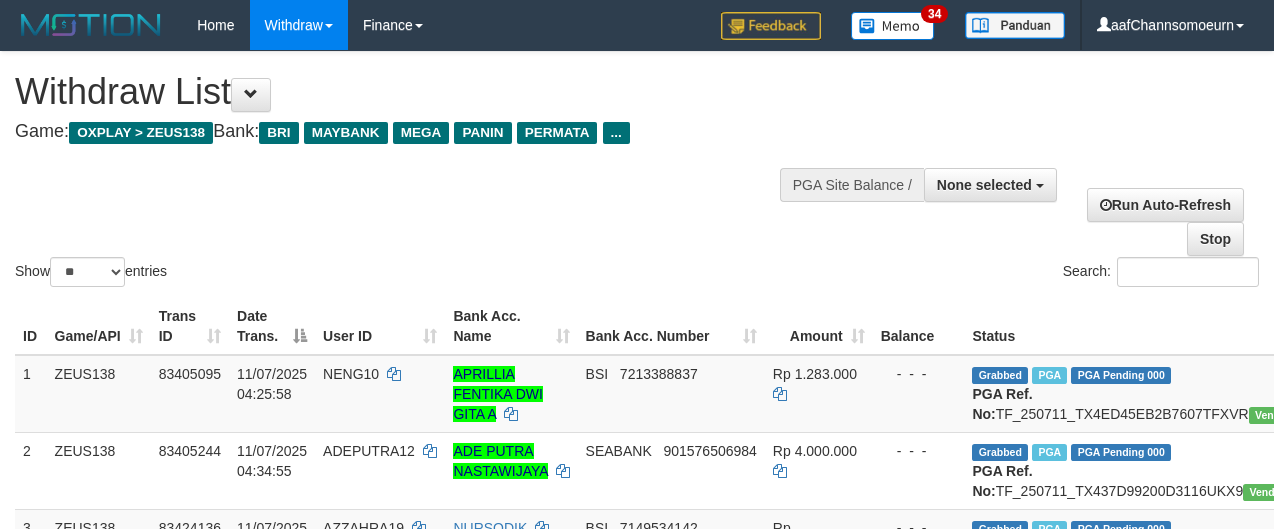 select 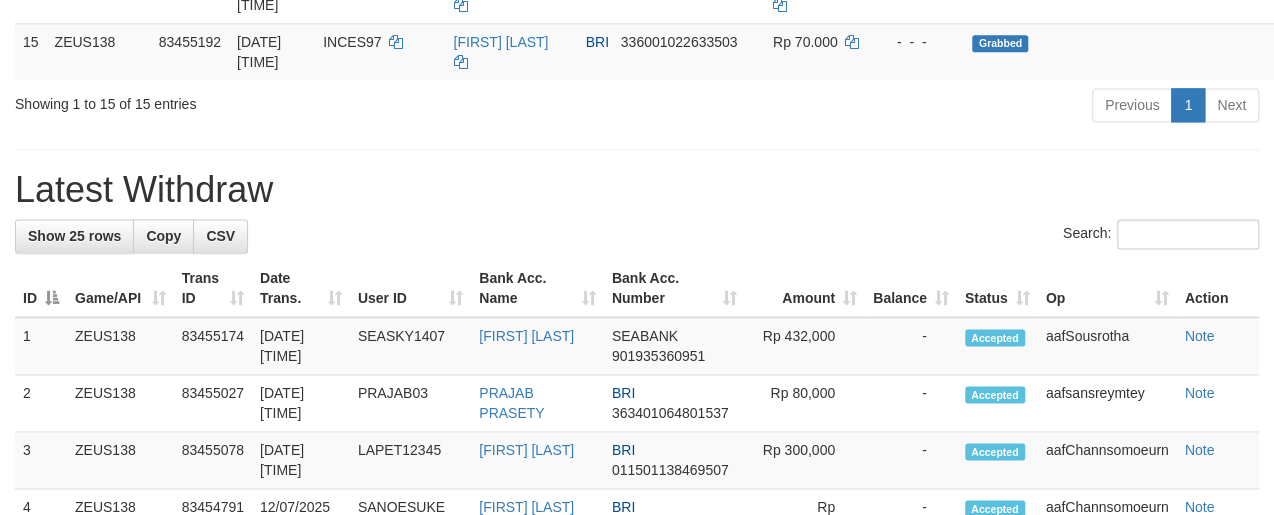 scroll, scrollTop: 1175, scrollLeft: 0, axis: vertical 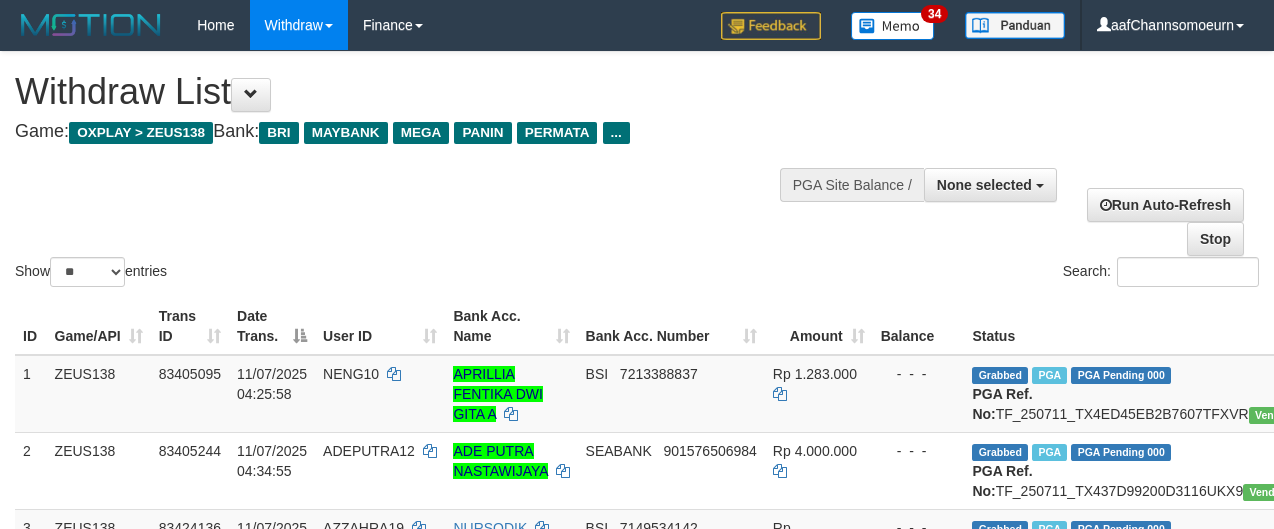 select 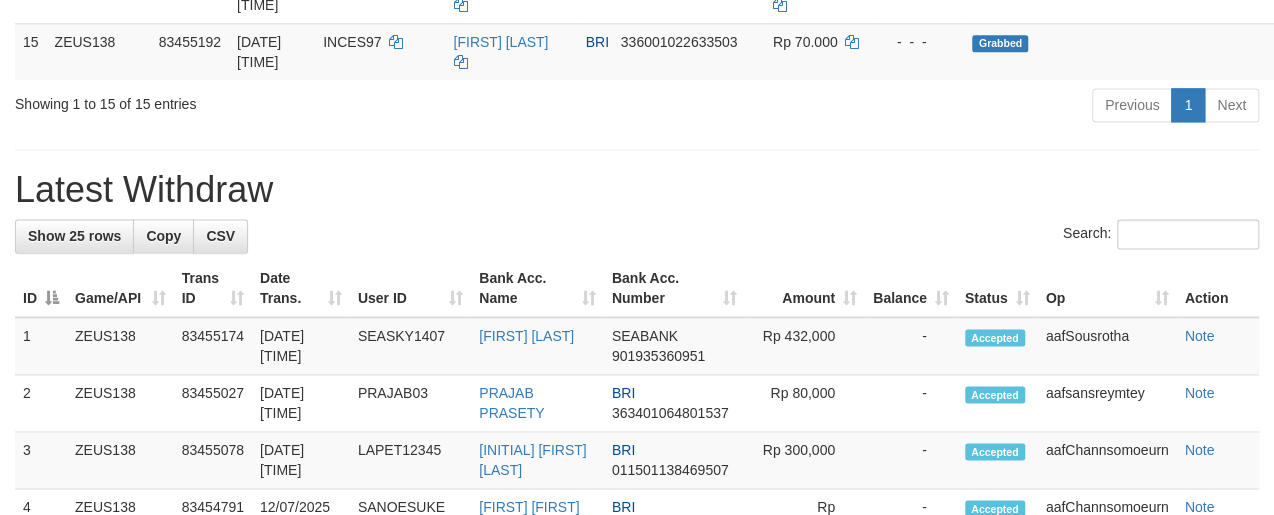 scroll, scrollTop: 1175, scrollLeft: 0, axis: vertical 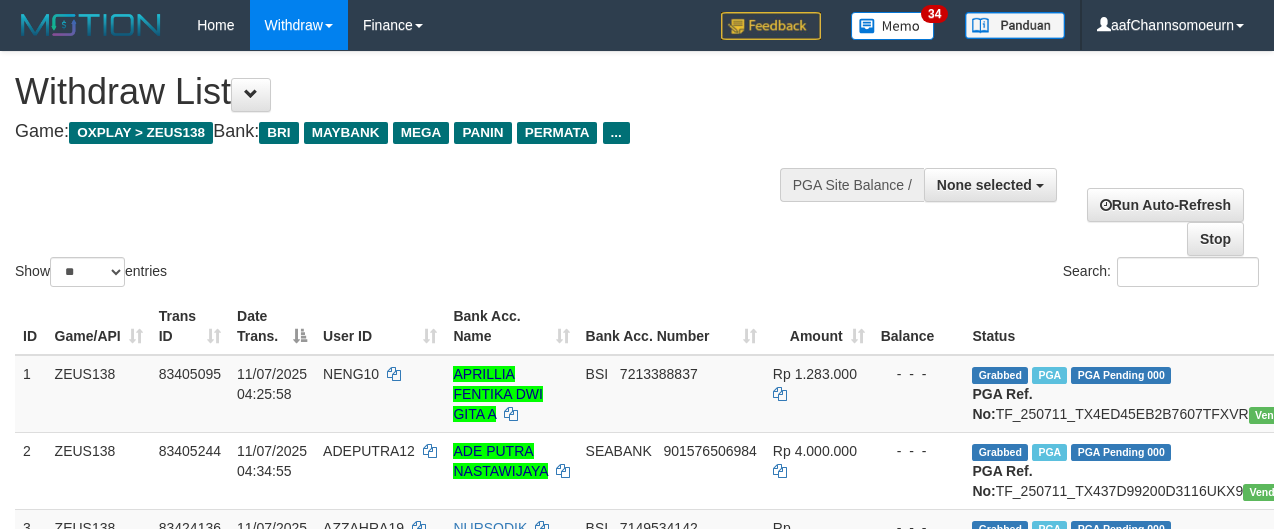 select 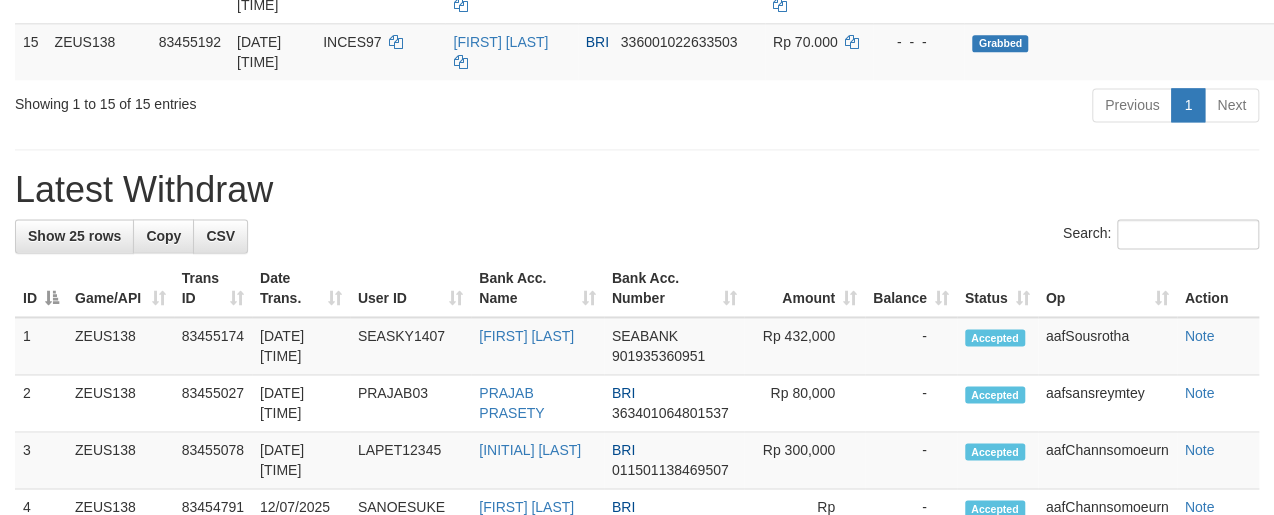 scroll, scrollTop: 1175, scrollLeft: 0, axis: vertical 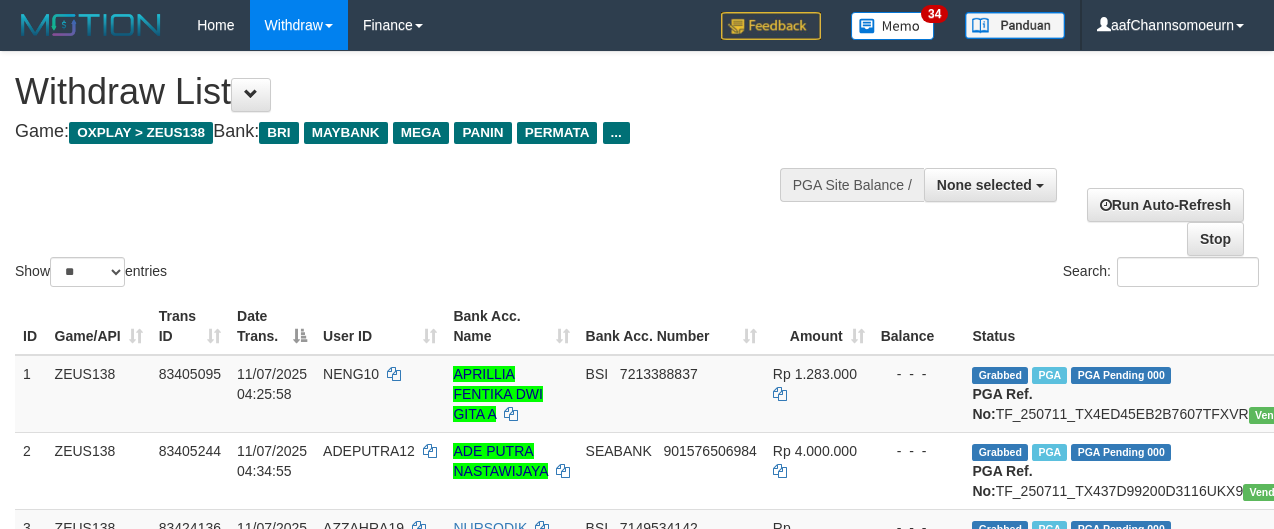 select 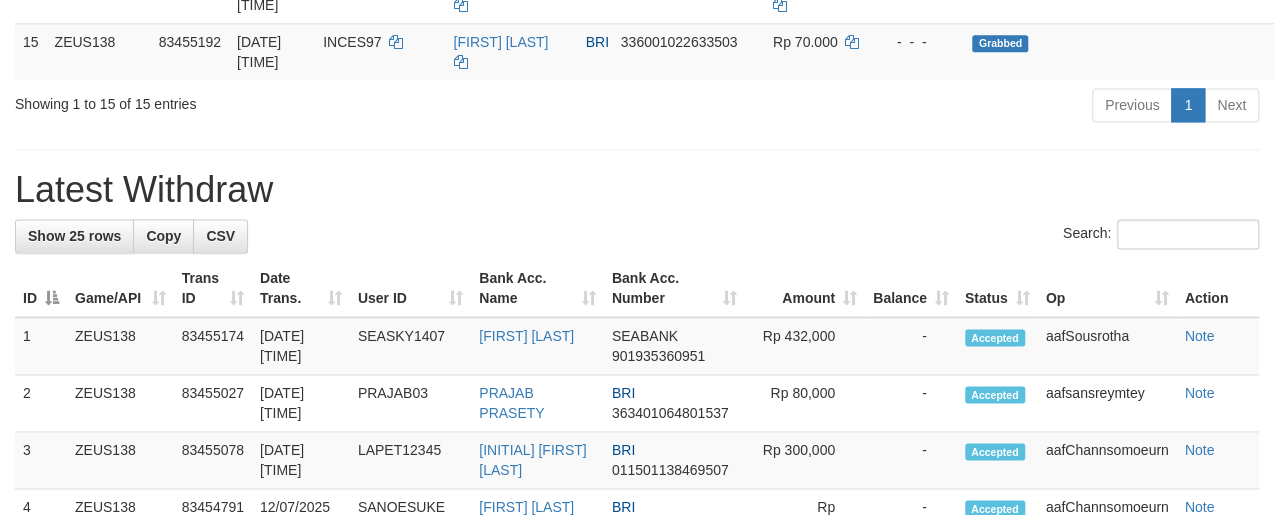 scroll, scrollTop: 1175, scrollLeft: 0, axis: vertical 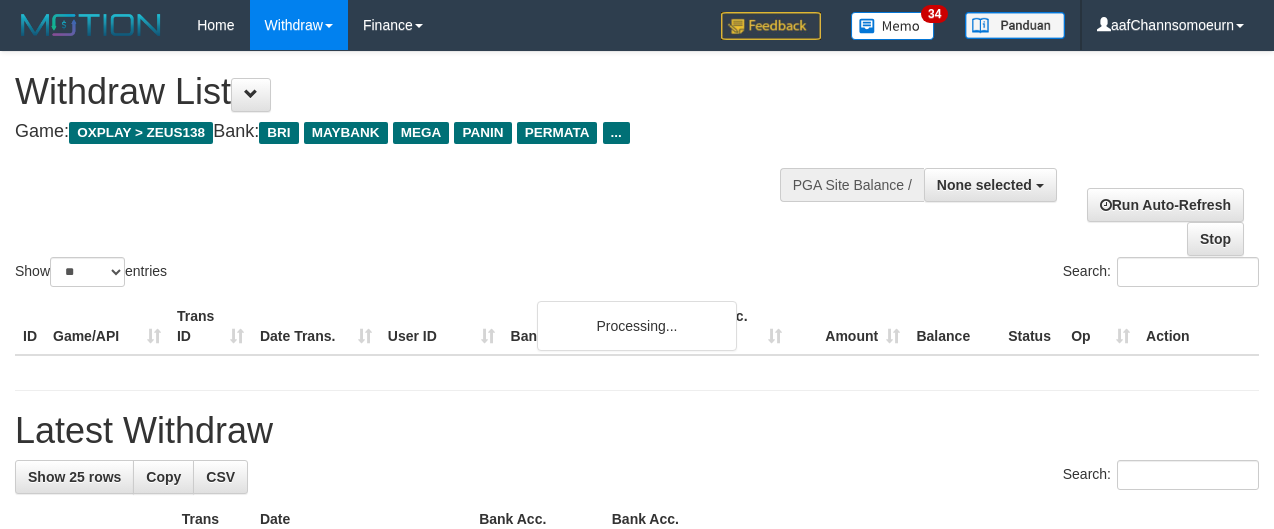 select 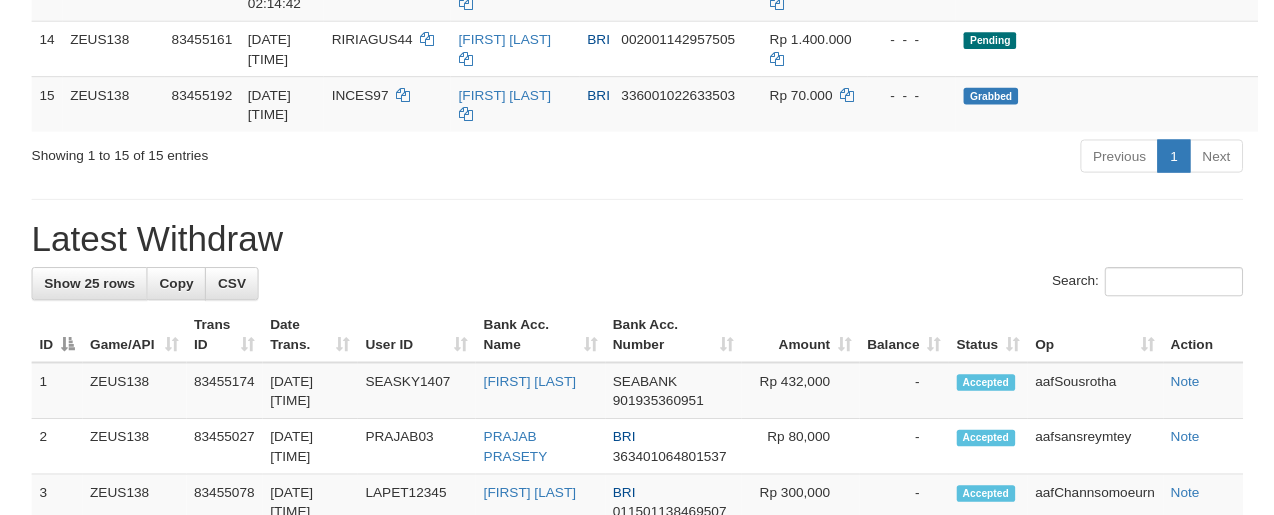 scroll, scrollTop: 2263, scrollLeft: 0, axis: vertical 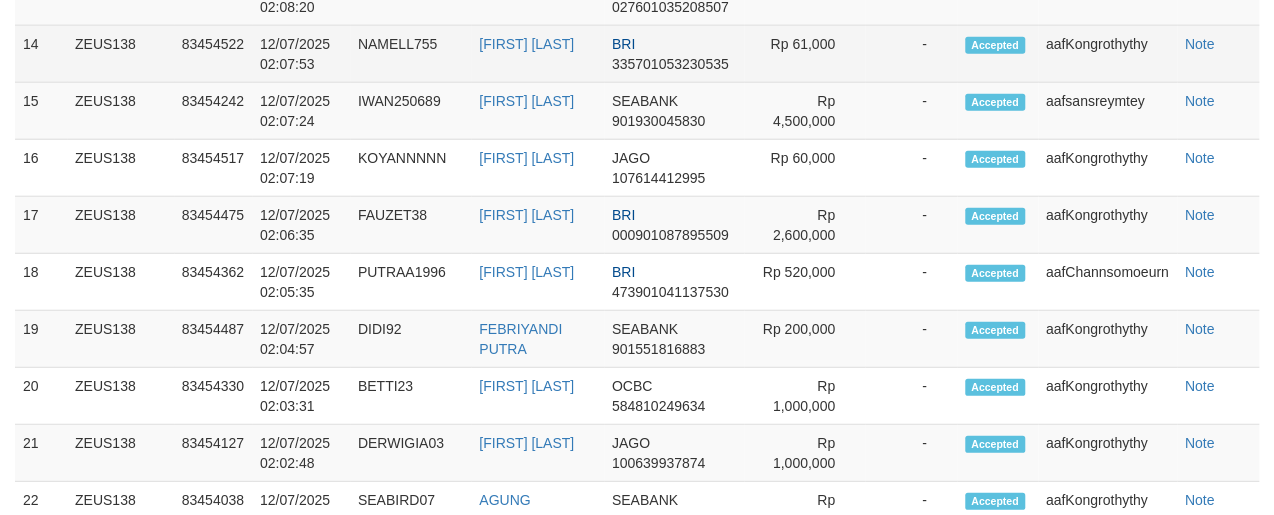 click on "Note" at bounding box center [1218, 54] 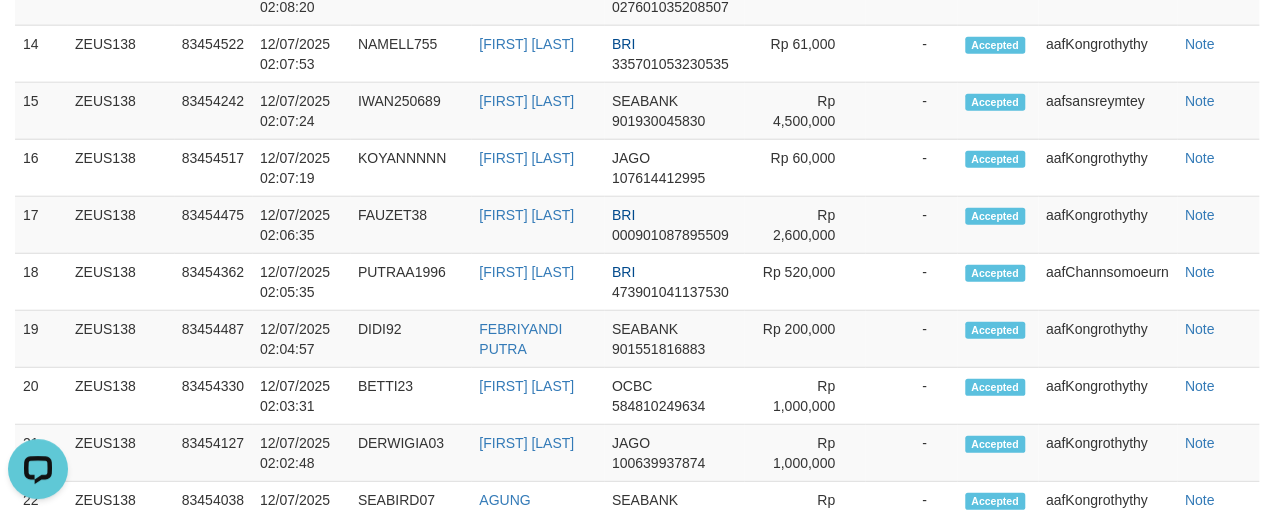 scroll, scrollTop: 0, scrollLeft: 0, axis: both 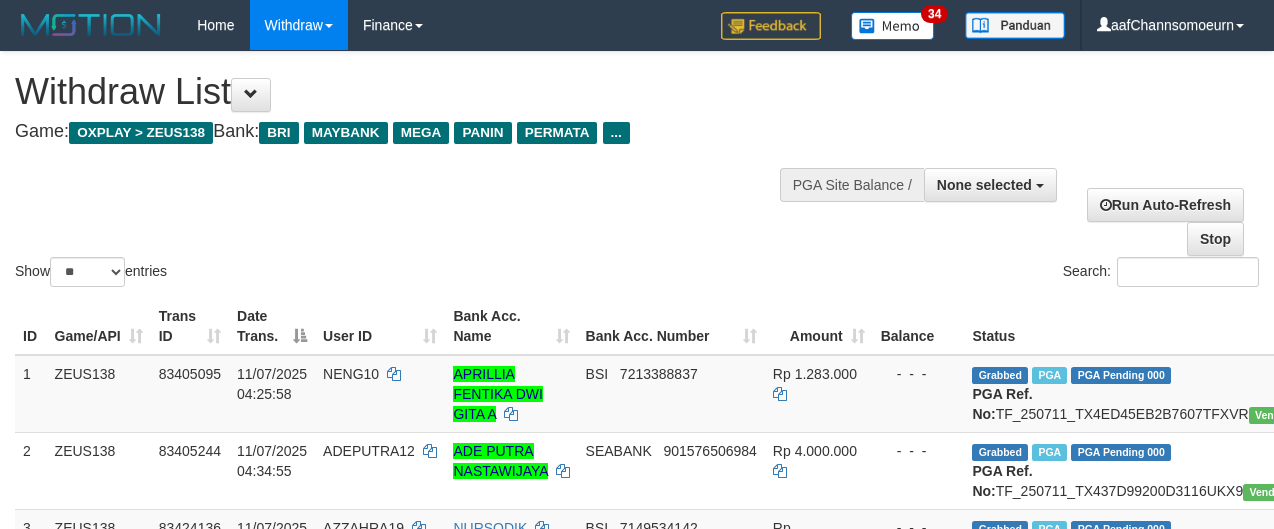 select 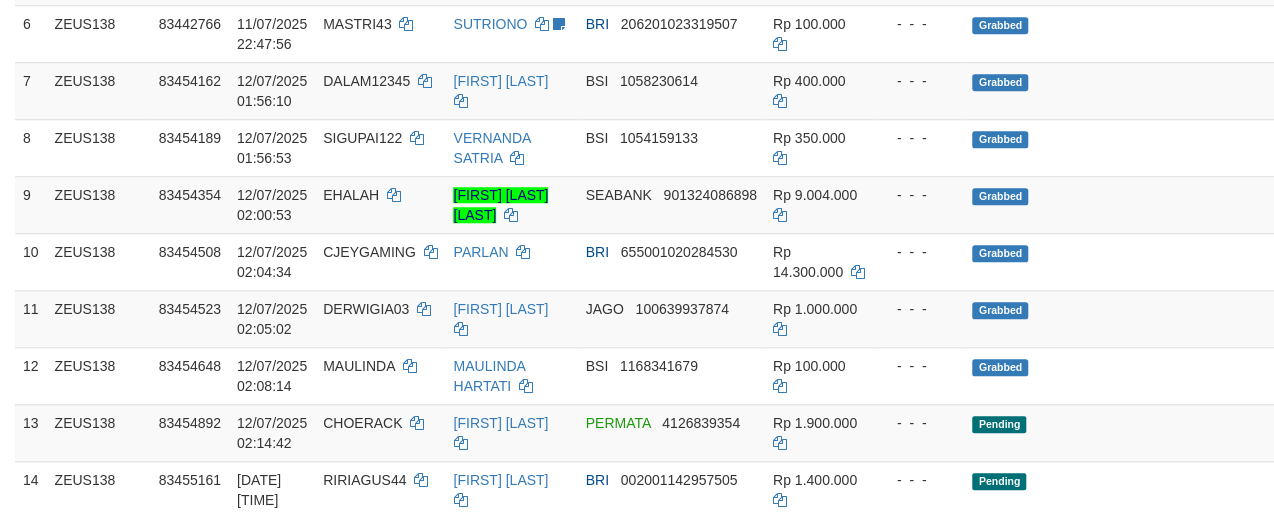 scroll, scrollTop: 658, scrollLeft: 0, axis: vertical 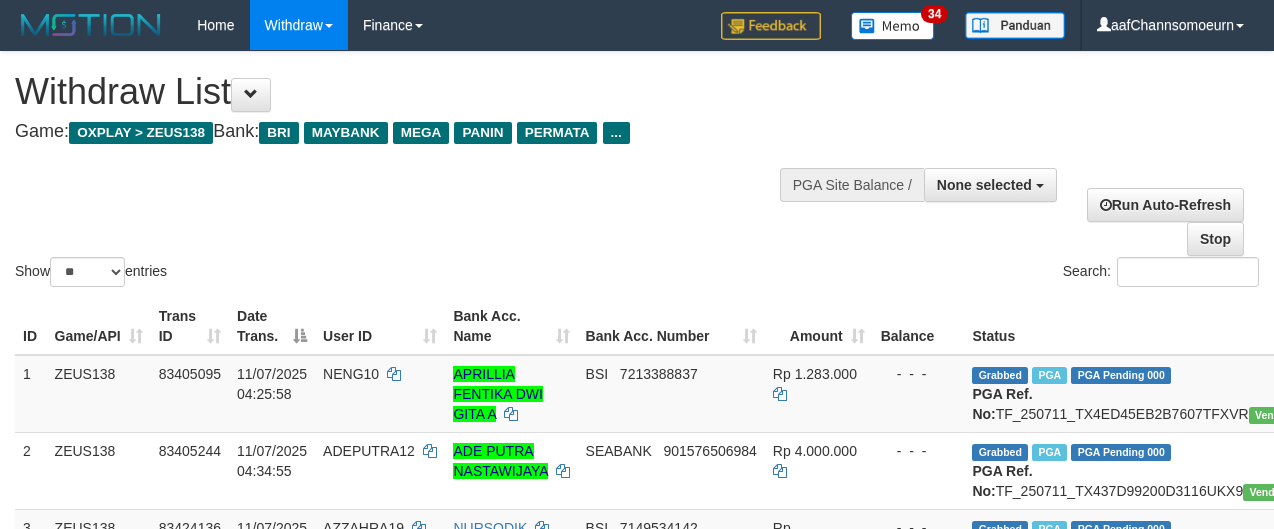 select 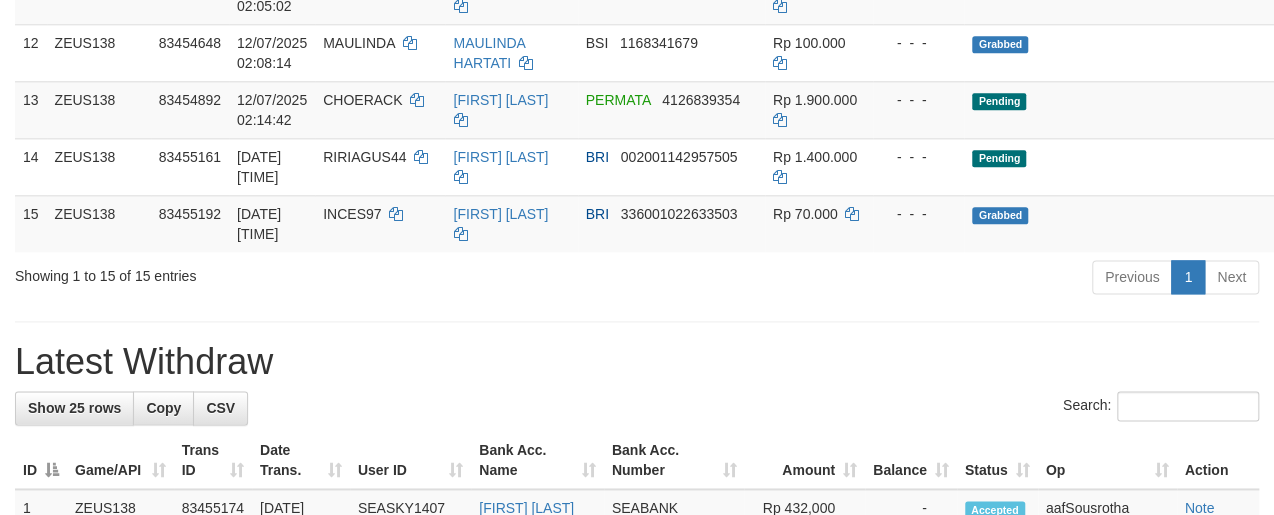 scroll, scrollTop: 1003, scrollLeft: 0, axis: vertical 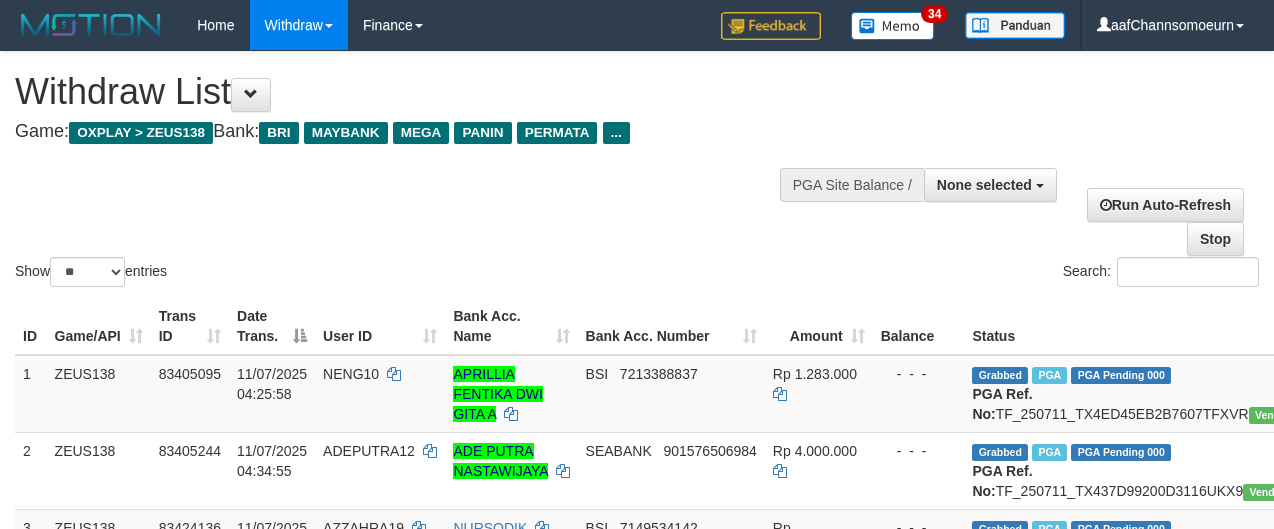 select 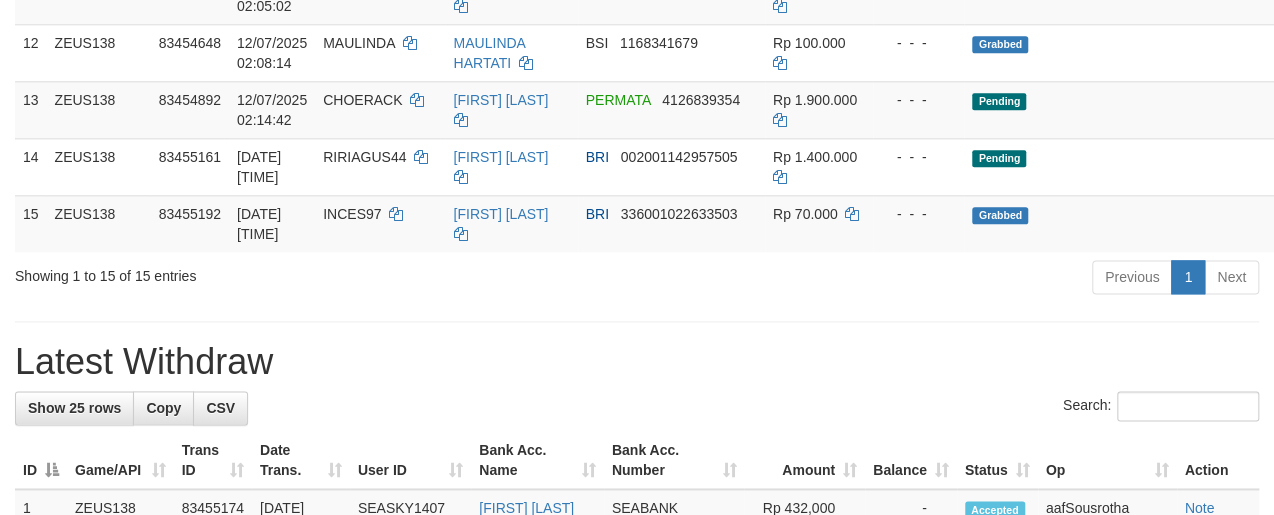 scroll, scrollTop: 1003, scrollLeft: 0, axis: vertical 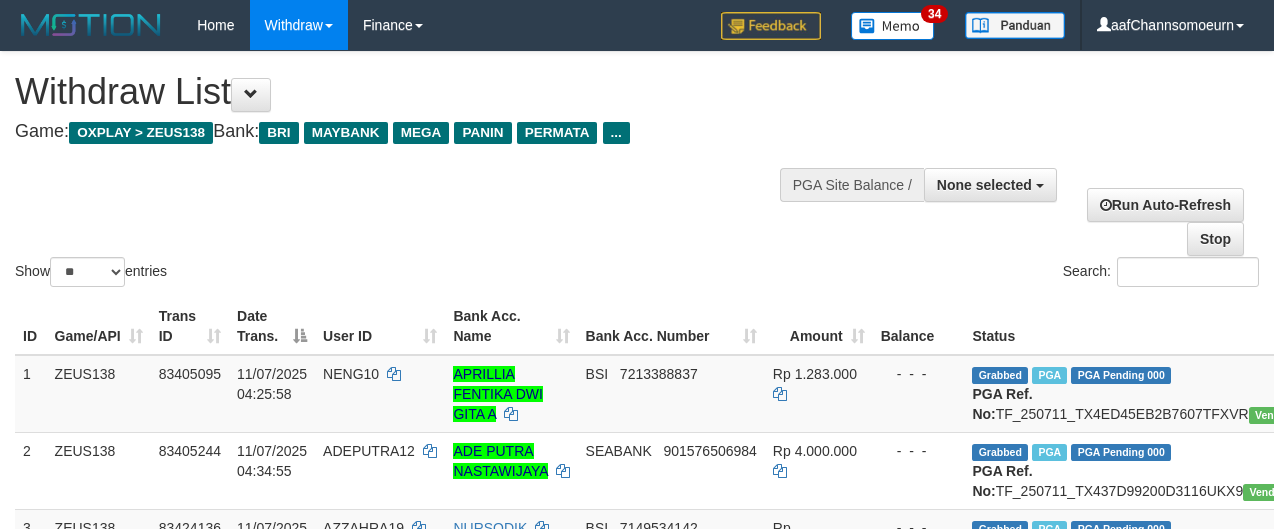 select 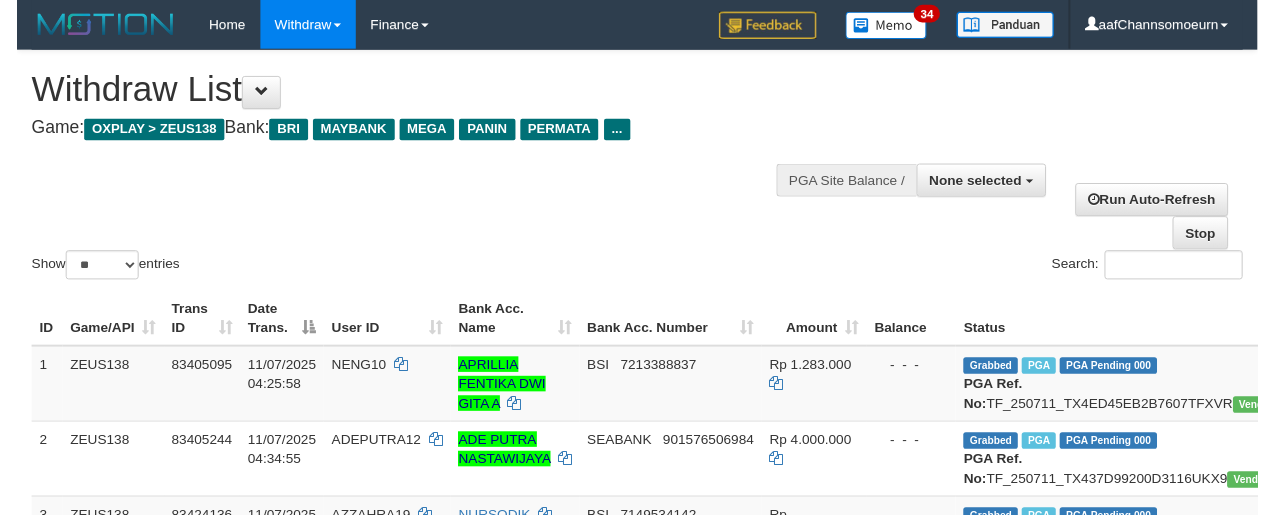 scroll, scrollTop: 332, scrollLeft: 0, axis: vertical 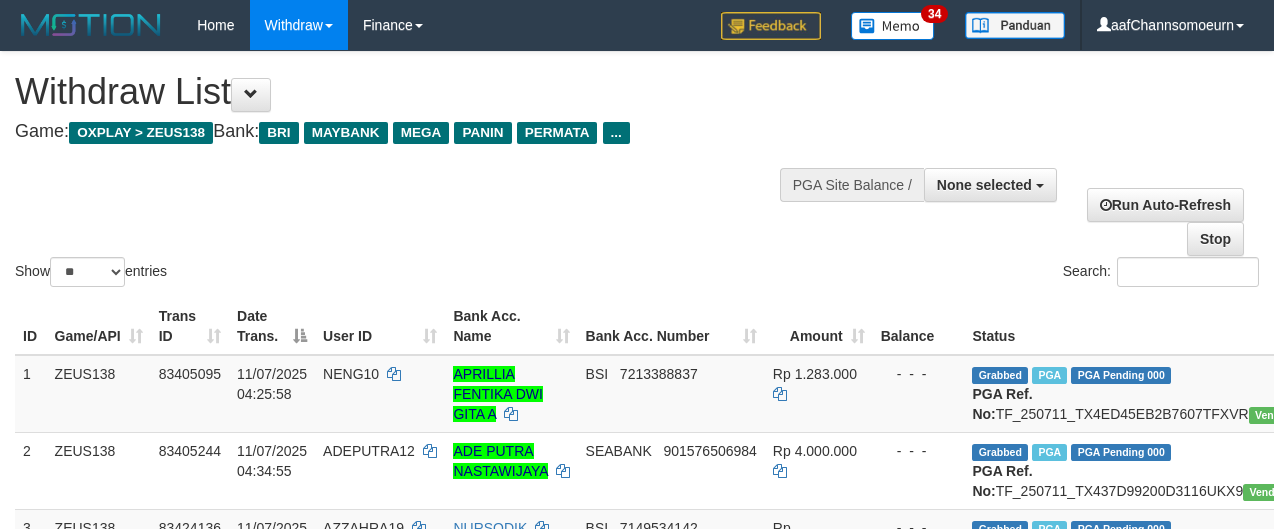 select 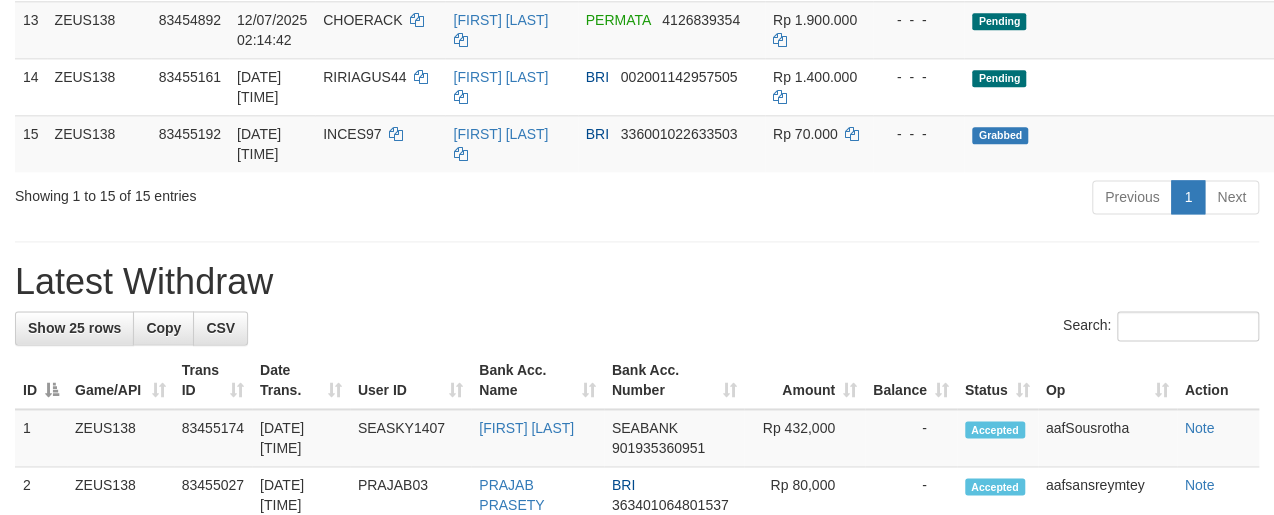 scroll, scrollTop: 1074, scrollLeft: 0, axis: vertical 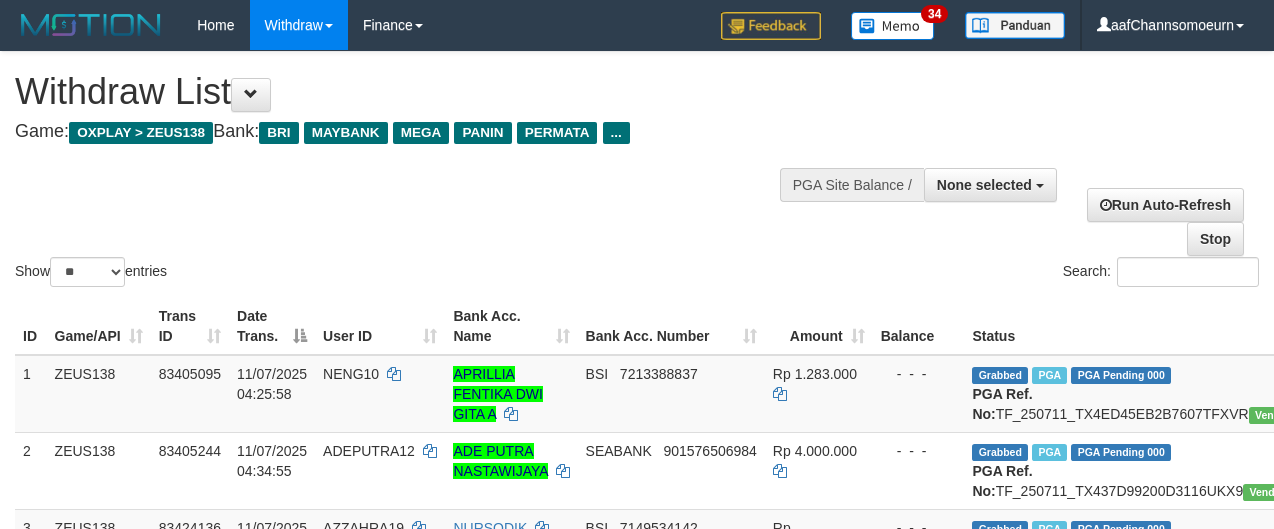 select 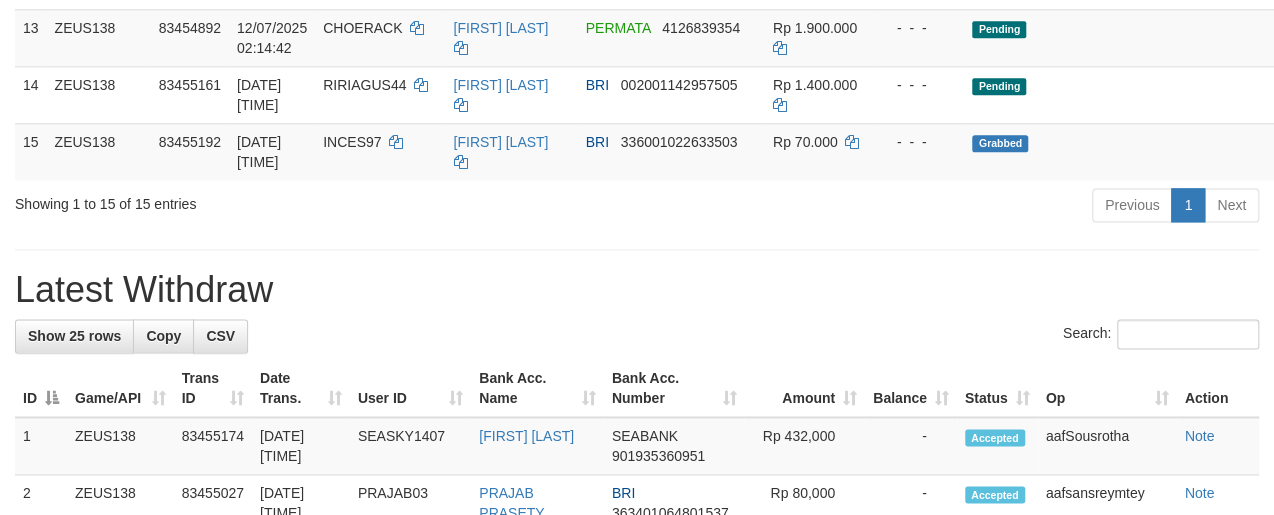 scroll, scrollTop: 1074, scrollLeft: 0, axis: vertical 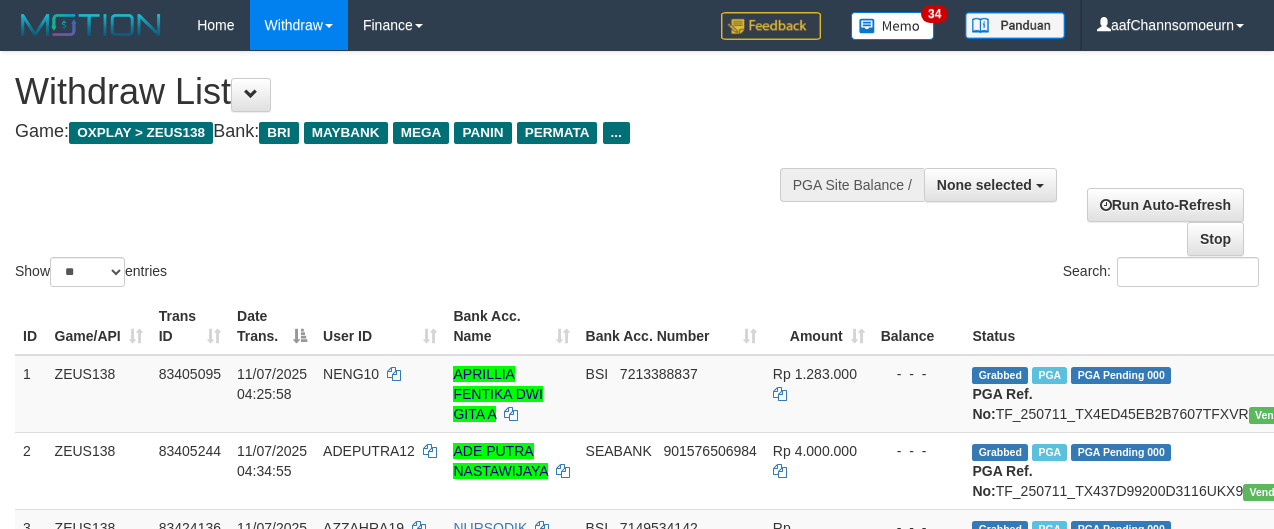 select 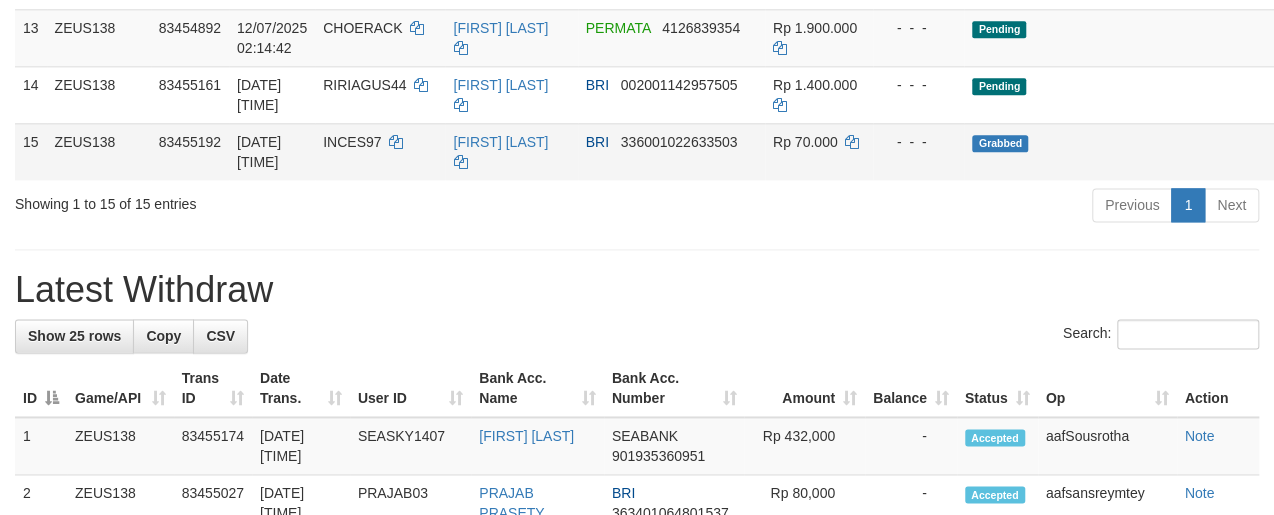scroll, scrollTop: 1074, scrollLeft: 0, axis: vertical 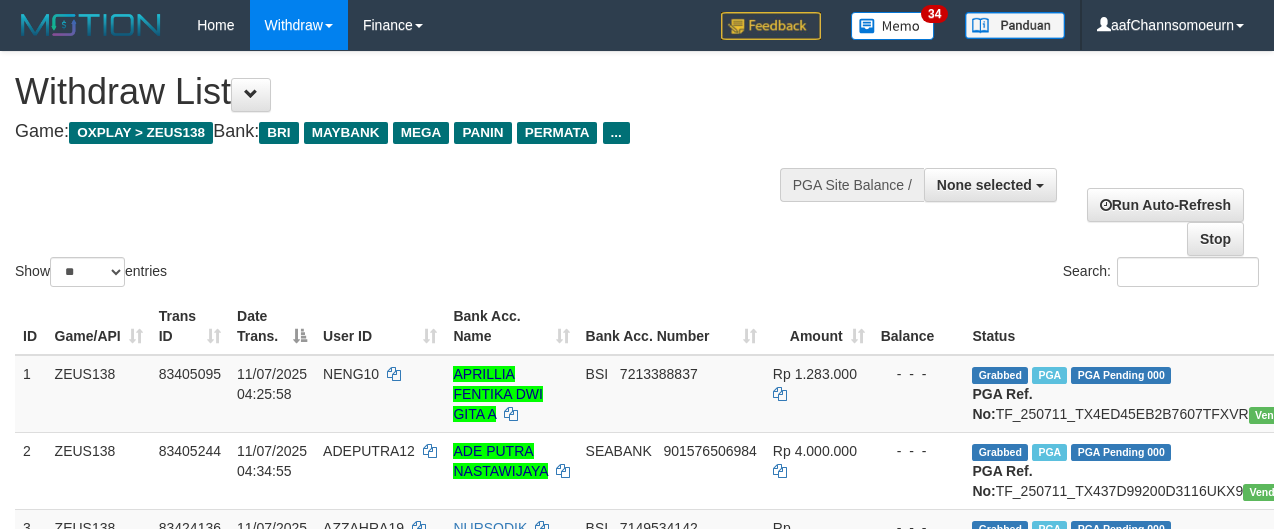 select 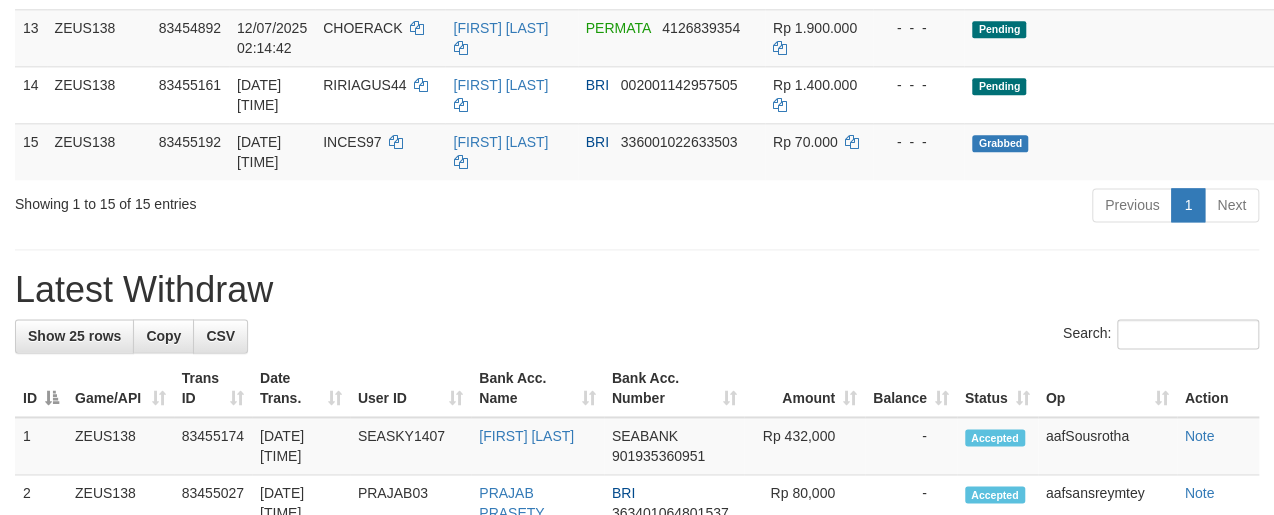 scroll, scrollTop: 1074, scrollLeft: 0, axis: vertical 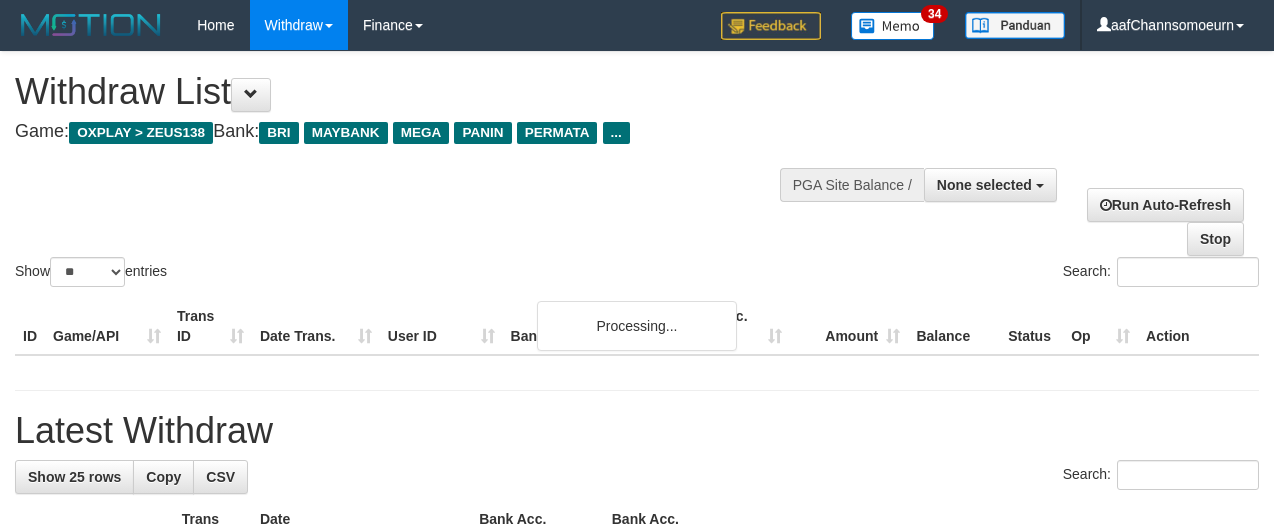 select 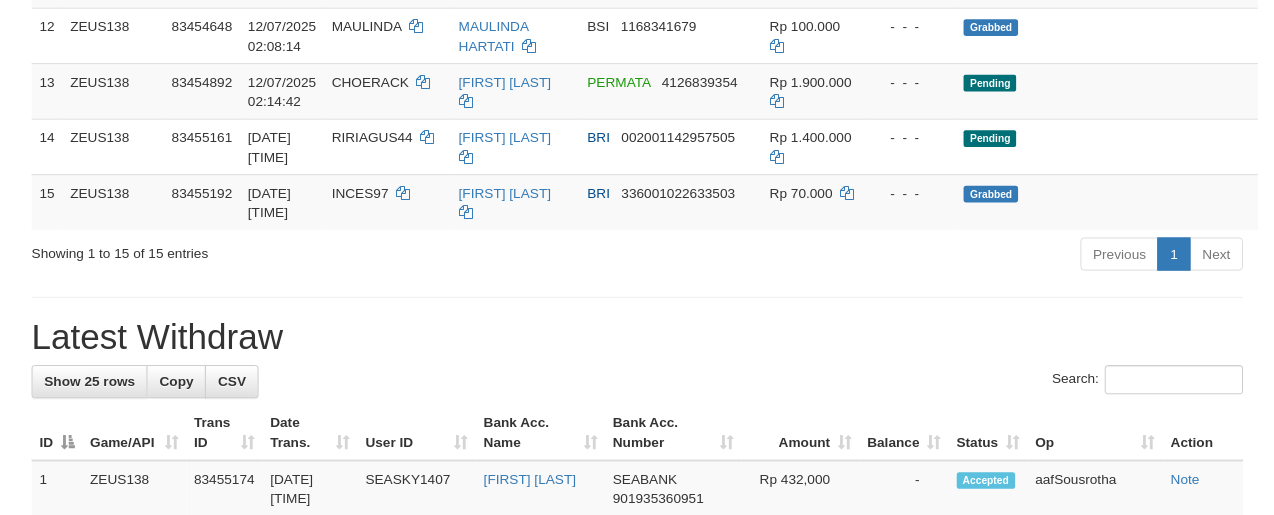 scroll, scrollTop: 2161, scrollLeft: 0, axis: vertical 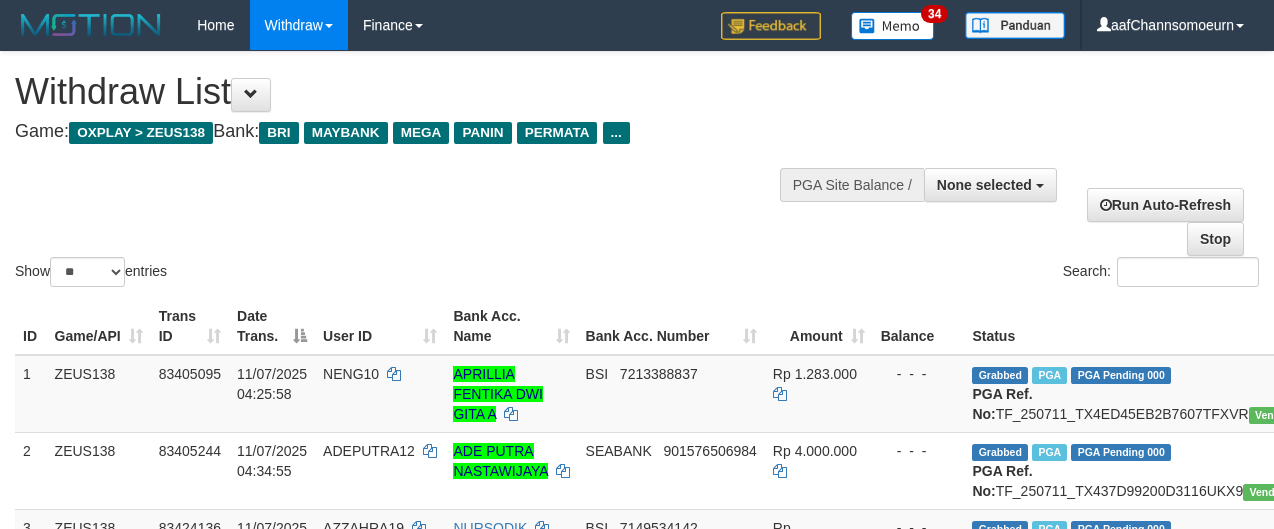 select 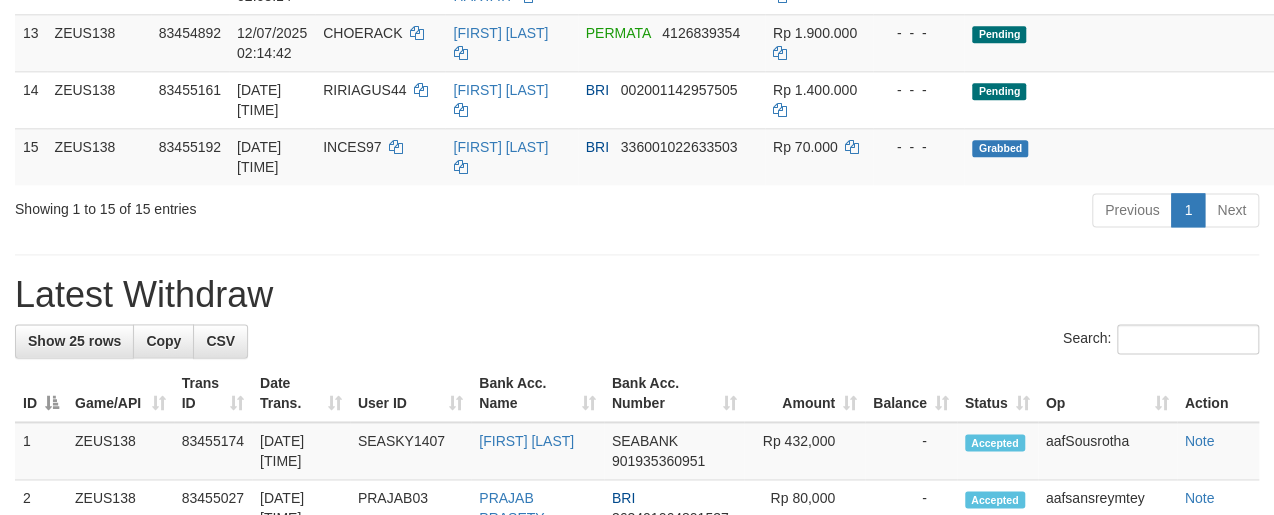 scroll, scrollTop: 940, scrollLeft: 0, axis: vertical 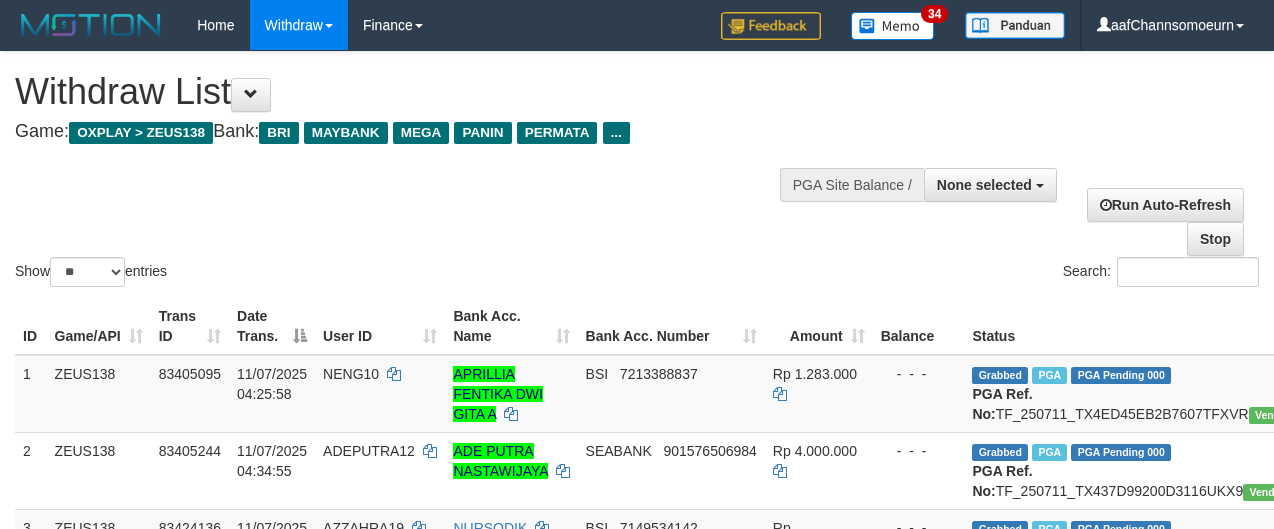 select 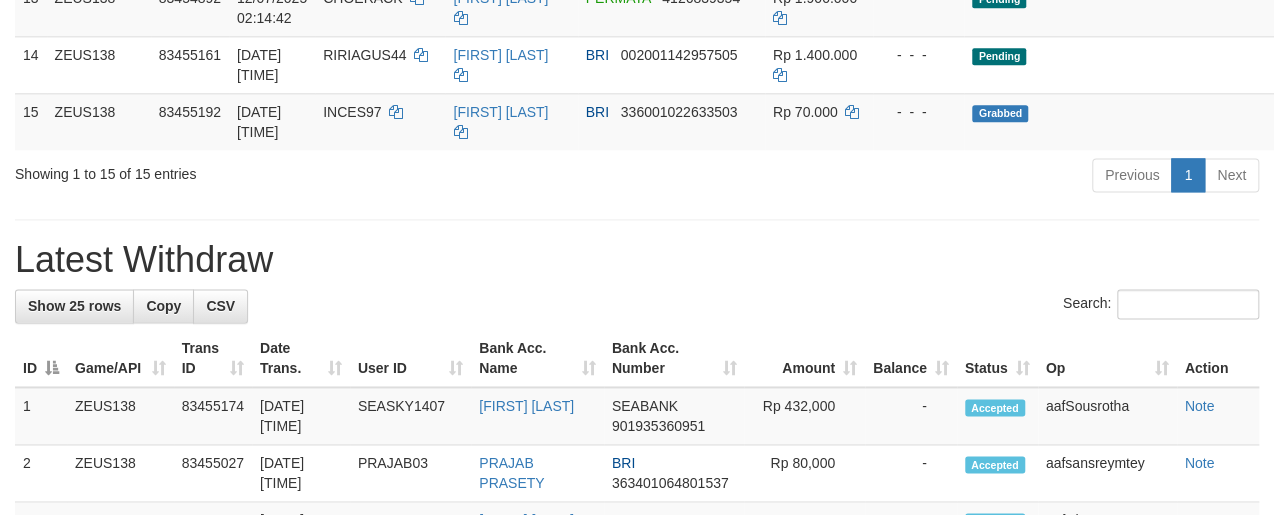 scroll, scrollTop: 1106, scrollLeft: 0, axis: vertical 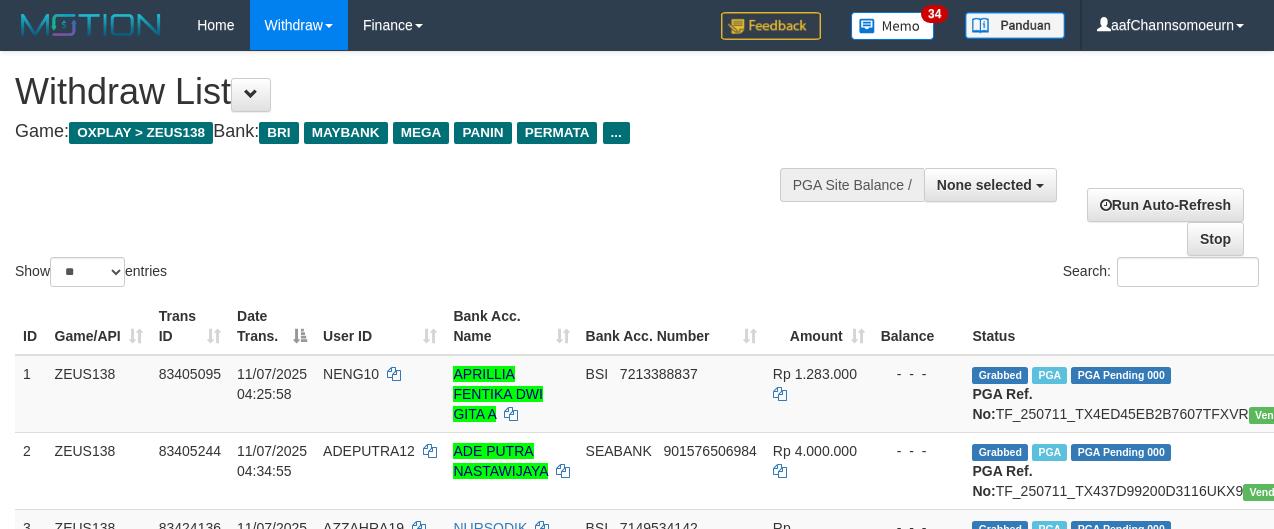 select 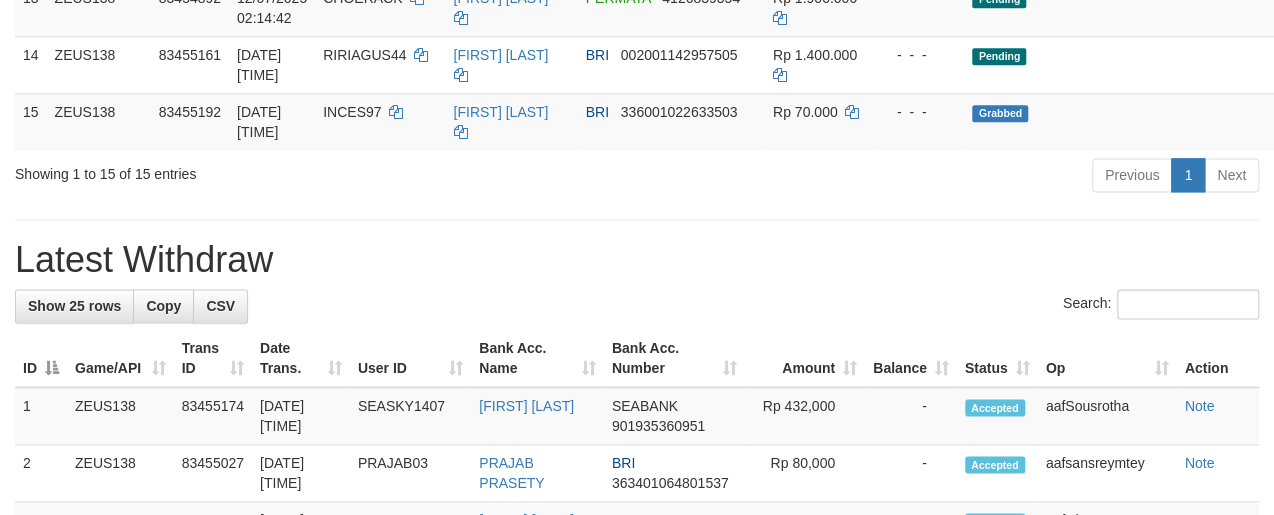 scroll, scrollTop: 1106, scrollLeft: 0, axis: vertical 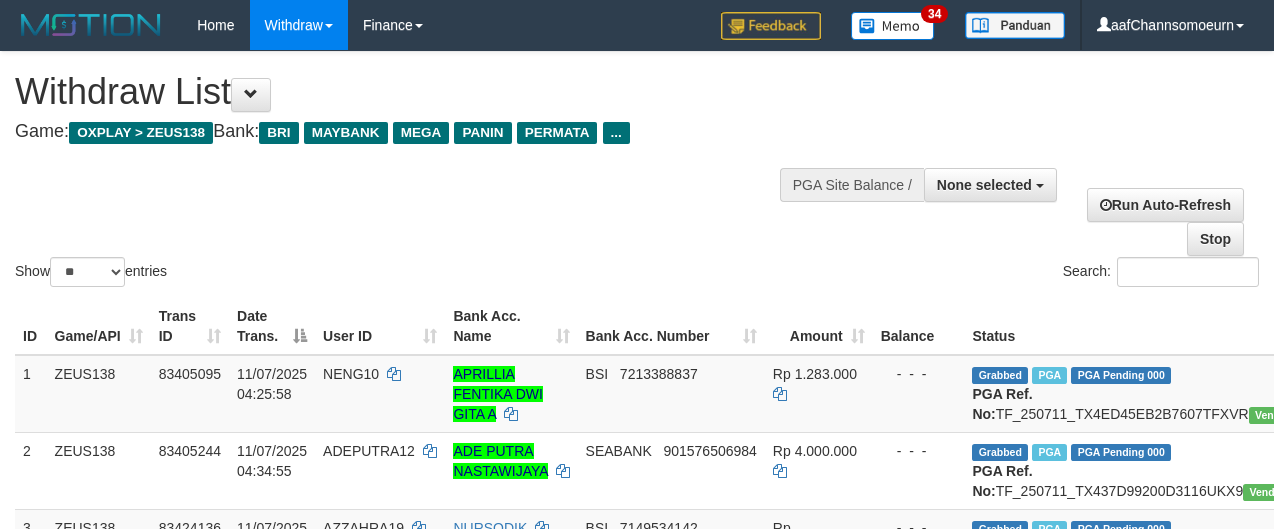 select 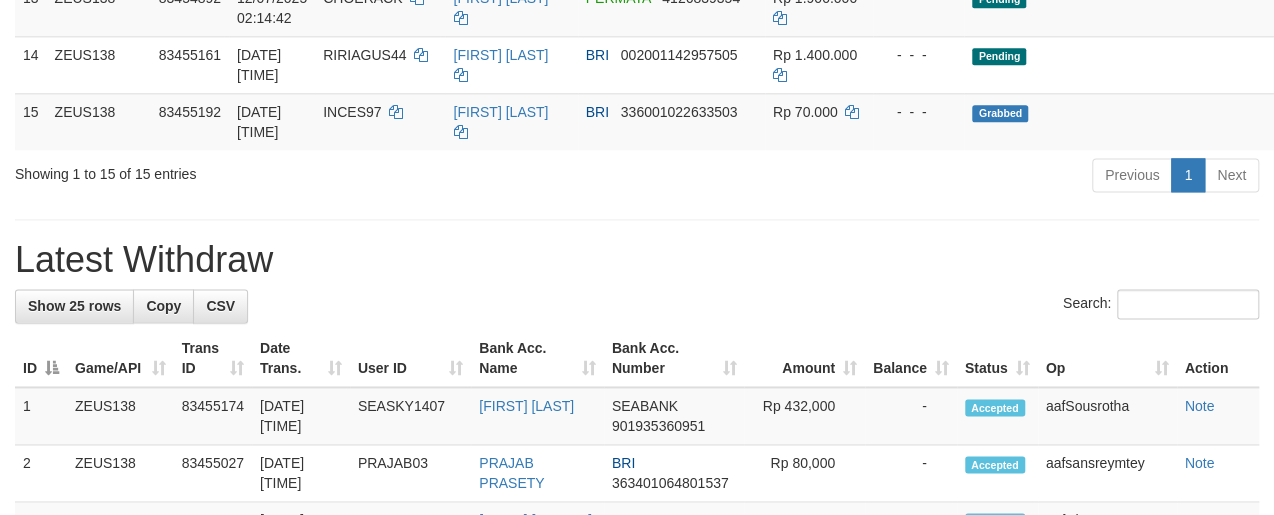 scroll, scrollTop: 1106, scrollLeft: 0, axis: vertical 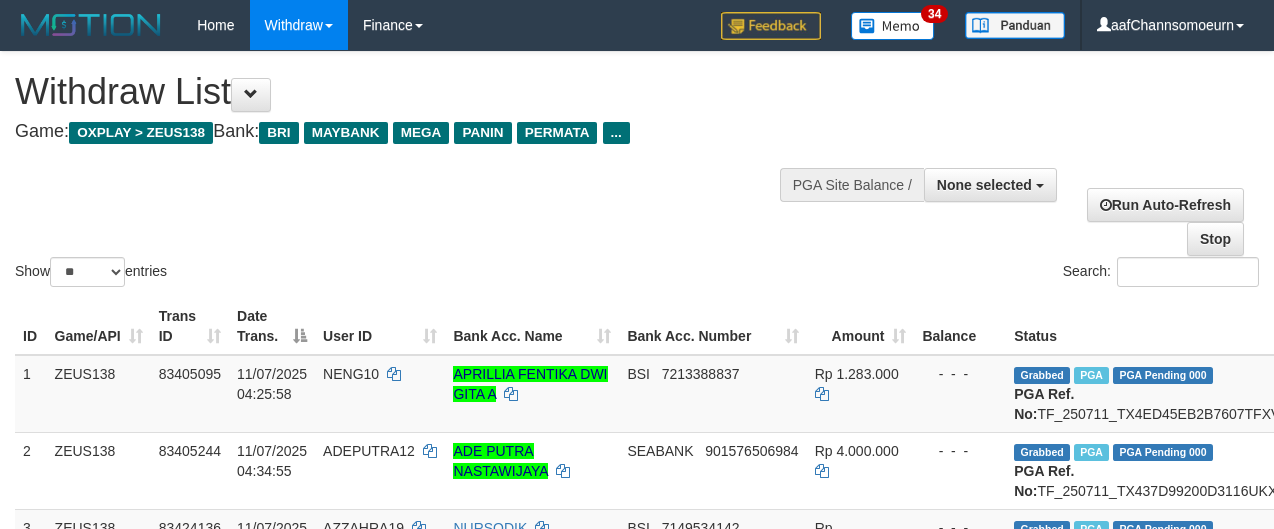 select 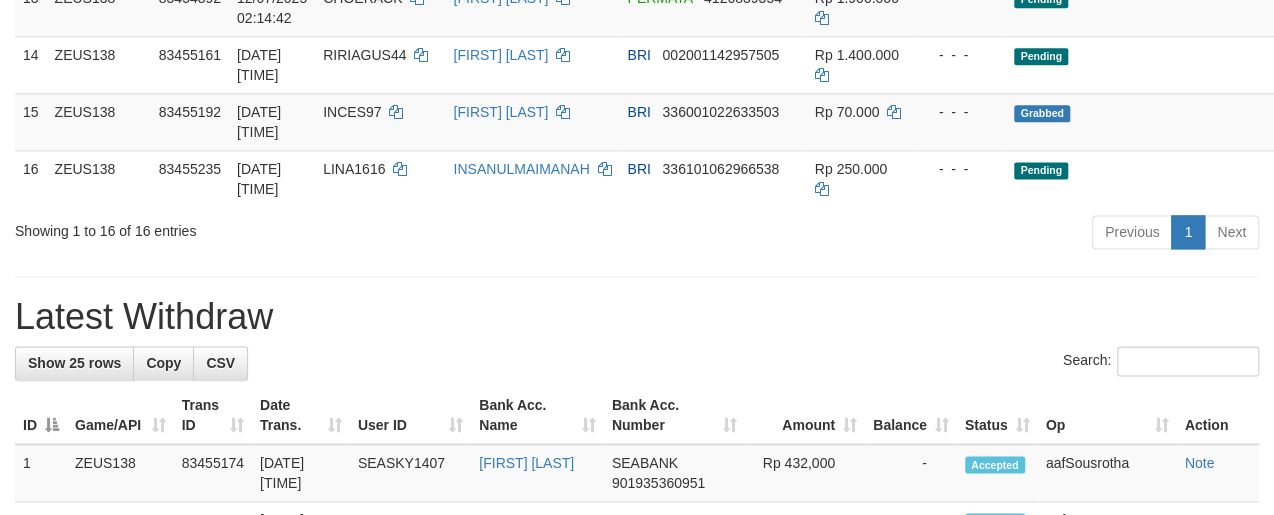 scroll, scrollTop: 1106, scrollLeft: 0, axis: vertical 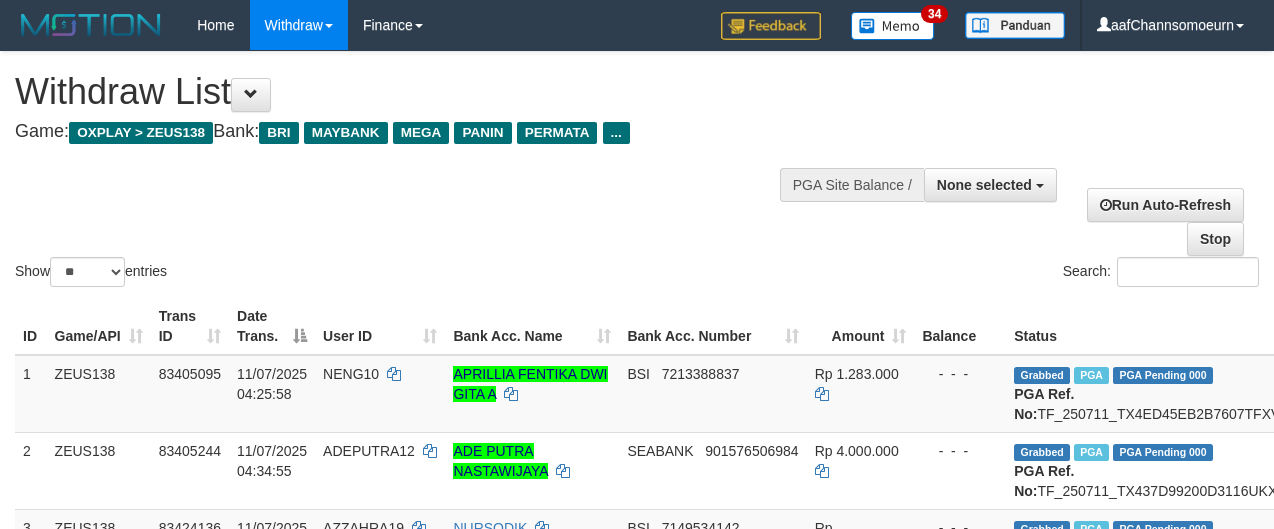 select 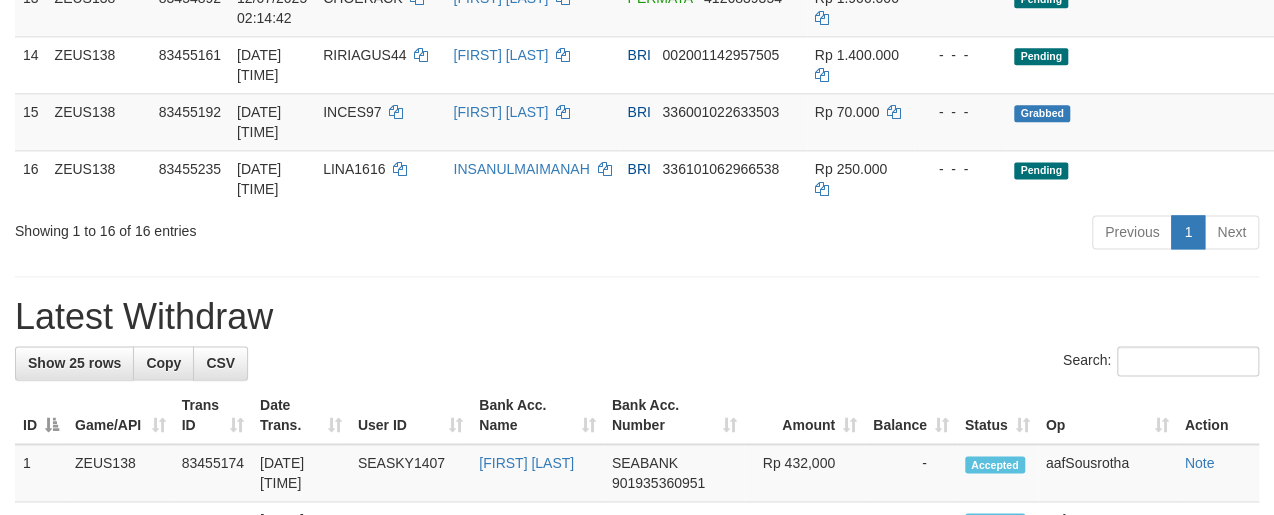 scroll, scrollTop: 1106, scrollLeft: 0, axis: vertical 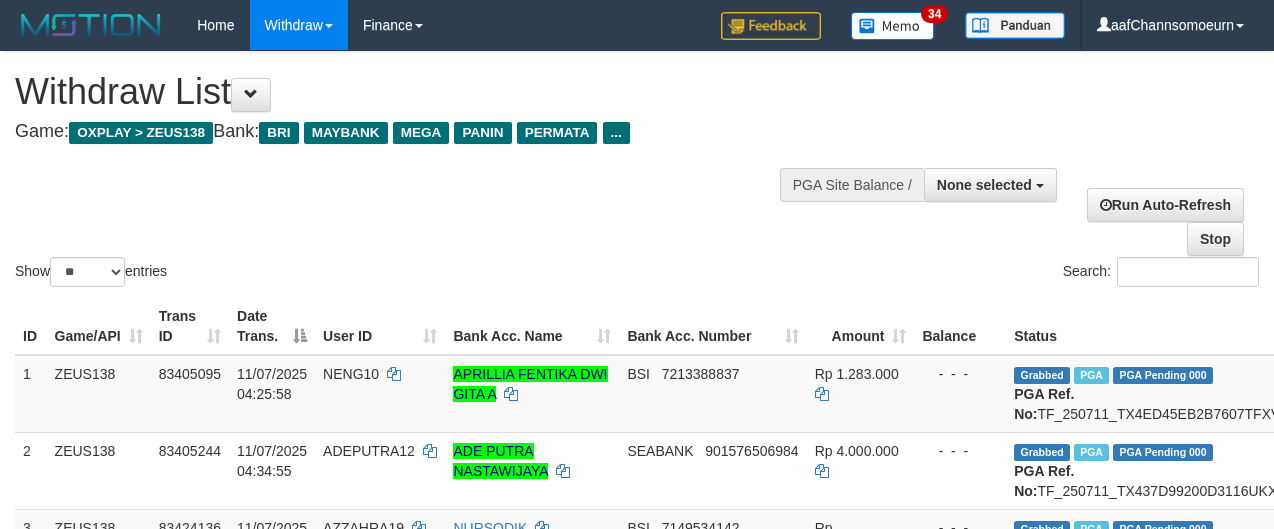 select 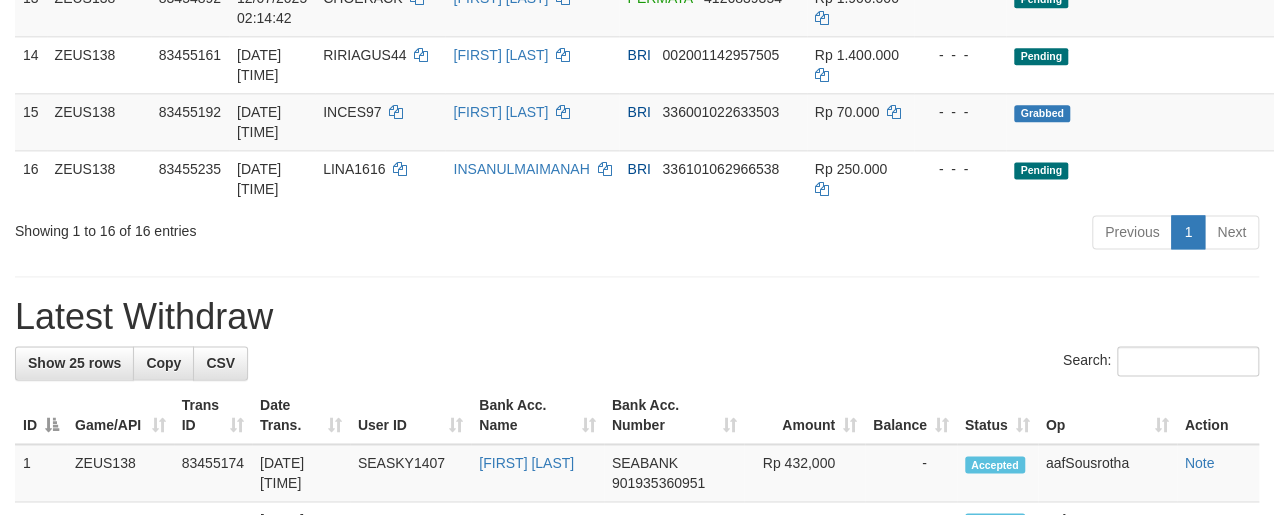scroll, scrollTop: 1106, scrollLeft: 0, axis: vertical 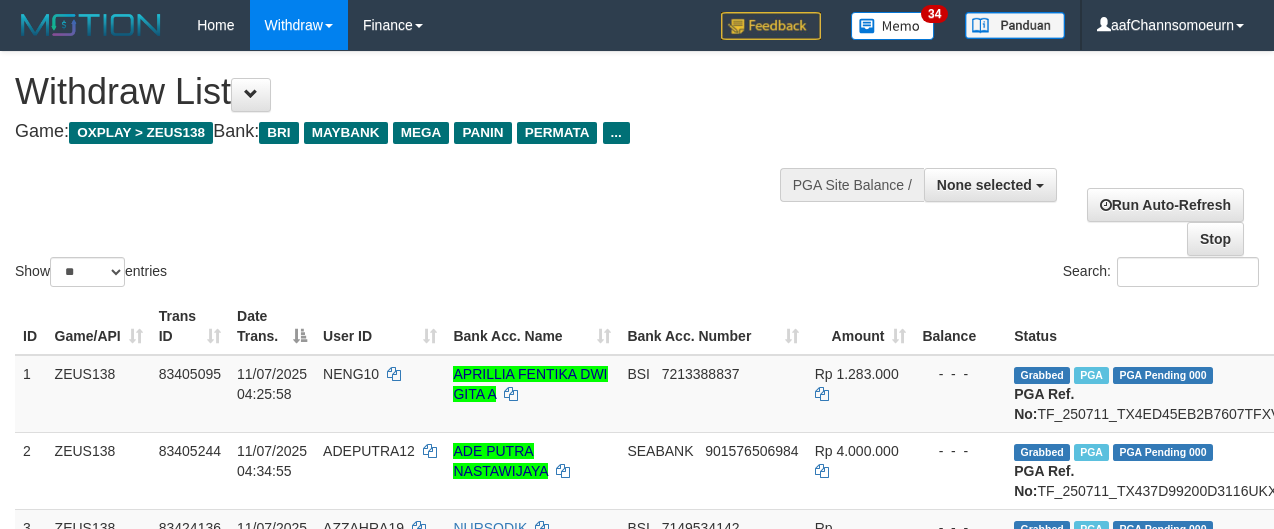 select 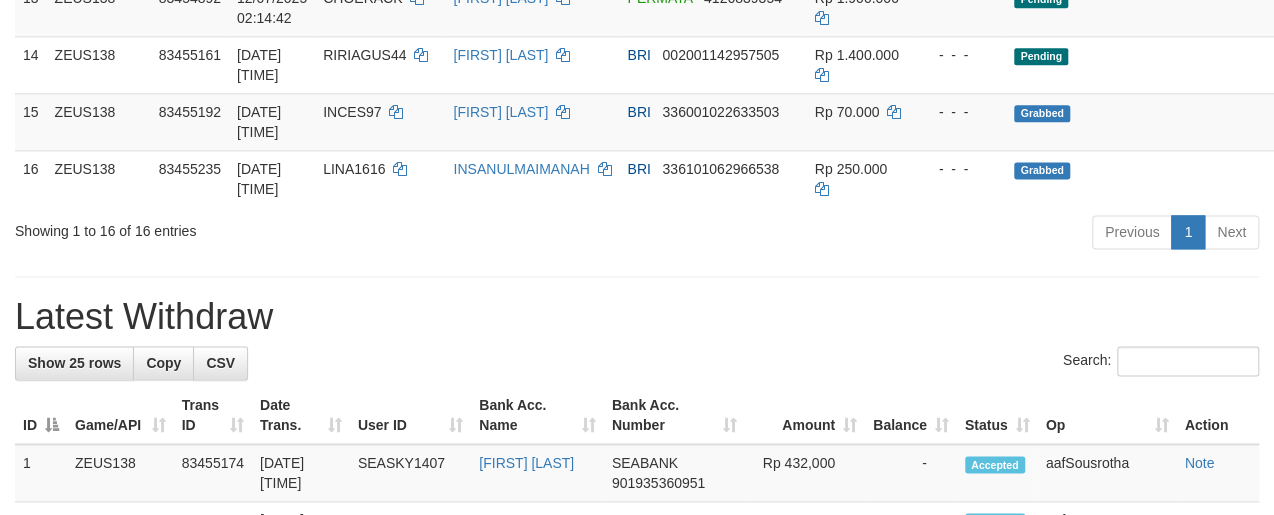 scroll, scrollTop: 1106, scrollLeft: 0, axis: vertical 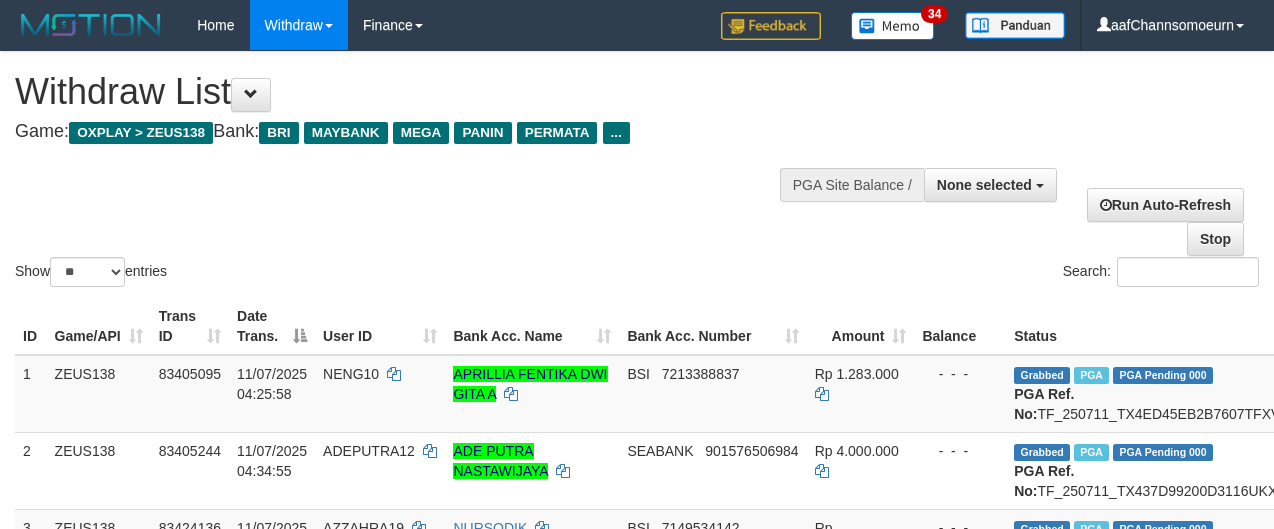 select 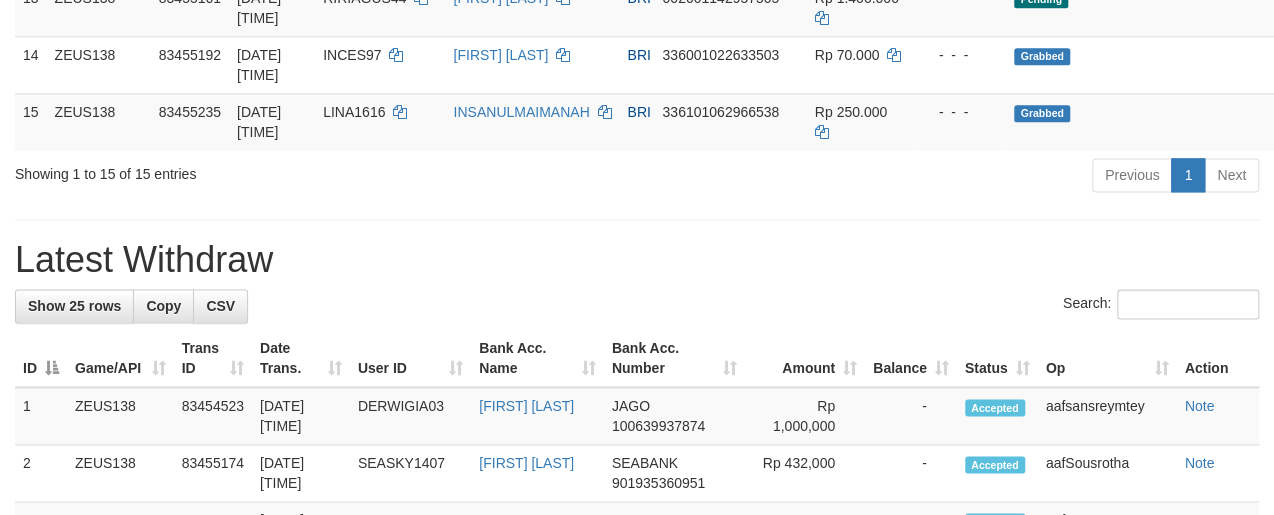 scroll, scrollTop: 1106, scrollLeft: 0, axis: vertical 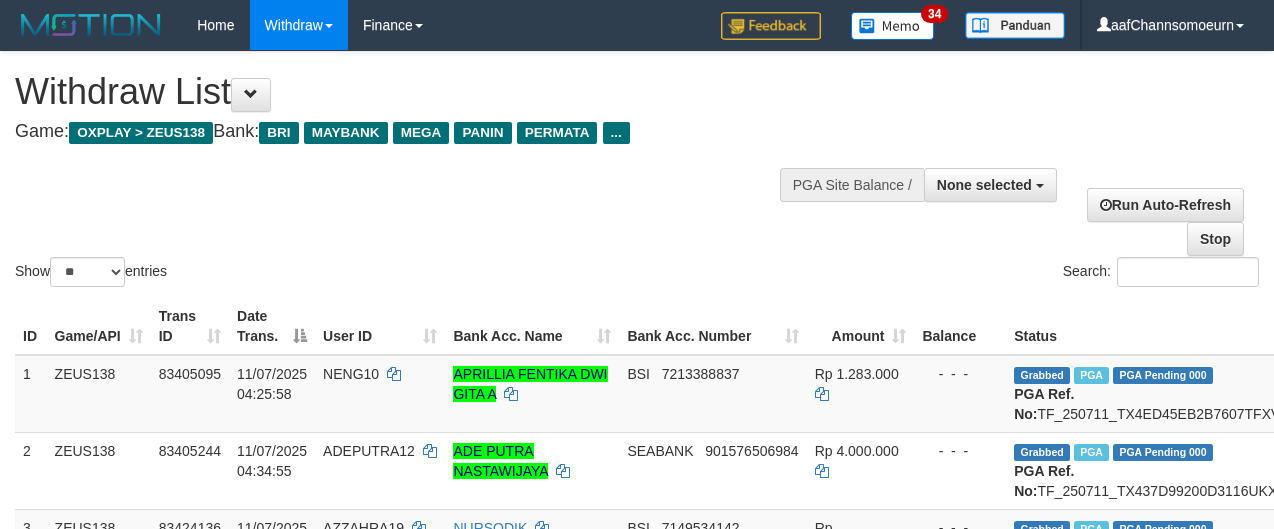 select 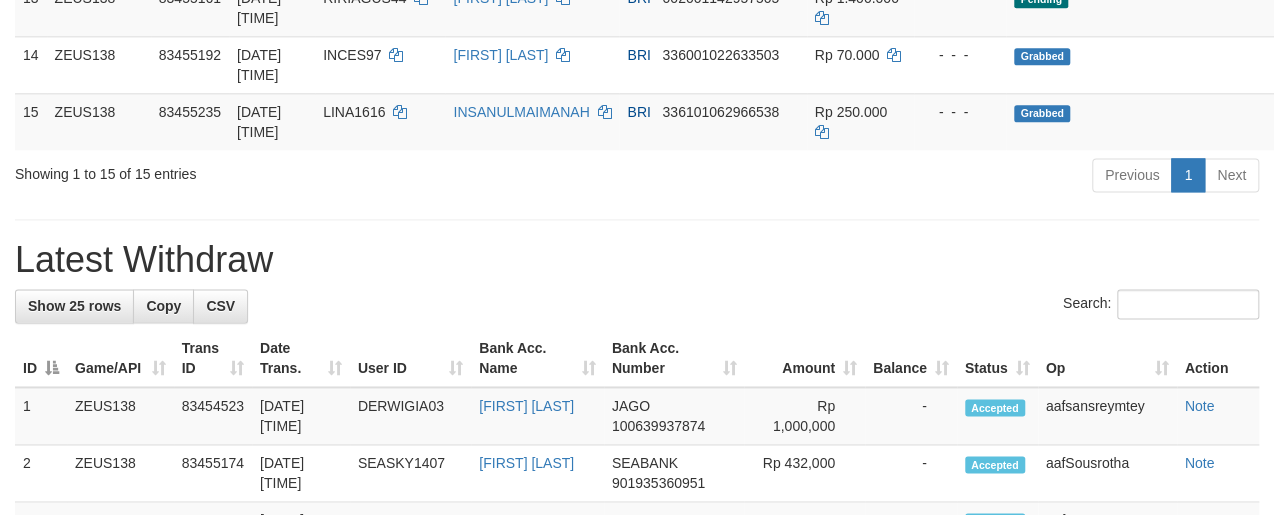 scroll, scrollTop: 1106, scrollLeft: 0, axis: vertical 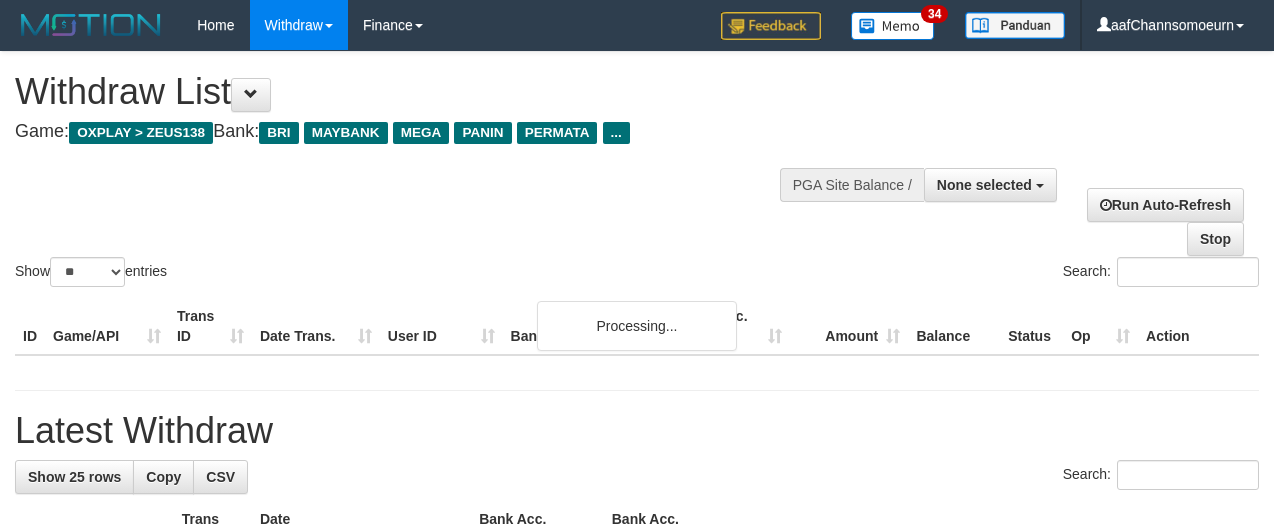 select 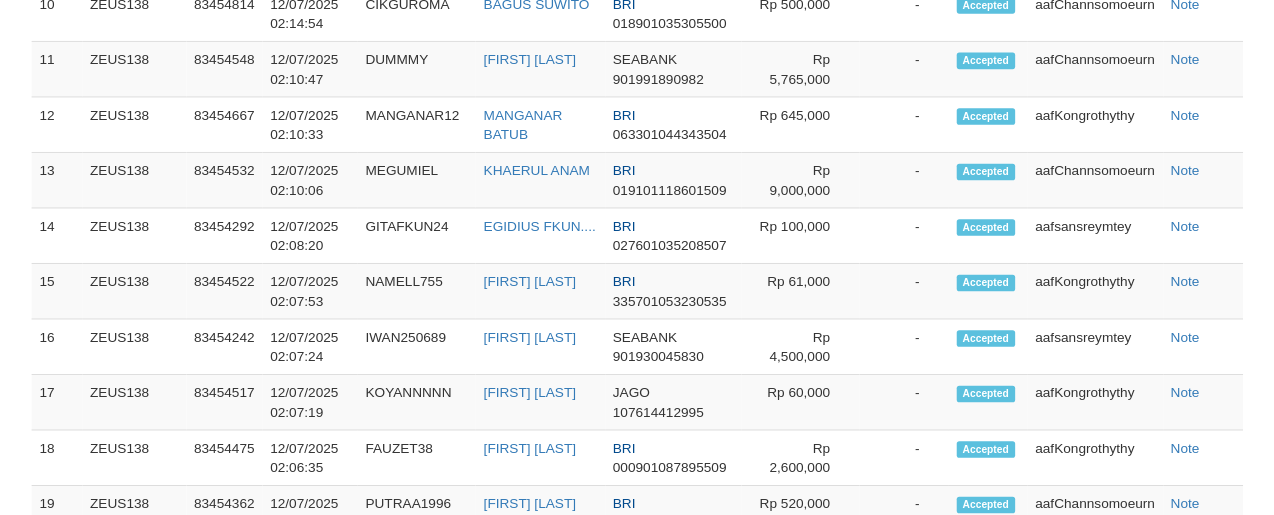 scroll, scrollTop: 2194, scrollLeft: 0, axis: vertical 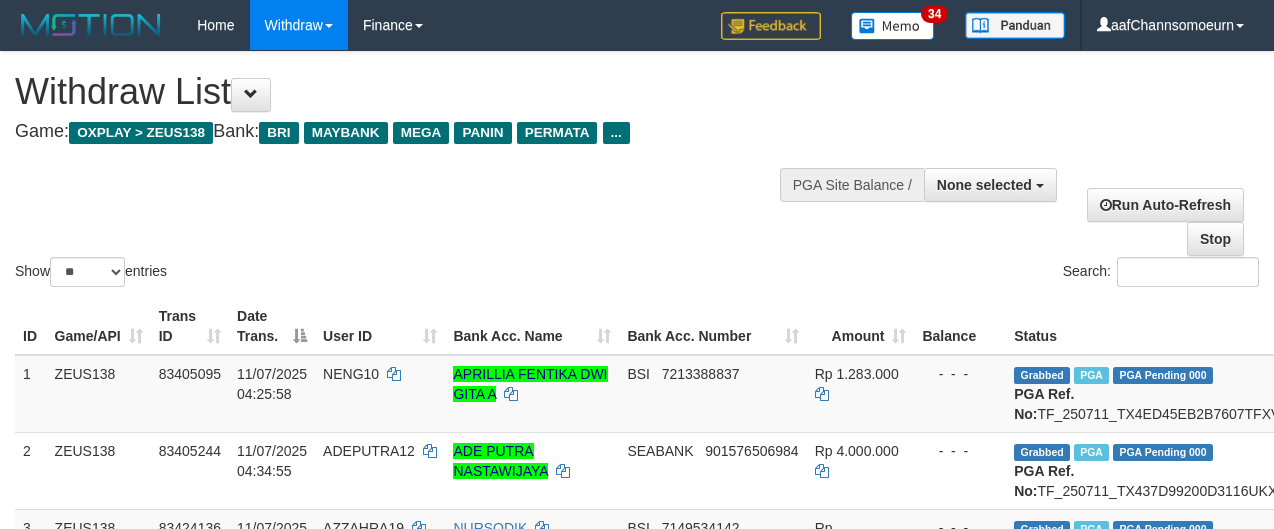 select 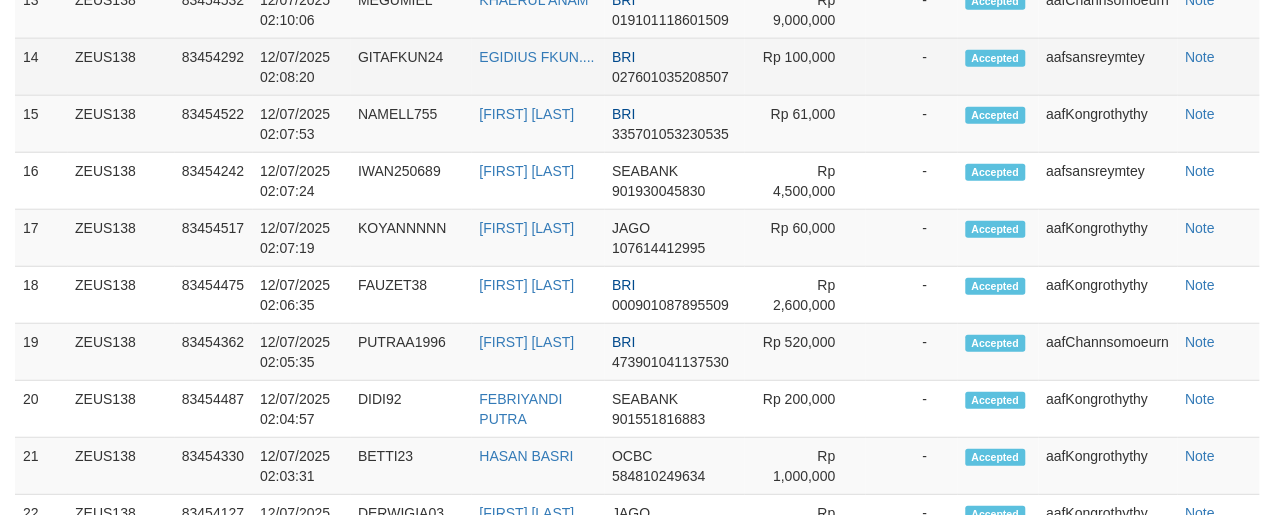scroll, scrollTop: 2194, scrollLeft: 0, axis: vertical 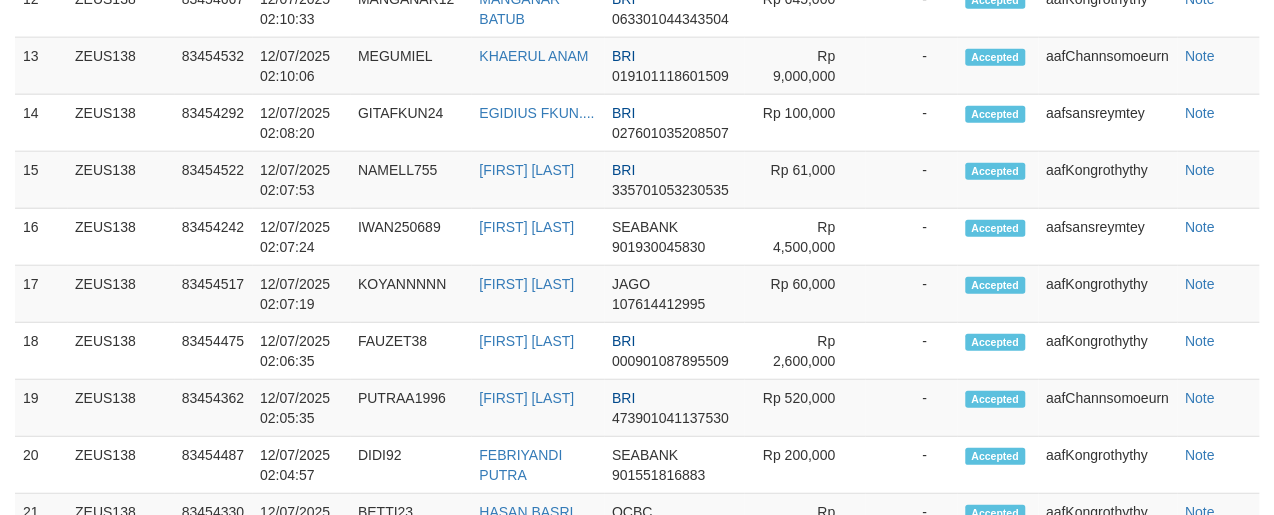 click on "**********" at bounding box center (637, -615) 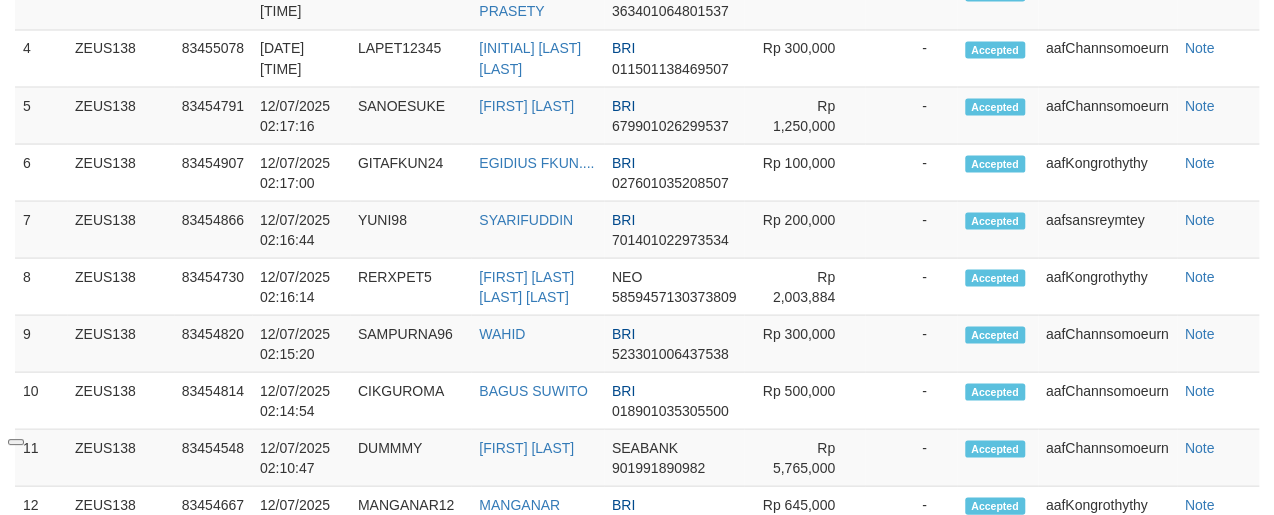 scroll, scrollTop: 1420, scrollLeft: 0, axis: vertical 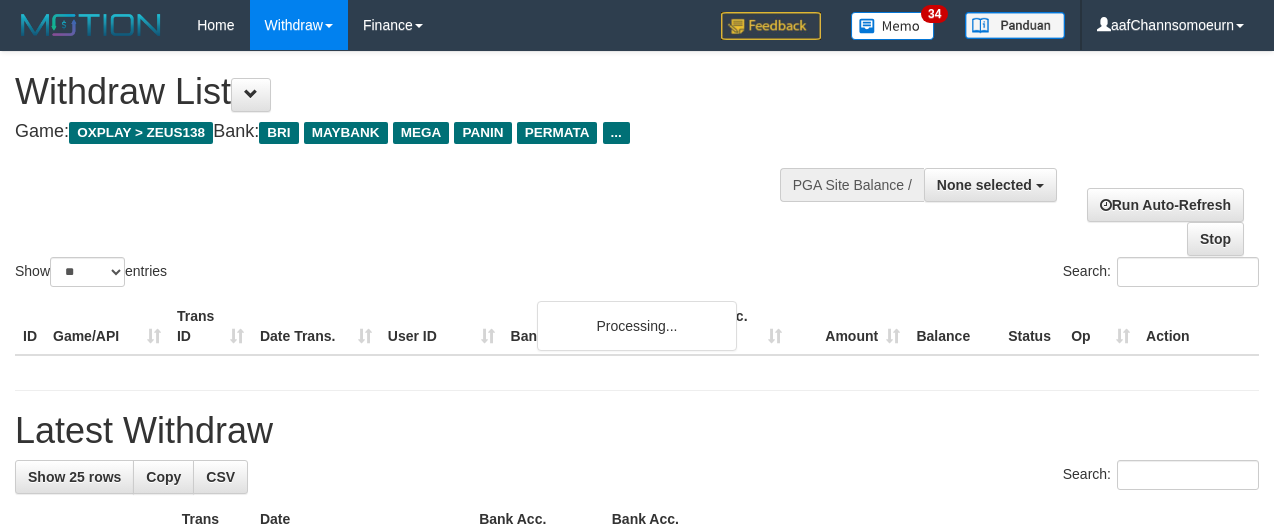 select 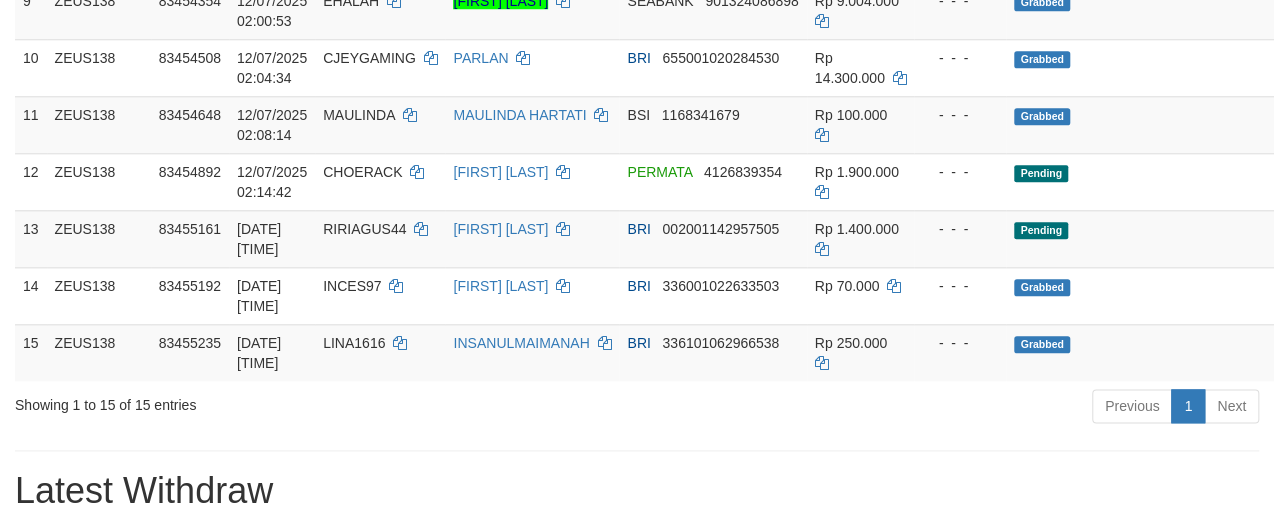 scroll, scrollTop: 1050, scrollLeft: 0, axis: vertical 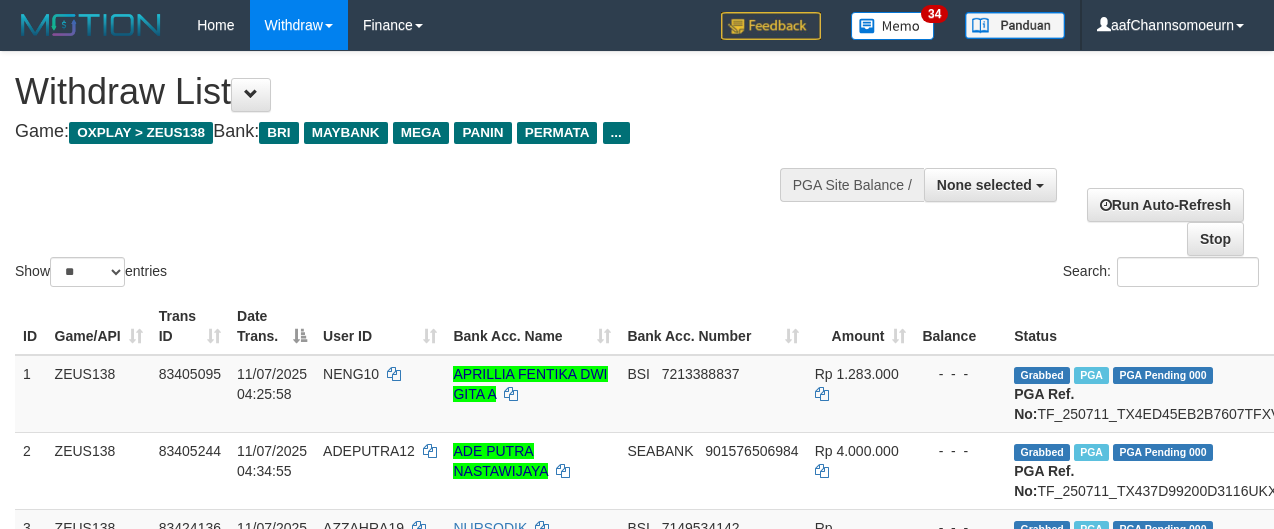 select 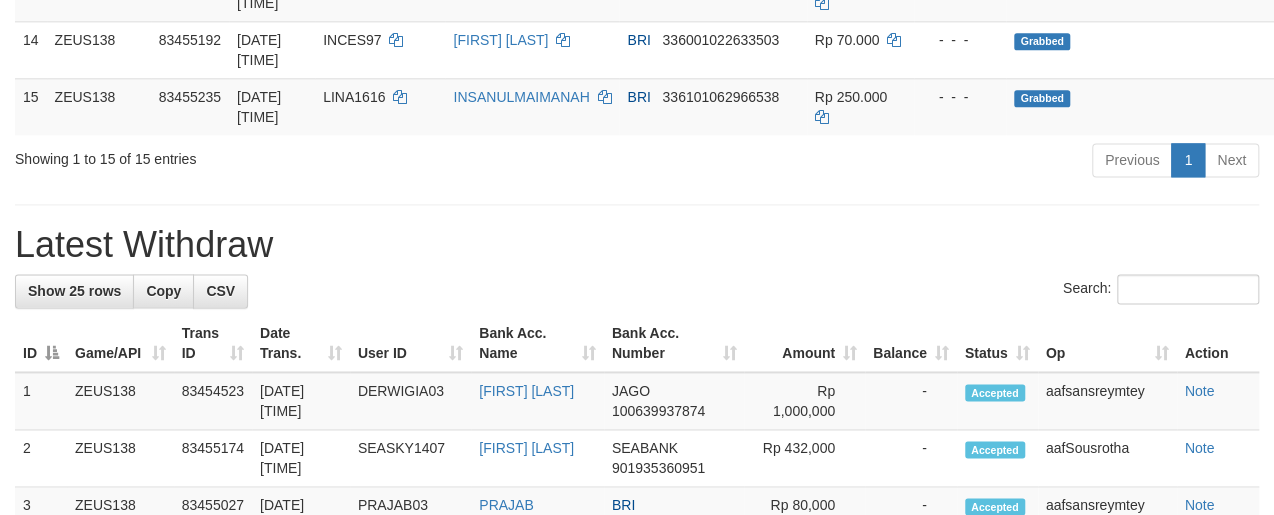 scroll, scrollTop: 1120, scrollLeft: 0, axis: vertical 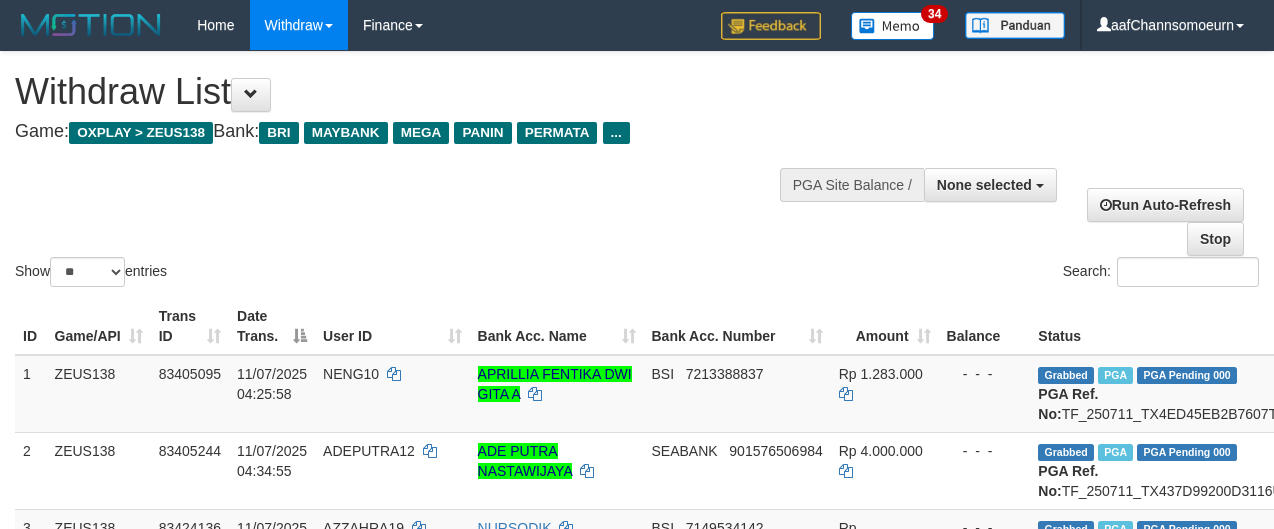 select 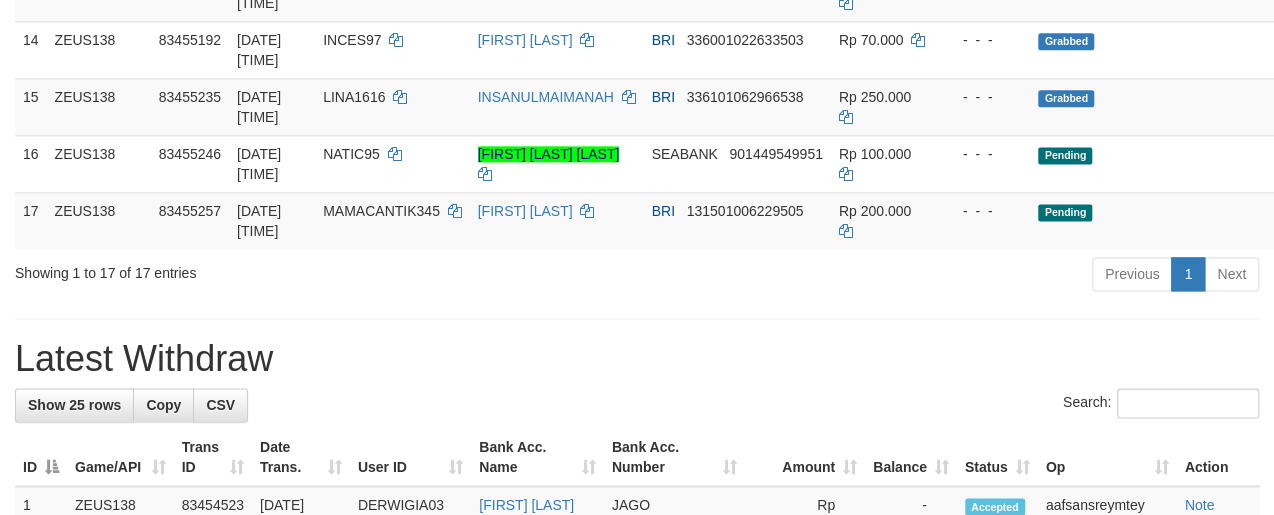 scroll, scrollTop: 1120, scrollLeft: 0, axis: vertical 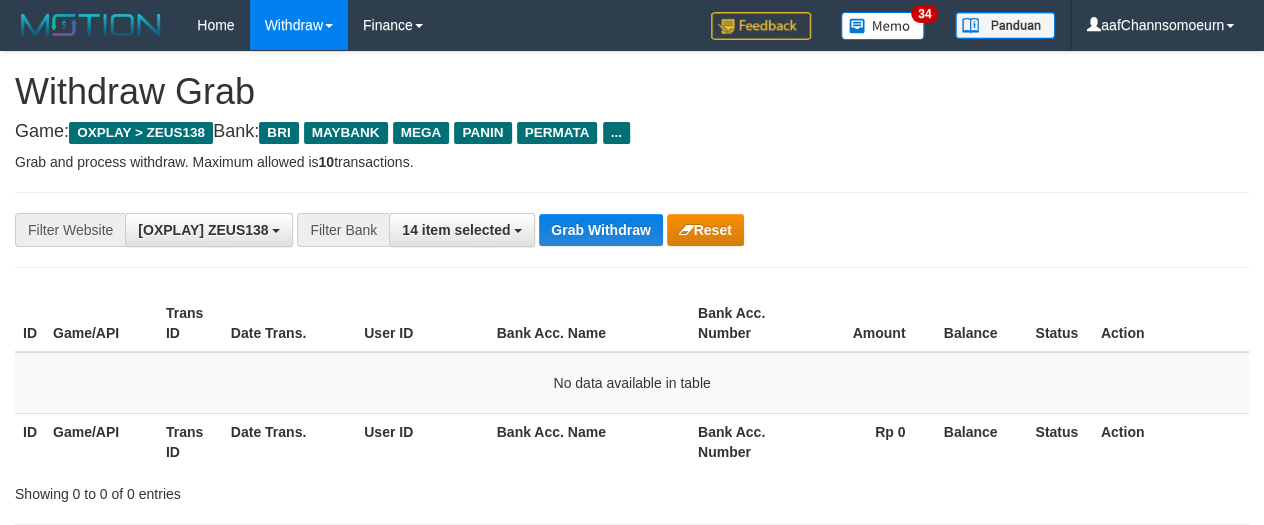 click on "Grab Withdraw" at bounding box center (600, 230) 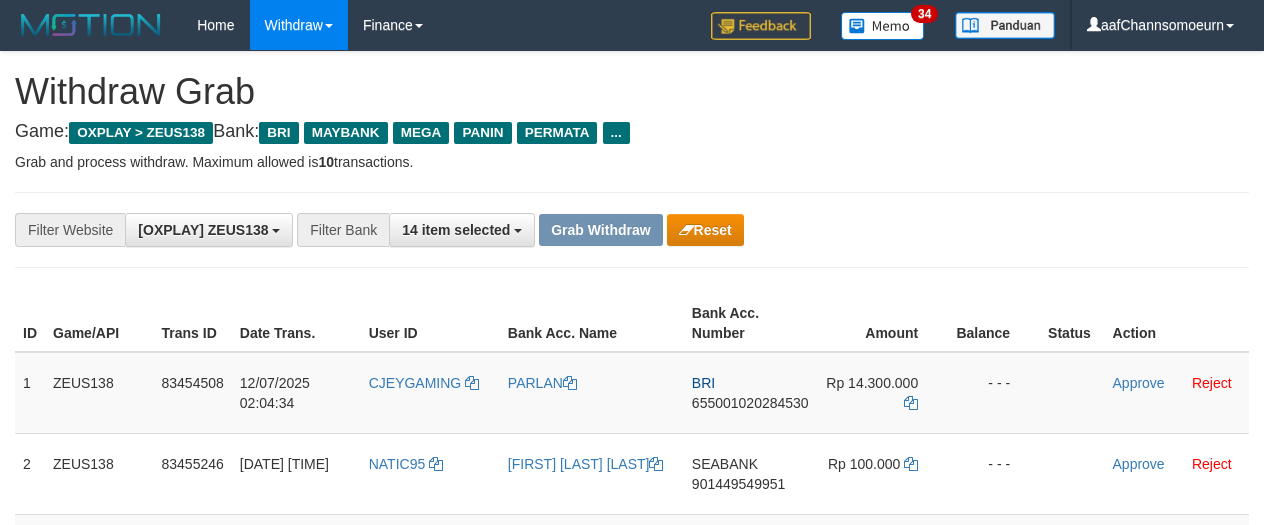scroll, scrollTop: 0, scrollLeft: 0, axis: both 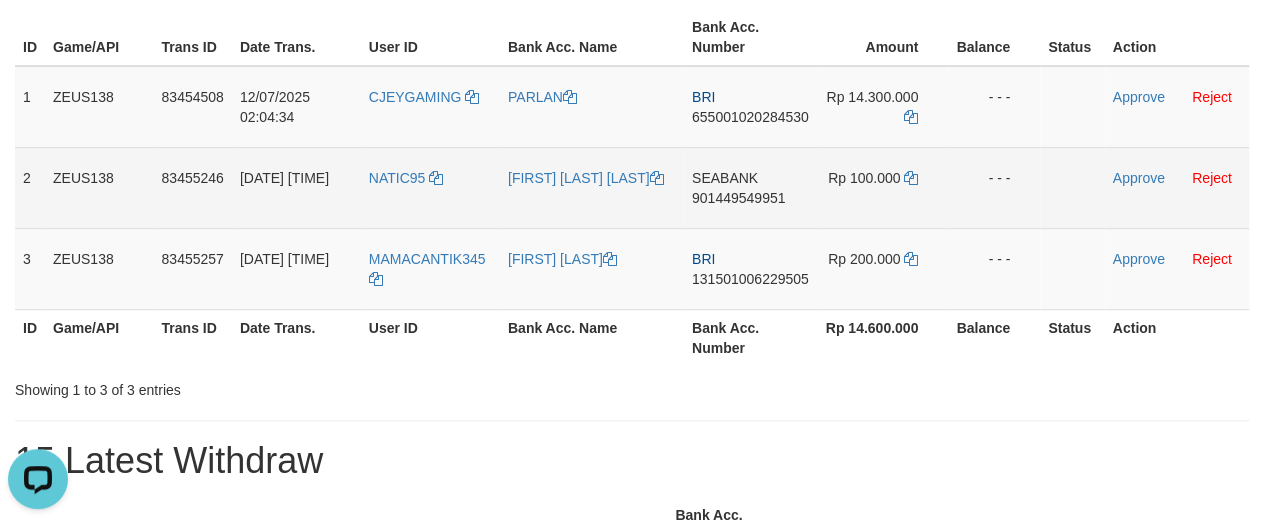 click on "NATIC95" at bounding box center [430, 187] 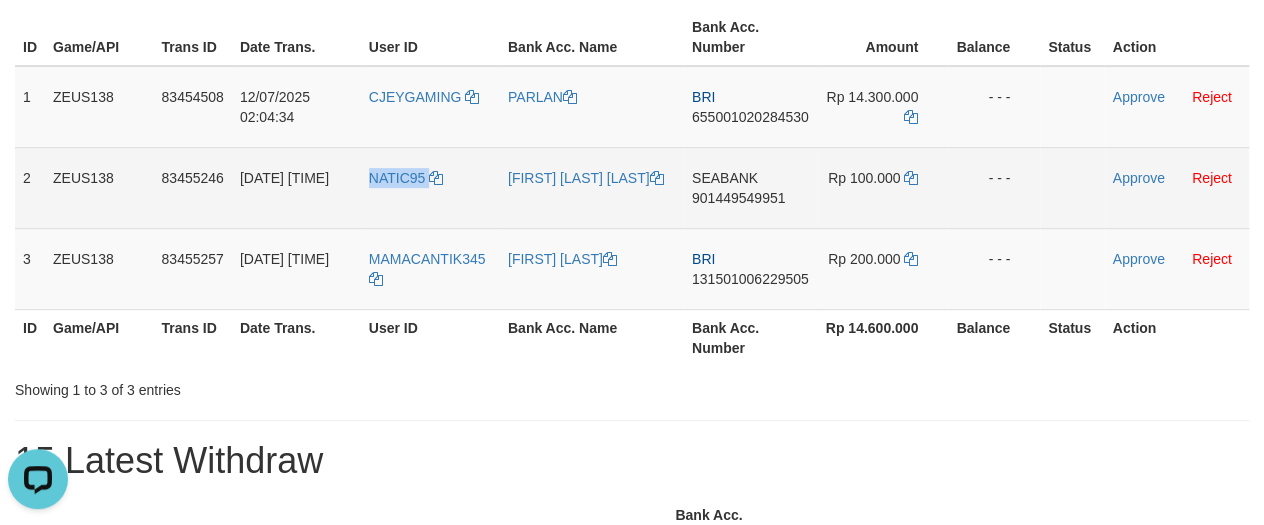 click on "NATIC95" at bounding box center (430, 187) 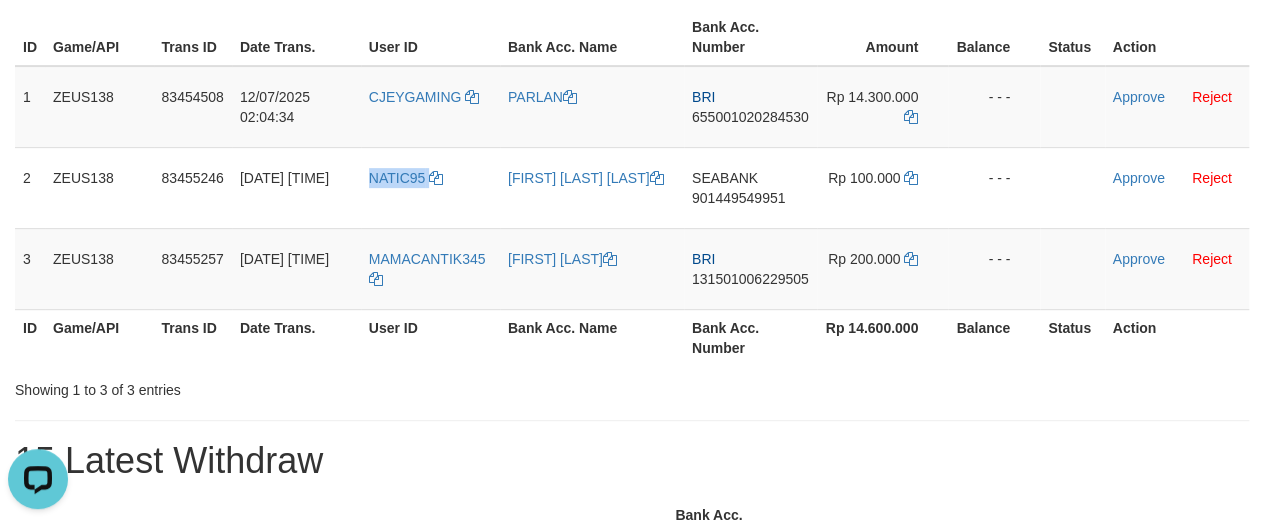 copy on "NATIC95" 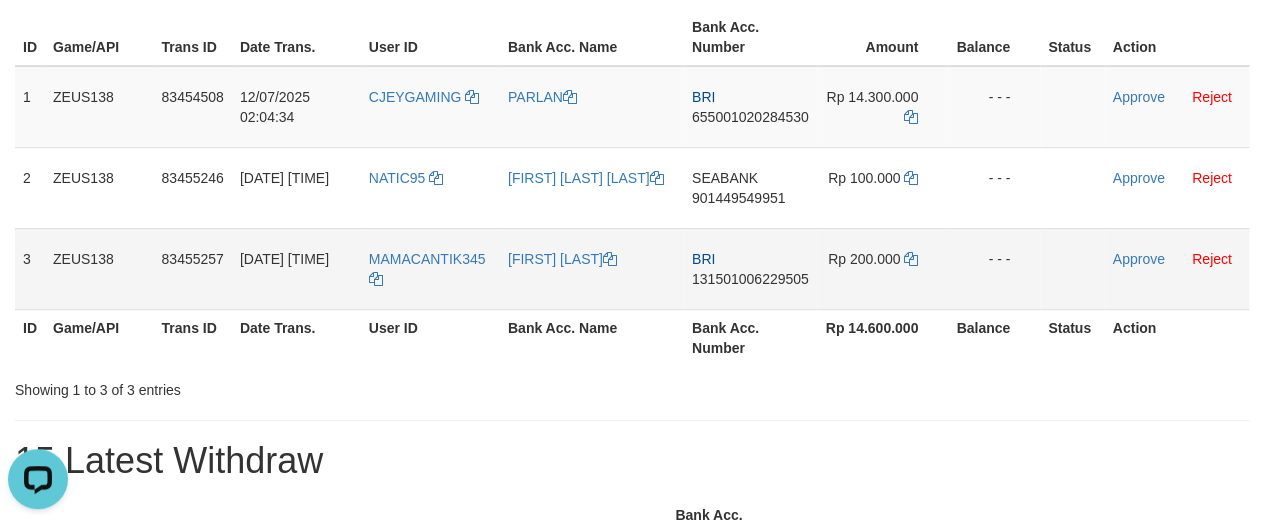 click on "MAMACANTIK345" at bounding box center (430, 268) 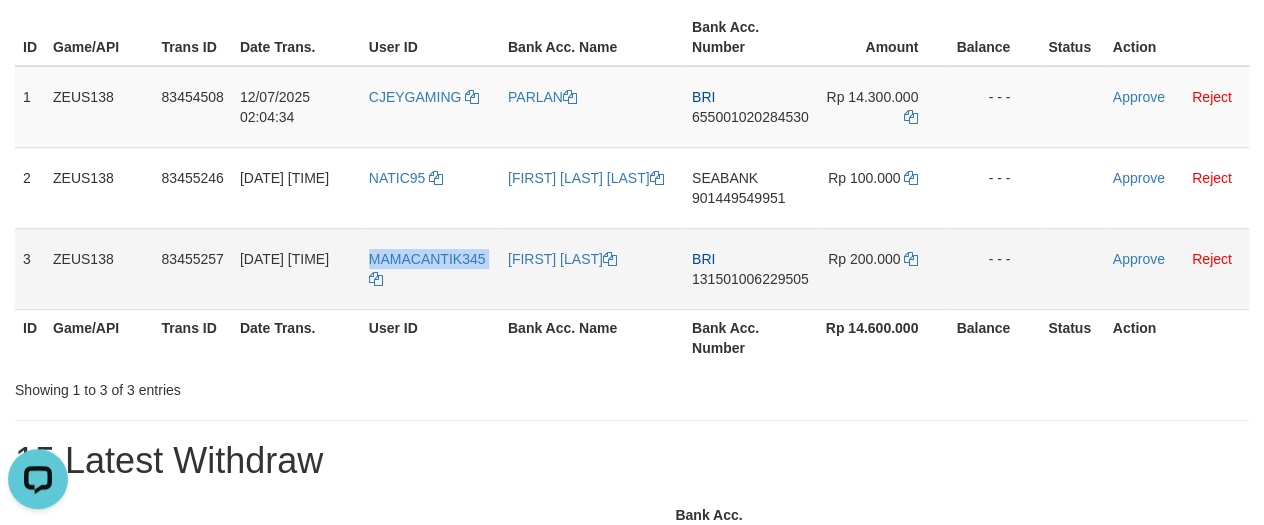 drag, startPoint x: 424, startPoint y: 274, endPoint x: 402, endPoint y: 181, distance: 95.566734 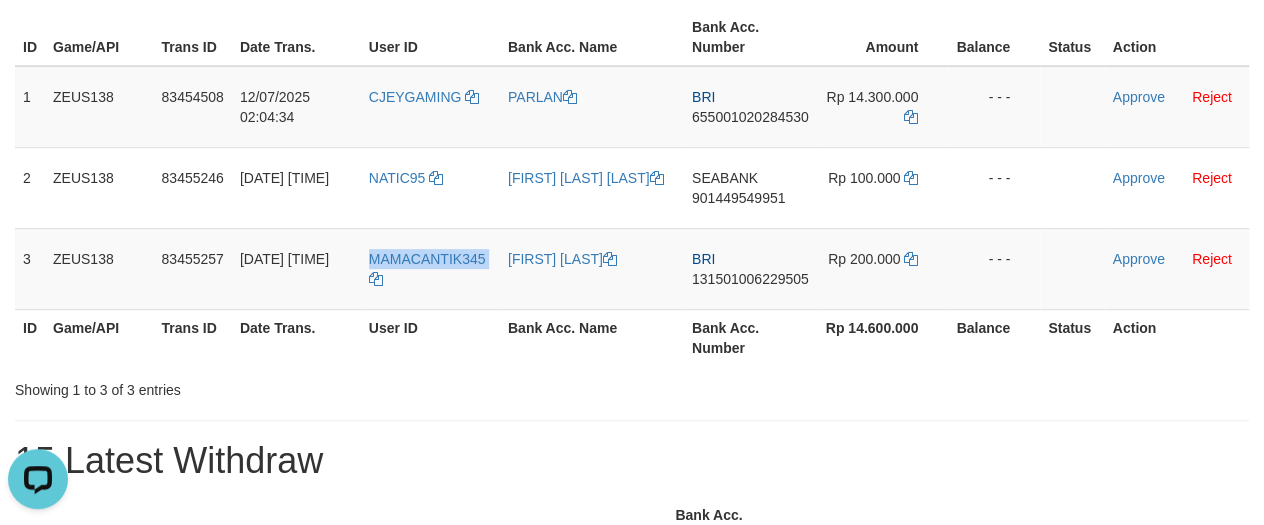 copy on "MAMACANTIK345" 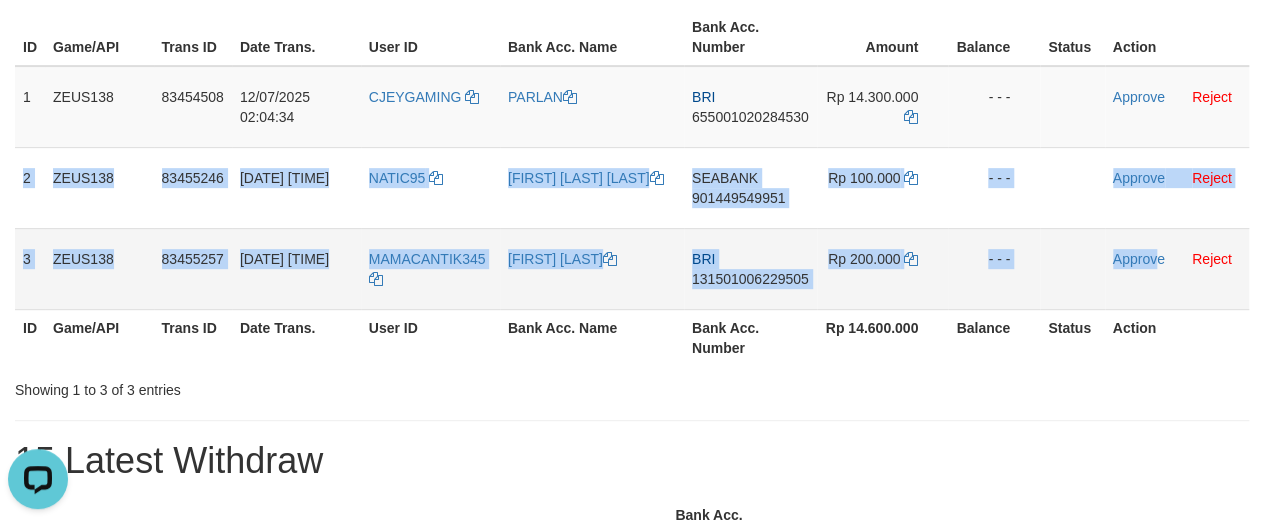 drag, startPoint x: 47, startPoint y: 191, endPoint x: 1160, endPoint y: 265, distance: 1115.4573 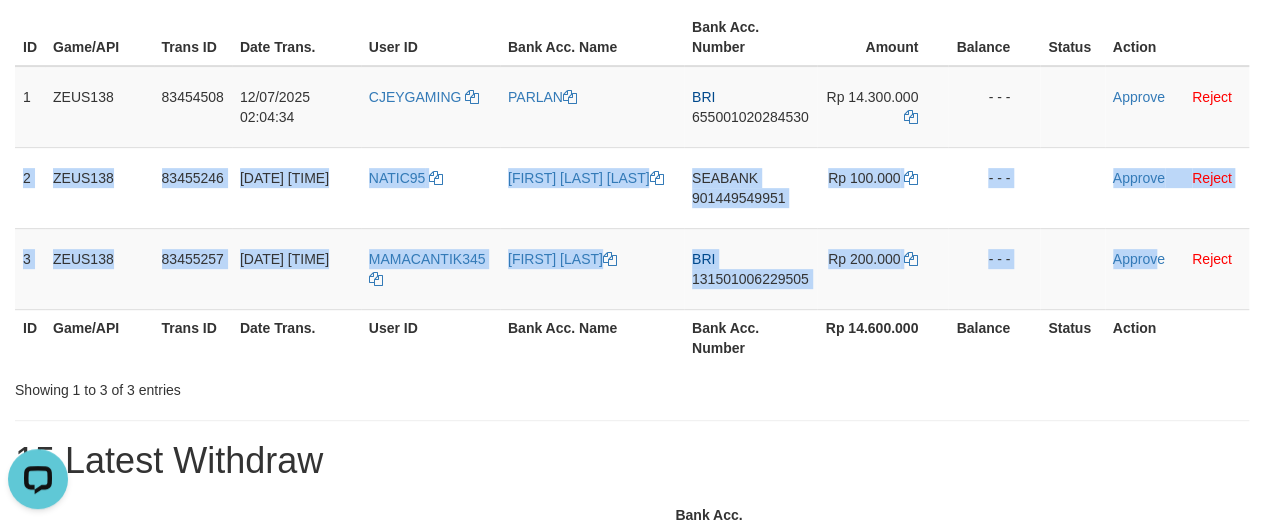 copy on "2
ZEUS138
83455246
12/07/2025 02:24:09
NATIC95
ABDURRAZAQ ORYZA SATRIYA
SEABANK
901449549951
Rp 100.000
- - -
Approve
Reject
3
ZEUS138
83455257
12/07/2025 02:24:27
MAMACANTIK345
MUHAMMAD FEBRI
BRI
131501006229505
Rp 200.000
- - -
Approv" 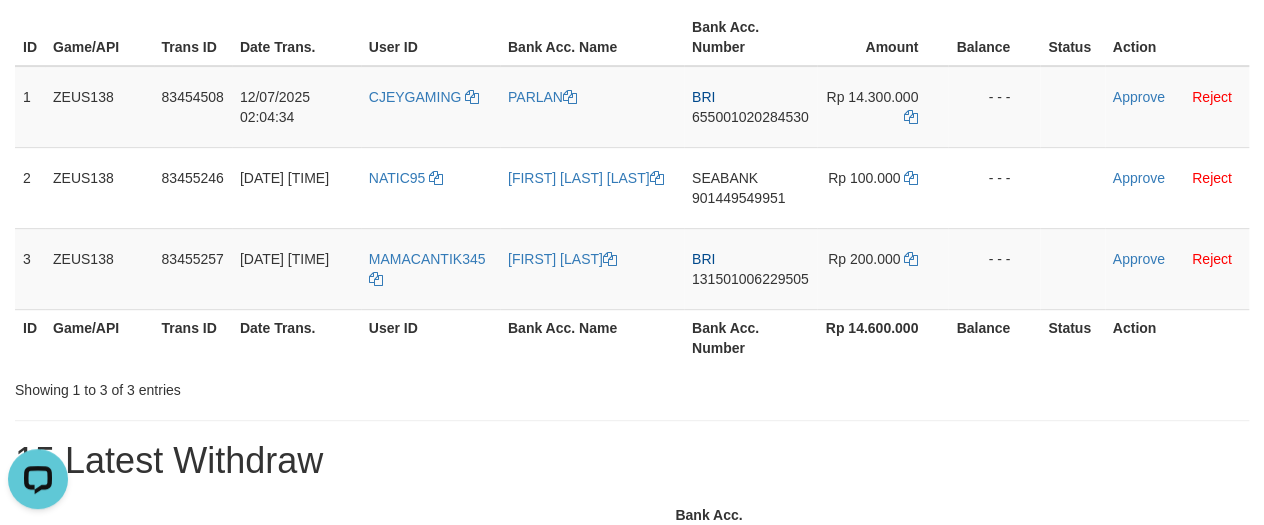 drag, startPoint x: 830, startPoint y: 465, endPoint x: 392, endPoint y: 382, distance: 445.7948 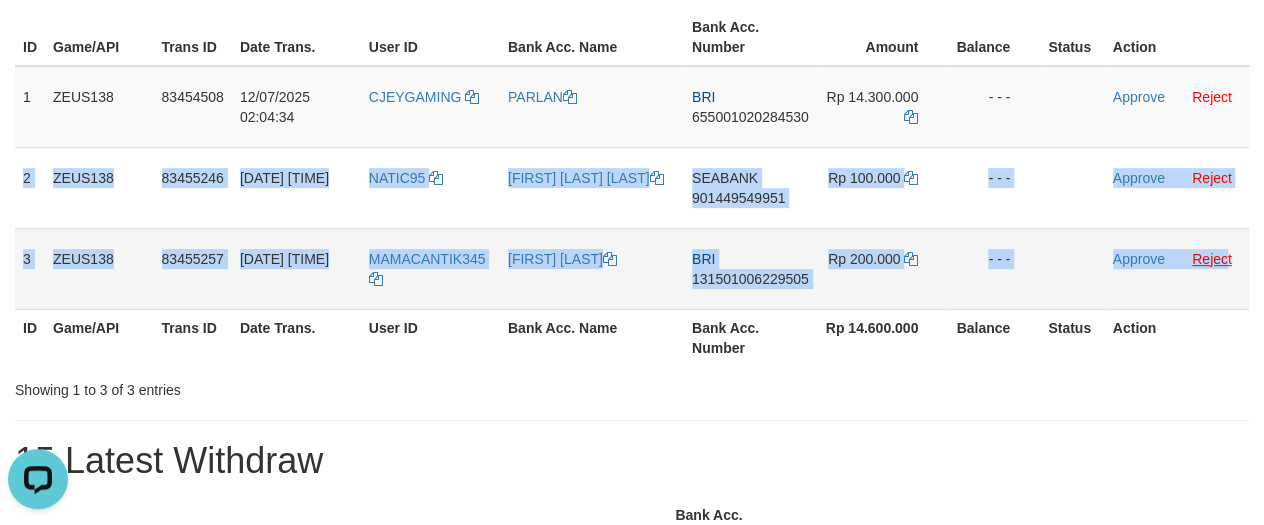 drag, startPoint x: 20, startPoint y: 173, endPoint x: 1228, endPoint y: 261, distance: 1211.201 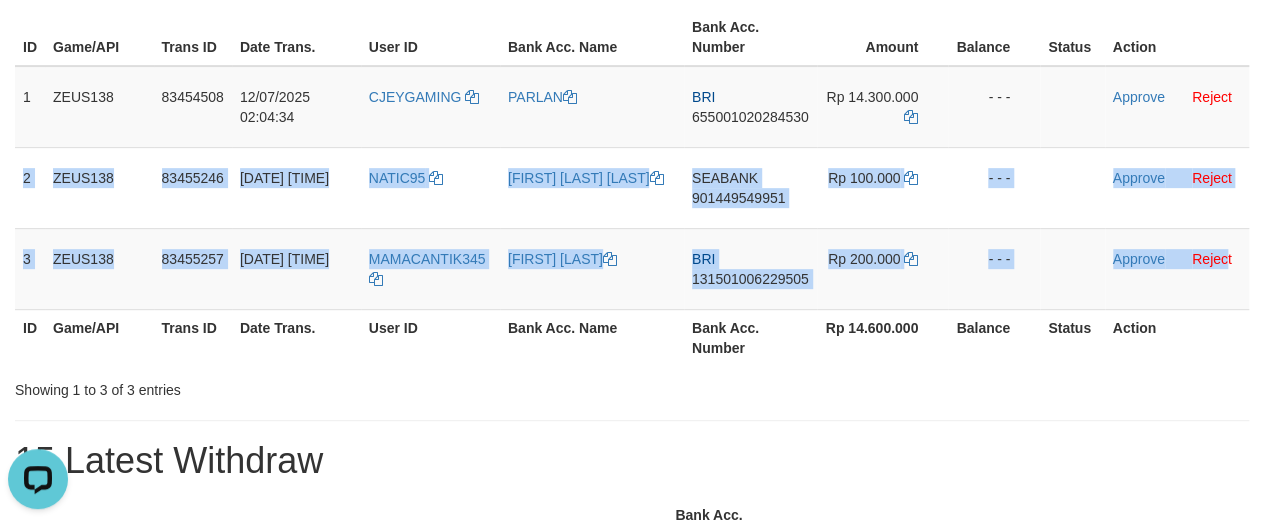 copy on "2
ZEUS138
83455246
12/07/2025 02:24:09
NATIC95
ABDURRAZAQ ORYZA SATRIYA
SEABANK
901449549951
Rp 100.000
- - -
Approve
Reject
3
ZEUS138
83455257
12/07/2025 02:24:27
MAMACANTIK345
MUHAMMAD FEBRI
BRI
131501006229505
Rp 200.000
- - -
Approve
Rejec" 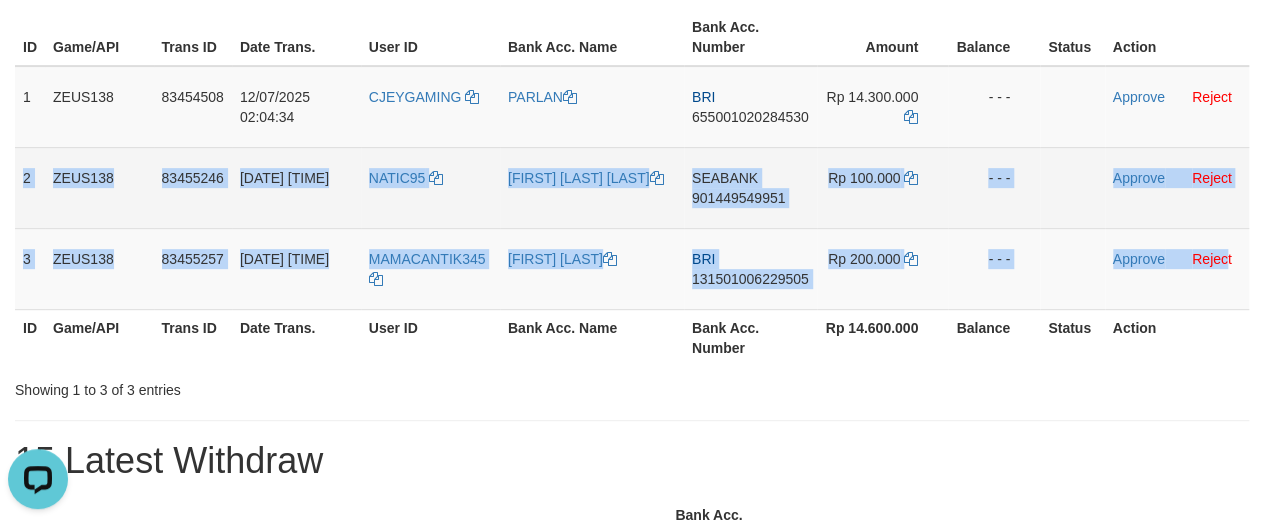 click on "SEABANK" at bounding box center [725, 178] 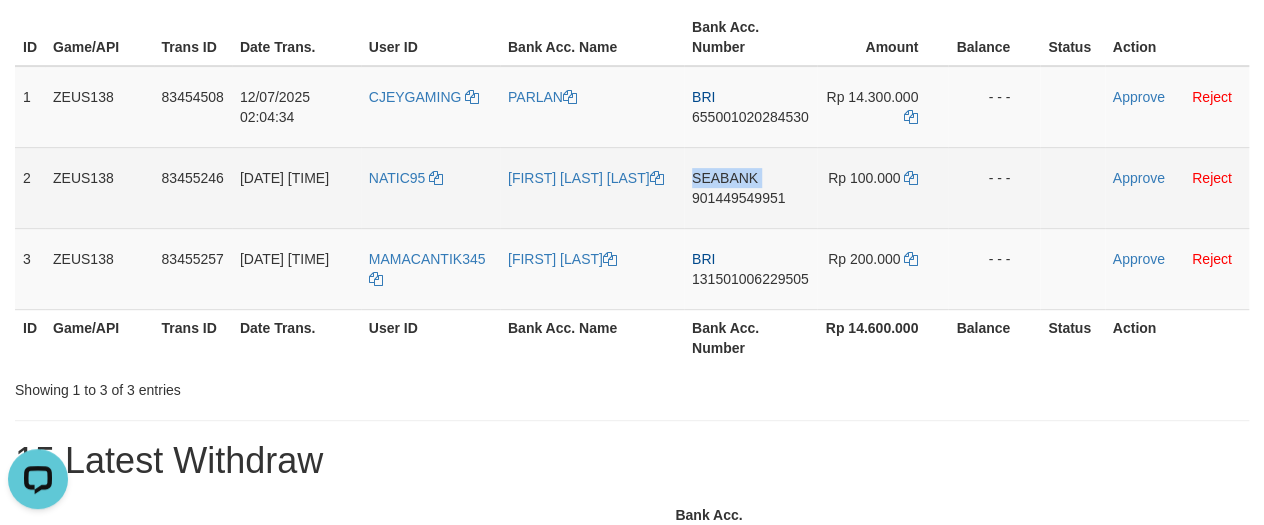 click on "SEABANK" at bounding box center [725, 178] 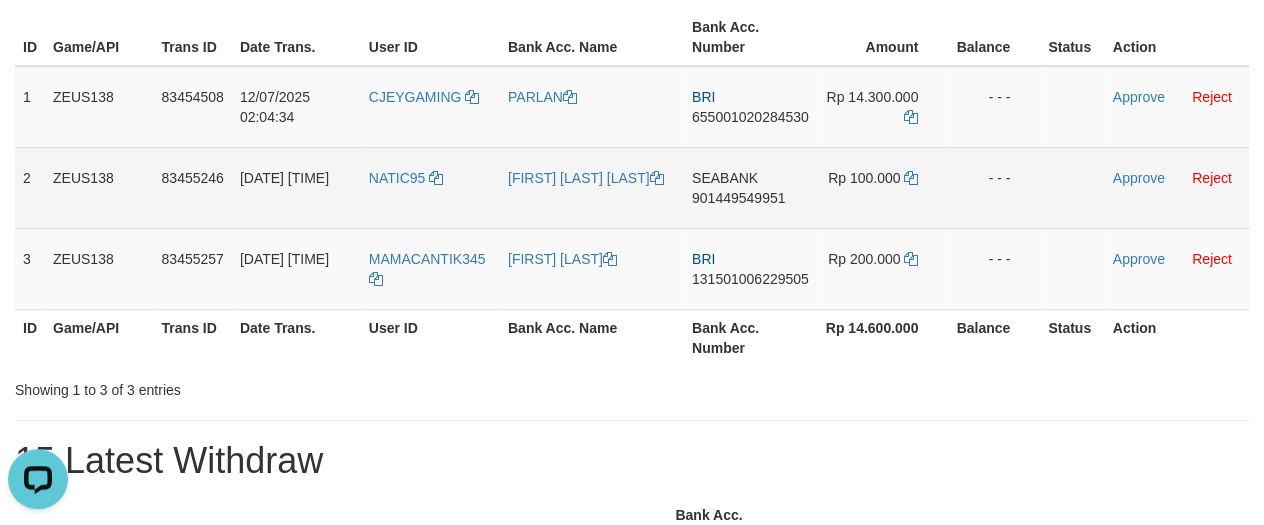 click on "901449549951" at bounding box center [738, 198] 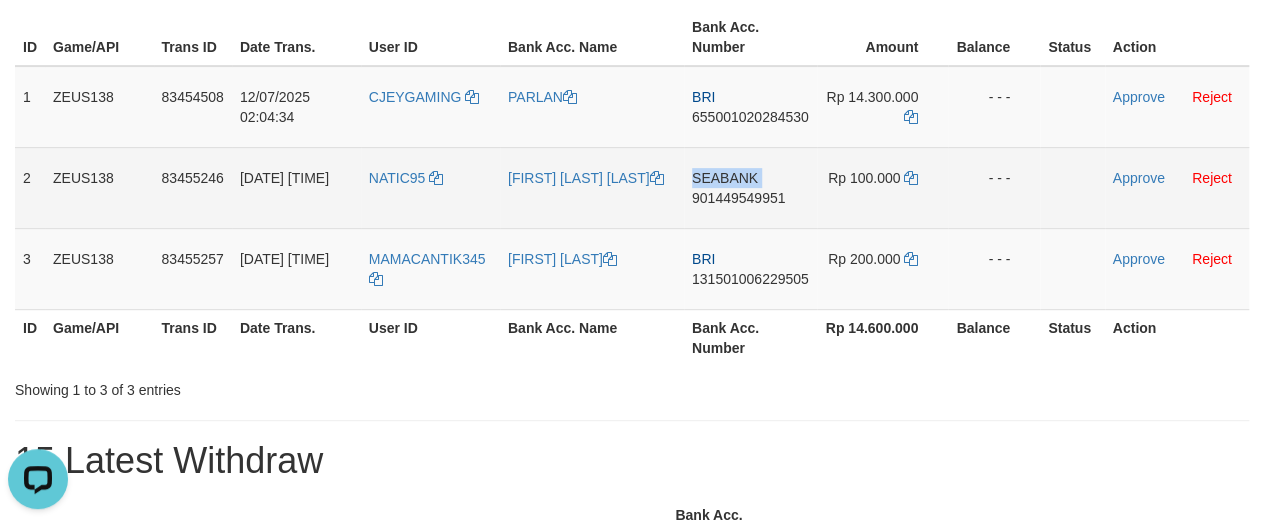 click on "SEABANK
901449549951" at bounding box center (750, 187) 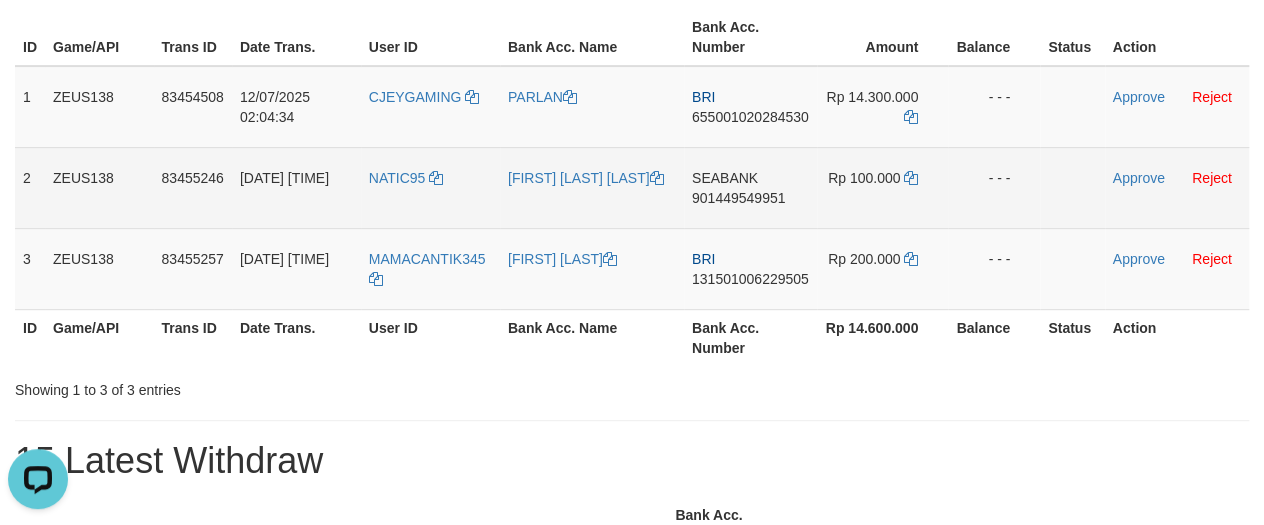 click on "901449549951" at bounding box center (738, 198) 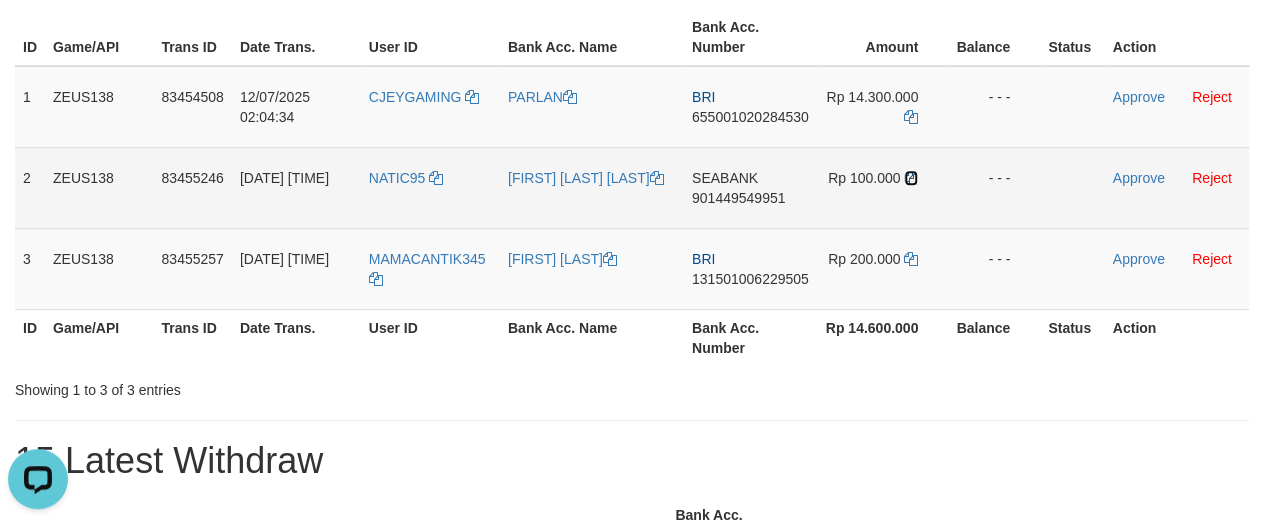 click at bounding box center (911, 178) 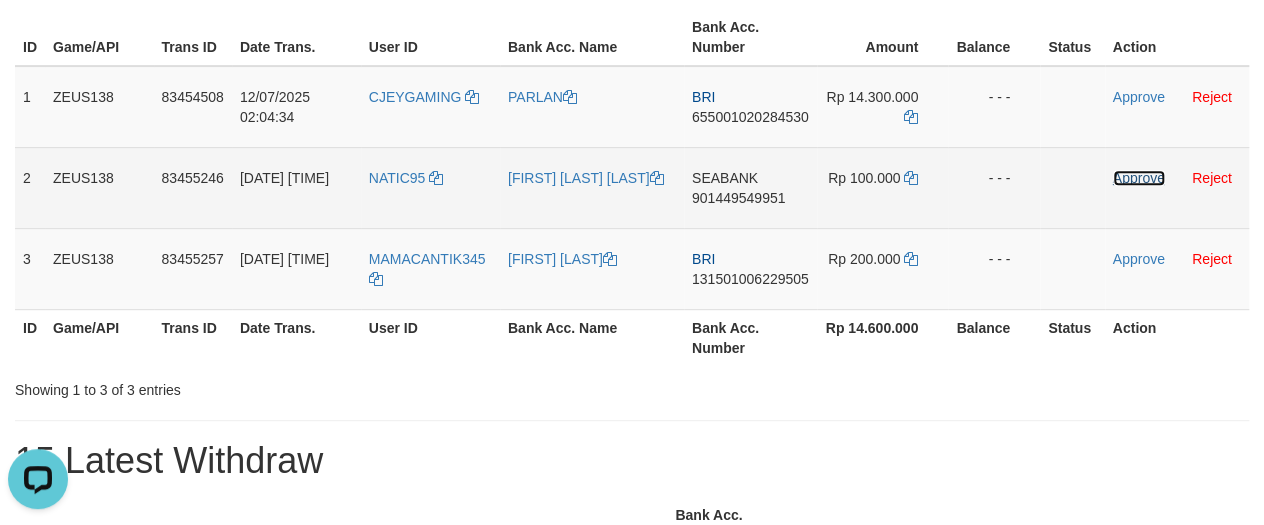 drag, startPoint x: 1120, startPoint y: 172, endPoint x: 711, endPoint y: 188, distance: 409.31284 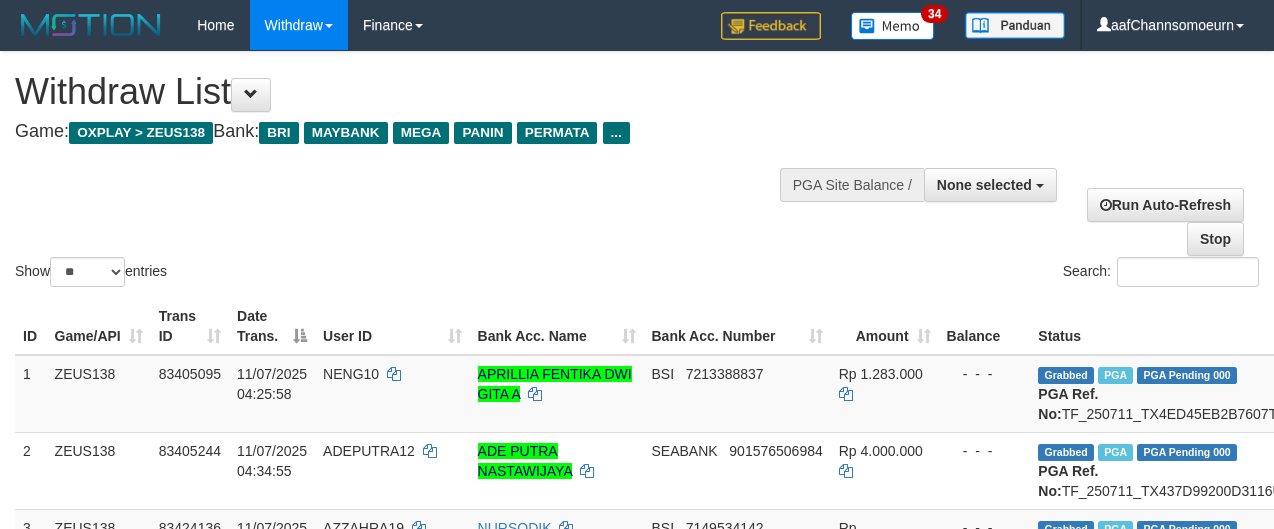 select 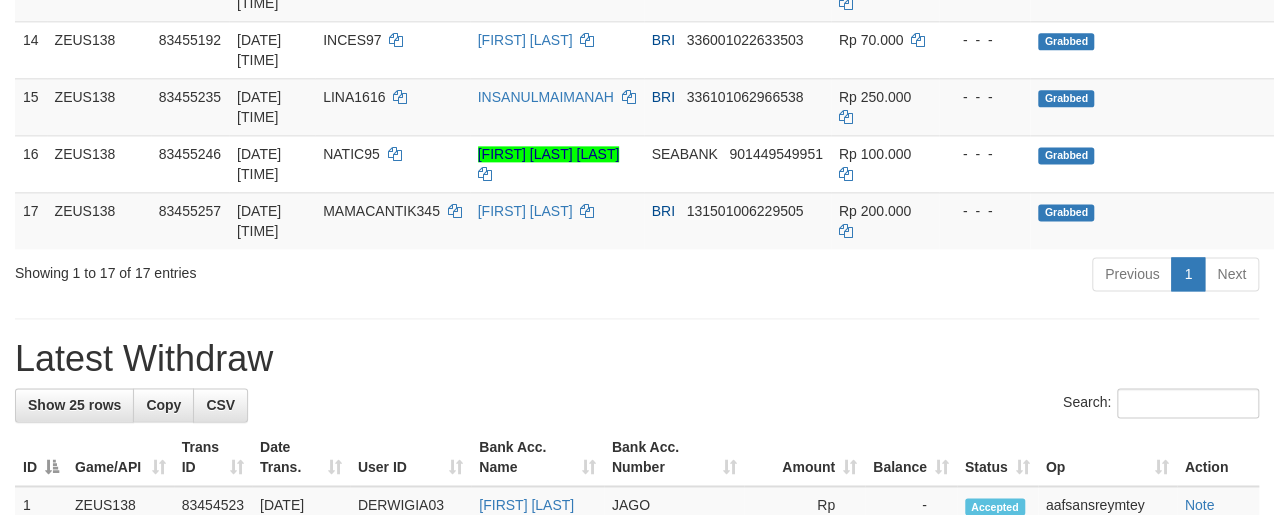 scroll, scrollTop: 1120, scrollLeft: 0, axis: vertical 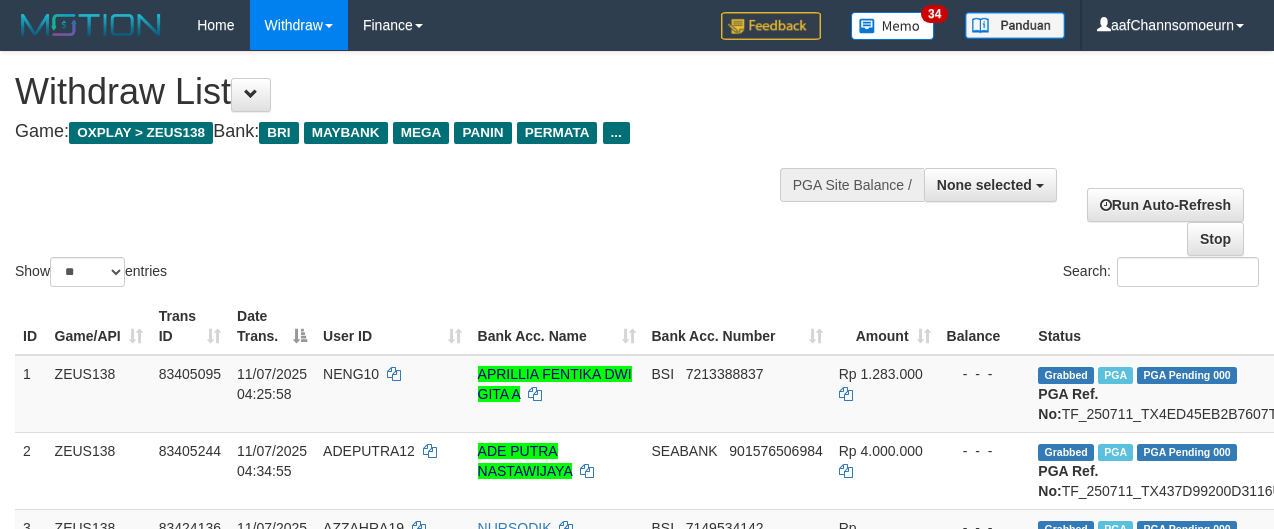 select 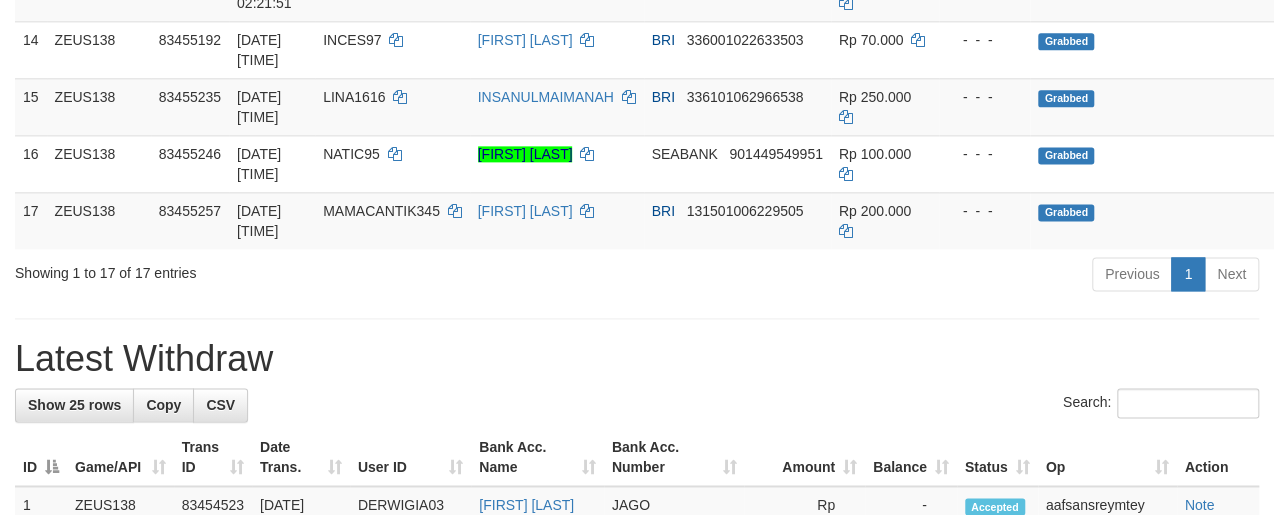 scroll, scrollTop: 1120, scrollLeft: 0, axis: vertical 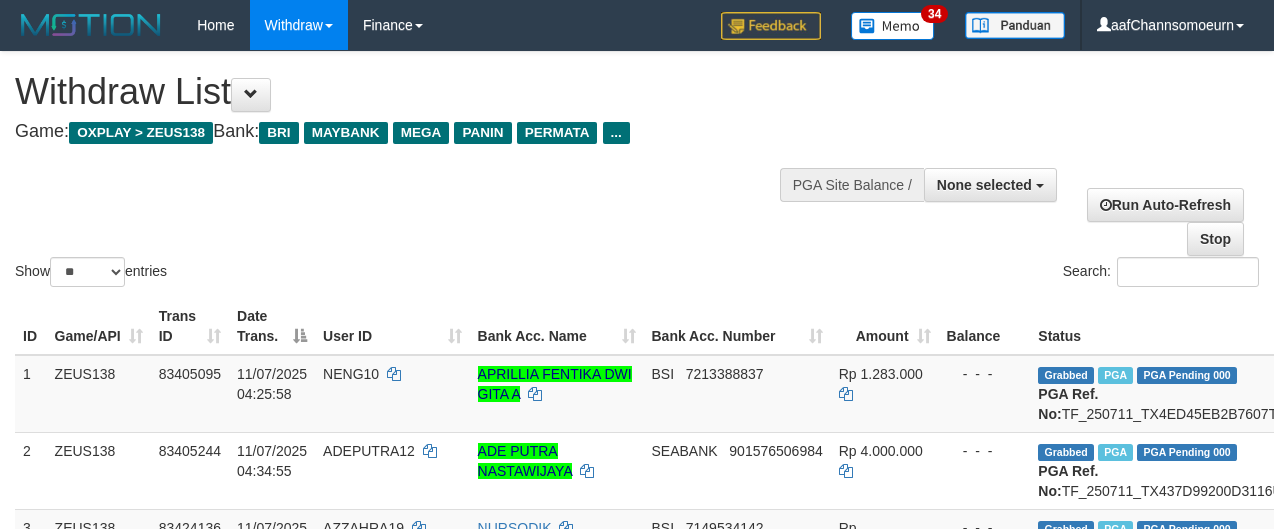 select 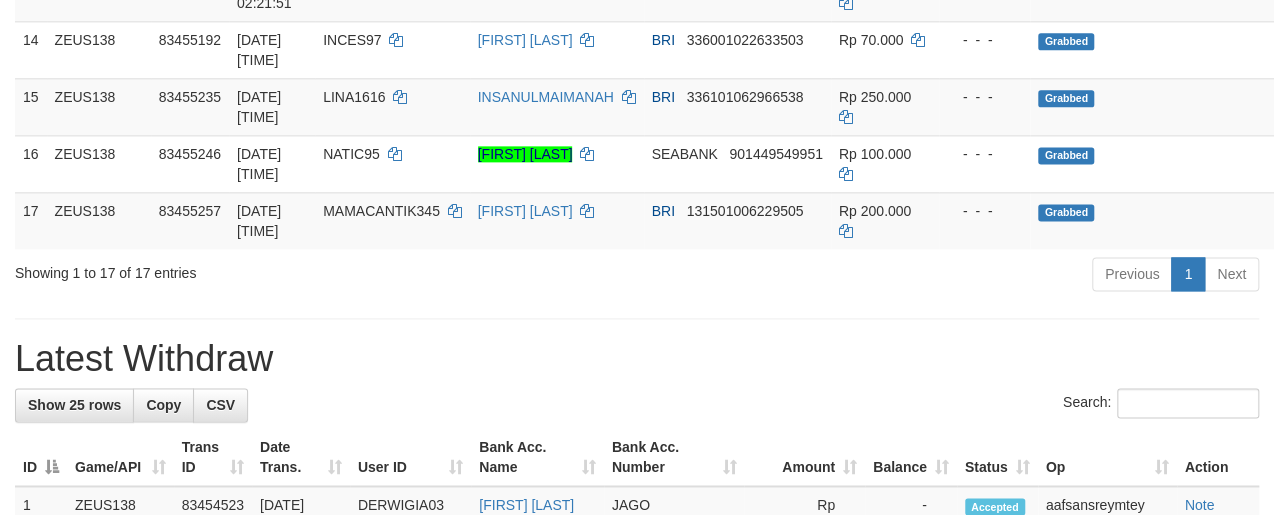 scroll, scrollTop: 1120, scrollLeft: 0, axis: vertical 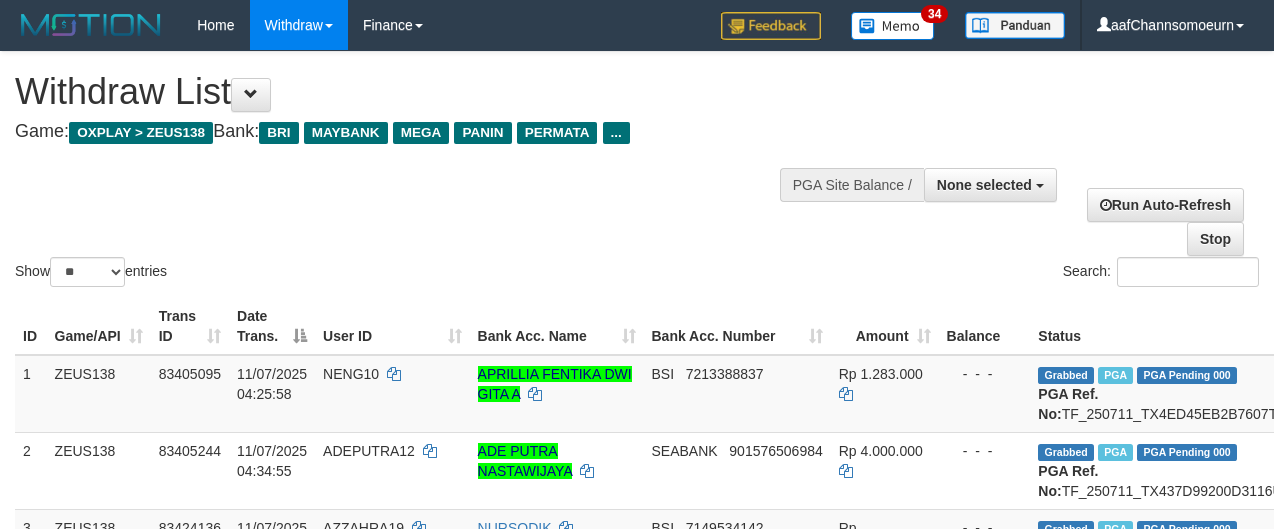 select 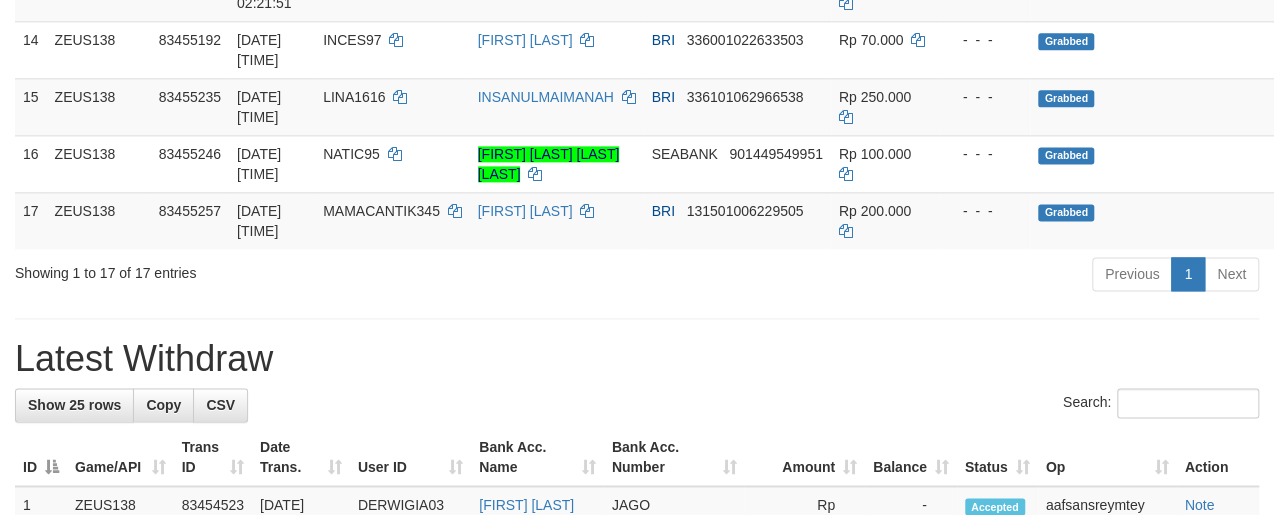 scroll, scrollTop: 1120, scrollLeft: 0, axis: vertical 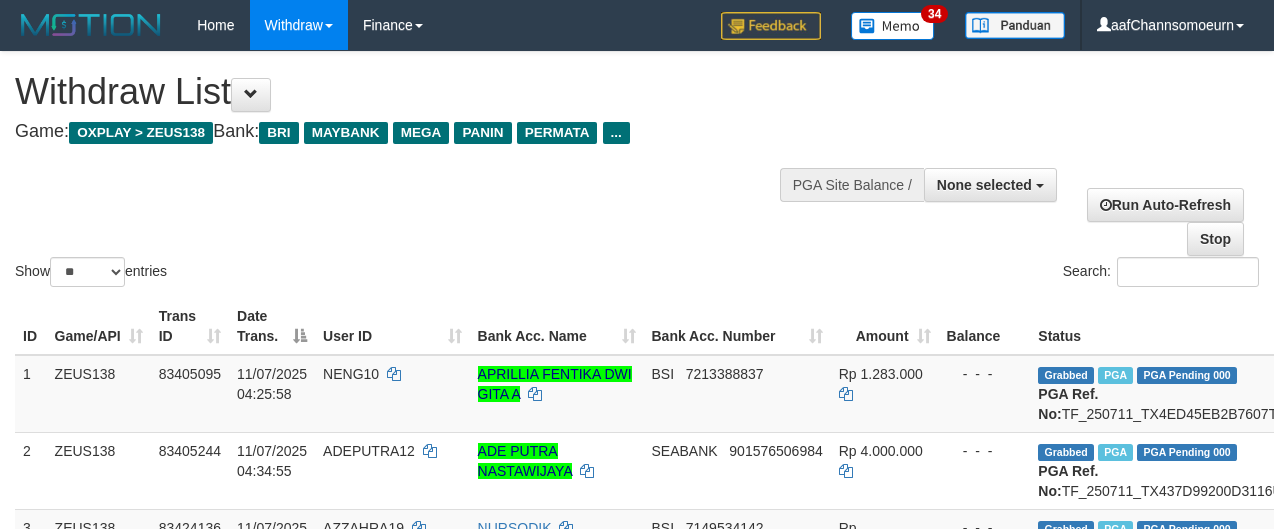 select 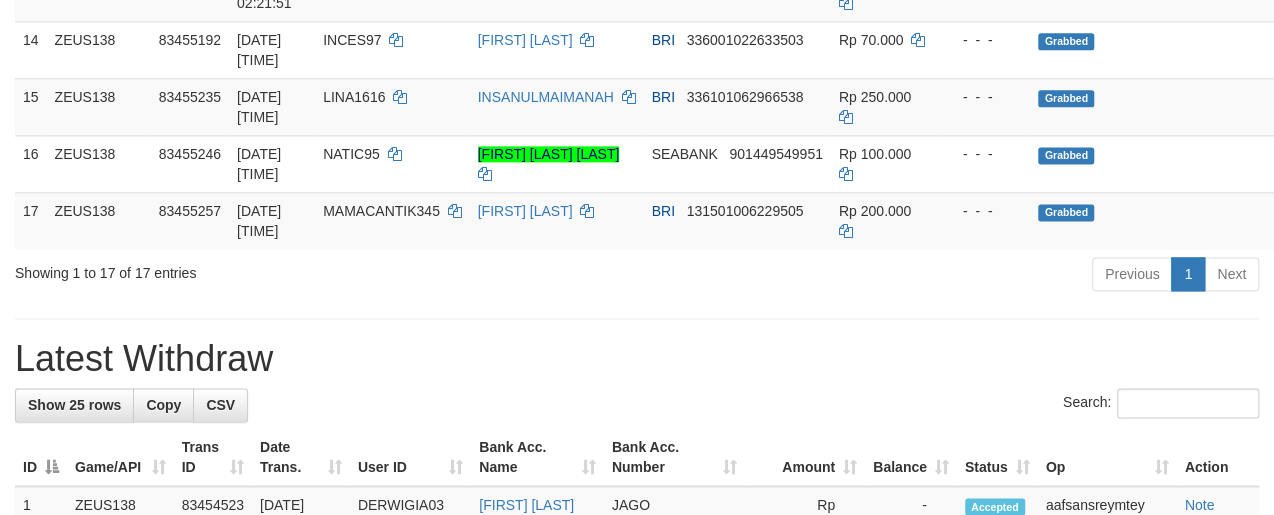 scroll, scrollTop: 1120, scrollLeft: 0, axis: vertical 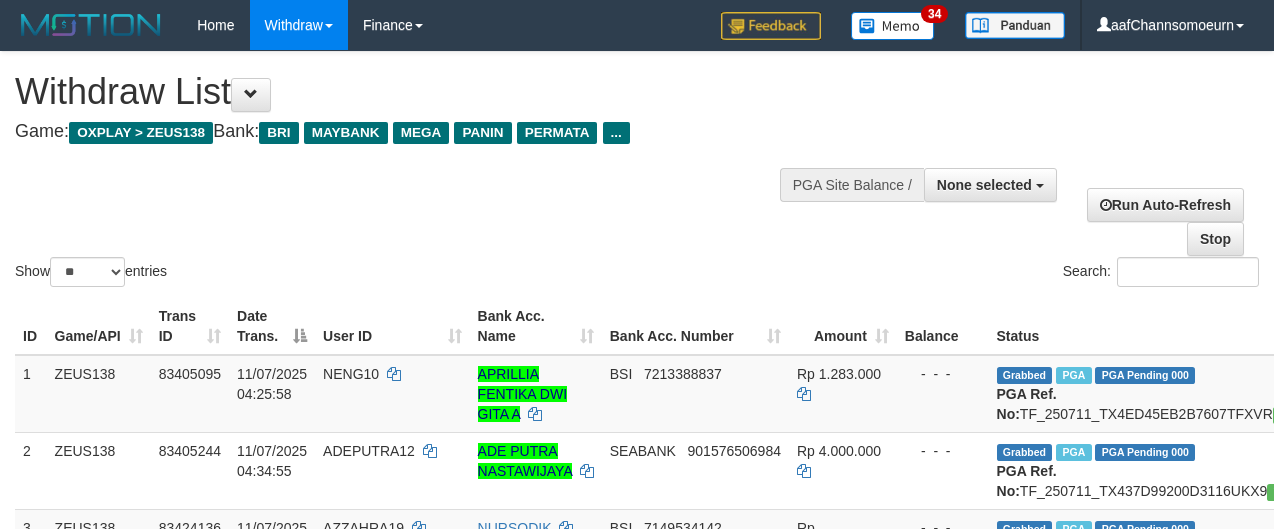 select 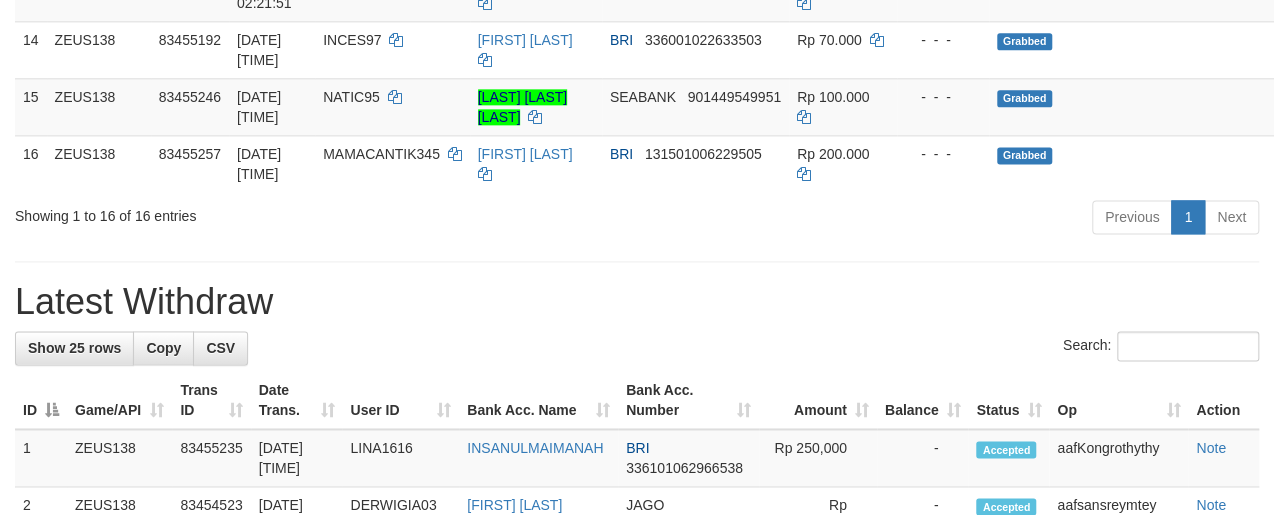scroll, scrollTop: 1120, scrollLeft: 0, axis: vertical 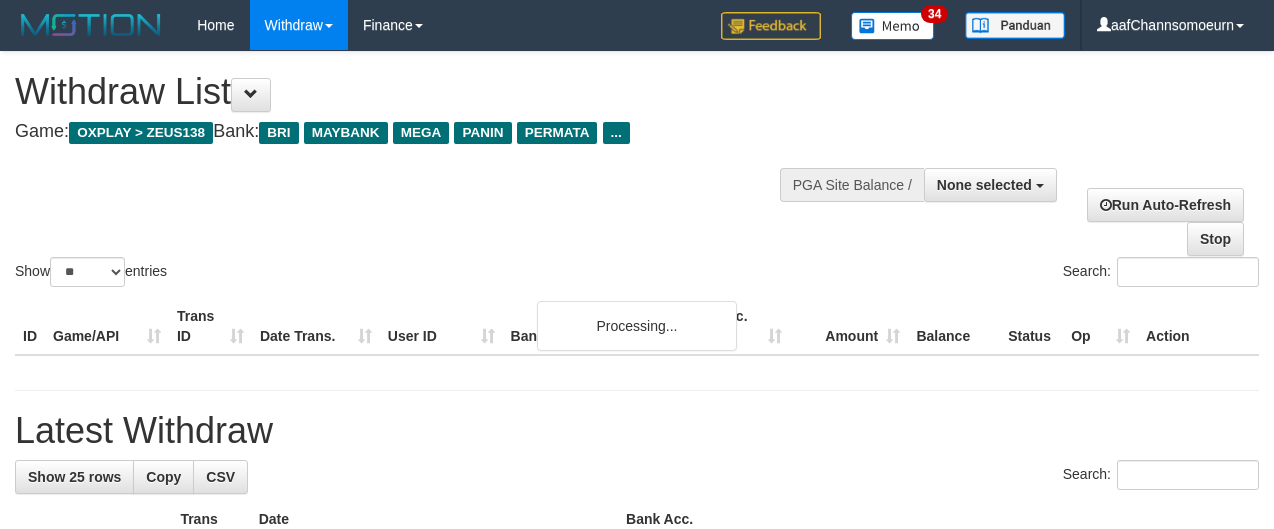 select 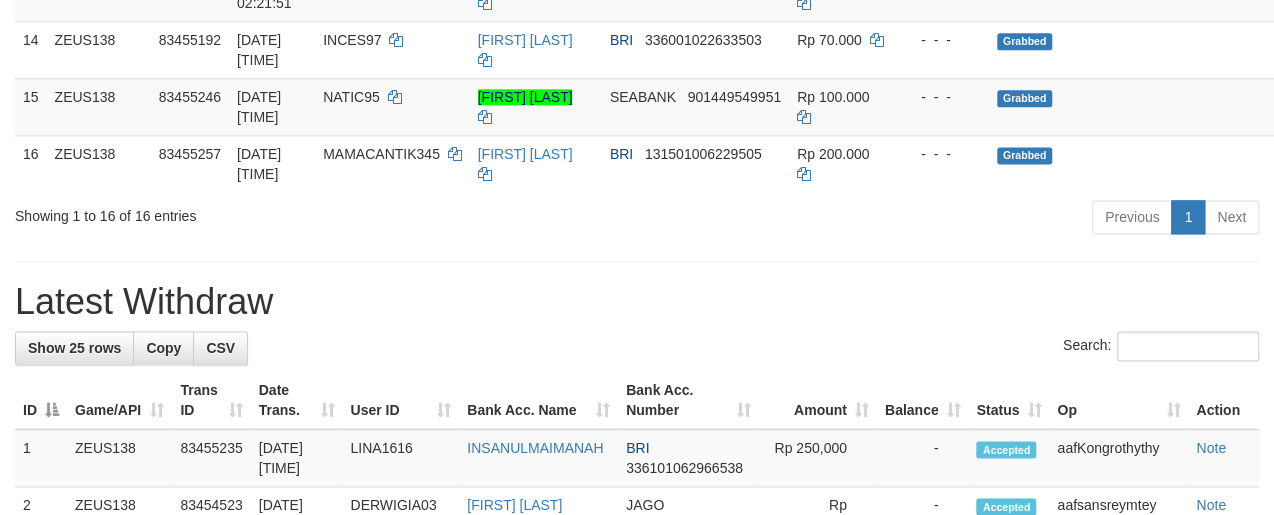 scroll, scrollTop: 1120, scrollLeft: 0, axis: vertical 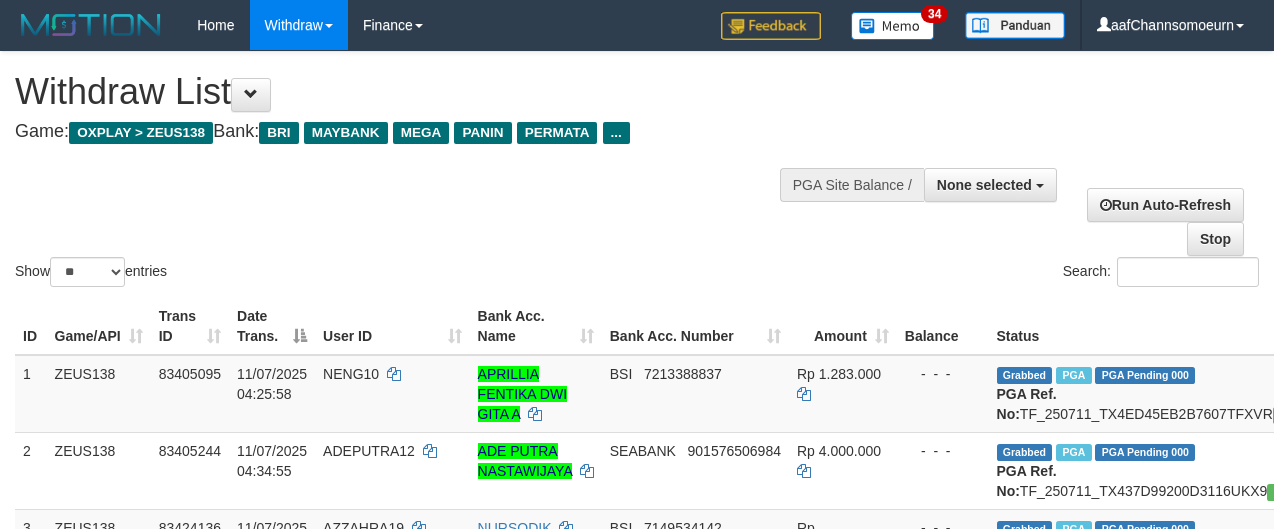 select 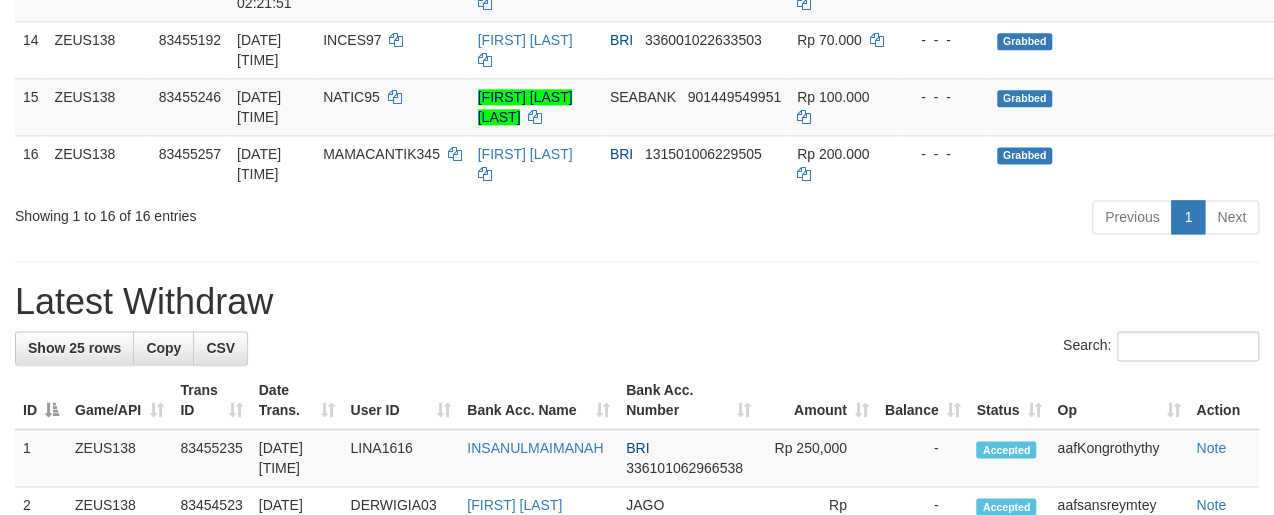 scroll, scrollTop: 1120, scrollLeft: 0, axis: vertical 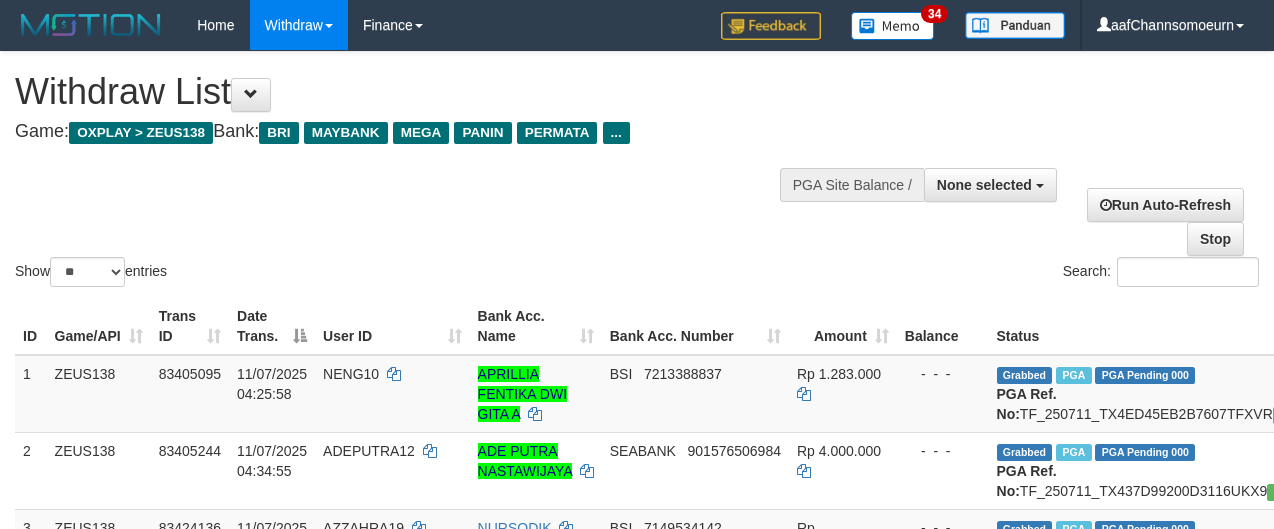 select 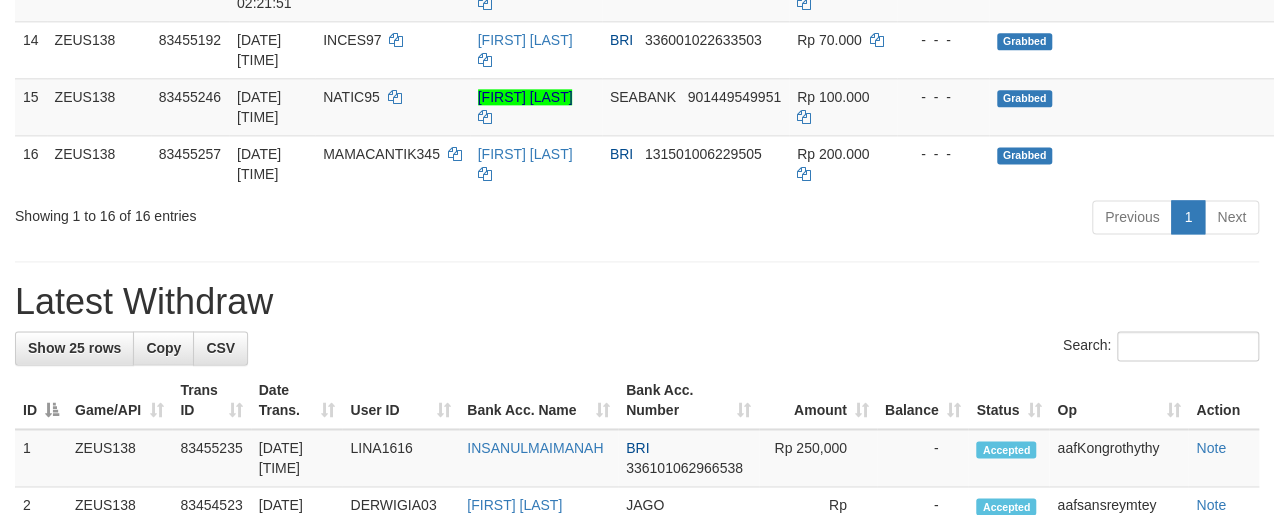 scroll, scrollTop: 1120, scrollLeft: 0, axis: vertical 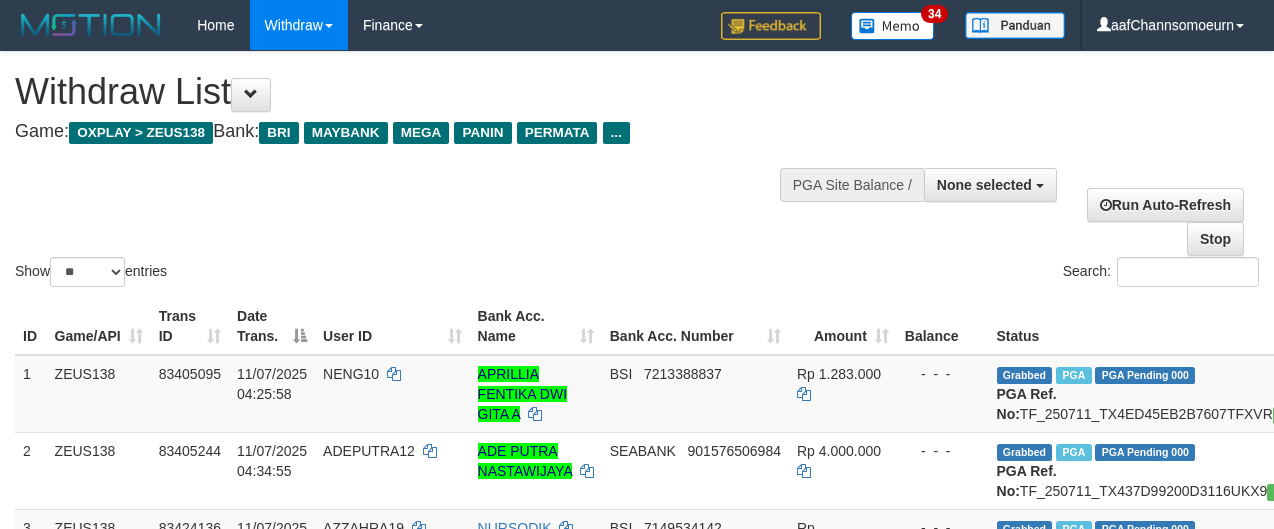 select 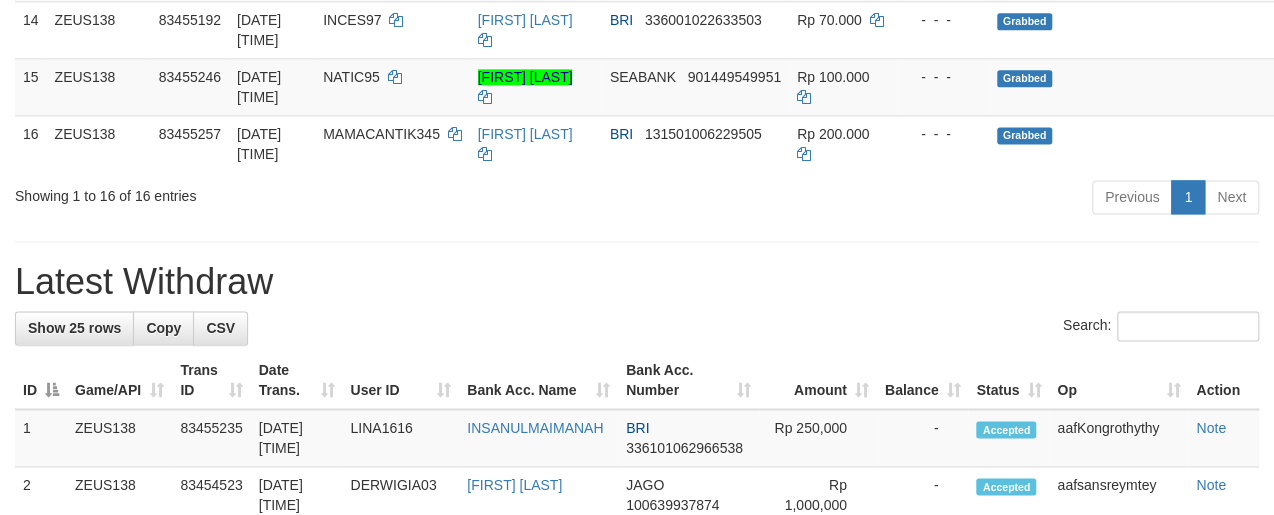 scroll, scrollTop: 1120, scrollLeft: 0, axis: vertical 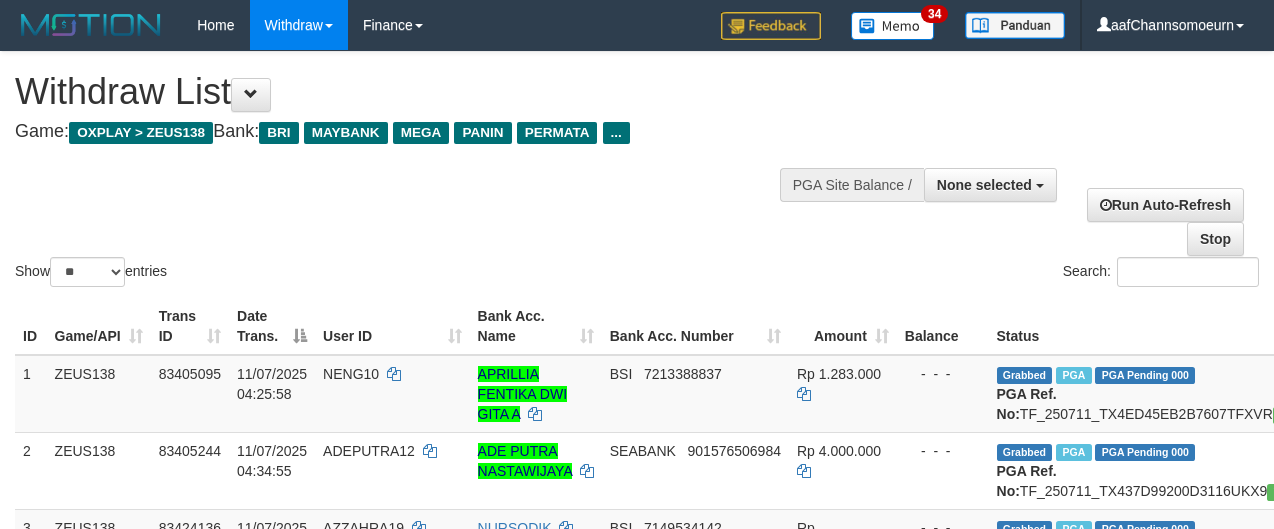select 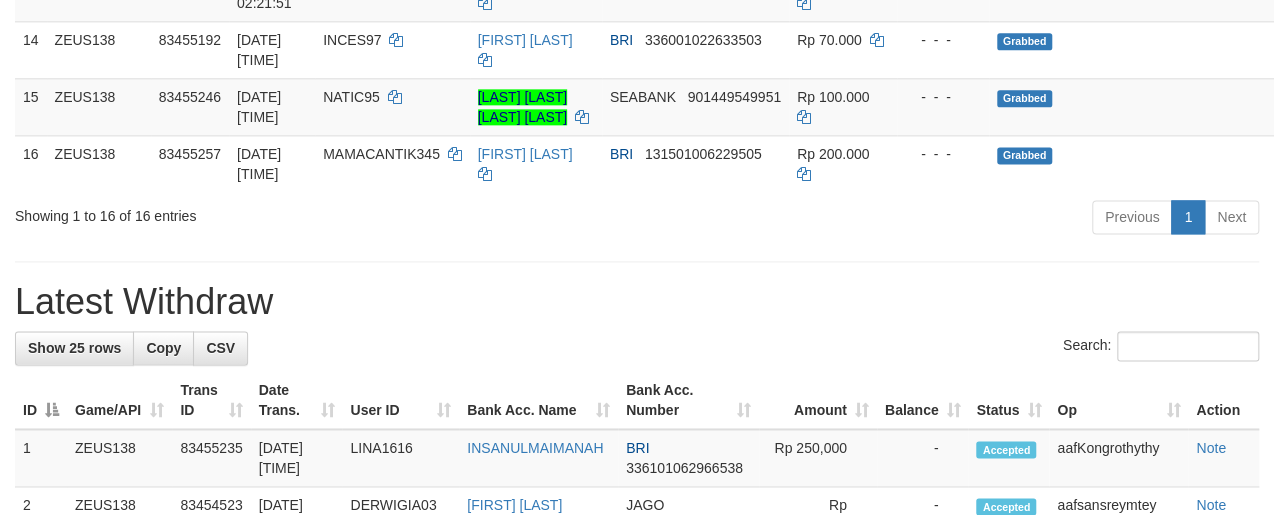 scroll, scrollTop: 1120, scrollLeft: 0, axis: vertical 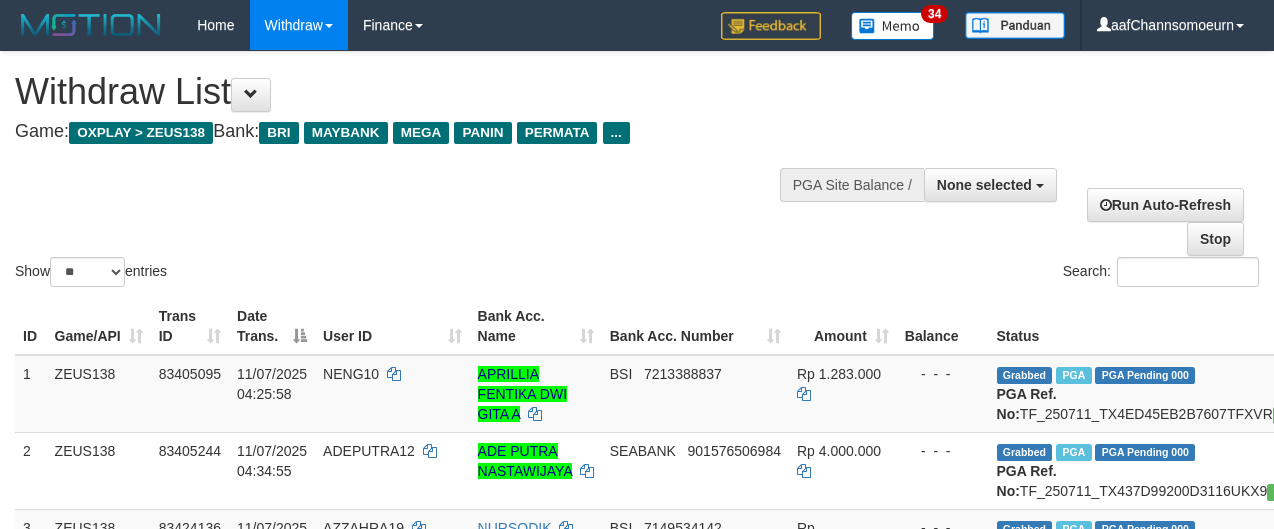 select 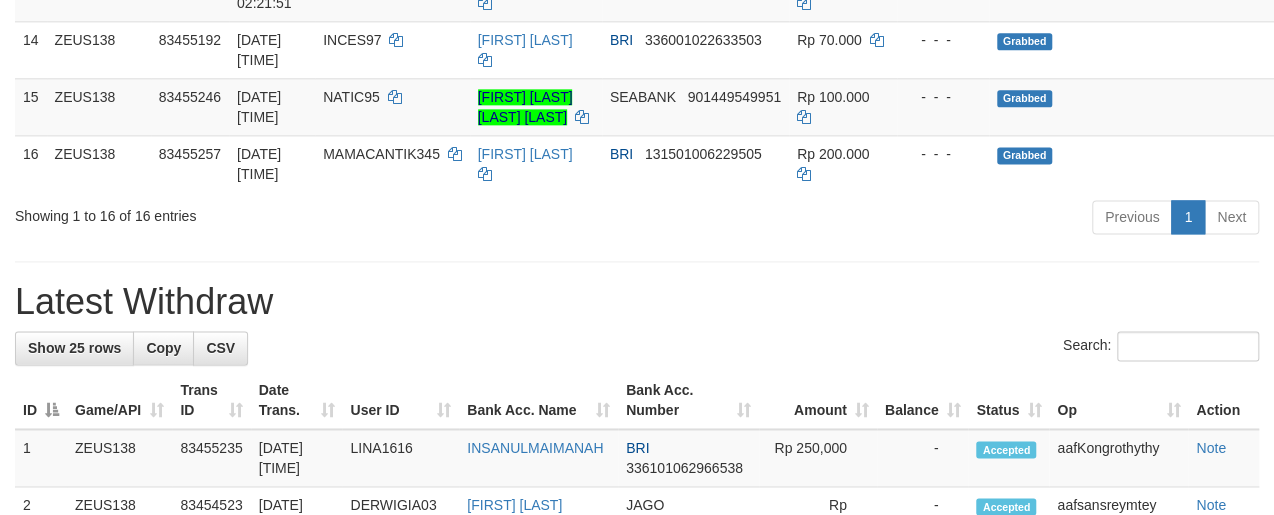 scroll, scrollTop: 1120, scrollLeft: 0, axis: vertical 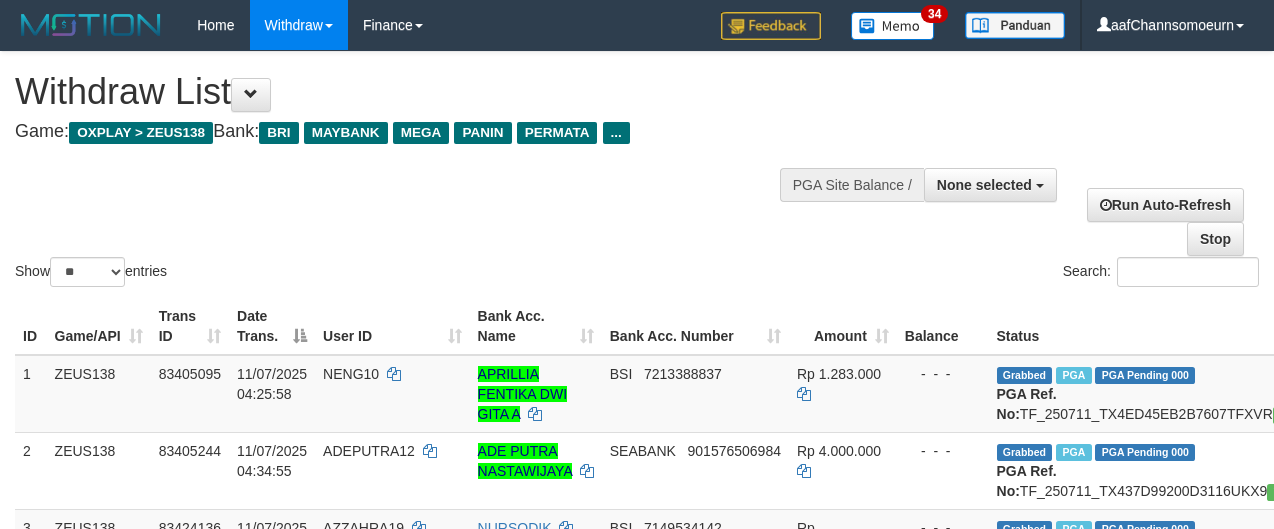 select 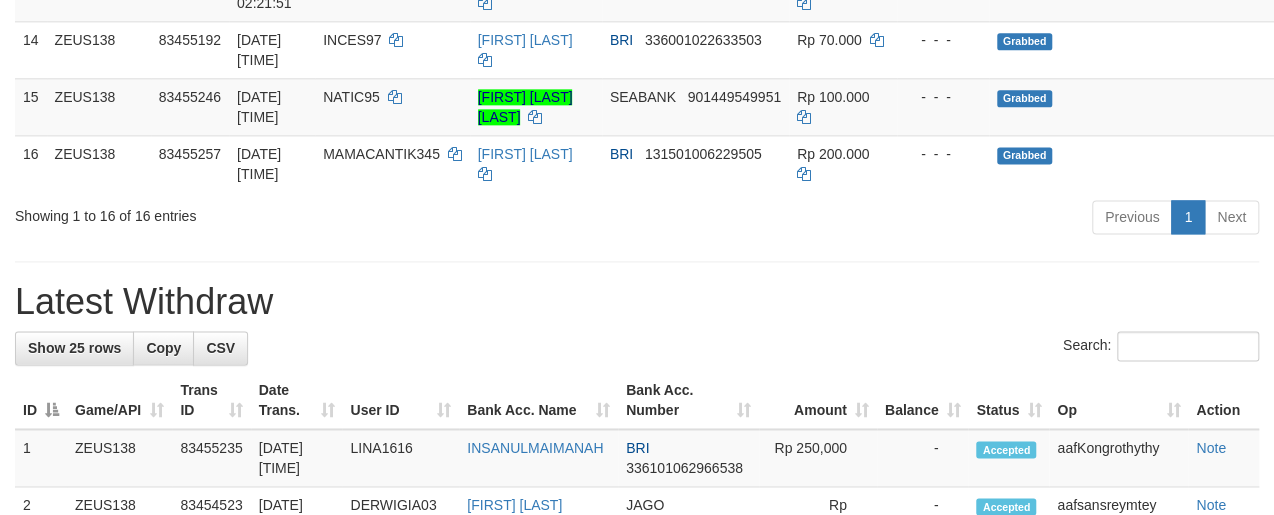 scroll, scrollTop: 1120, scrollLeft: 0, axis: vertical 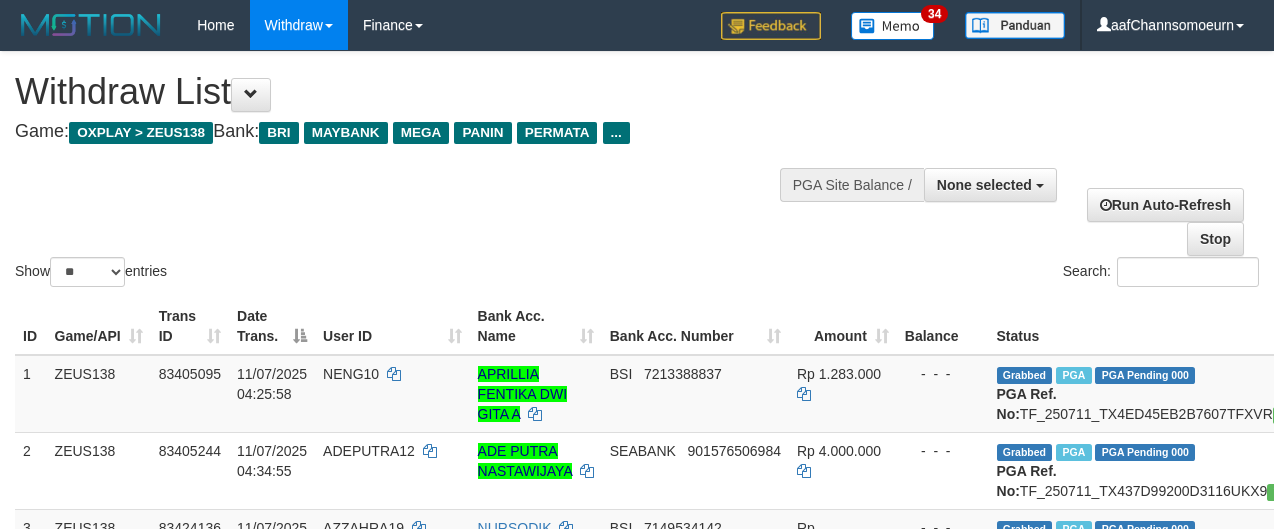 select 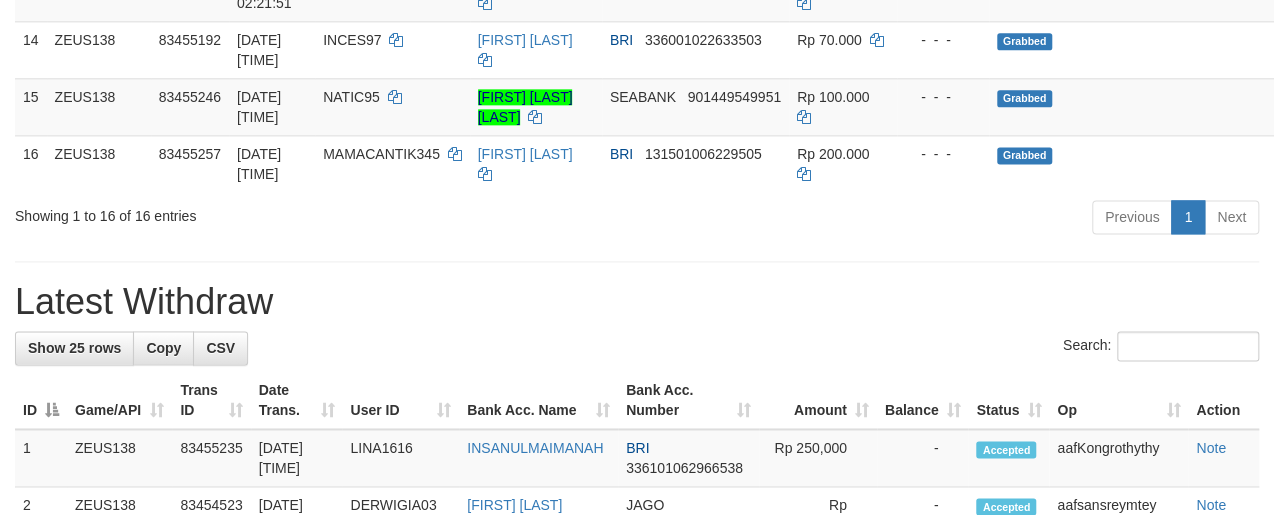 scroll, scrollTop: 1120, scrollLeft: 0, axis: vertical 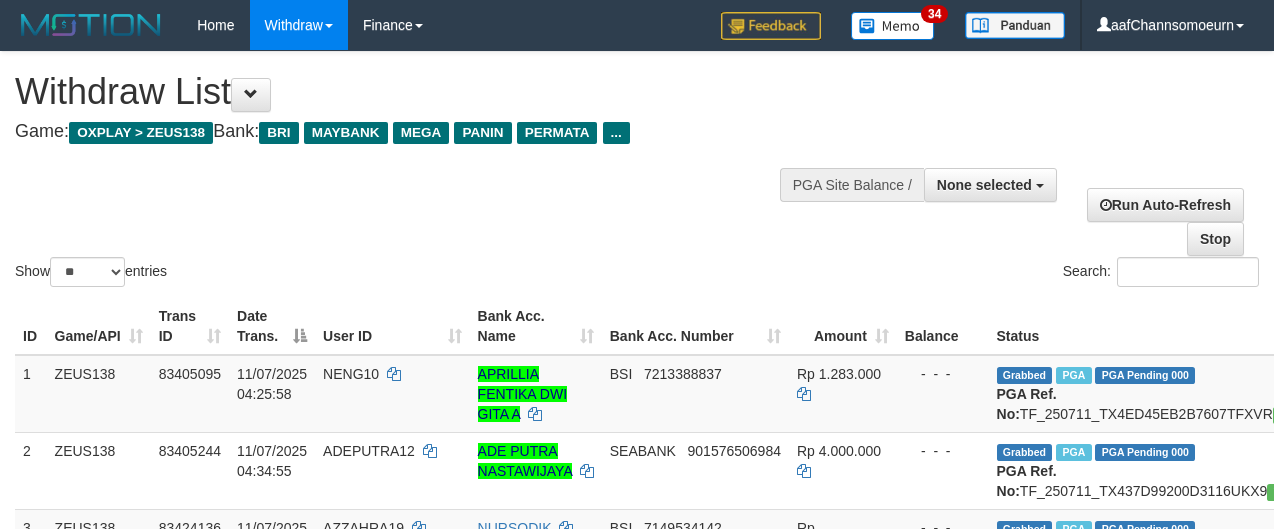 select 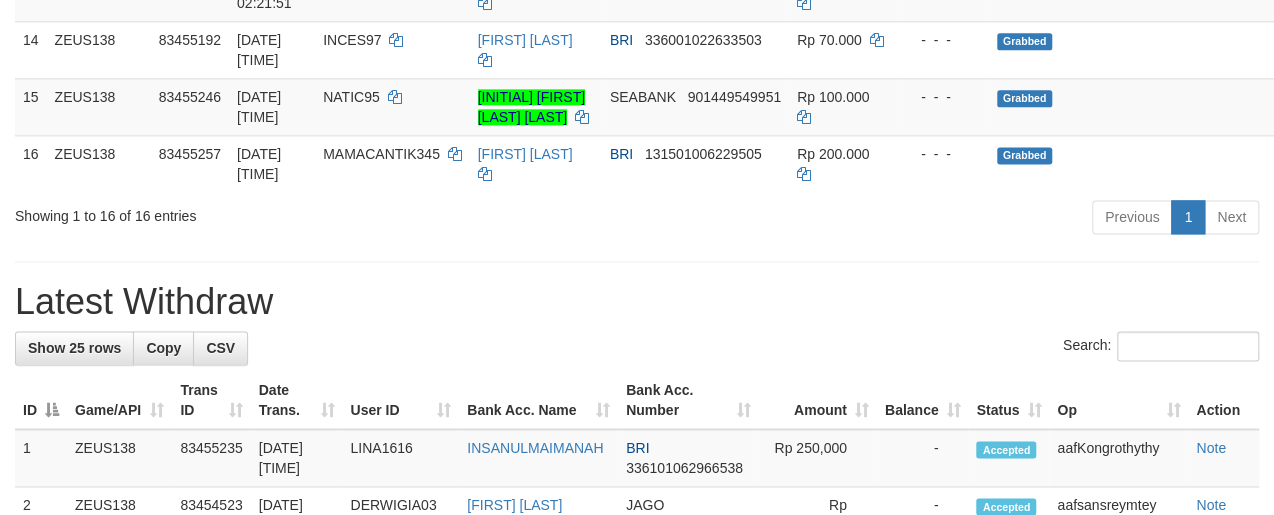 scroll, scrollTop: 1120, scrollLeft: 0, axis: vertical 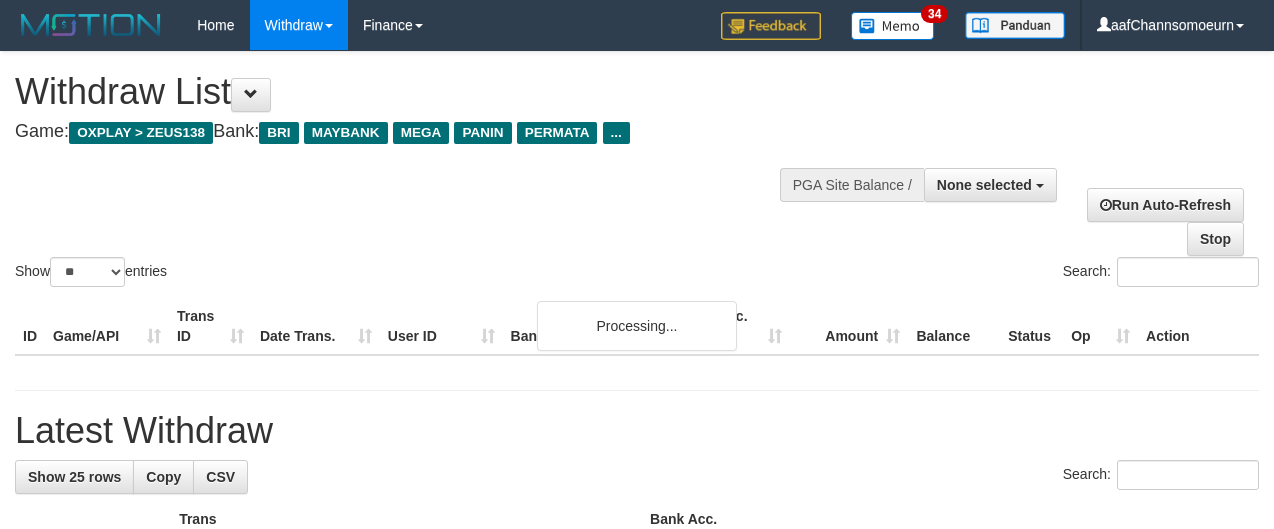 select 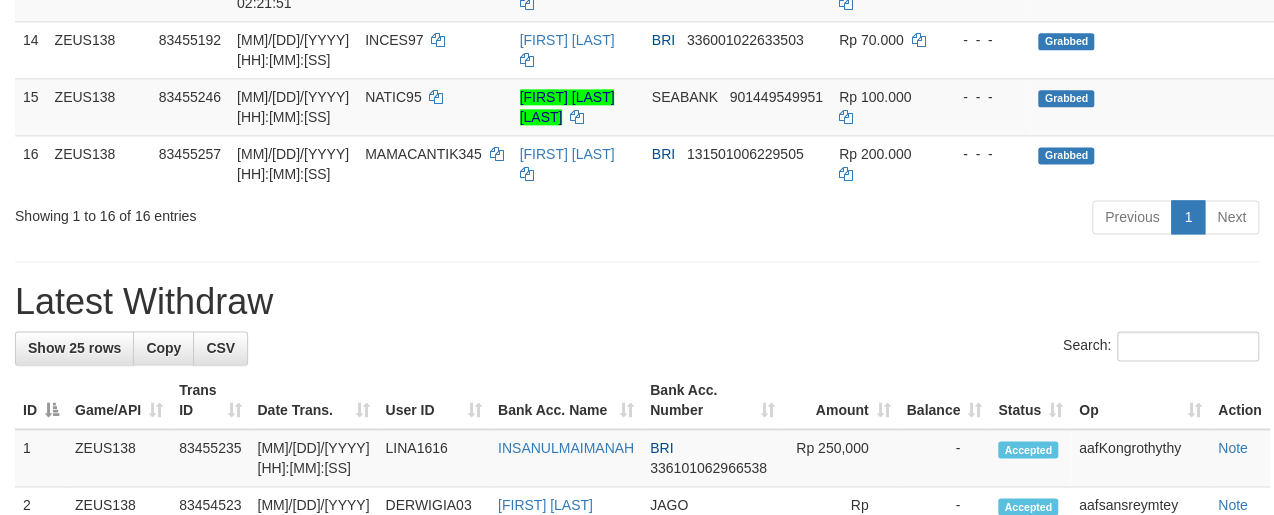 scroll, scrollTop: 1120, scrollLeft: 0, axis: vertical 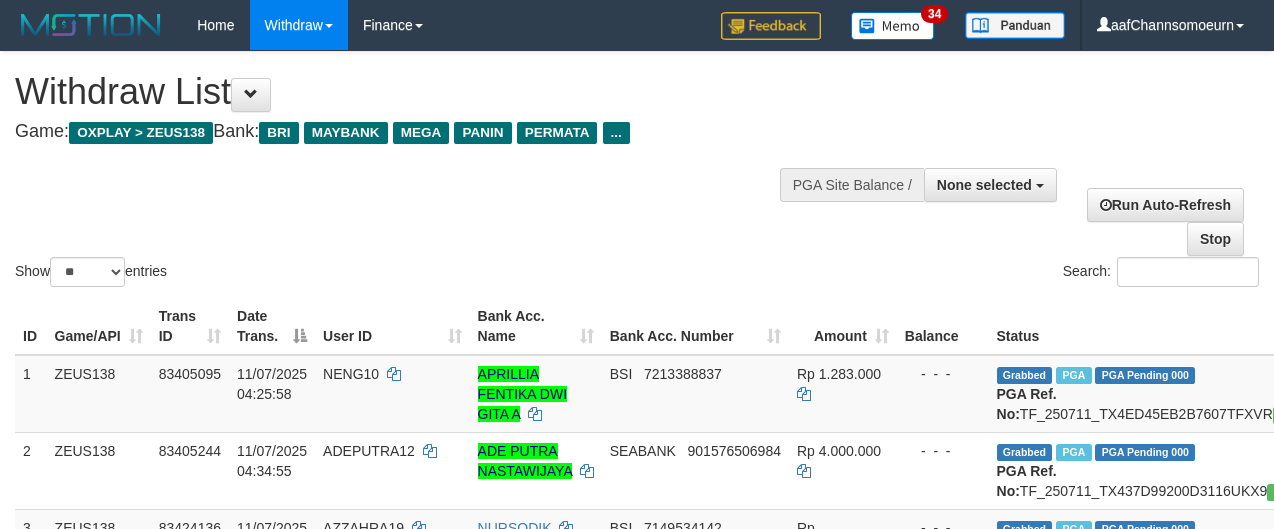 select 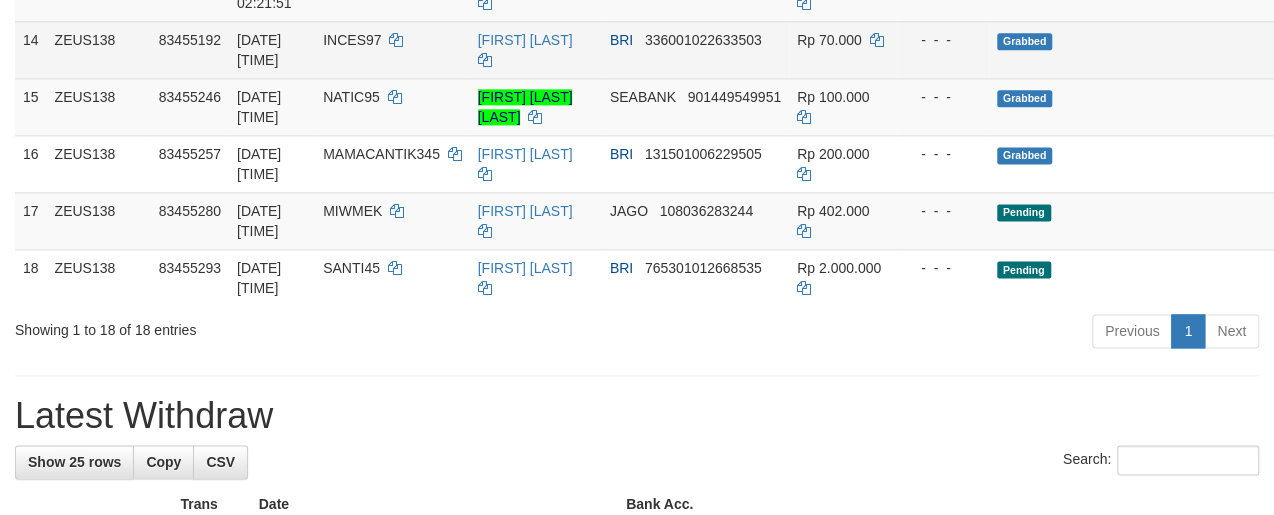 scroll, scrollTop: 1120, scrollLeft: 0, axis: vertical 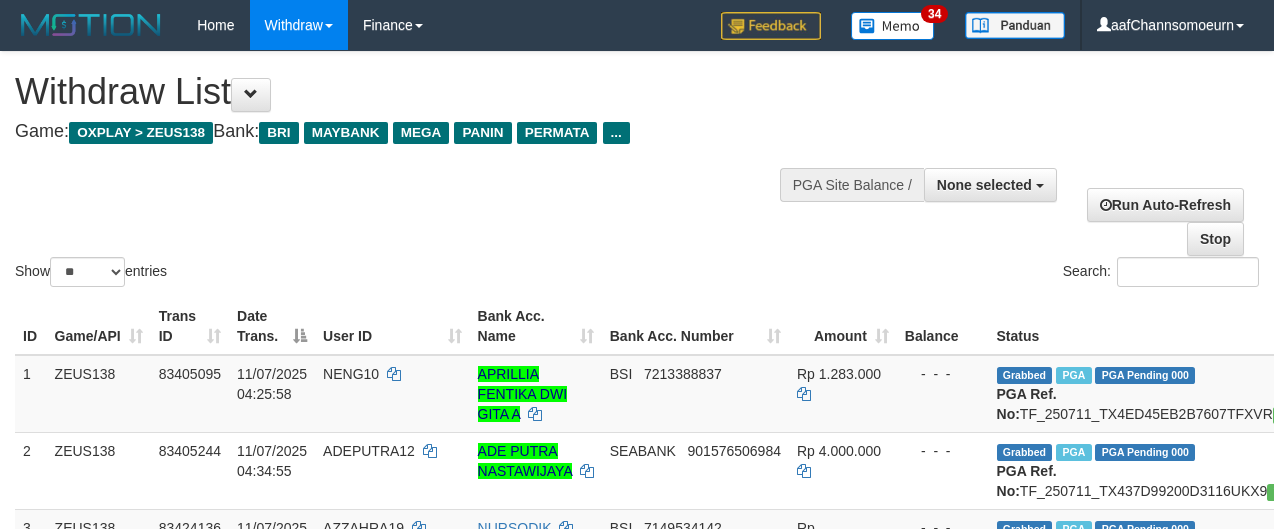 select 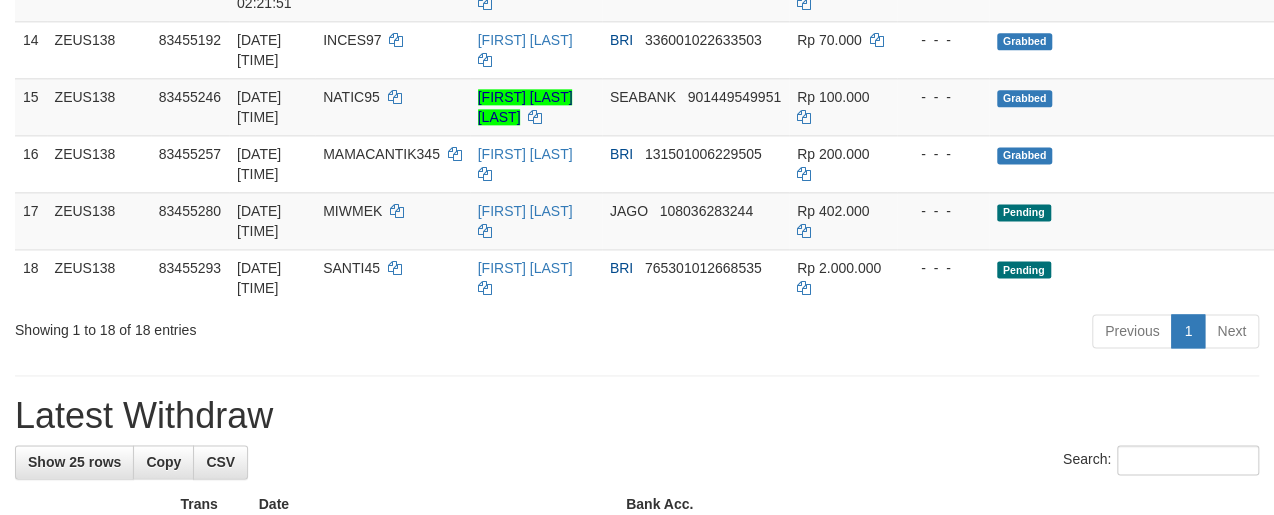 scroll, scrollTop: 1120, scrollLeft: 0, axis: vertical 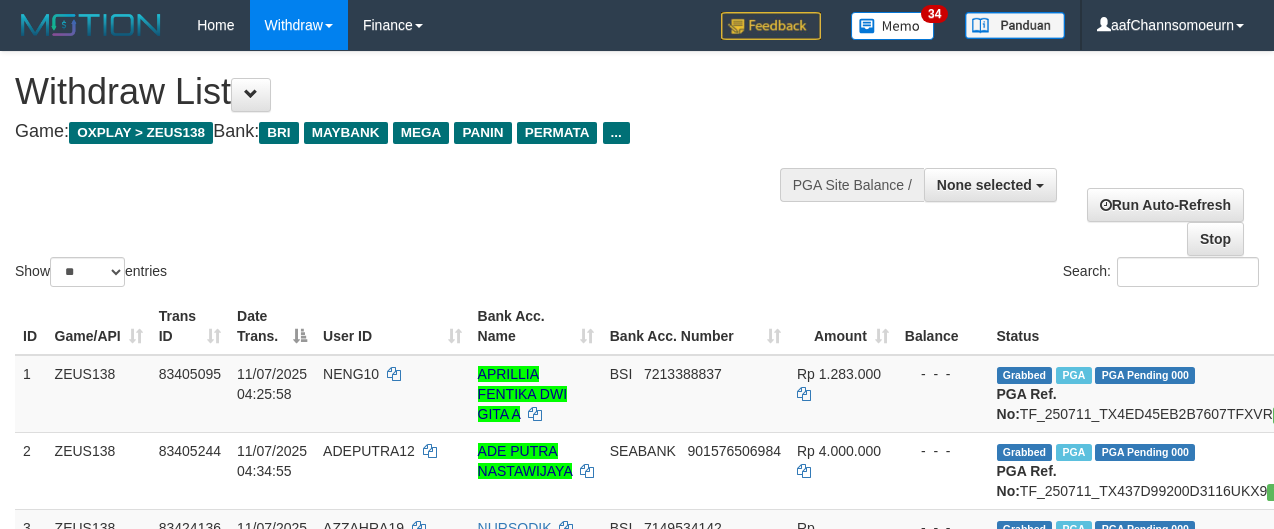 select 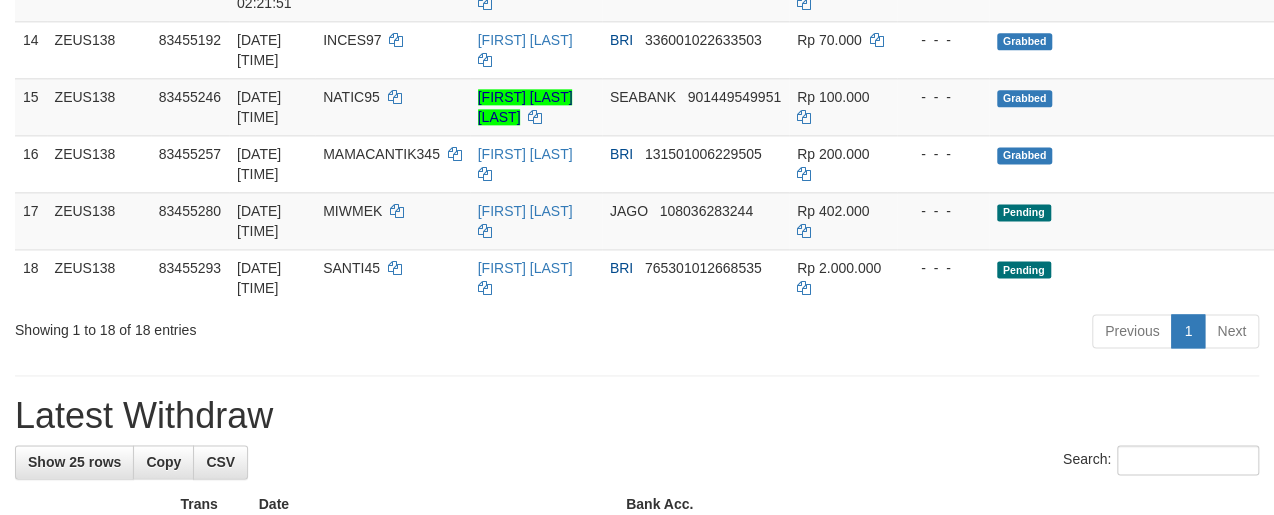 scroll, scrollTop: 1120, scrollLeft: 0, axis: vertical 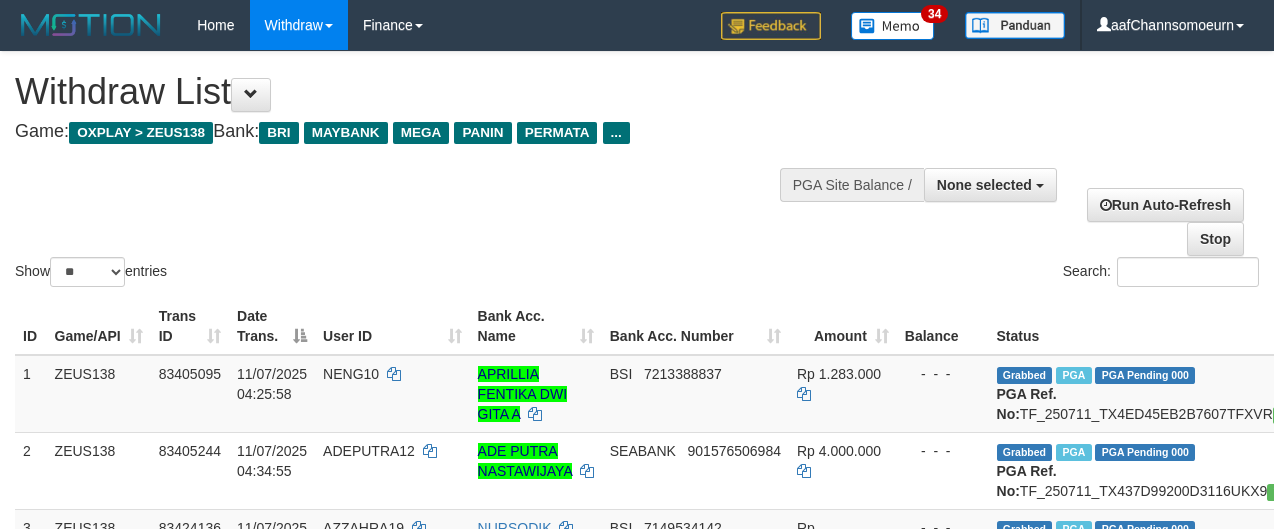 select 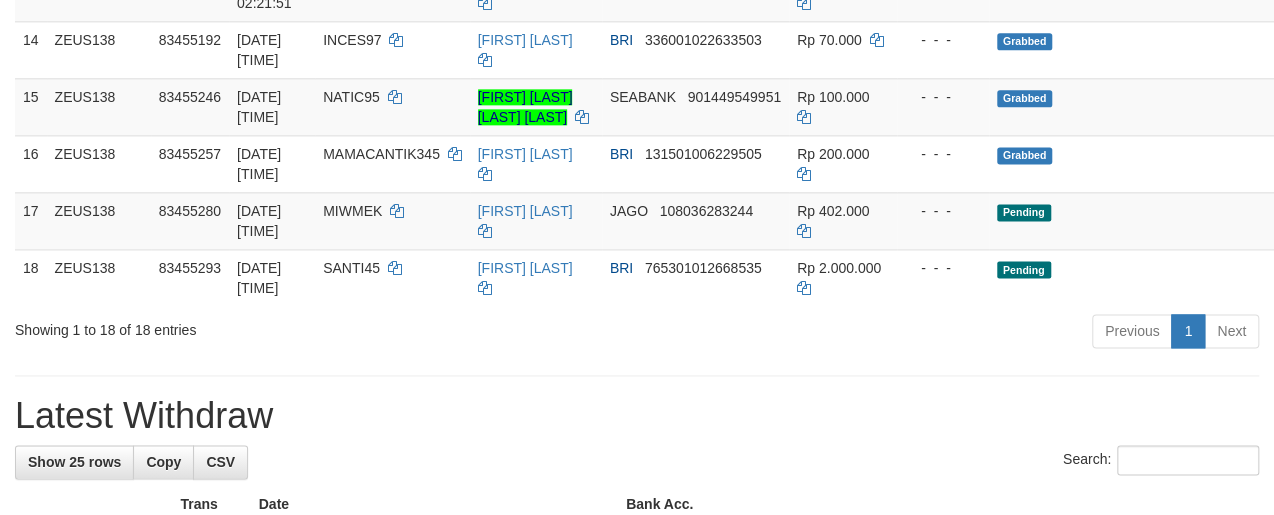 scroll, scrollTop: 1120, scrollLeft: 0, axis: vertical 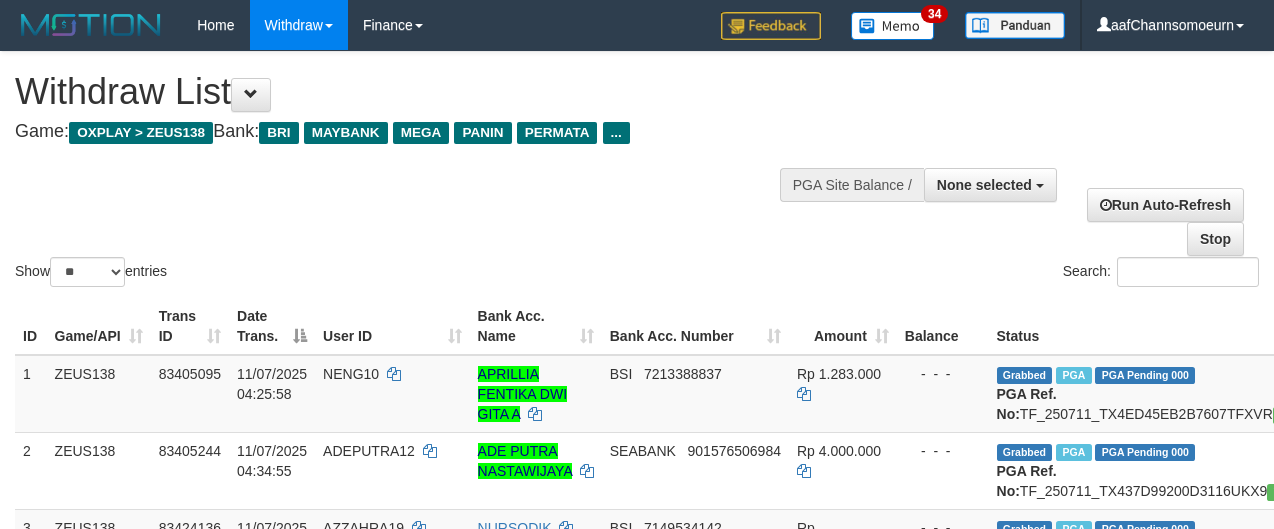select 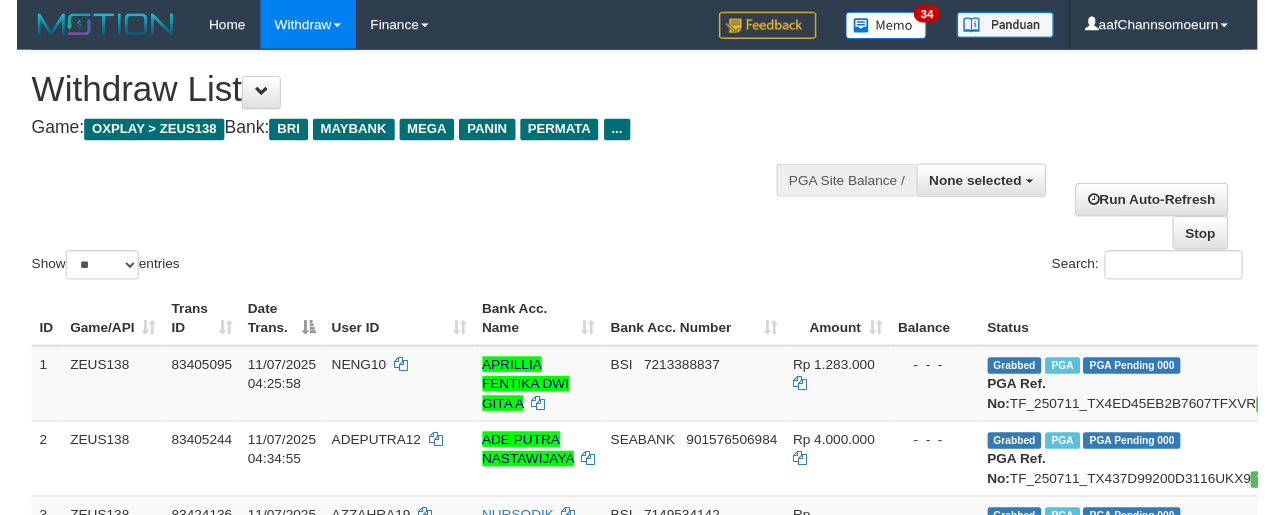 scroll, scrollTop: 1175, scrollLeft: 0, axis: vertical 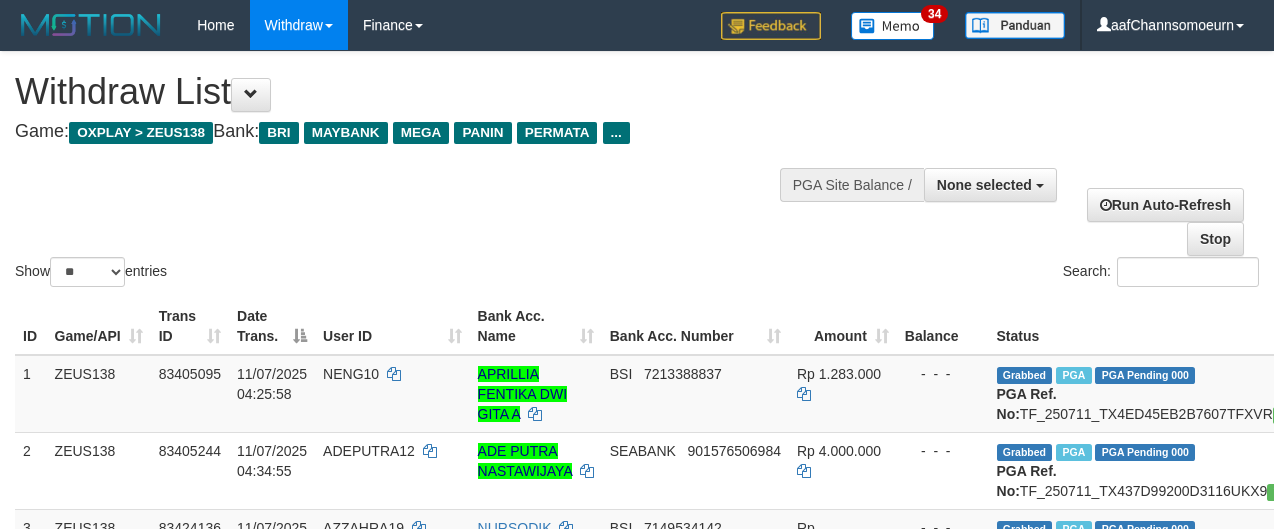 select 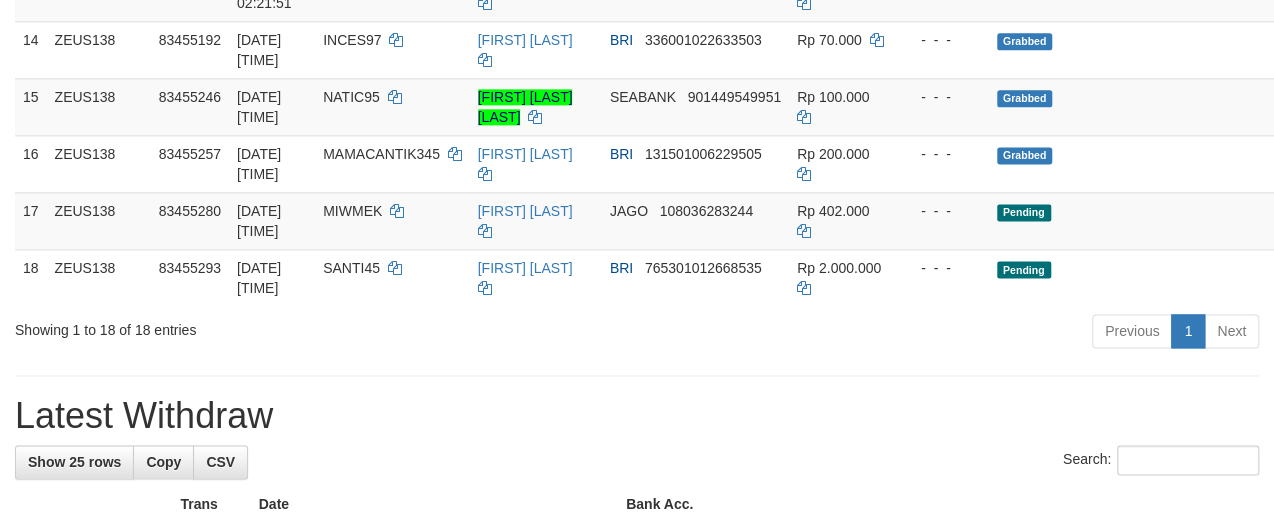 scroll, scrollTop: 1120, scrollLeft: 0, axis: vertical 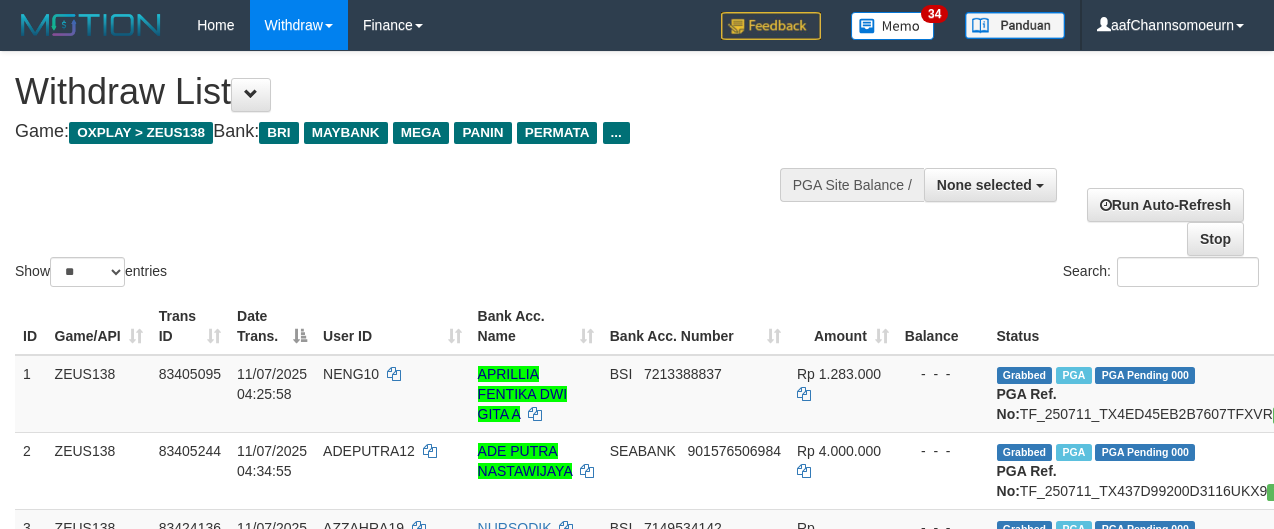 select 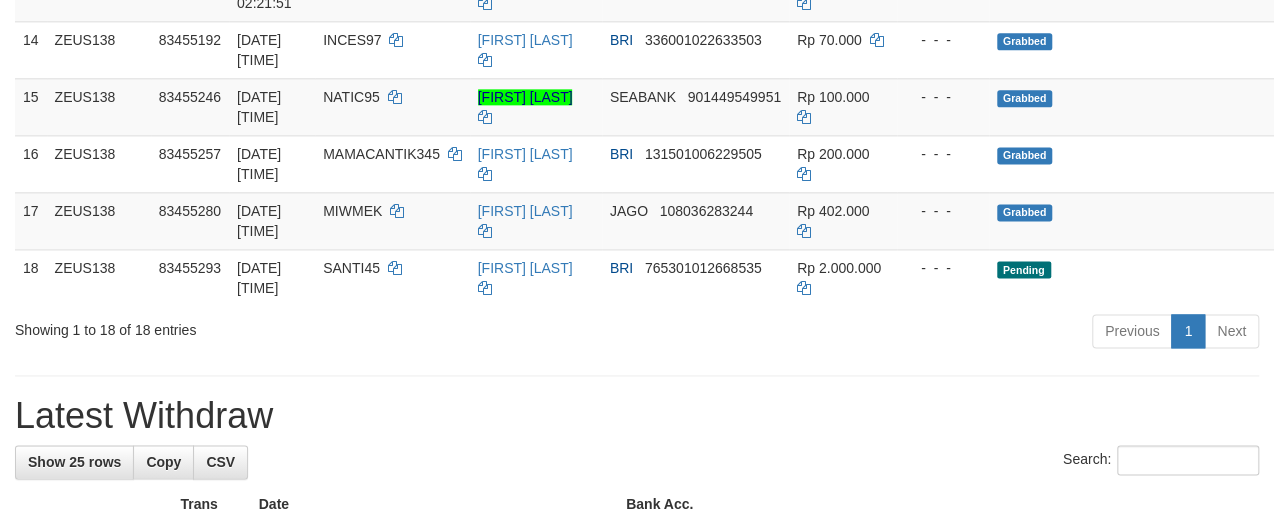 scroll, scrollTop: 1120, scrollLeft: 0, axis: vertical 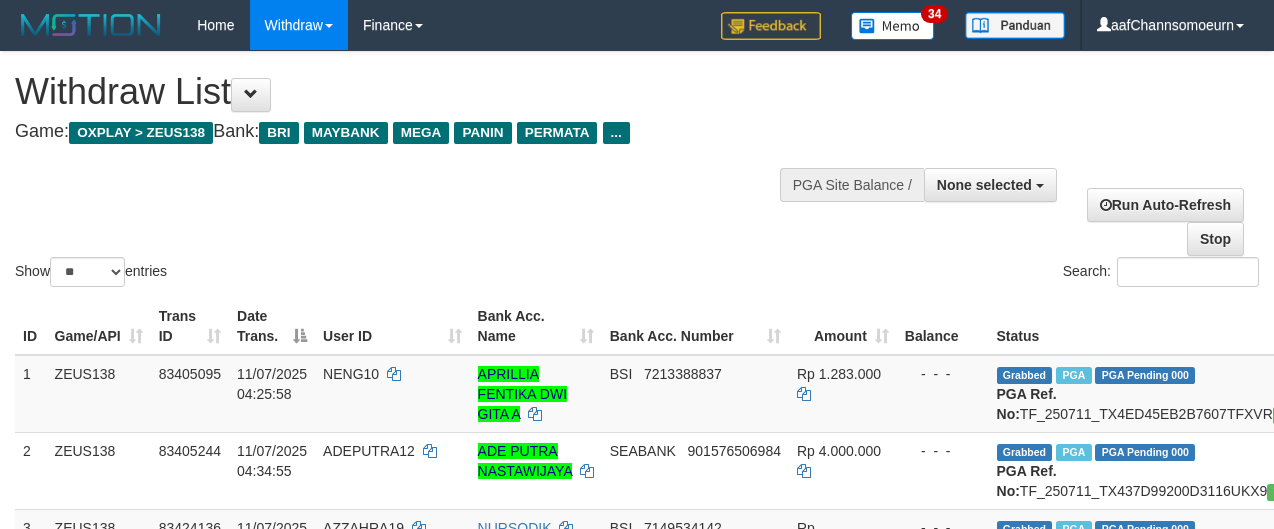 select 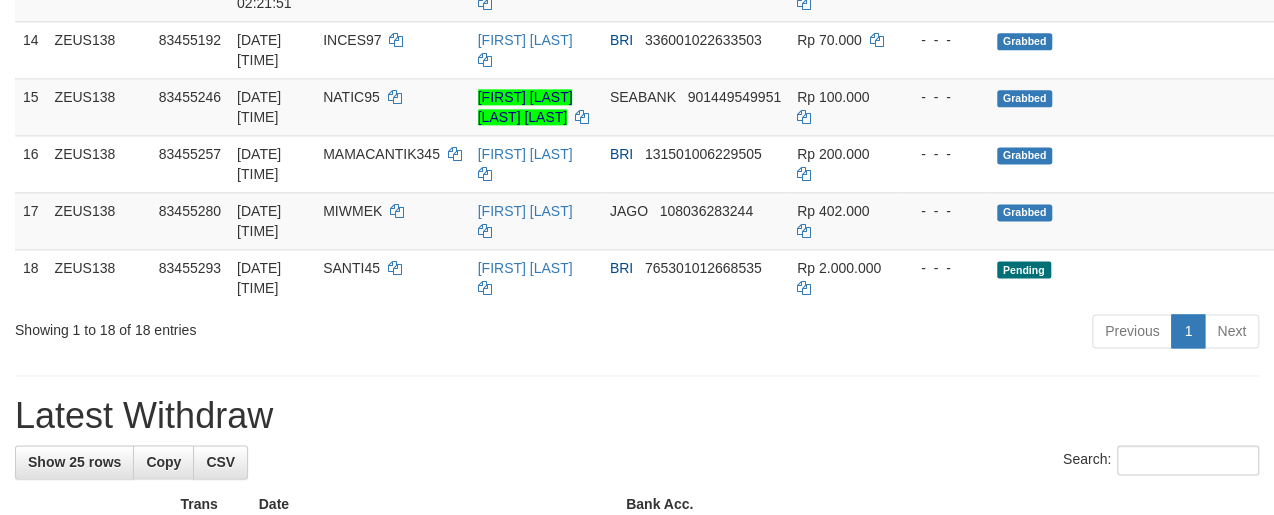 scroll, scrollTop: 1120, scrollLeft: 0, axis: vertical 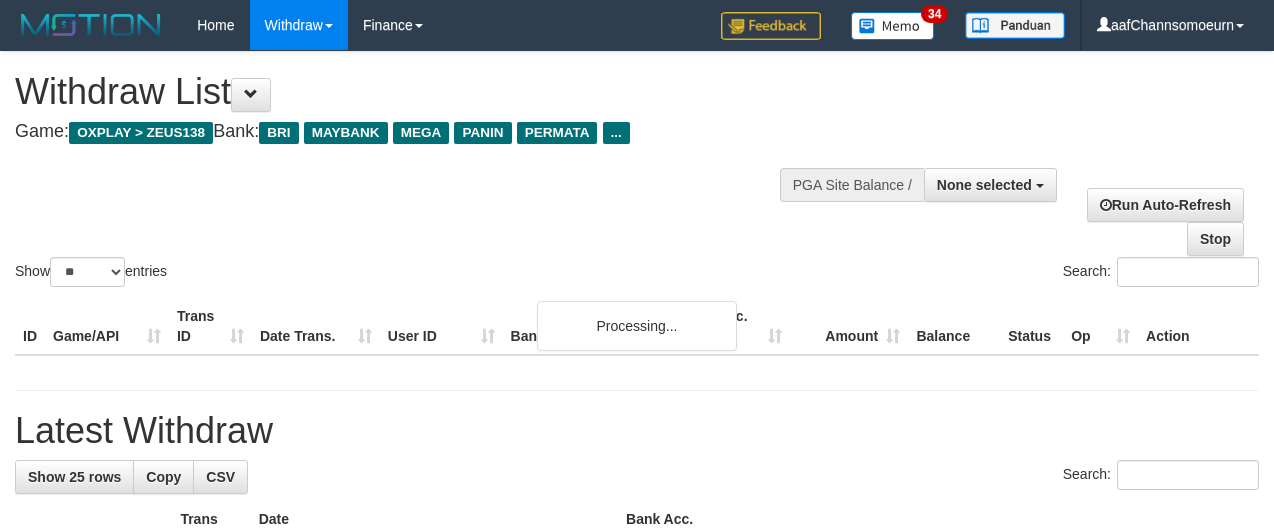 select 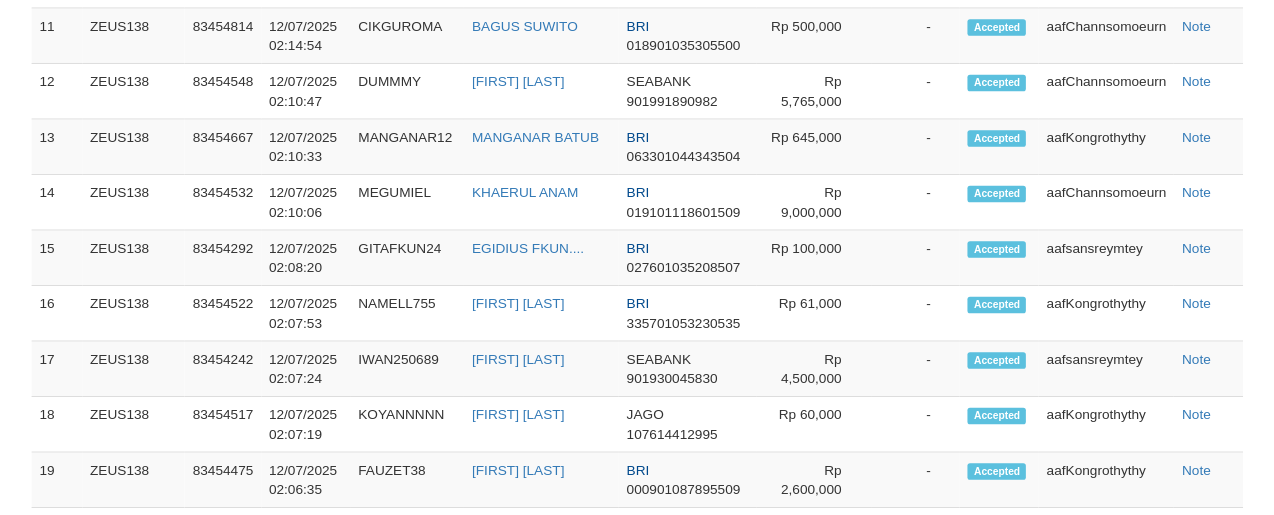 scroll, scrollTop: 2400, scrollLeft: 0, axis: vertical 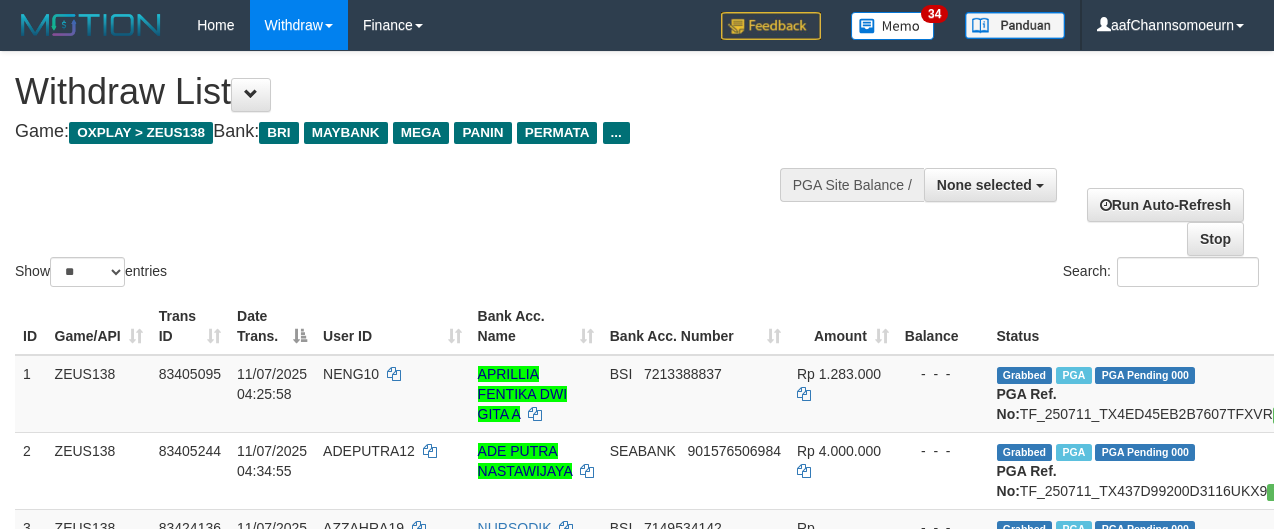 select 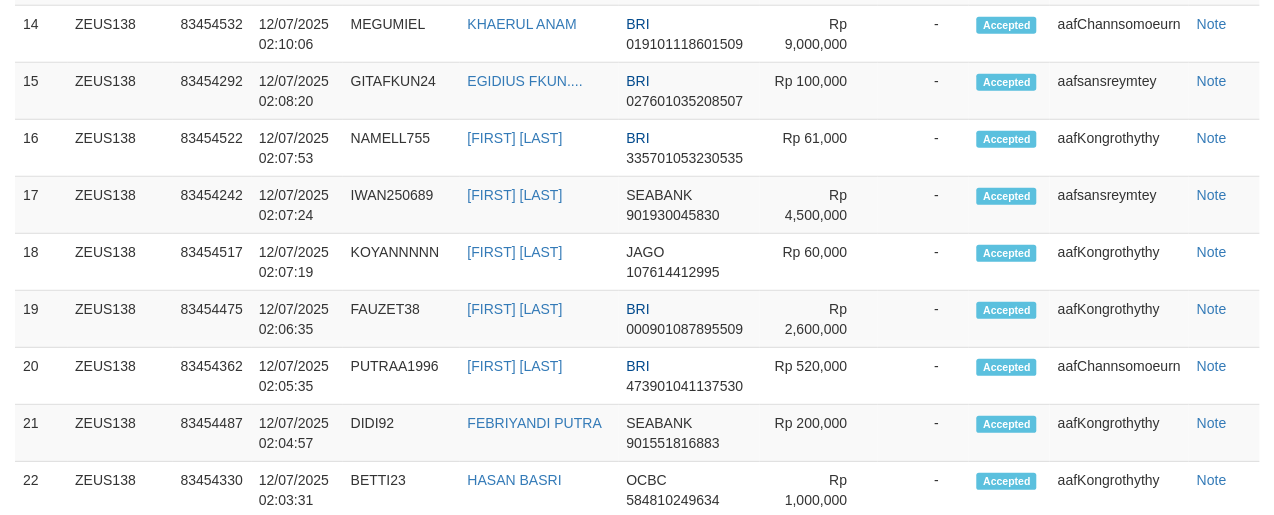 scroll, scrollTop: 2400, scrollLeft: 0, axis: vertical 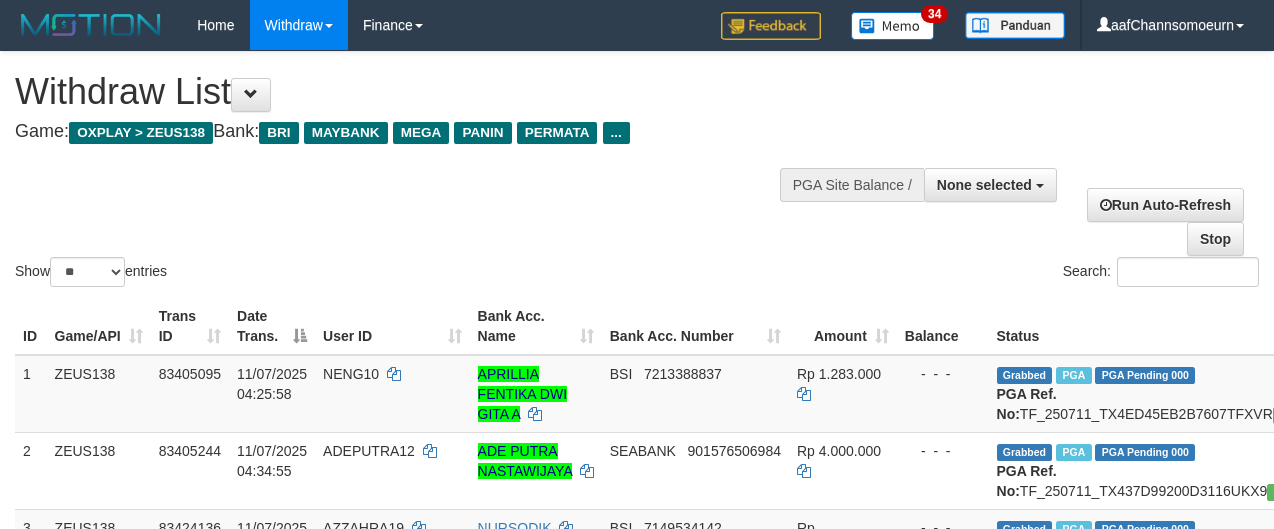 select 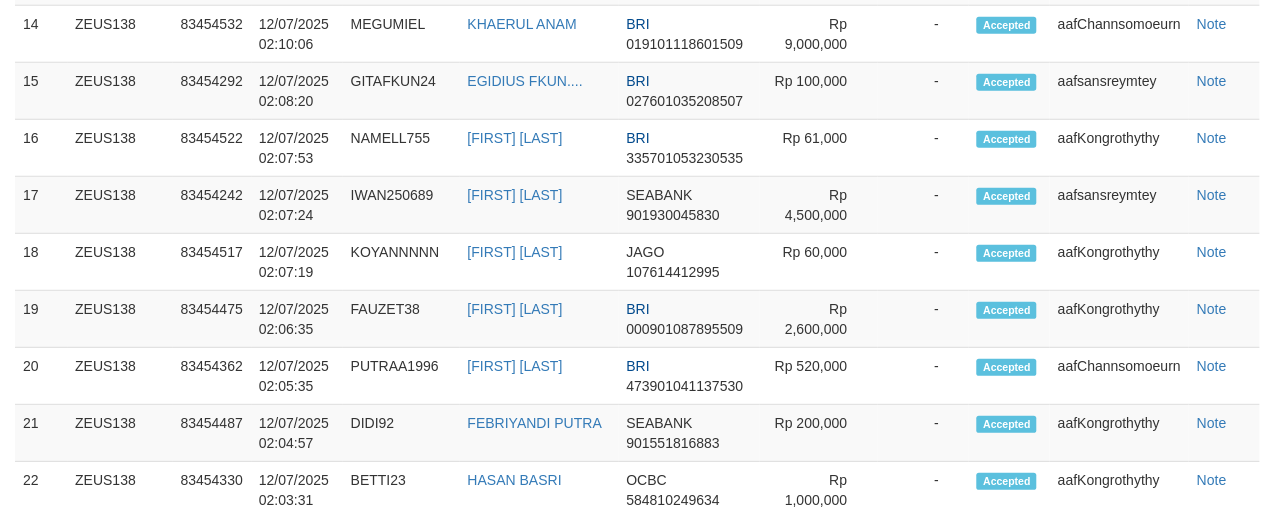 scroll, scrollTop: 2400, scrollLeft: 0, axis: vertical 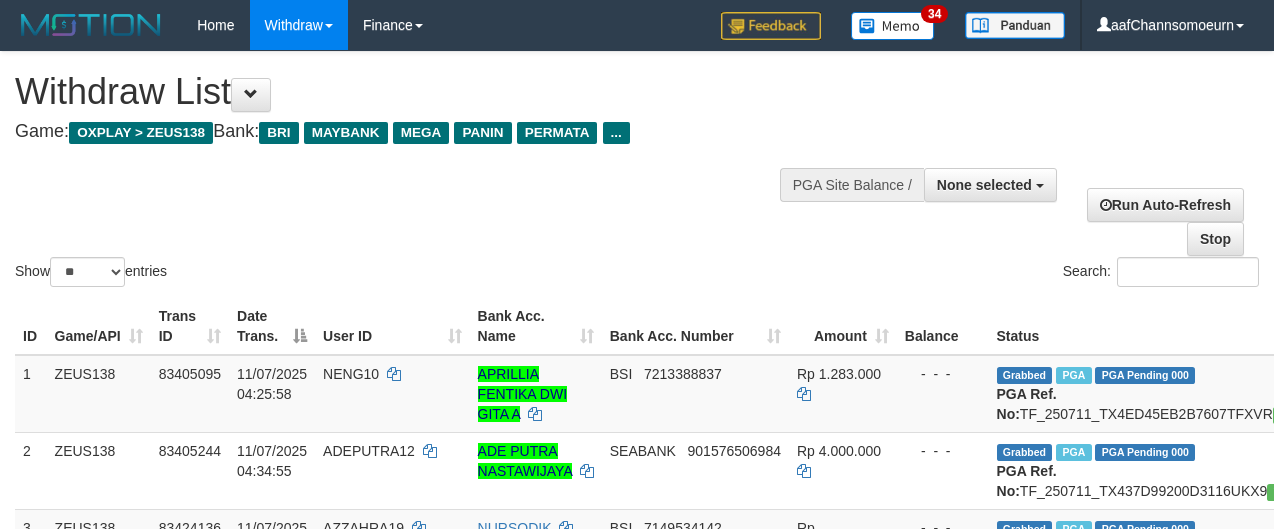 select 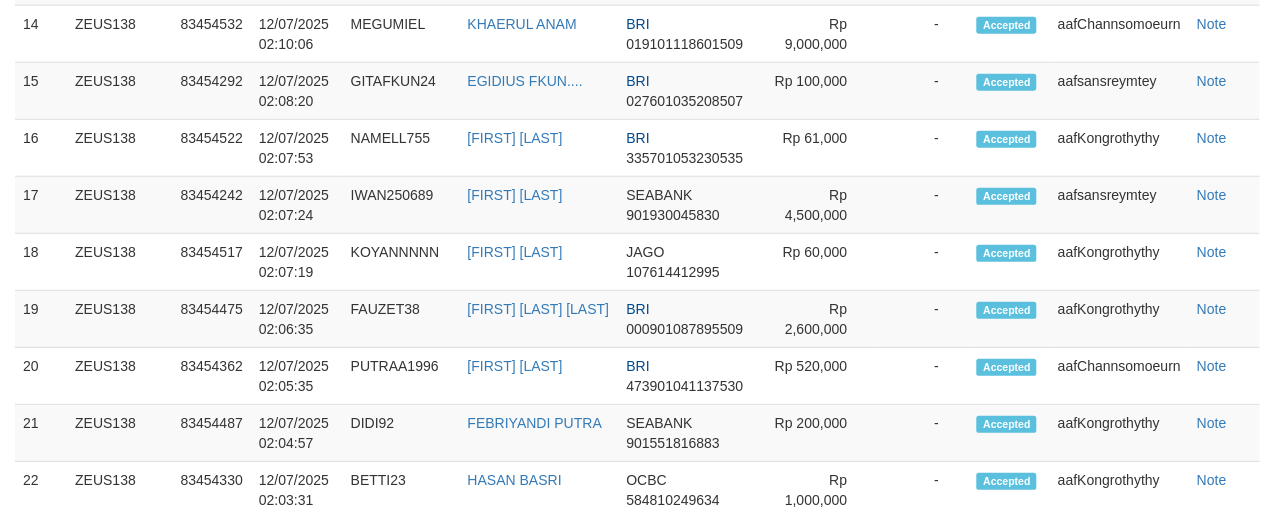 scroll, scrollTop: 2400, scrollLeft: 0, axis: vertical 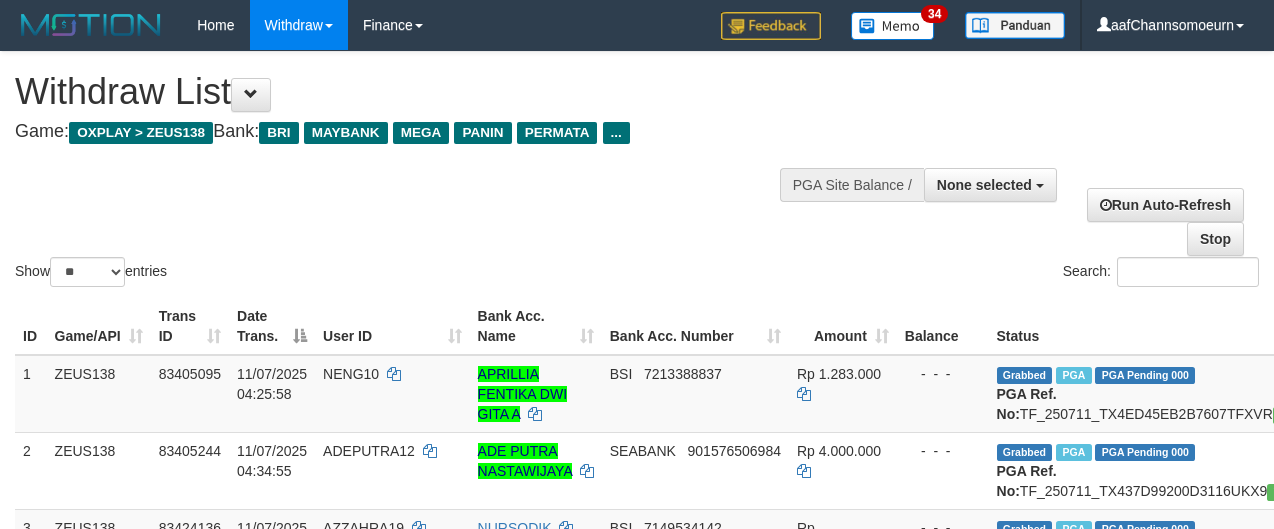select 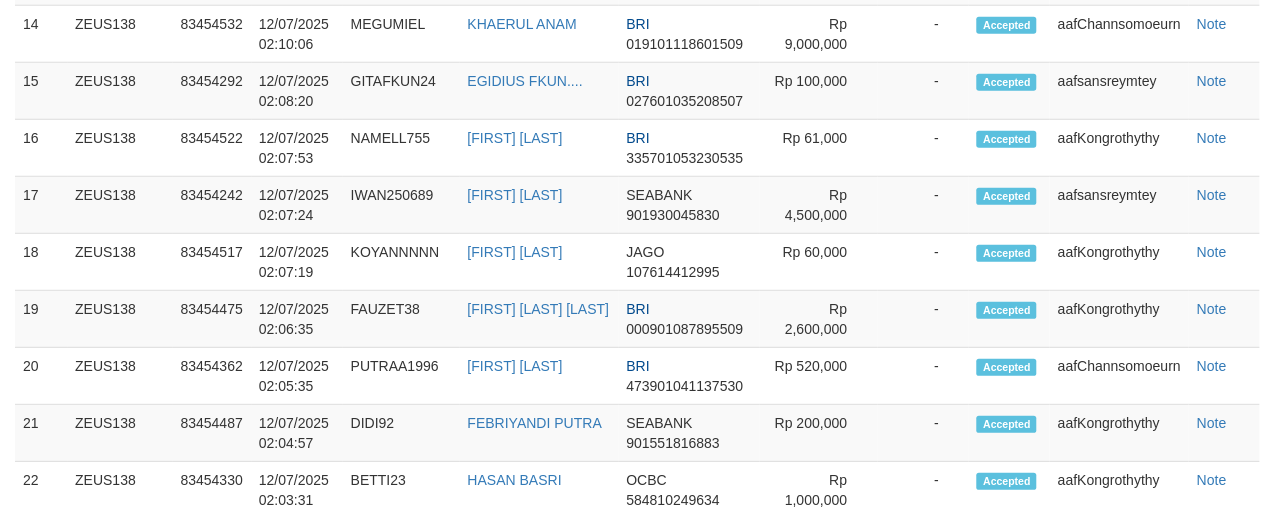 scroll, scrollTop: 2400, scrollLeft: 0, axis: vertical 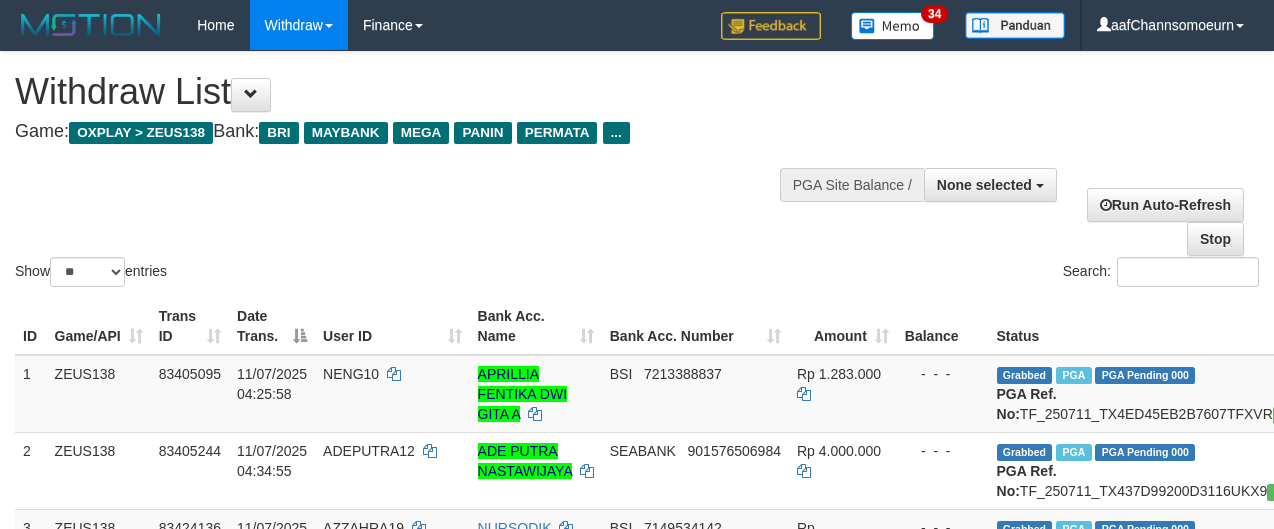select 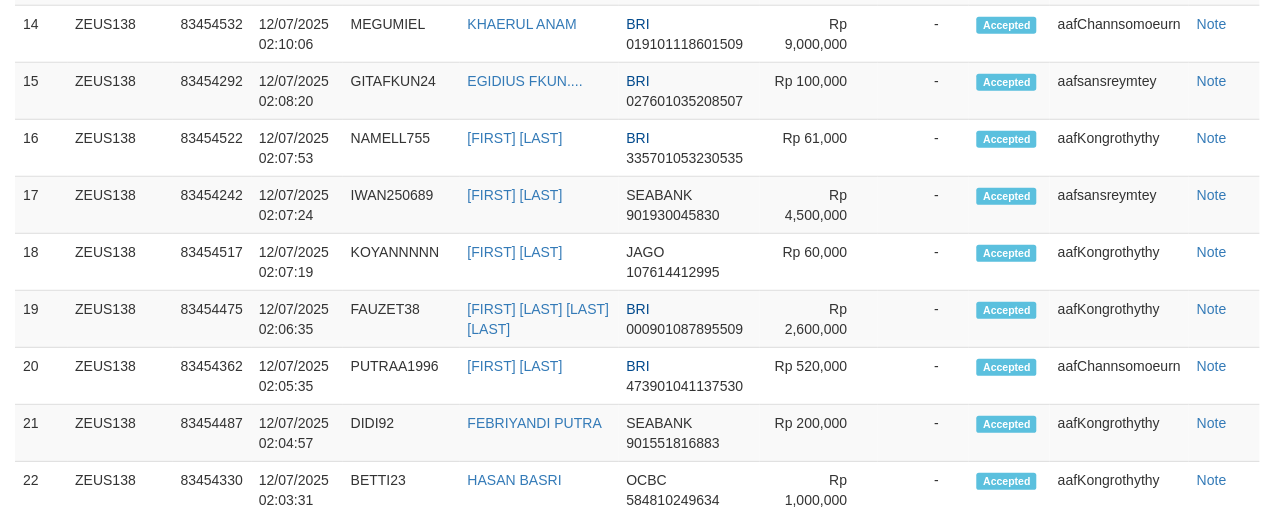 scroll, scrollTop: 2400, scrollLeft: 0, axis: vertical 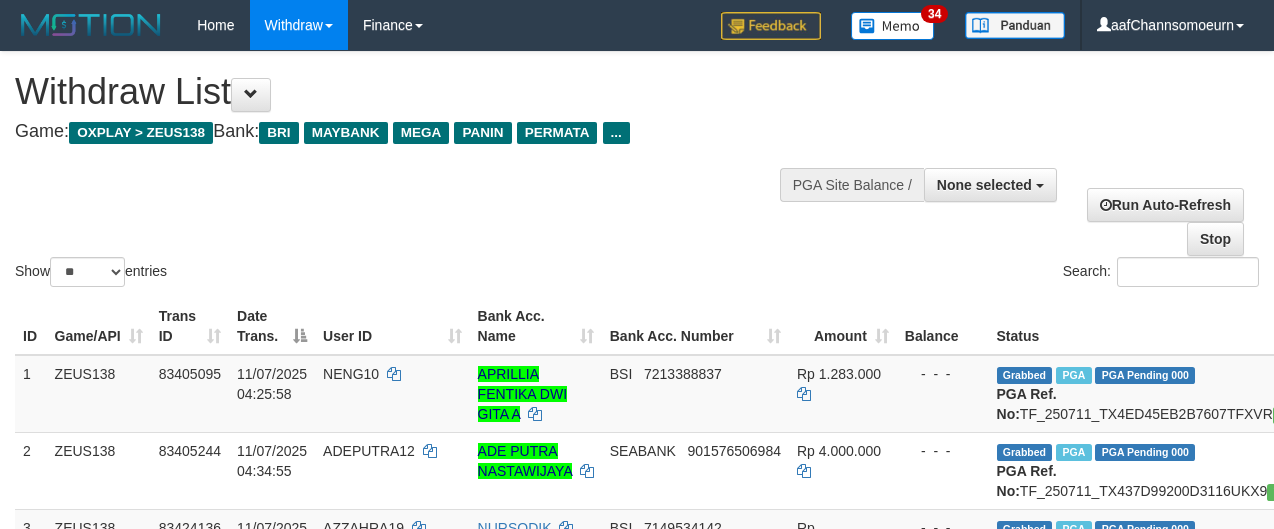 select 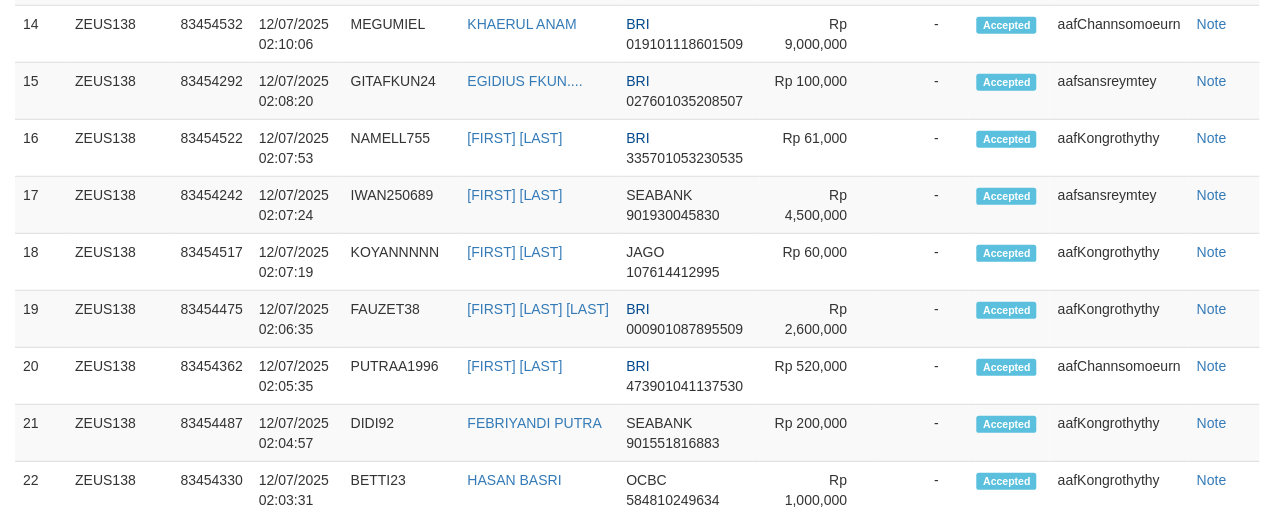 scroll, scrollTop: 2400, scrollLeft: 0, axis: vertical 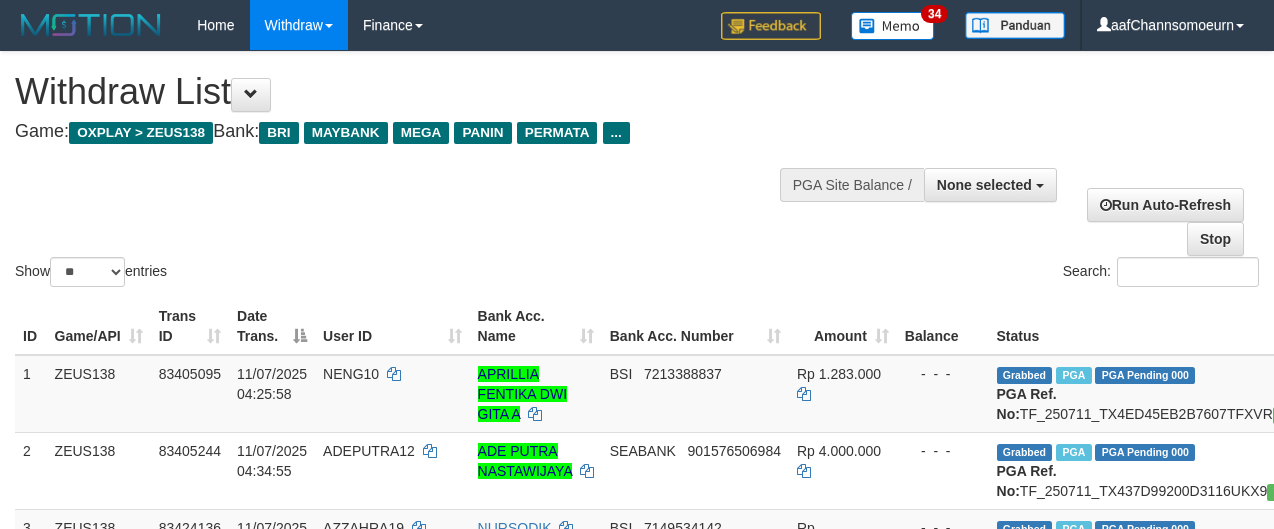 select 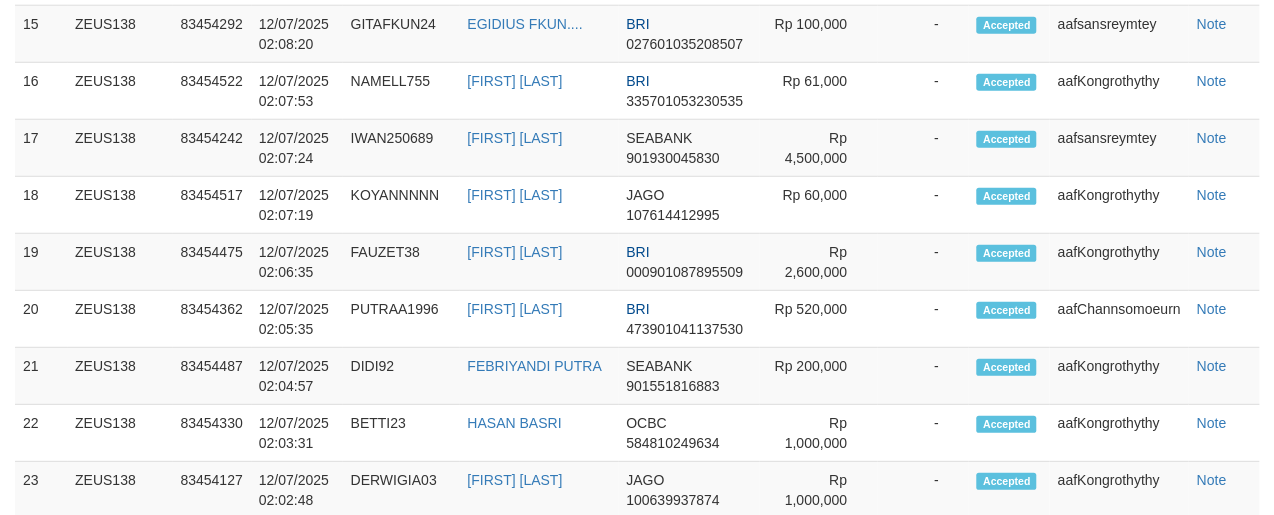 scroll, scrollTop: 2400, scrollLeft: 0, axis: vertical 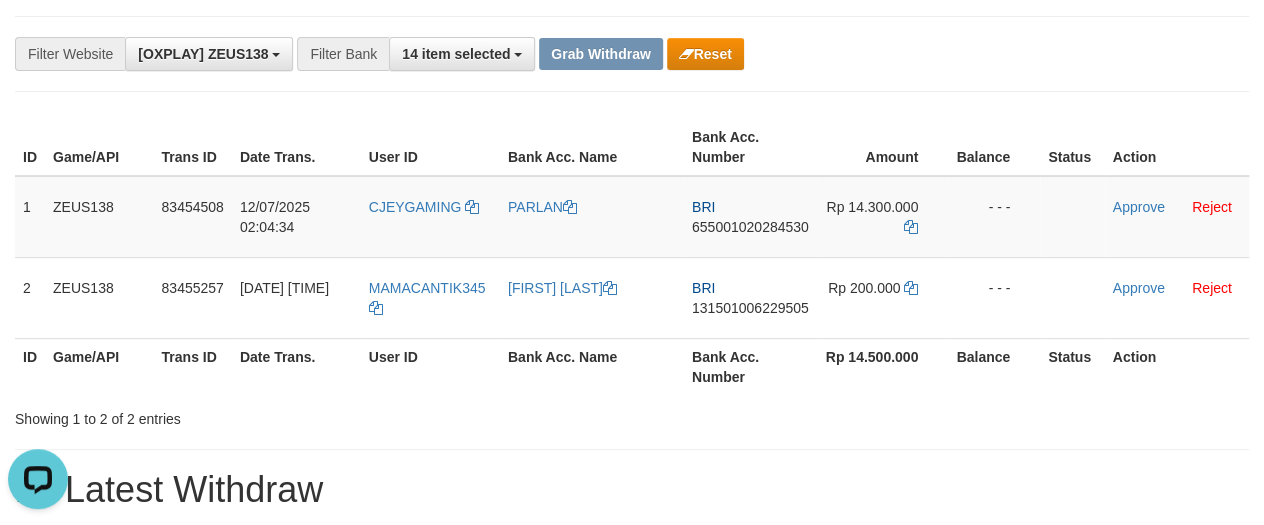 click on "**********" at bounding box center (526, 54) 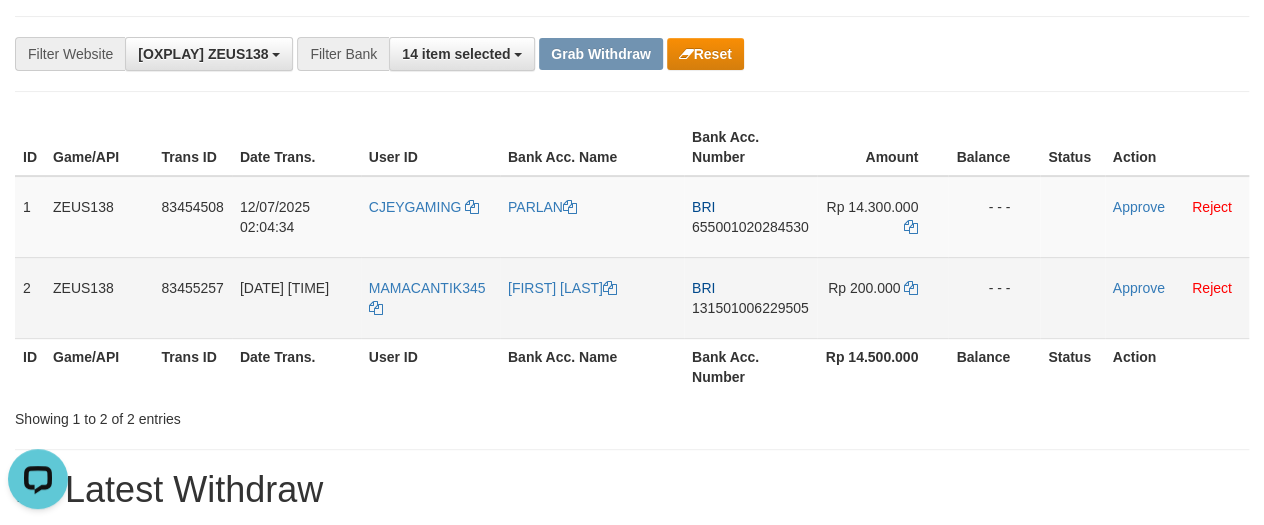 click on "131501006229505" at bounding box center [750, 308] 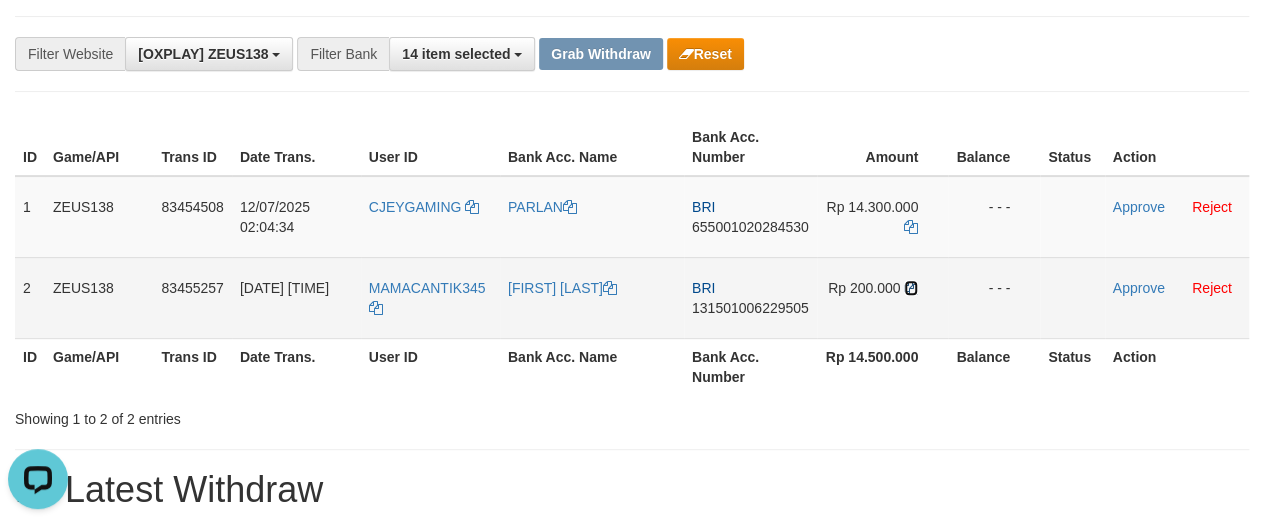 click at bounding box center [911, 288] 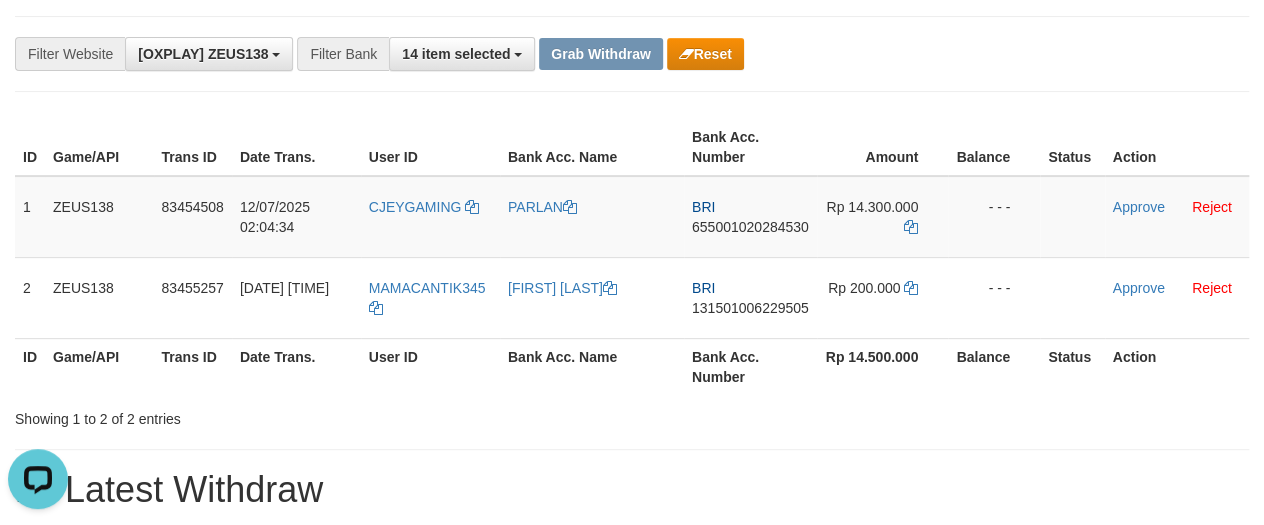 click on "15 Latest Withdraw" at bounding box center (632, 490) 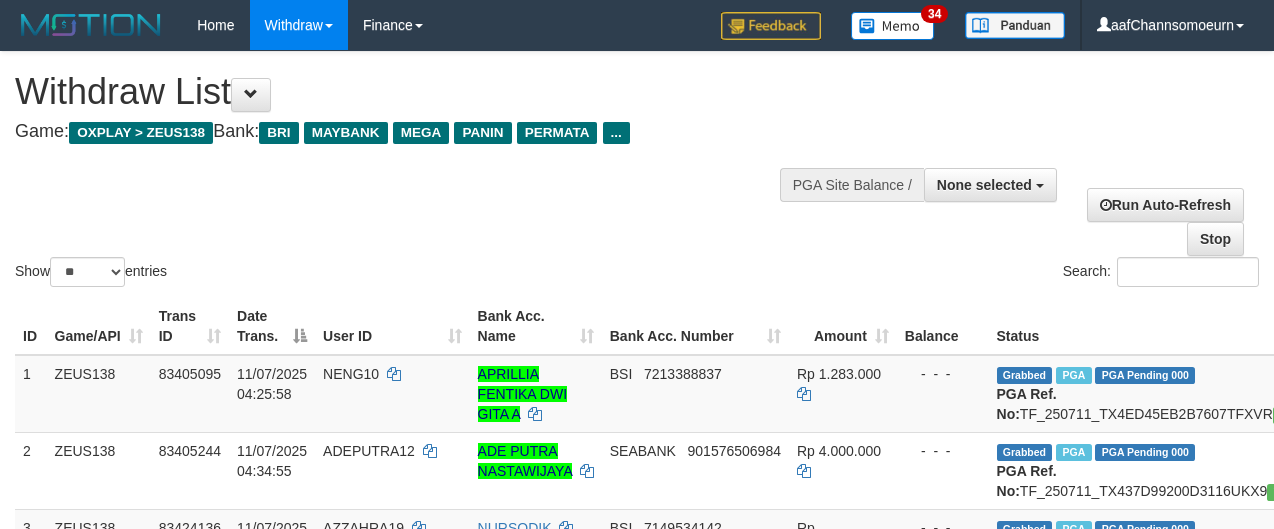 select 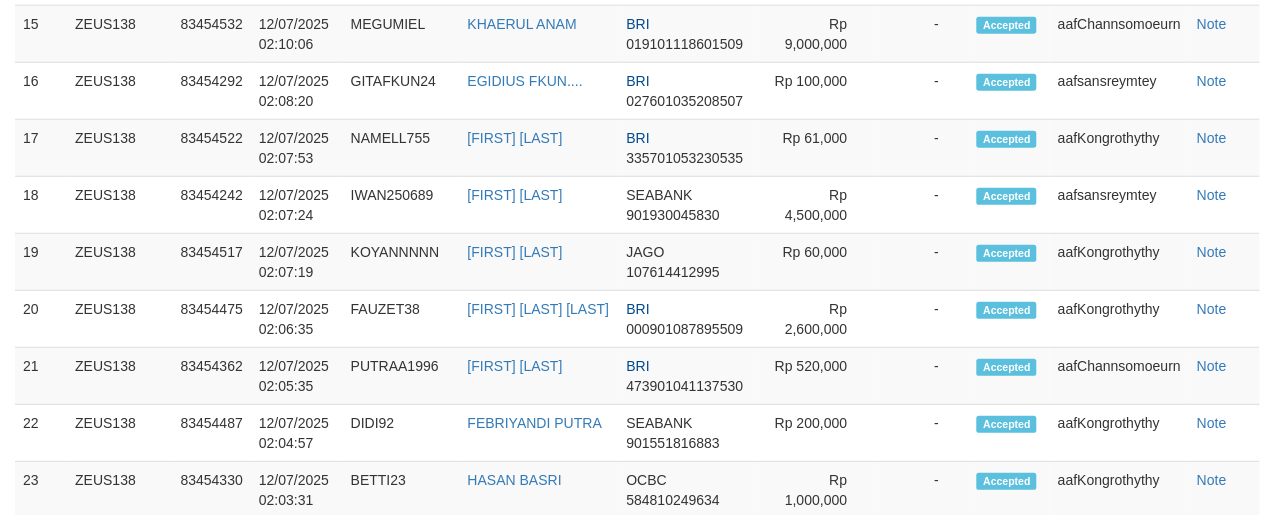 scroll, scrollTop: 2400, scrollLeft: 0, axis: vertical 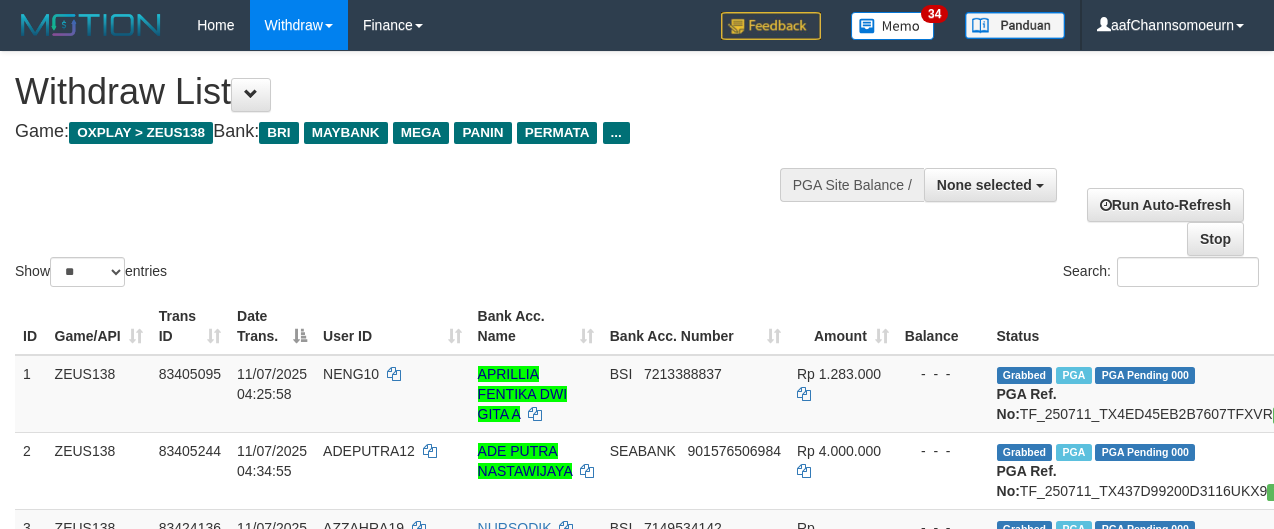 select 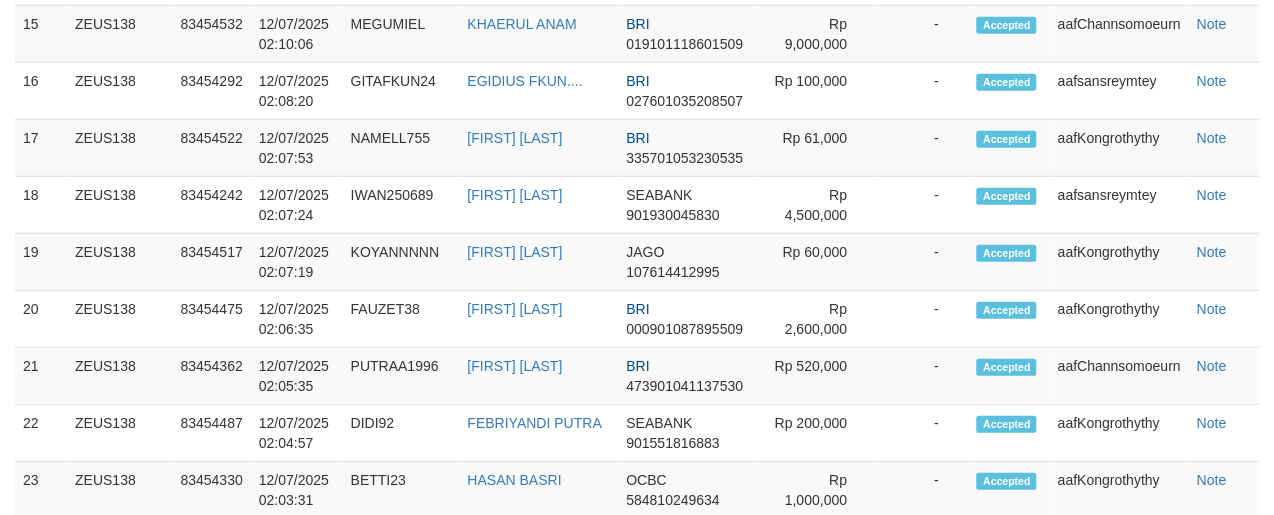 scroll, scrollTop: 2400, scrollLeft: 0, axis: vertical 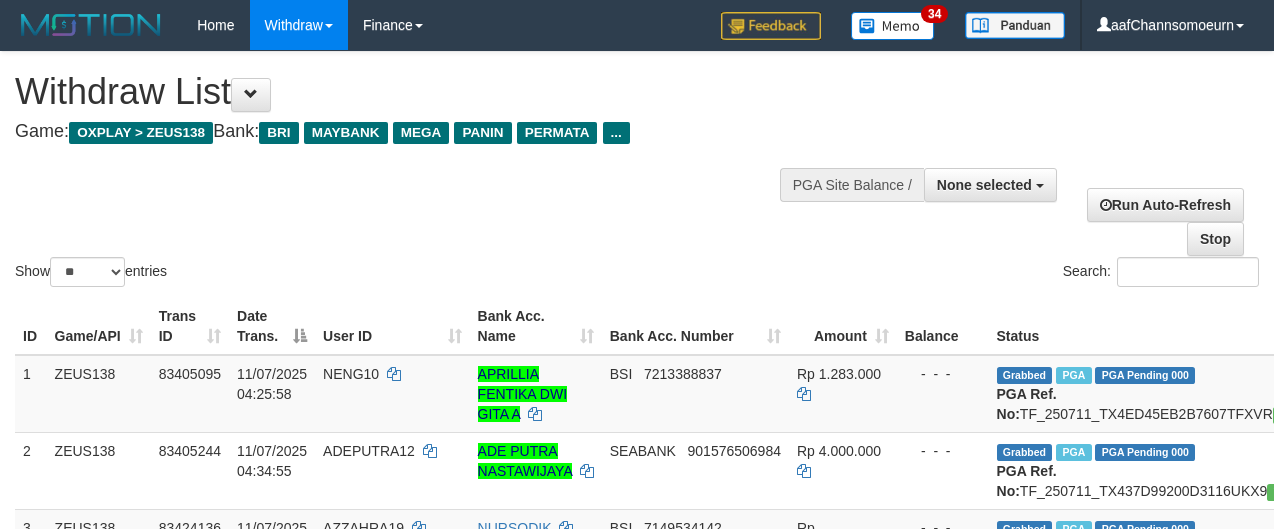 select 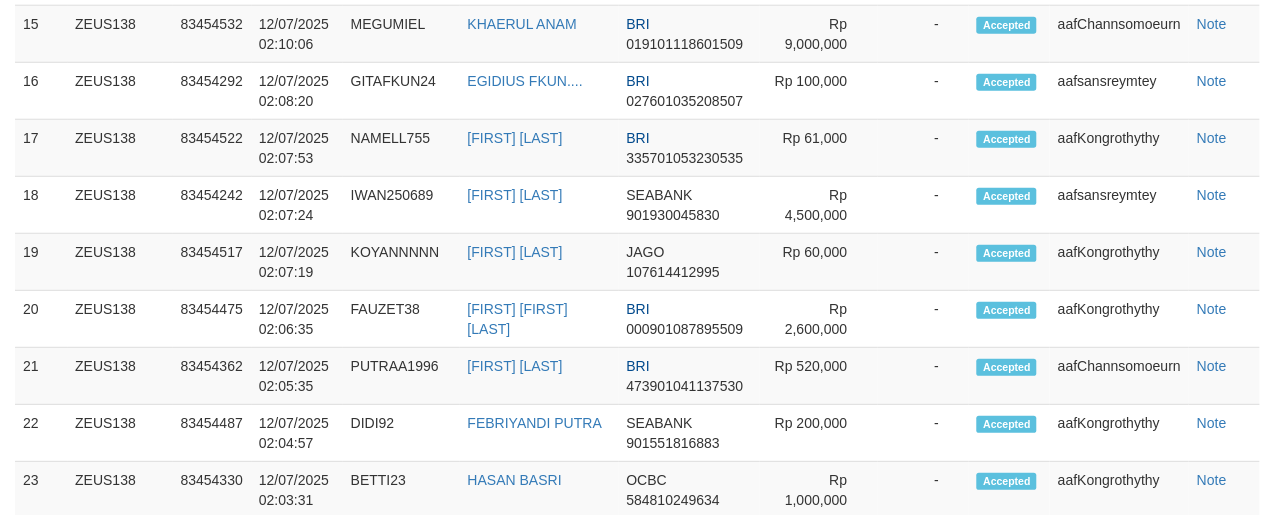 scroll, scrollTop: 2400, scrollLeft: 0, axis: vertical 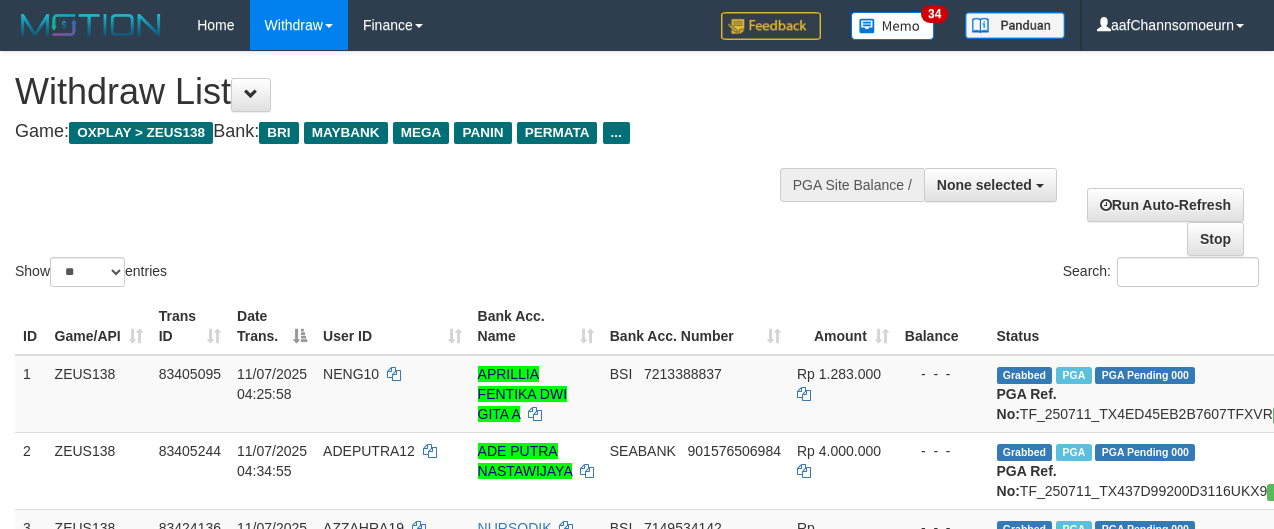 select 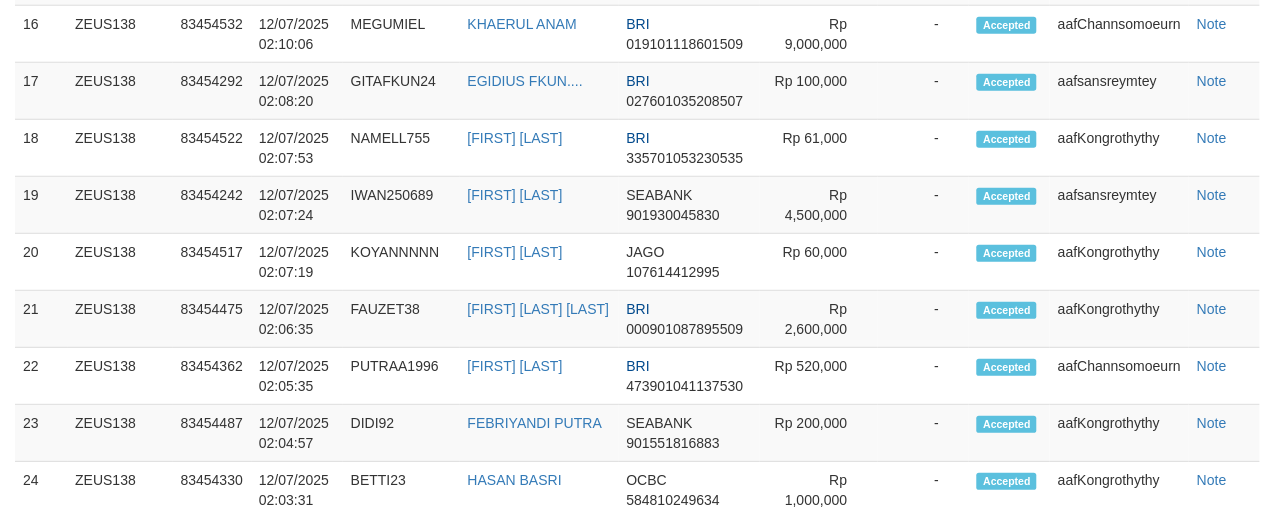 scroll, scrollTop: 2400, scrollLeft: 0, axis: vertical 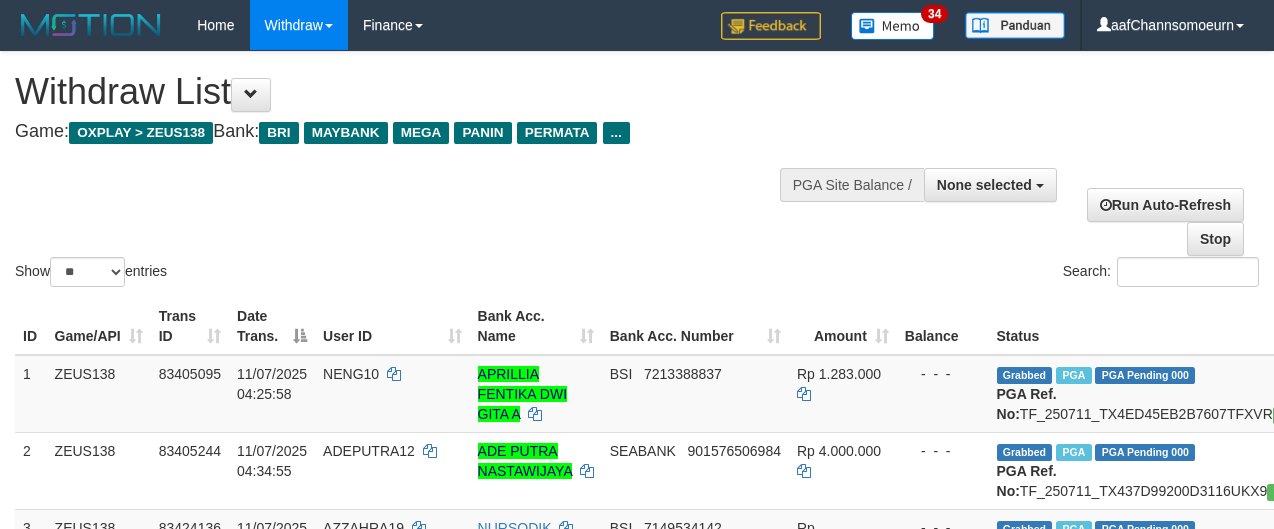 select 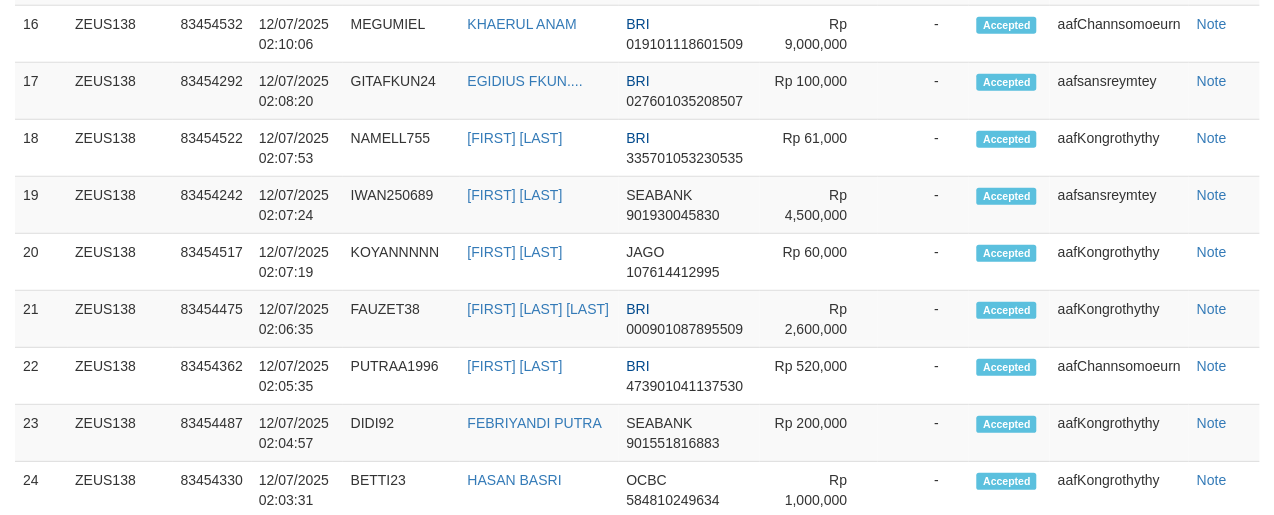 scroll, scrollTop: 2400, scrollLeft: 0, axis: vertical 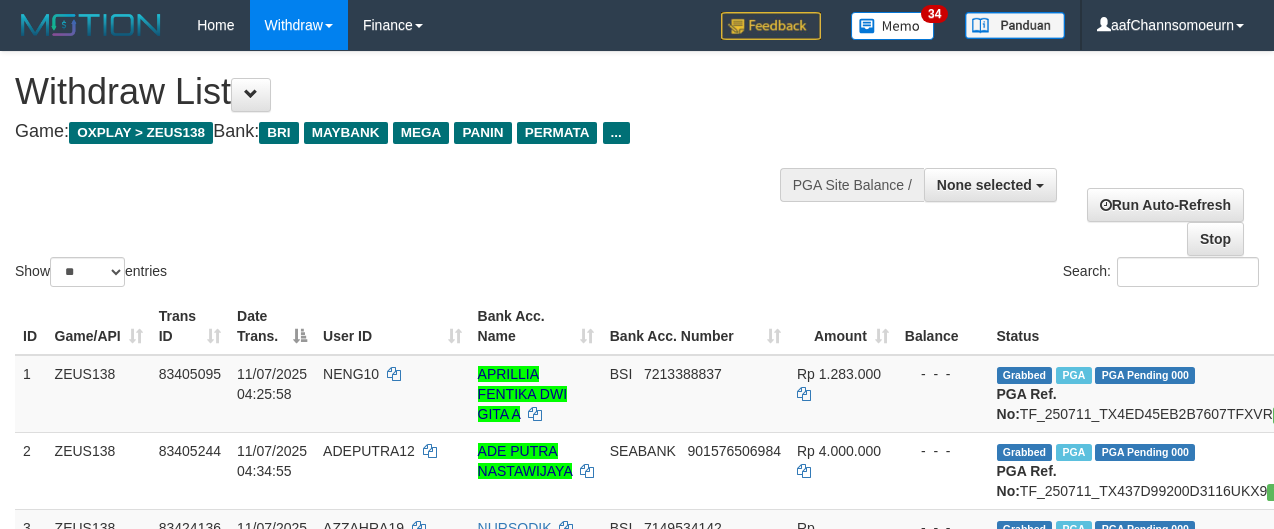 select 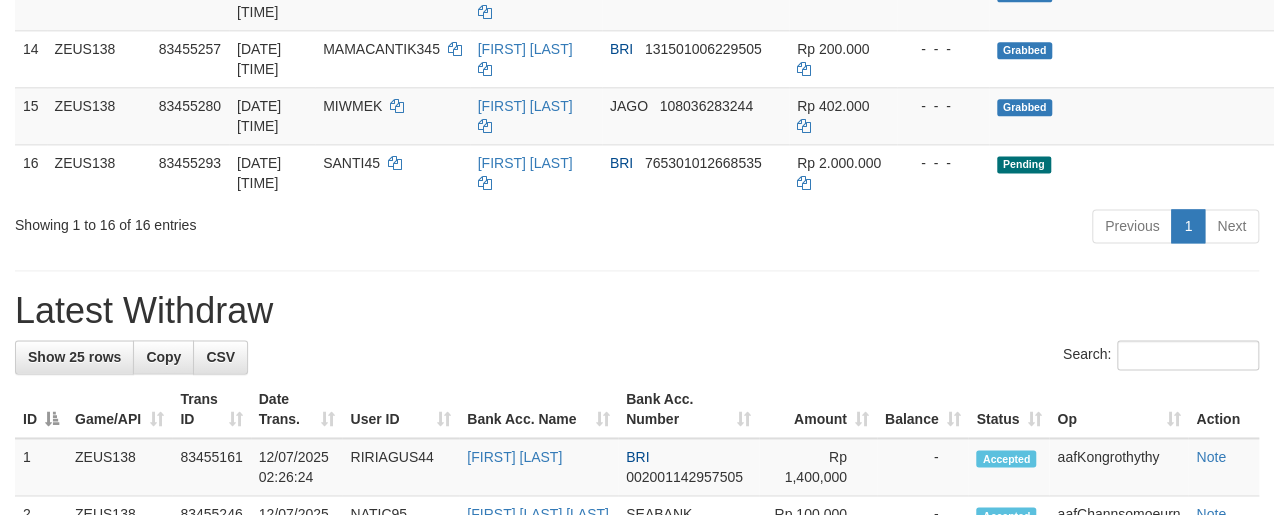 scroll, scrollTop: 1120, scrollLeft: 0, axis: vertical 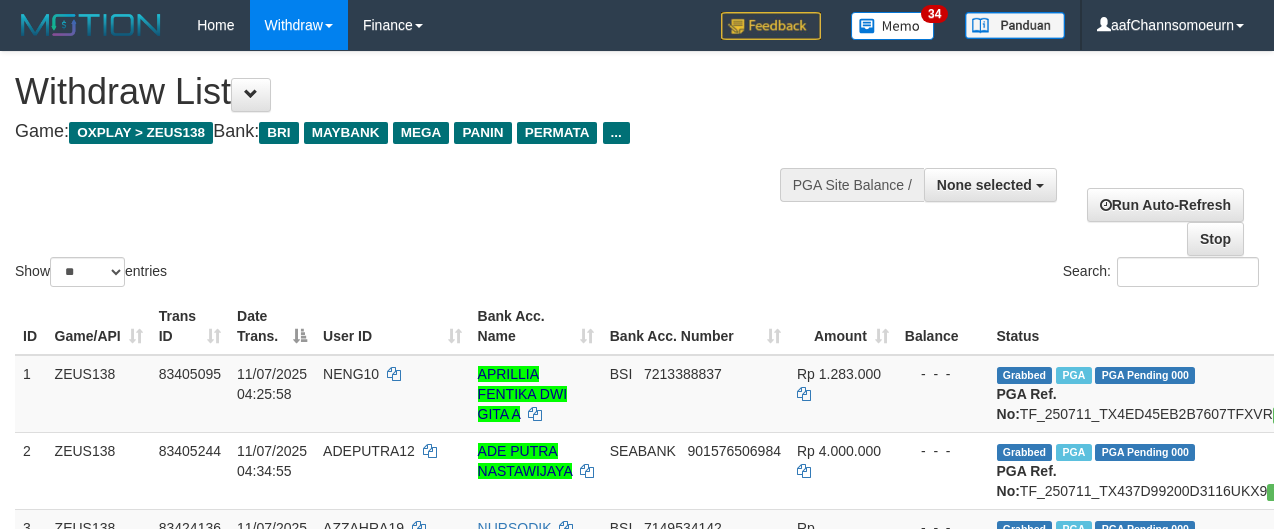 select 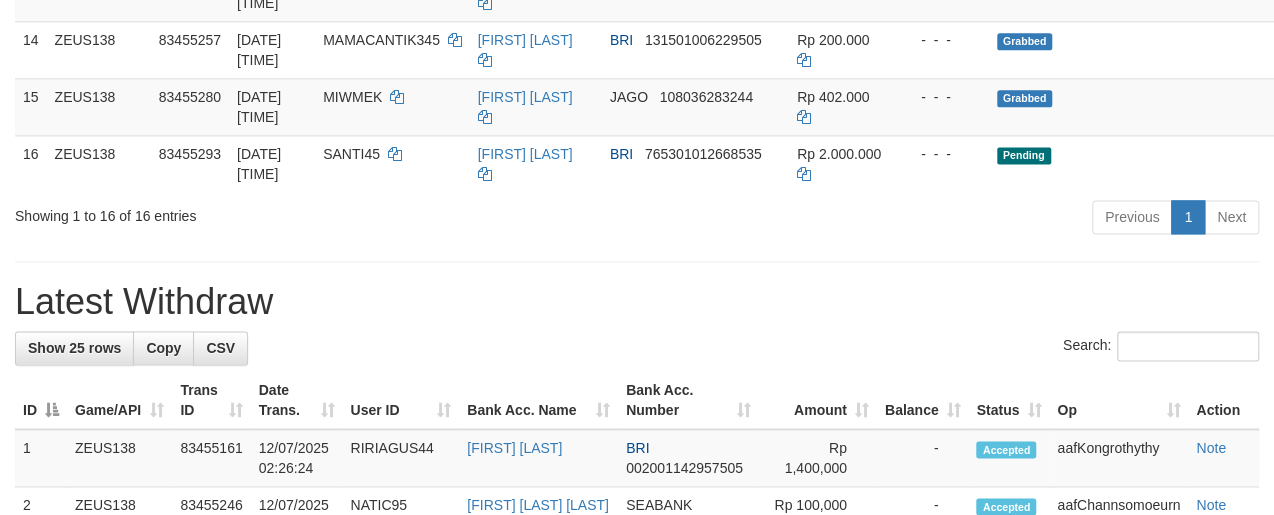 scroll, scrollTop: 1120, scrollLeft: 0, axis: vertical 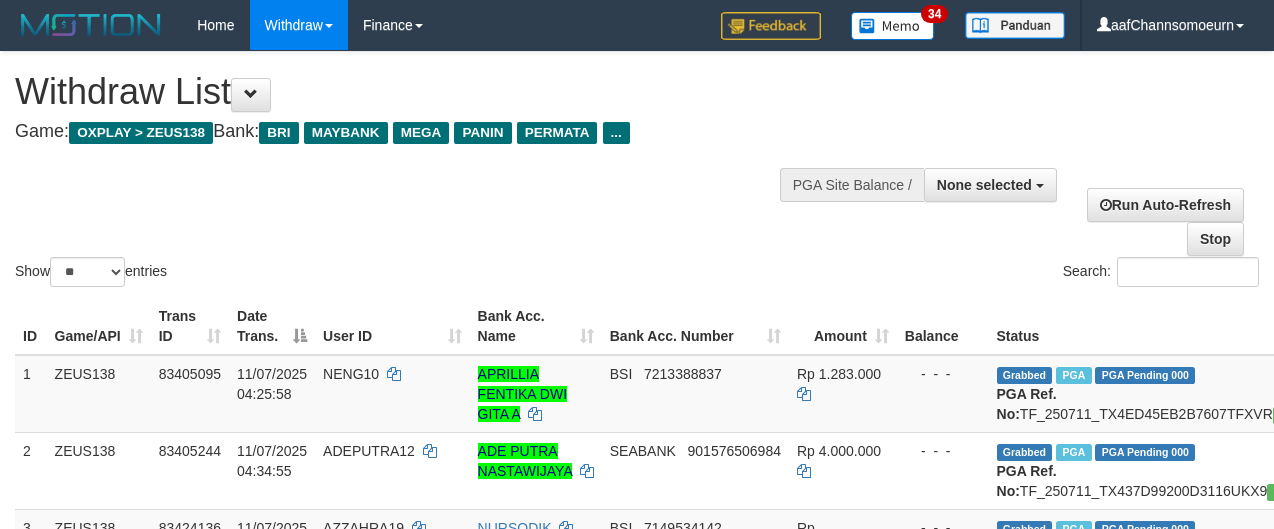 select 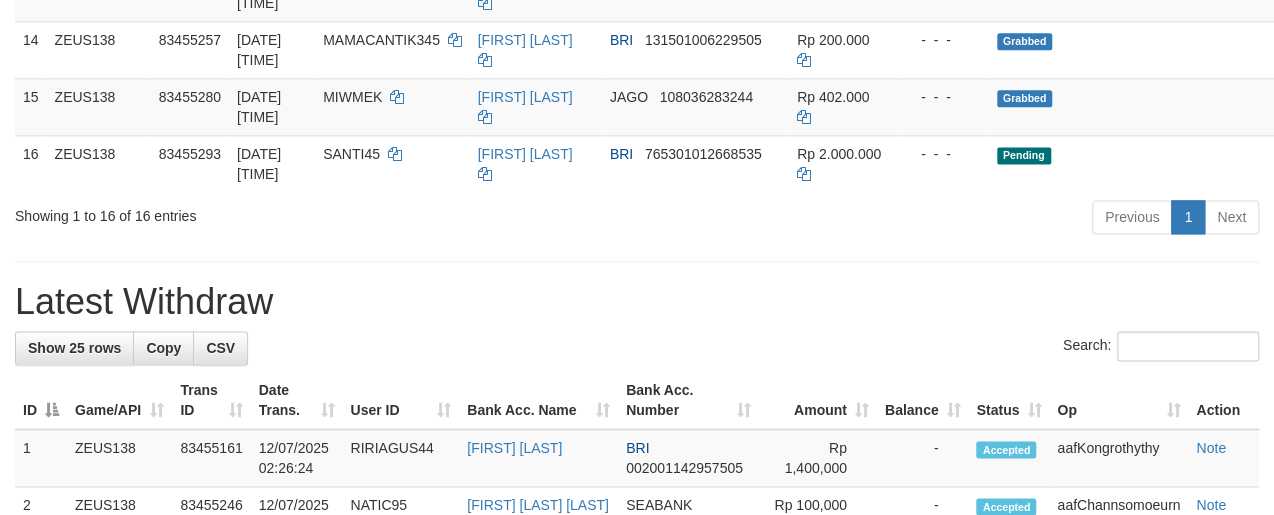 scroll, scrollTop: 1120, scrollLeft: 0, axis: vertical 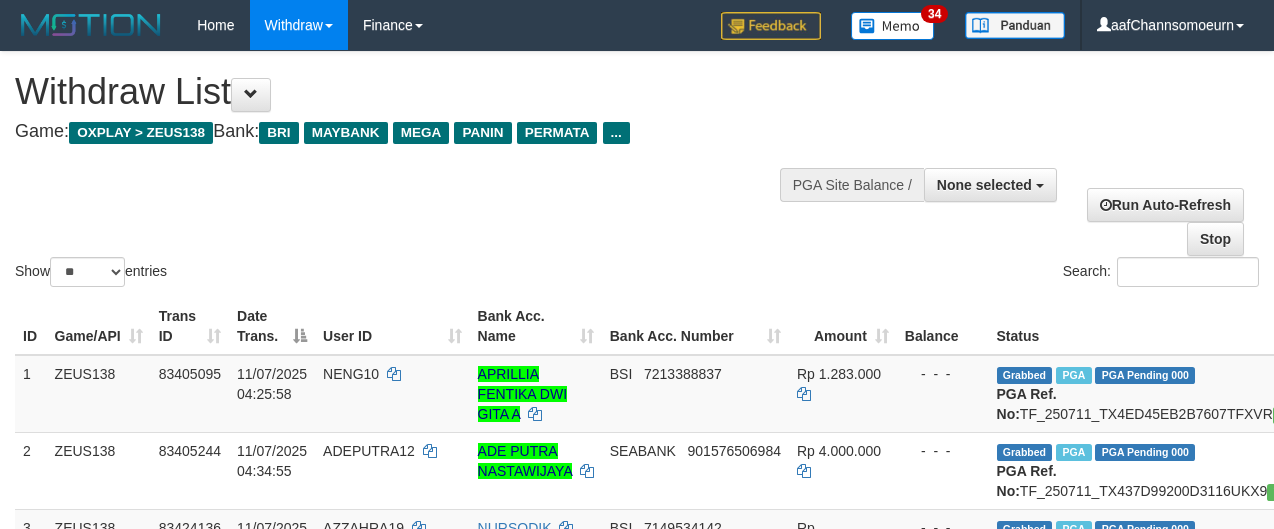 select 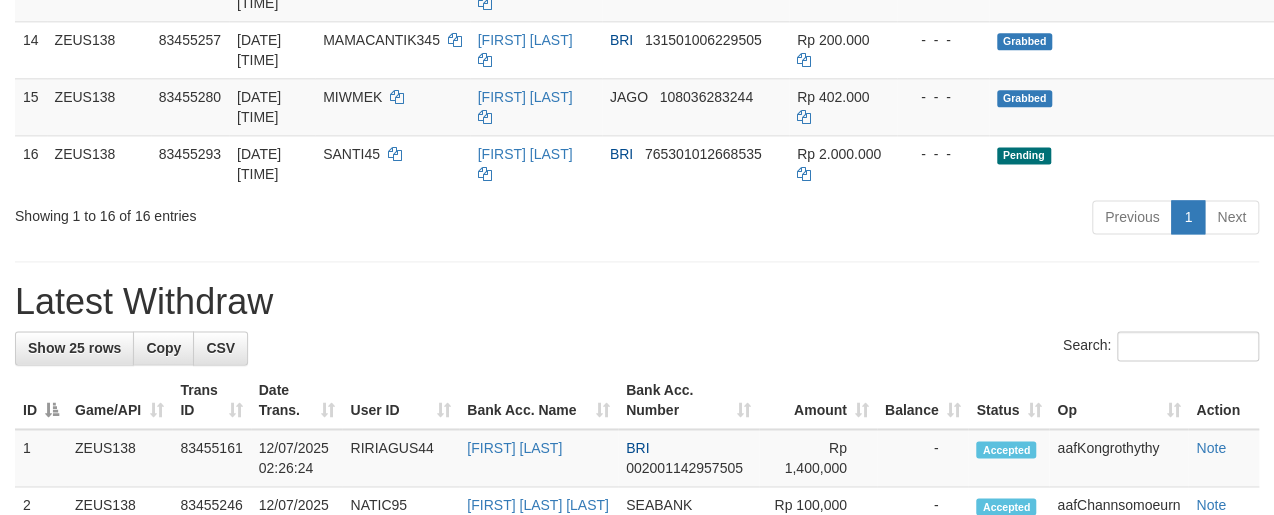 scroll, scrollTop: 1120, scrollLeft: 0, axis: vertical 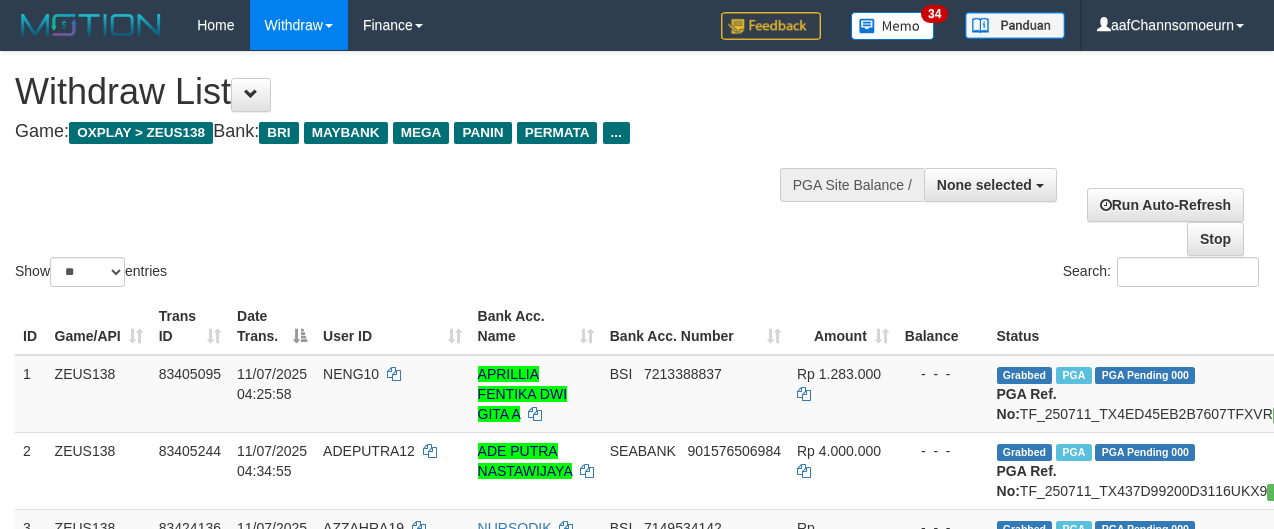 select 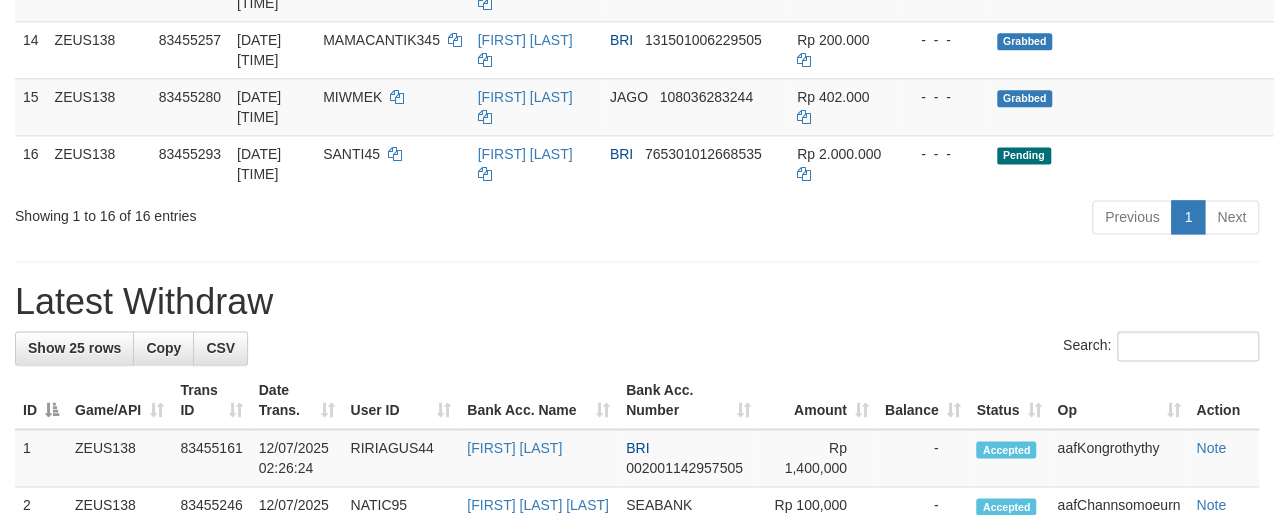 scroll, scrollTop: 1120, scrollLeft: 0, axis: vertical 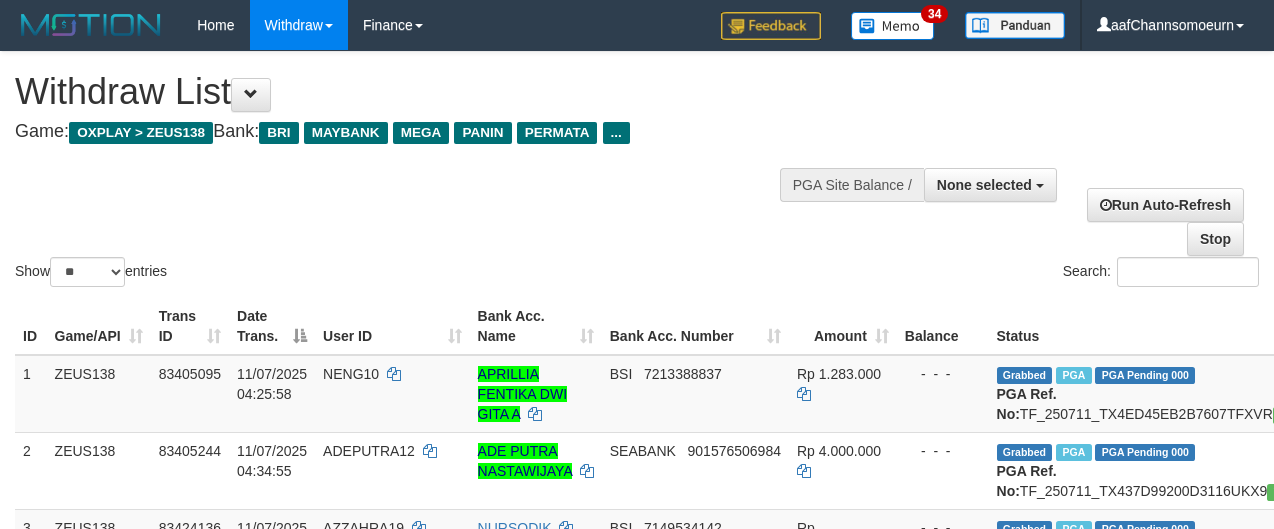 select 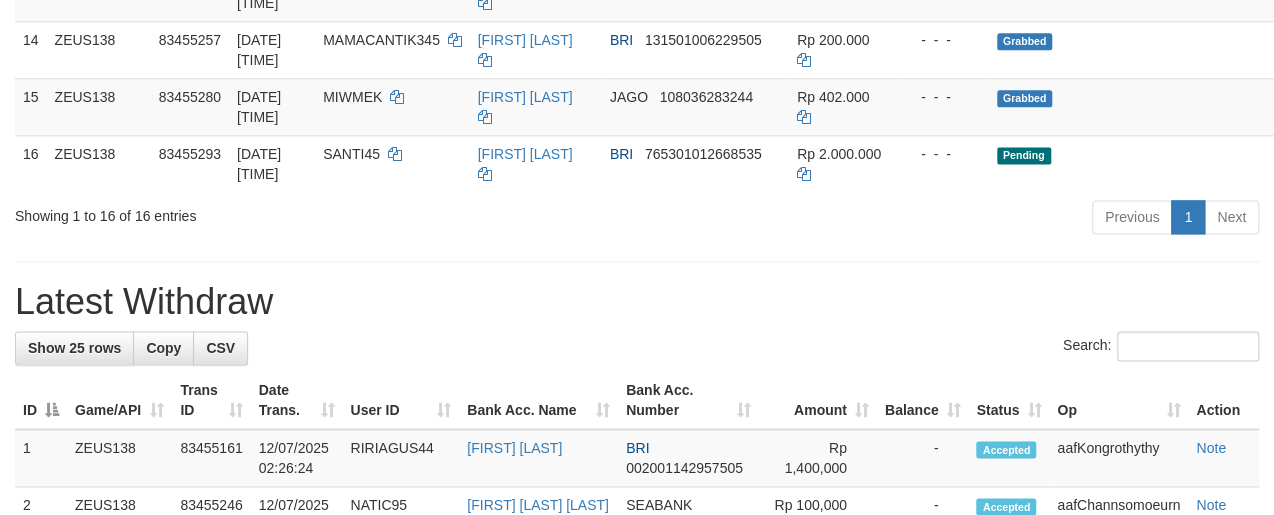 scroll, scrollTop: 1120, scrollLeft: 0, axis: vertical 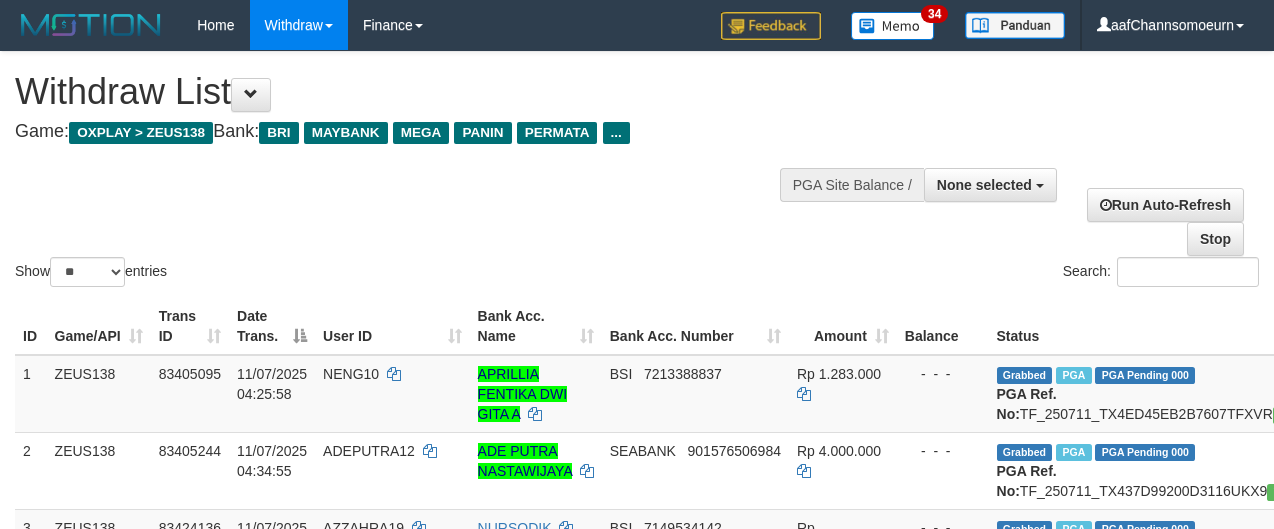 select 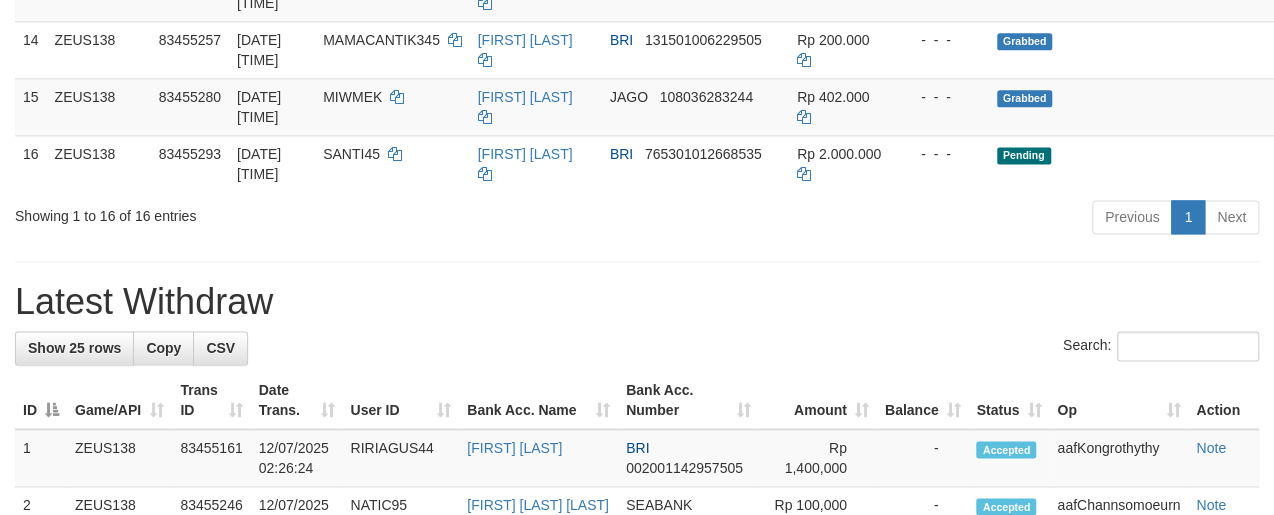 scroll, scrollTop: 1120, scrollLeft: 0, axis: vertical 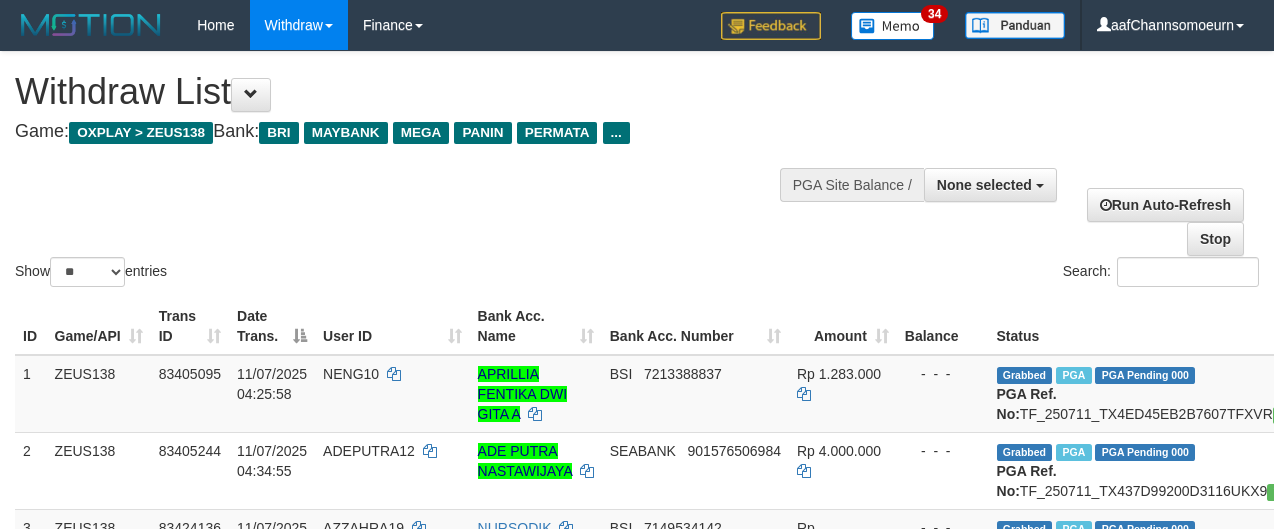 select 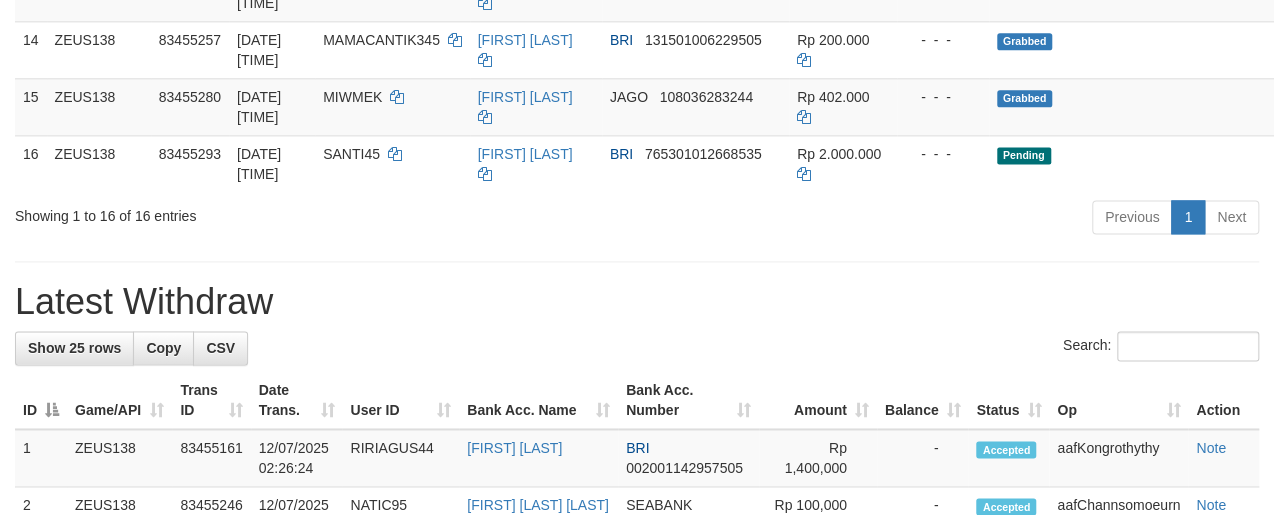 scroll, scrollTop: 1120, scrollLeft: 0, axis: vertical 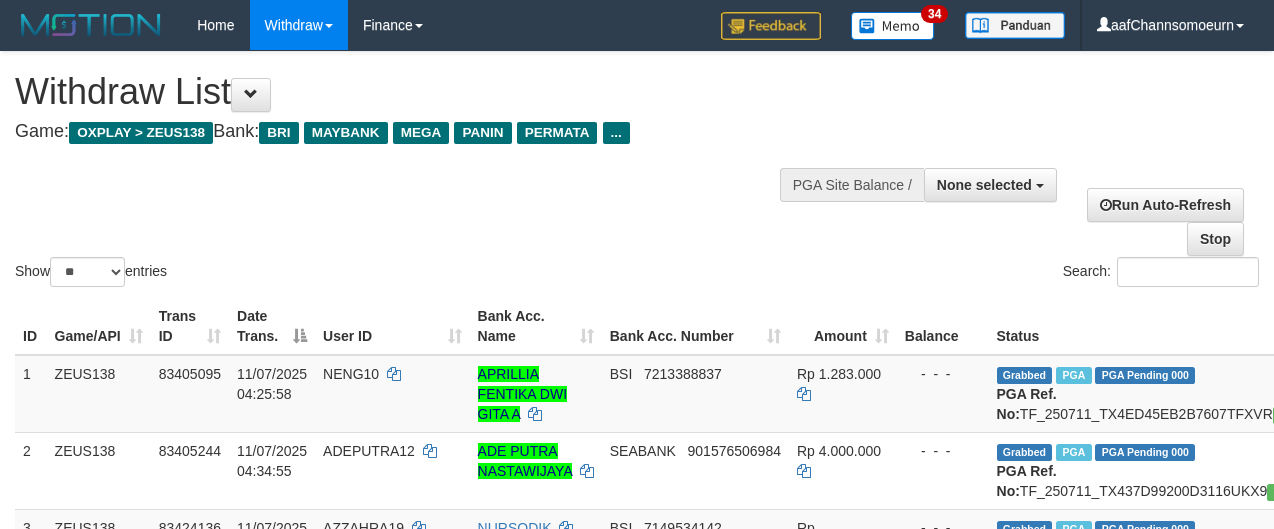 select 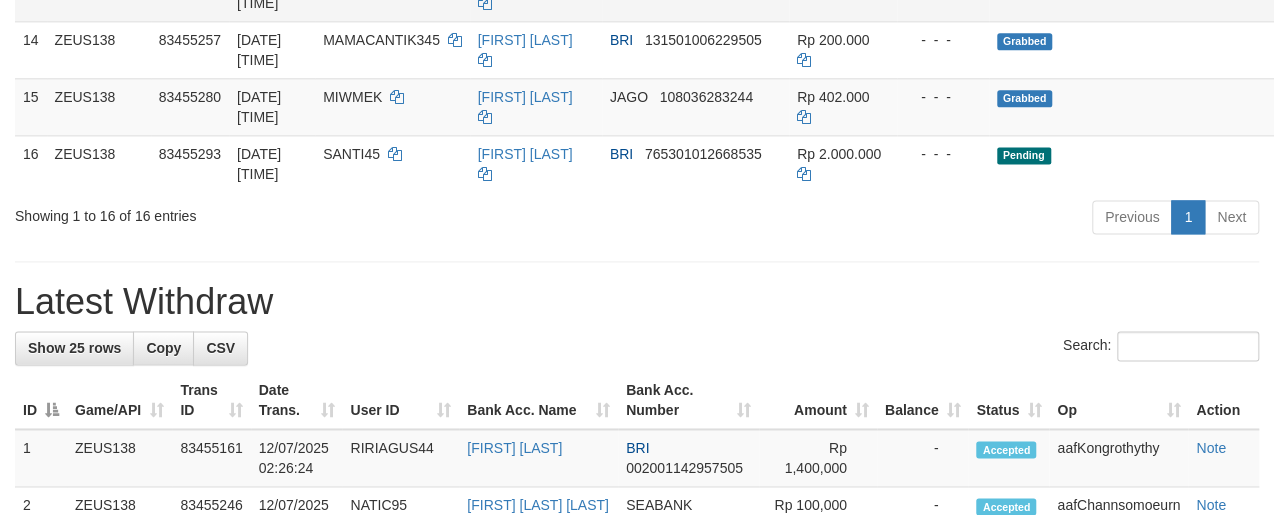 scroll, scrollTop: 1120, scrollLeft: 0, axis: vertical 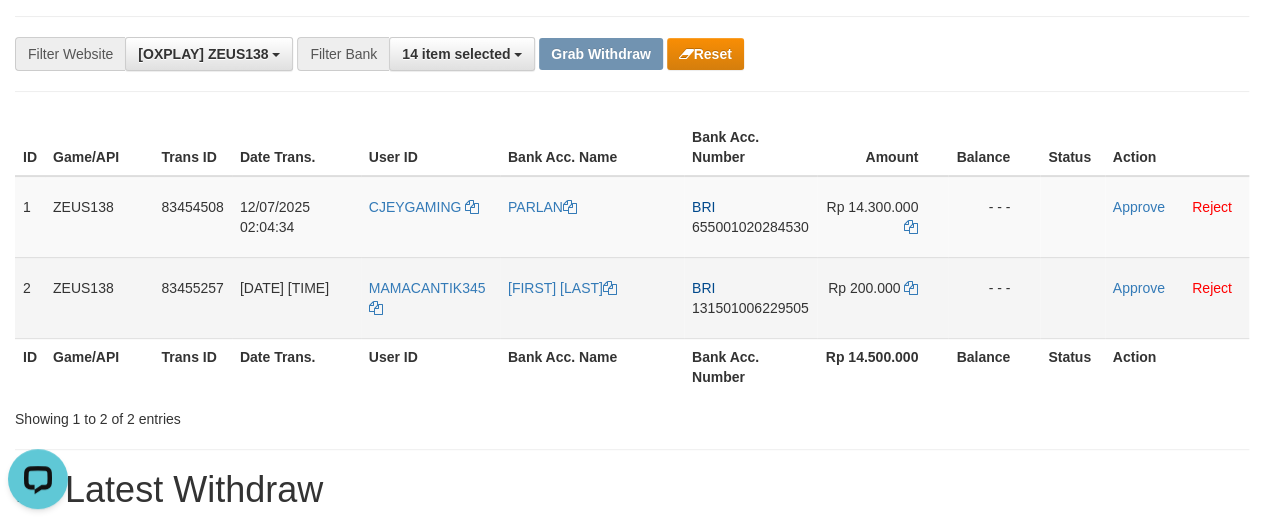 click on "131501006229505" at bounding box center (750, 308) 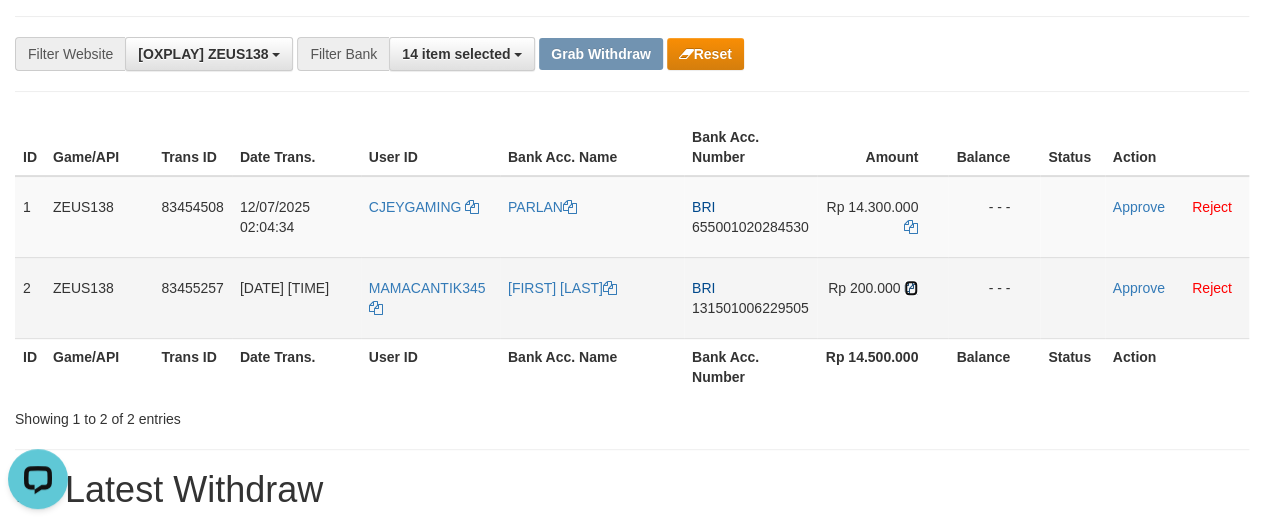 click at bounding box center [911, 288] 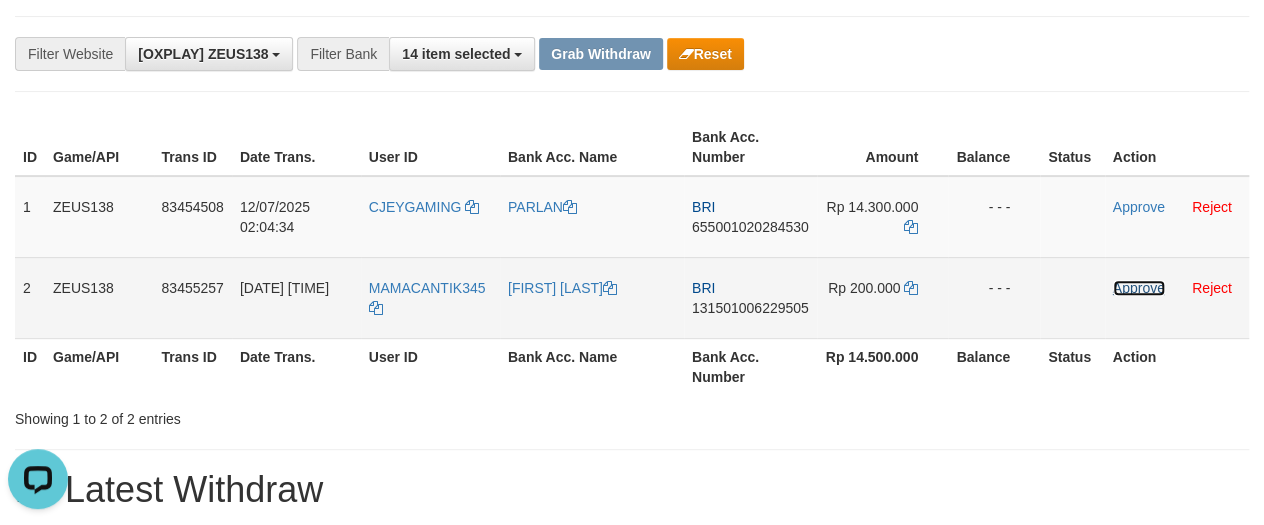 click on "Approve" at bounding box center [1139, 288] 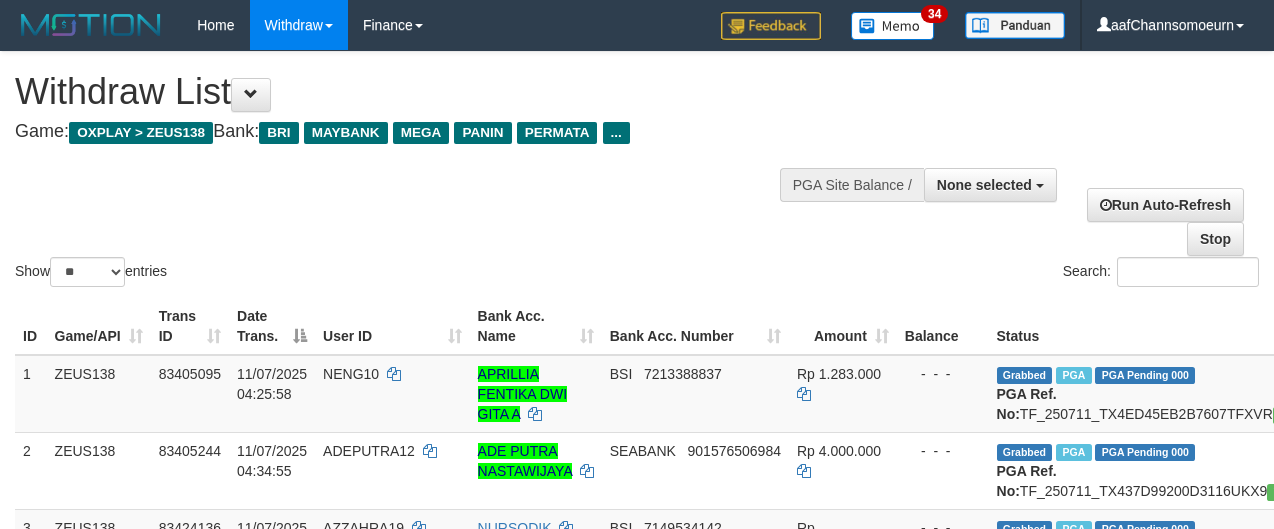 select 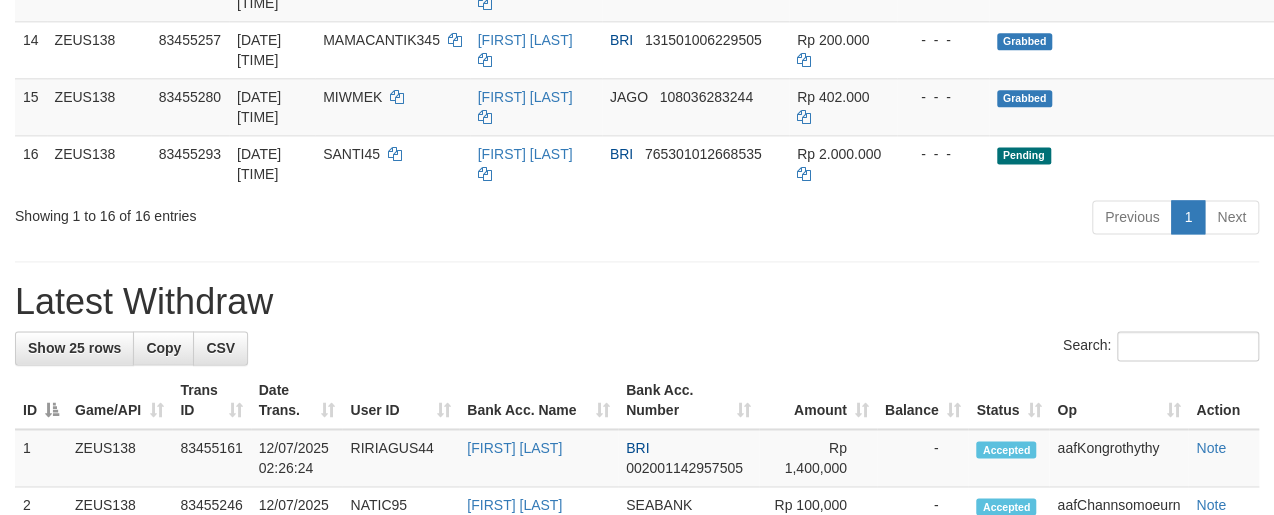 scroll, scrollTop: 1120, scrollLeft: 0, axis: vertical 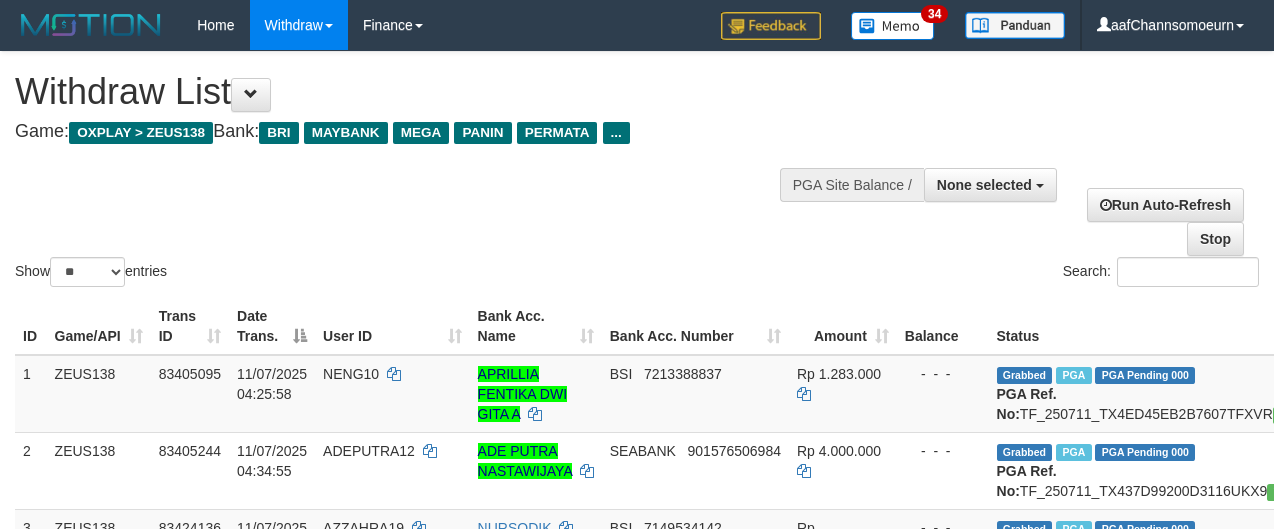 select 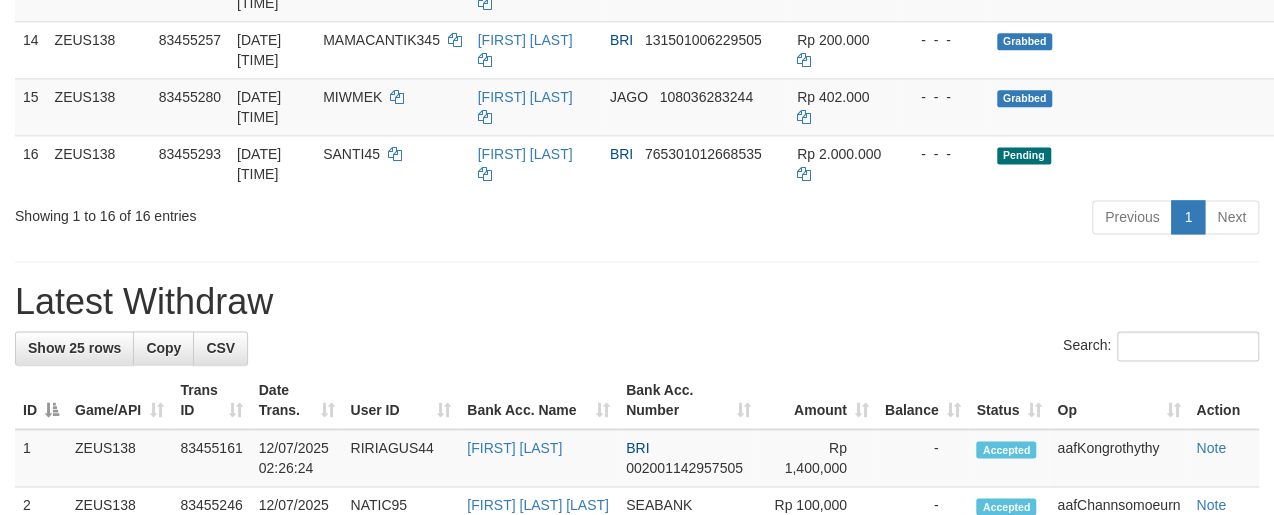scroll, scrollTop: 1120, scrollLeft: 0, axis: vertical 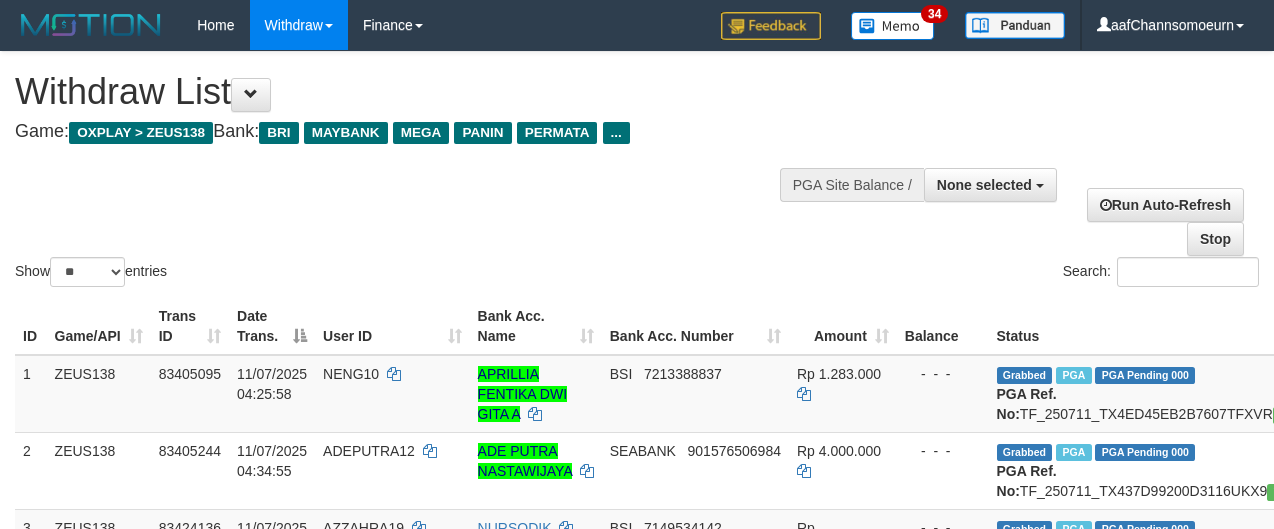 select 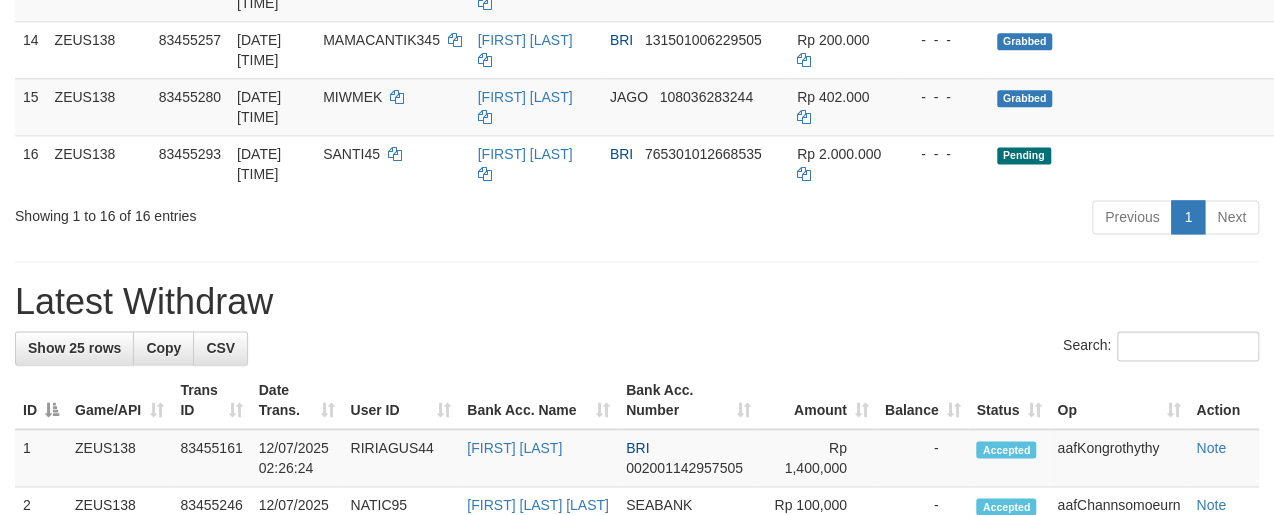 scroll, scrollTop: 1120, scrollLeft: 0, axis: vertical 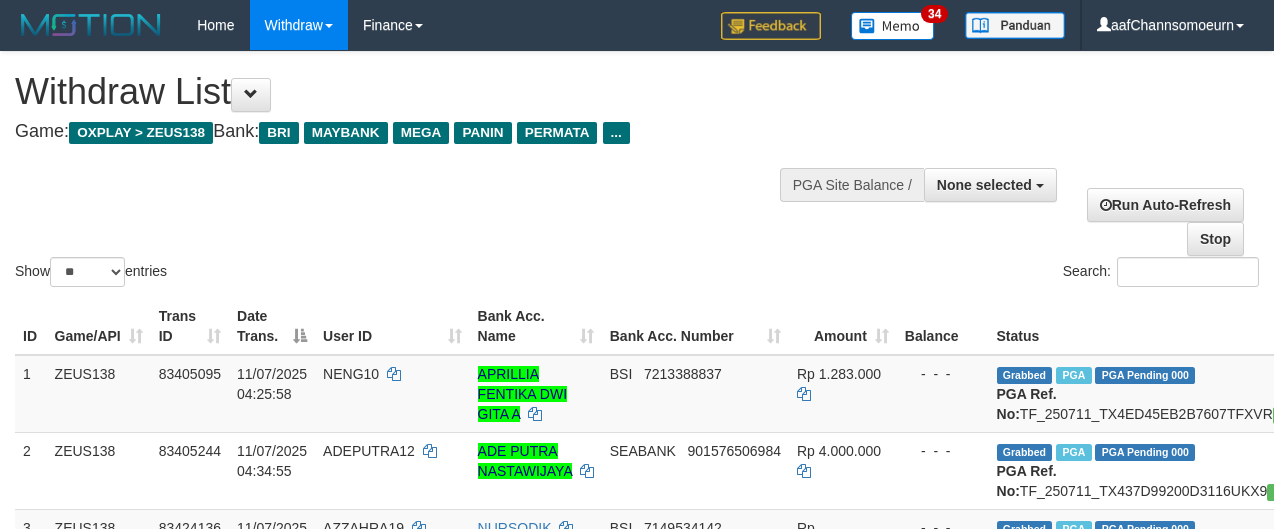 select 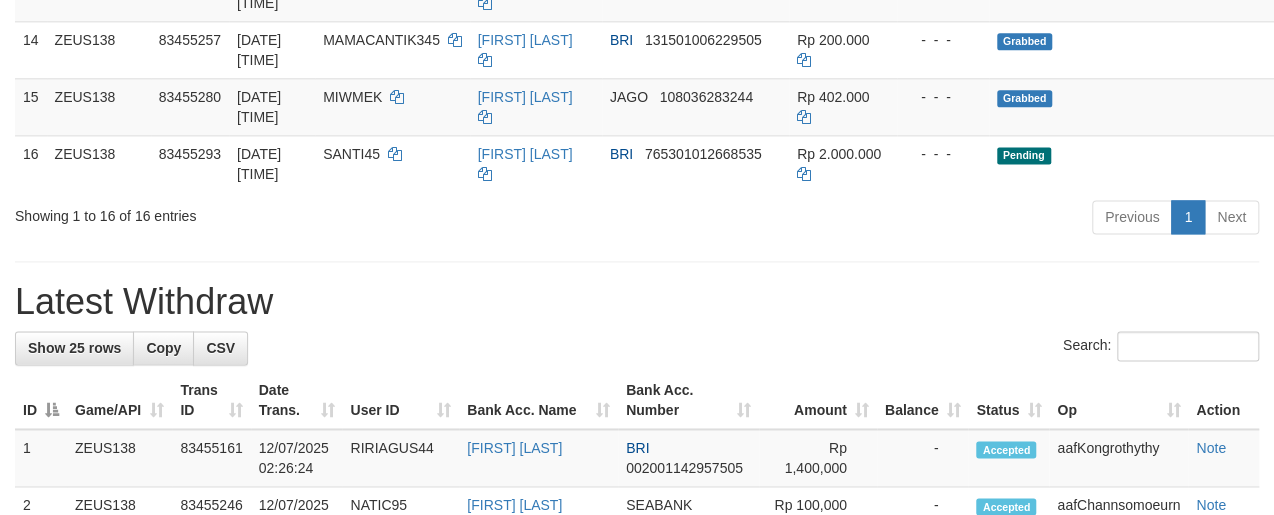 scroll, scrollTop: 1120, scrollLeft: 0, axis: vertical 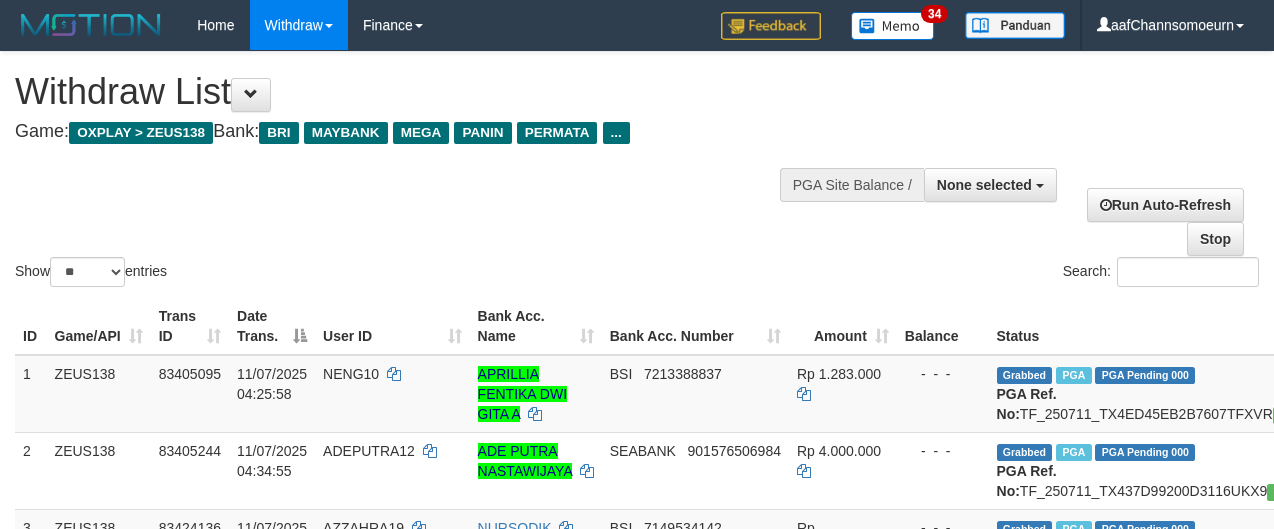select 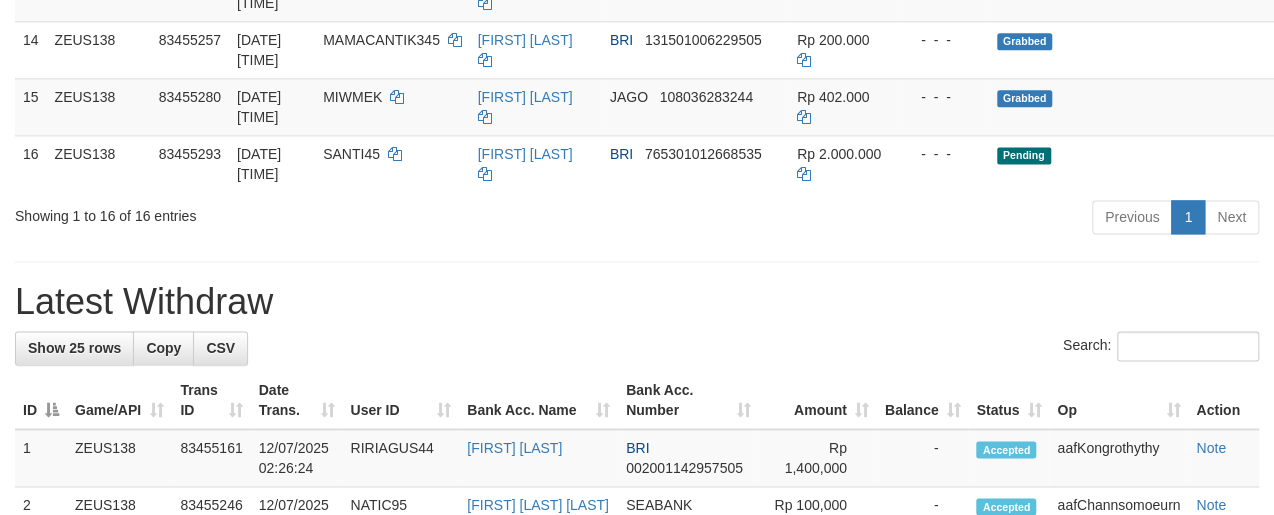scroll, scrollTop: 1120, scrollLeft: 0, axis: vertical 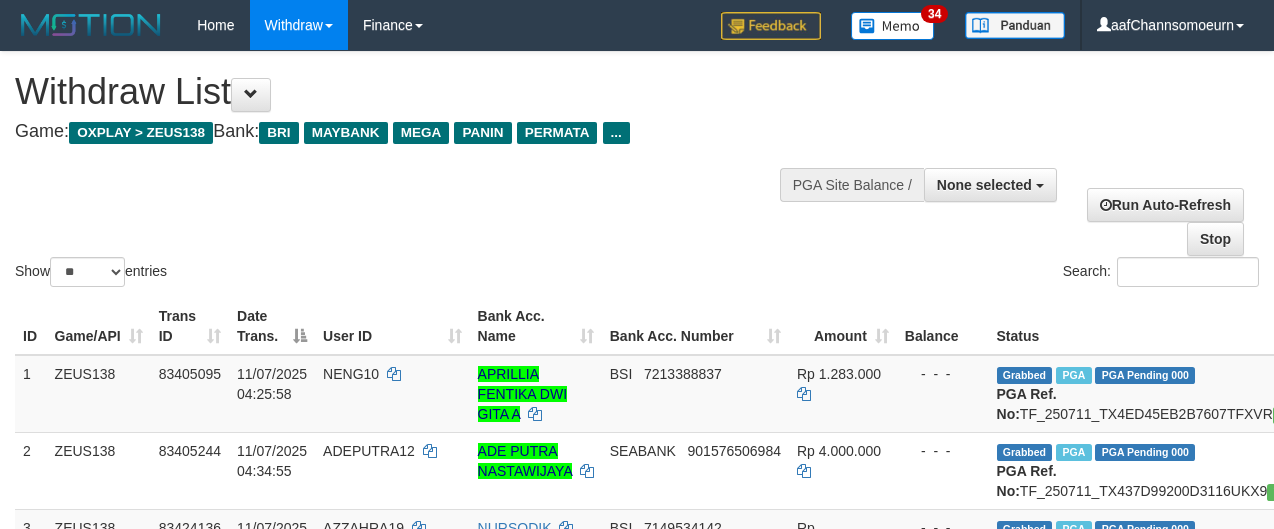 select 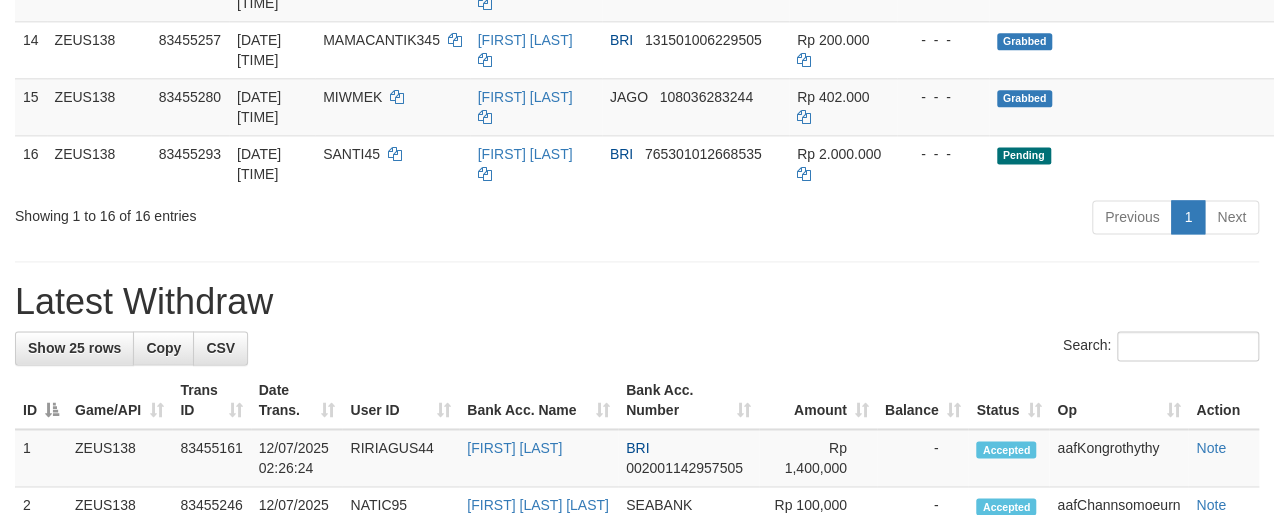 scroll, scrollTop: 1120, scrollLeft: 0, axis: vertical 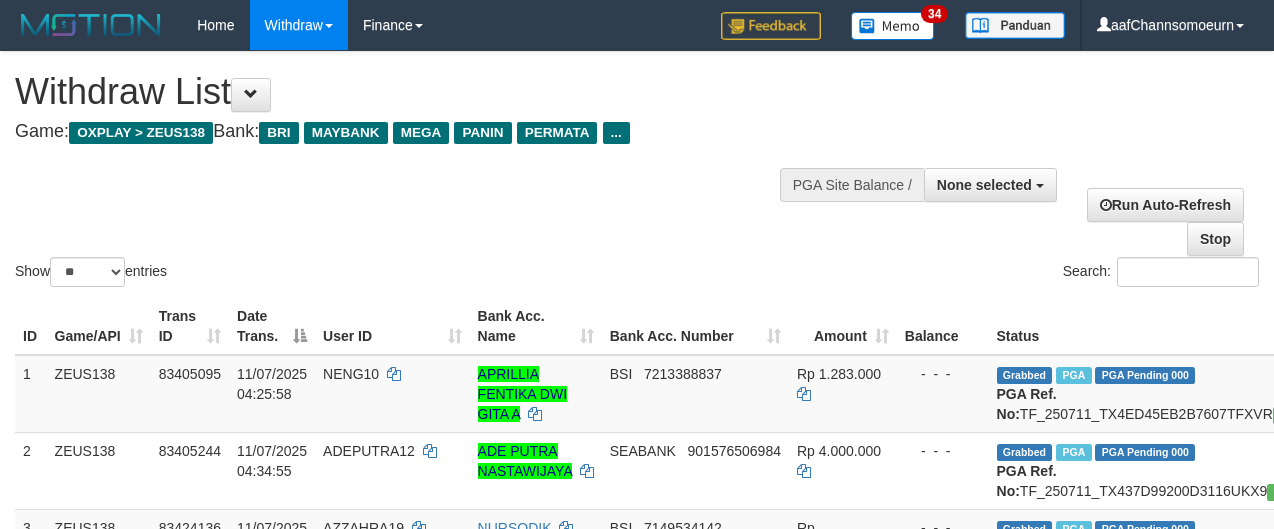 select 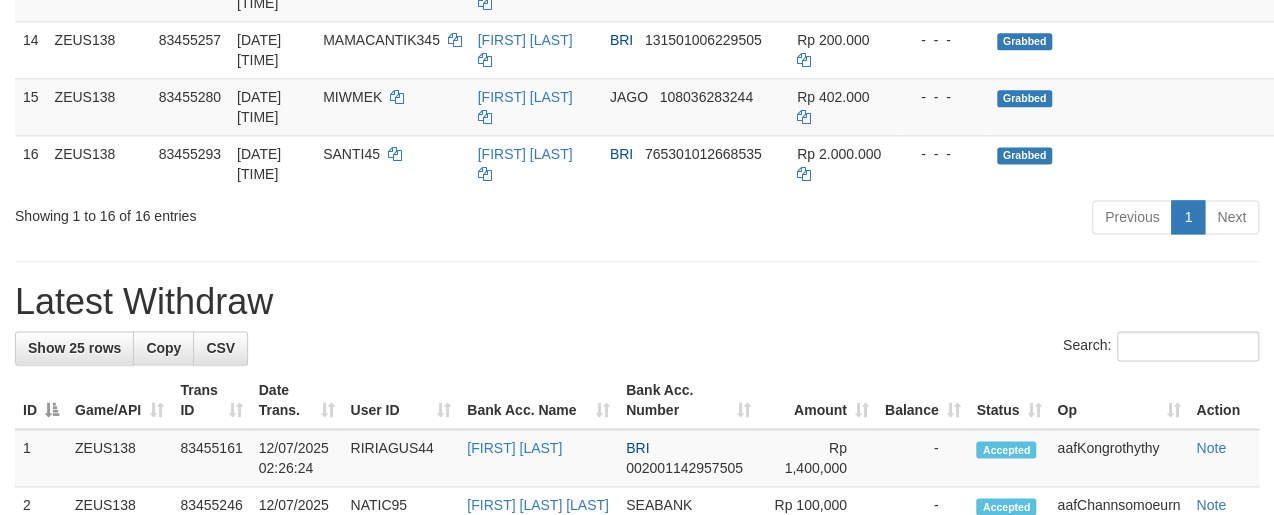 scroll, scrollTop: 1120, scrollLeft: 0, axis: vertical 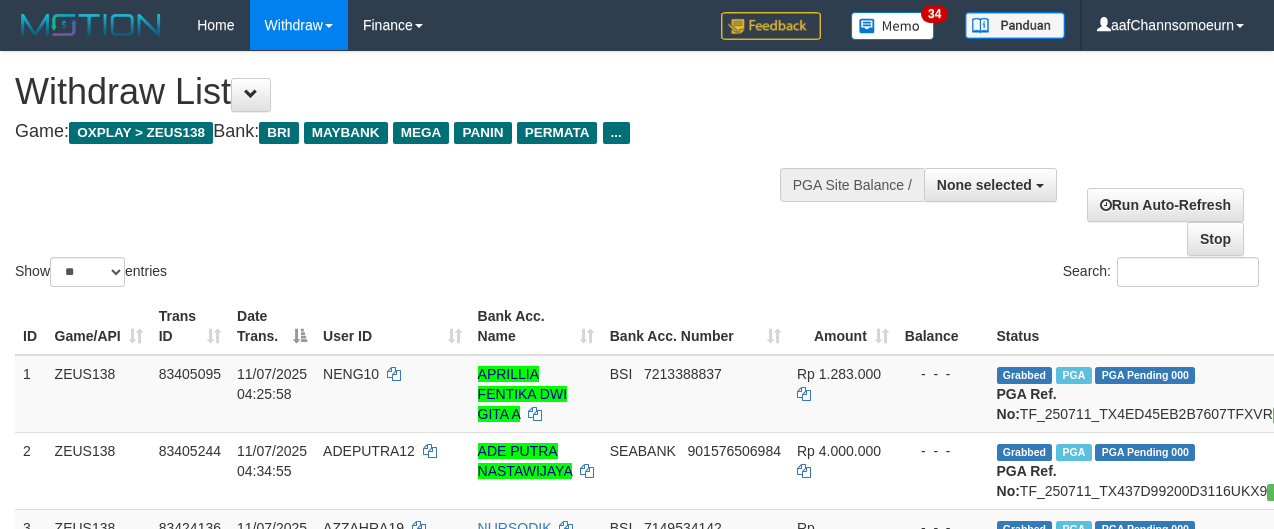 select 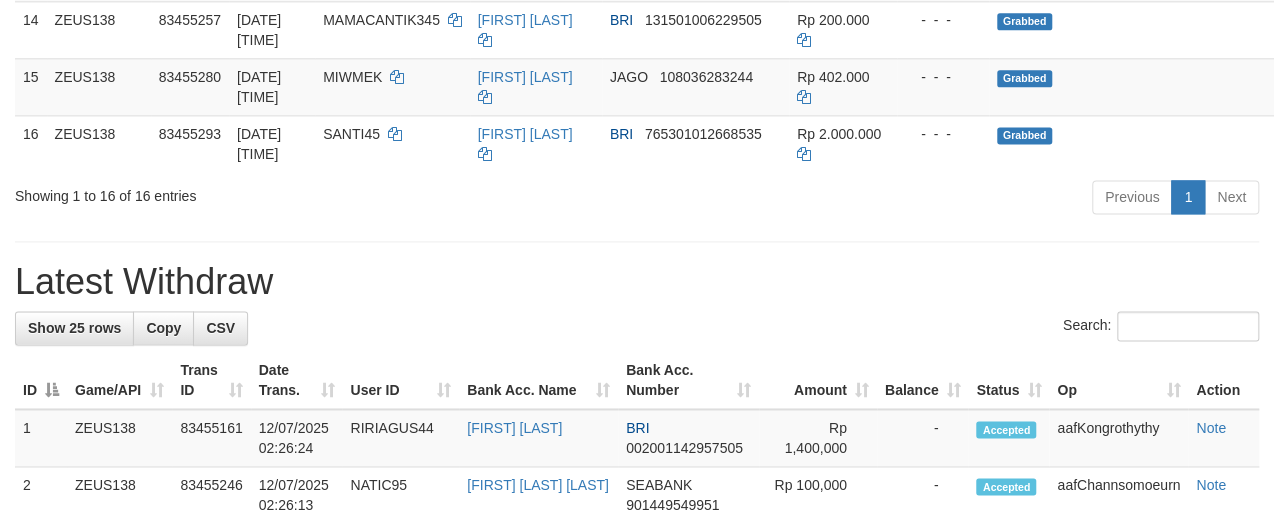 scroll, scrollTop: 1120, scrollLeft: 0, axis: vertical 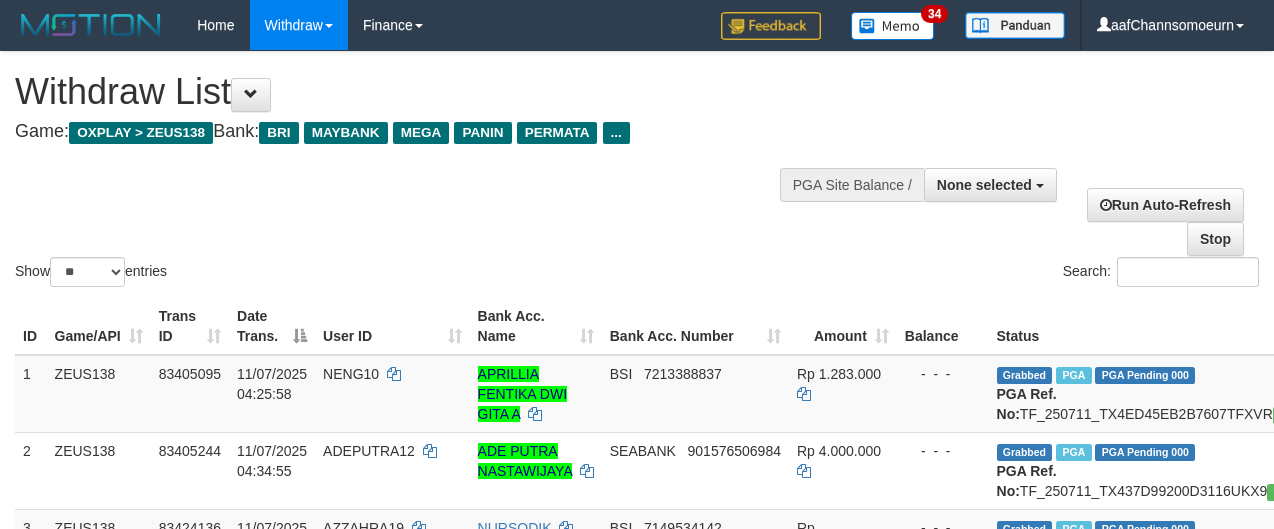 select 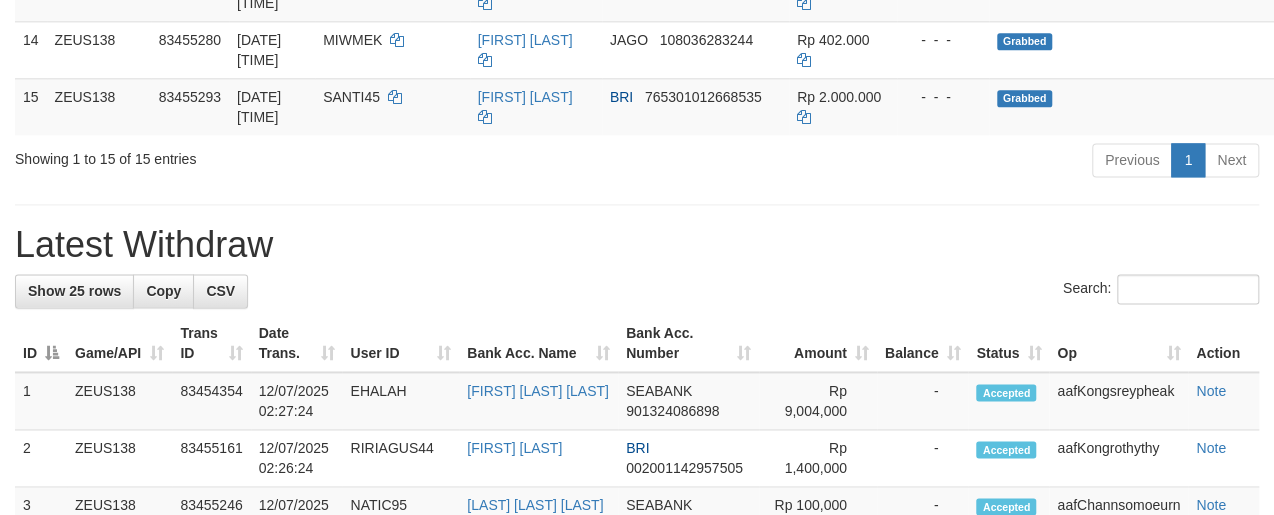 scroll, scrollTop: 1120, scrollLeft: 0, axis: vertical 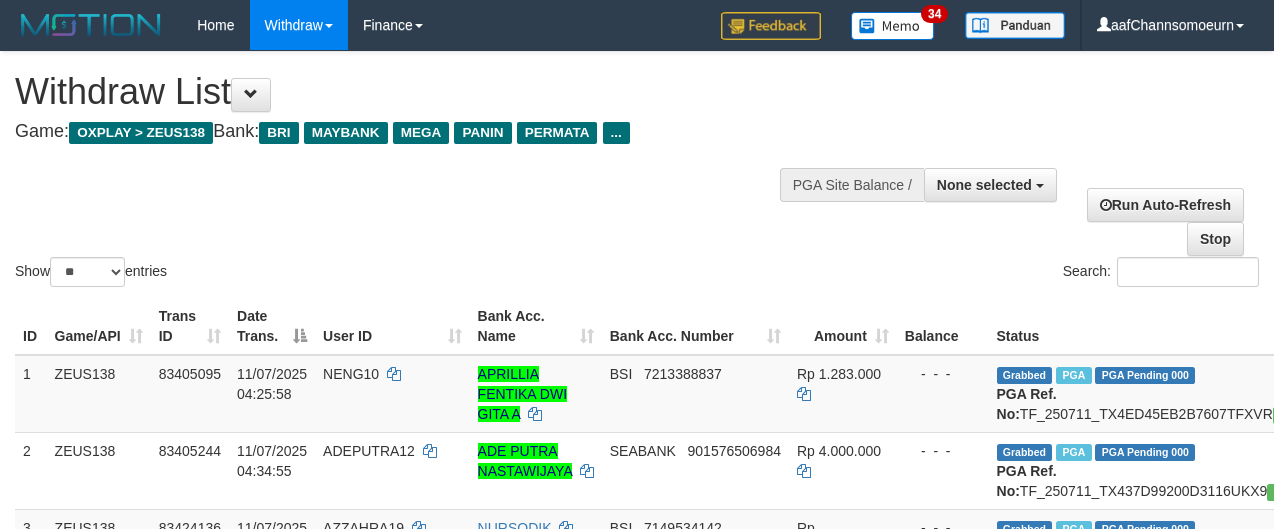 select 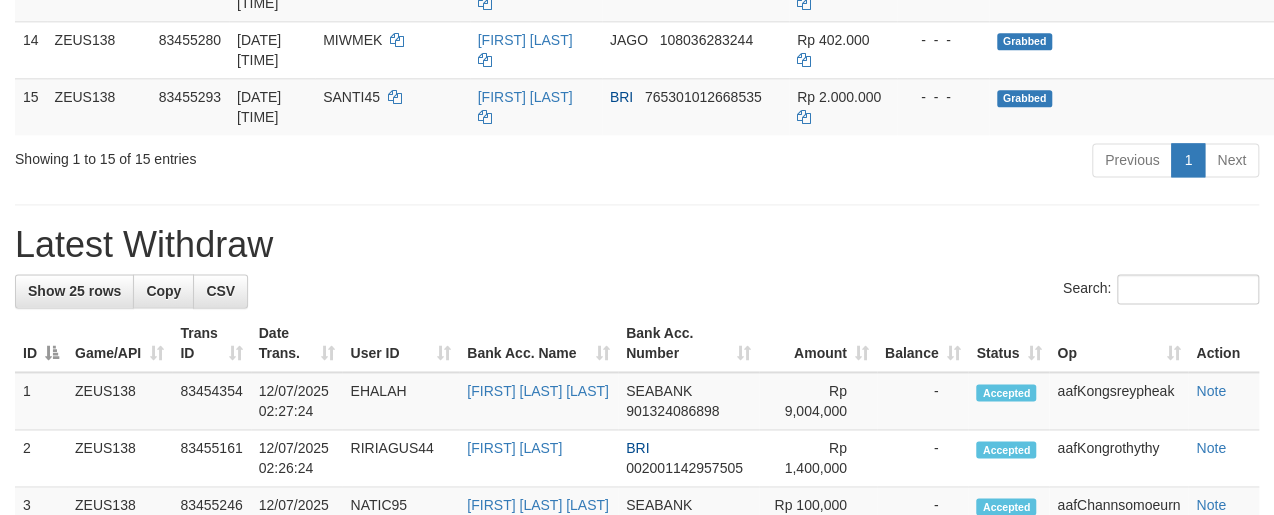 scroll, scrollTop: 1120, scrollLeft: 0, axis: vertical 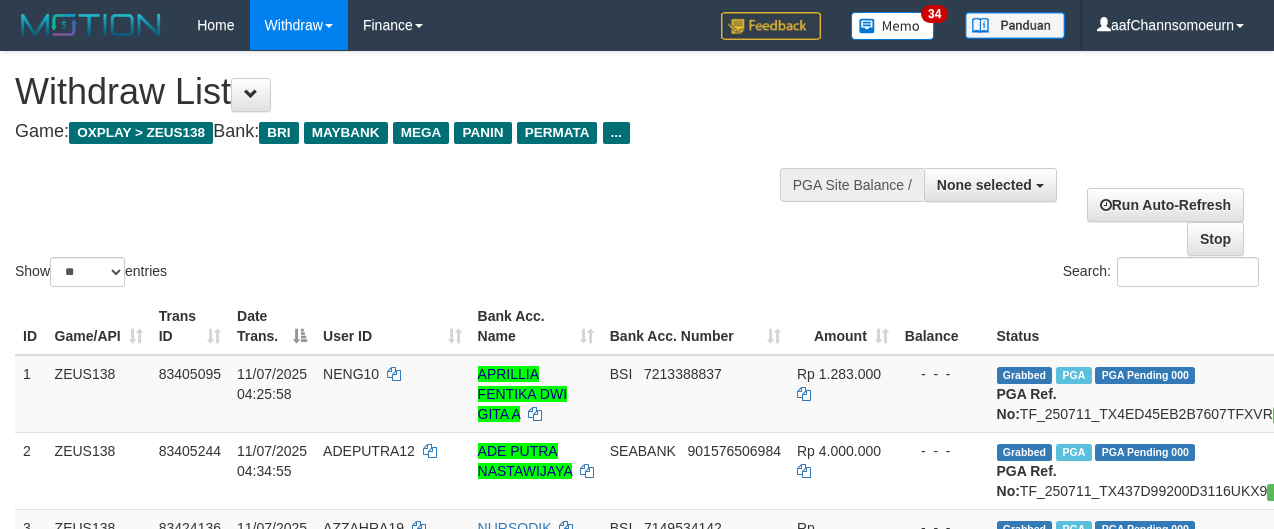 select 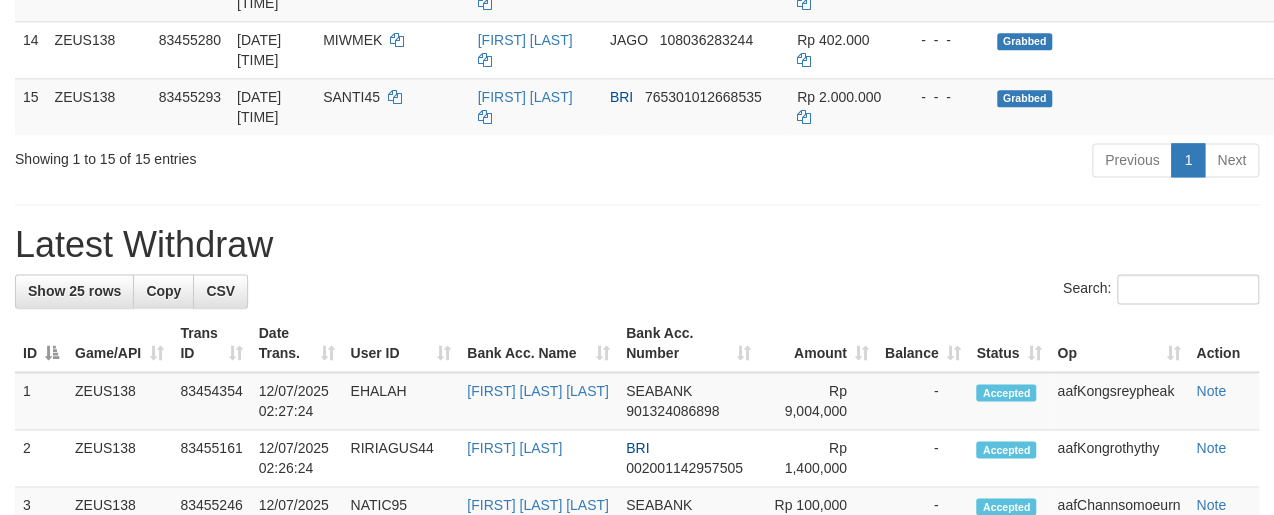 scroll, scrollTop: 1120, scrollLeft: 0, axis: vertical 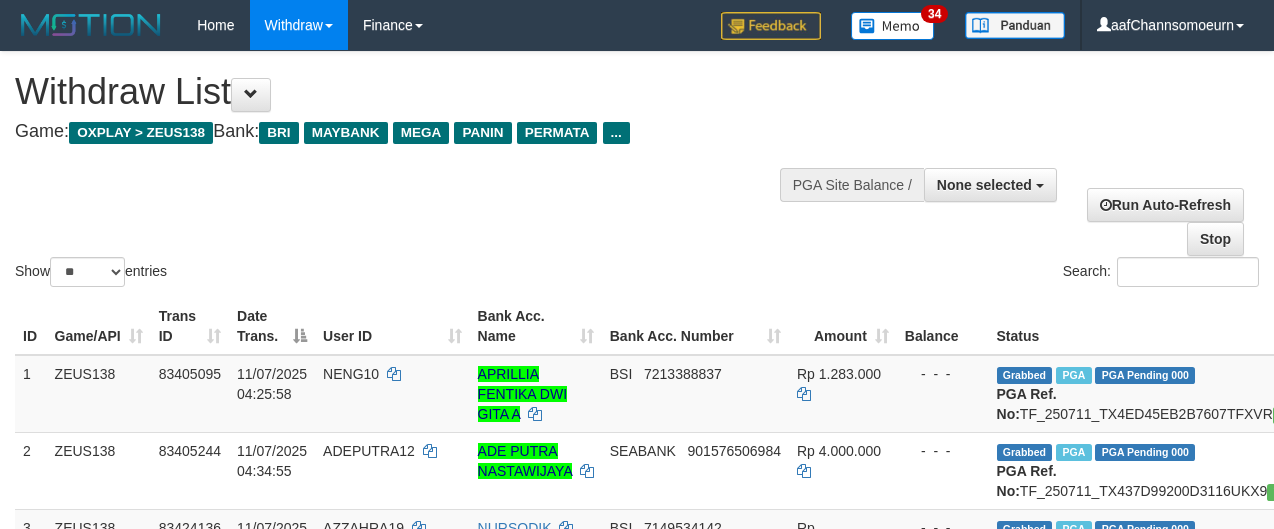 select 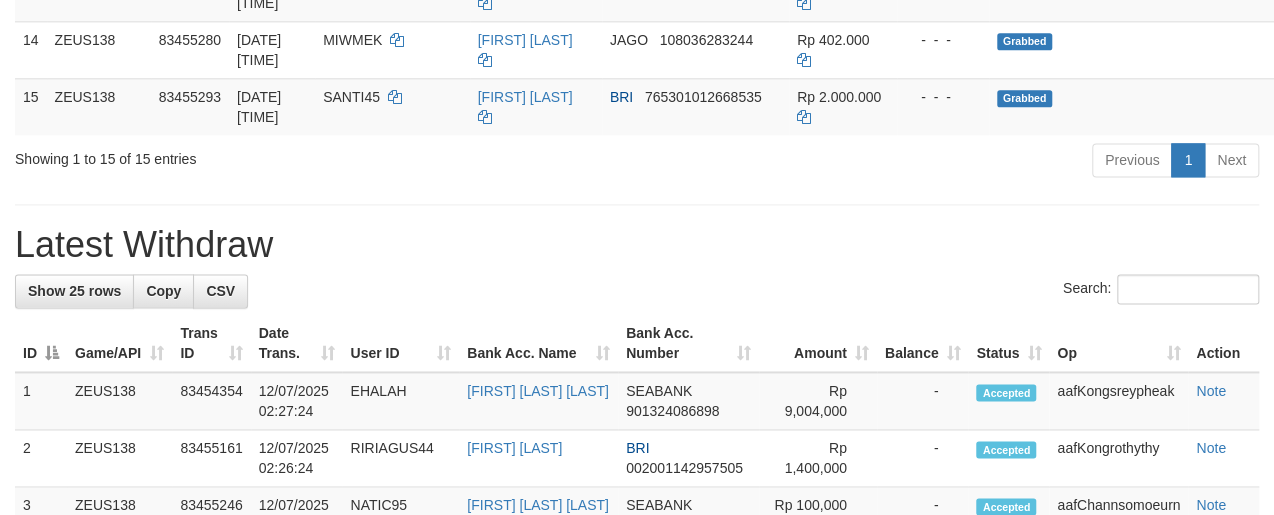 scroll, scrollTop: 1120, scrollLeft: 0, axis: vertical 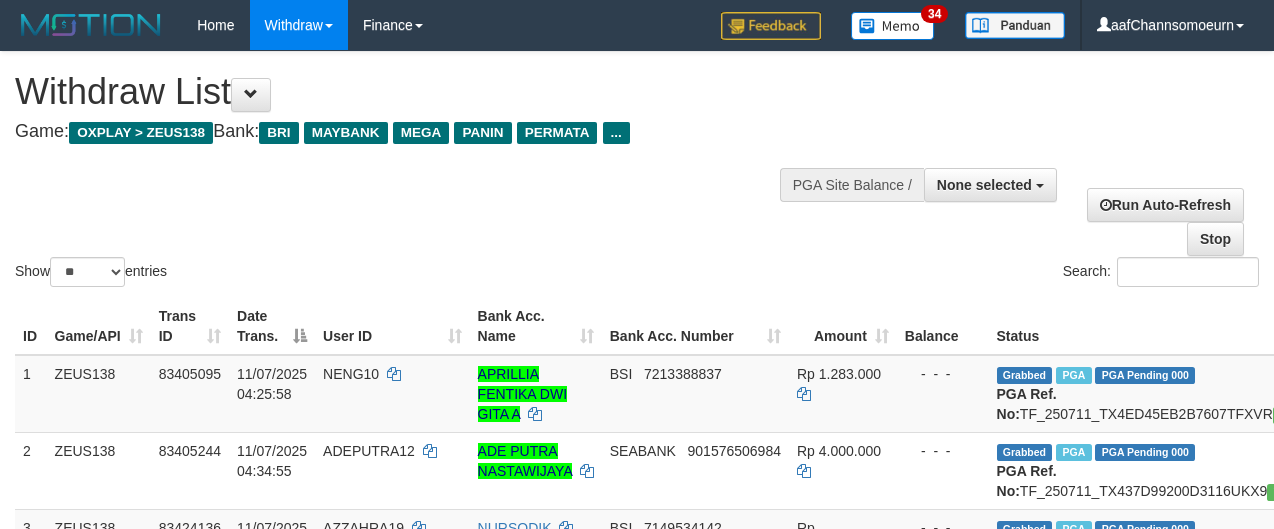 select 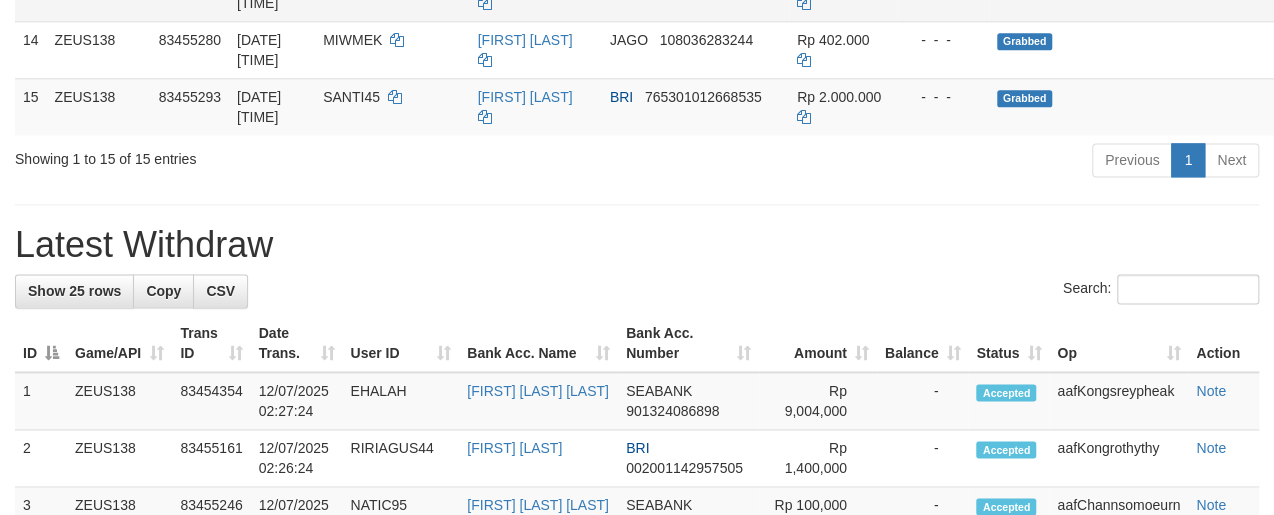 scroll, scrollTop: 1120, scrollLeft: 0, axis: vertical 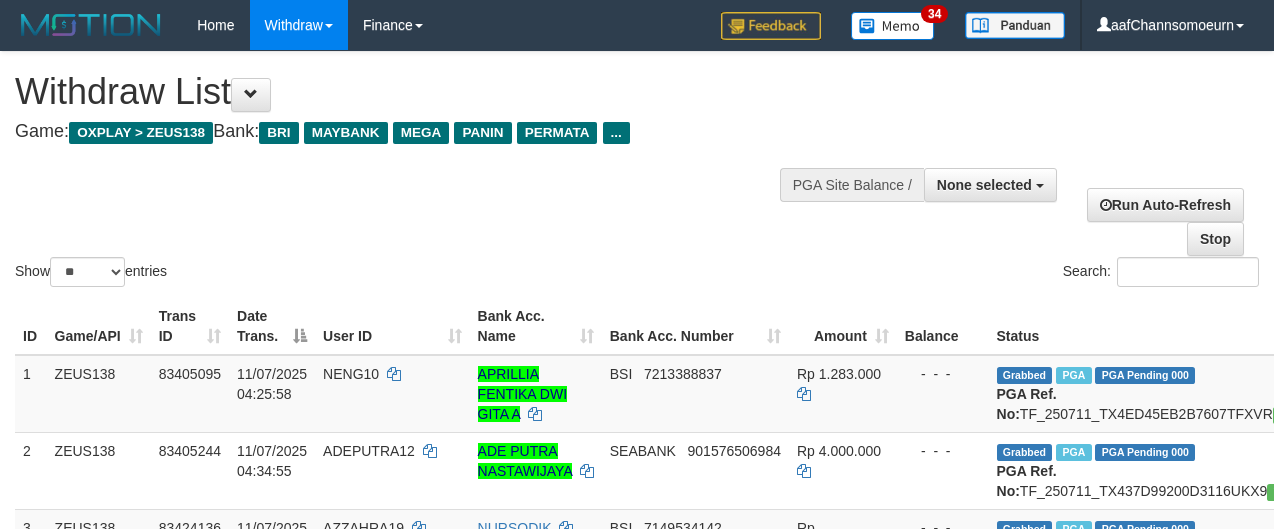 select 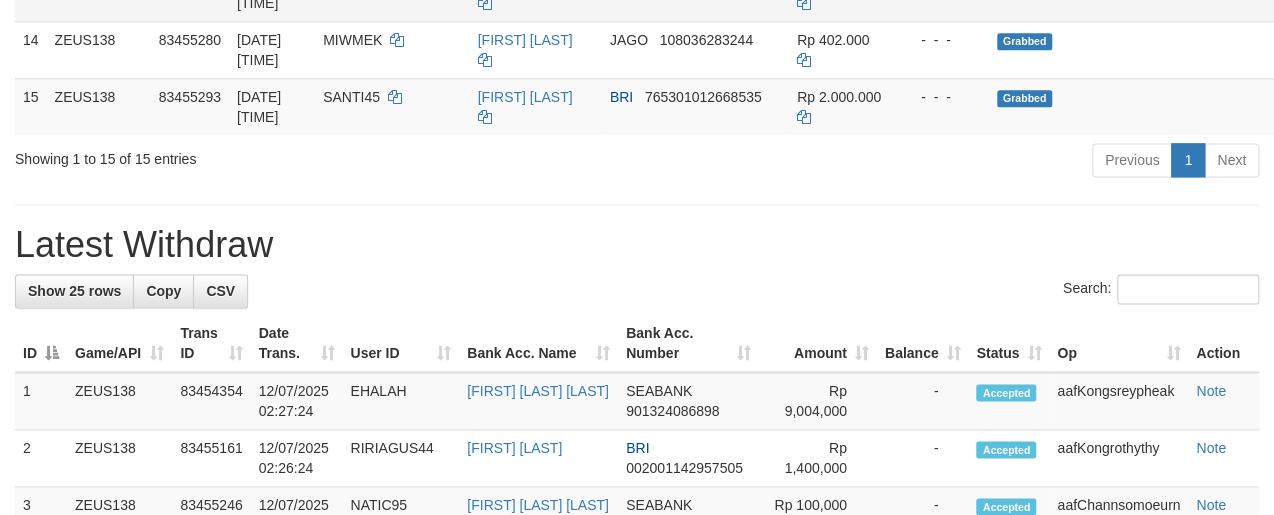 scroll, scrollTop: 1120, scrollLeft: 0, axis: vertical 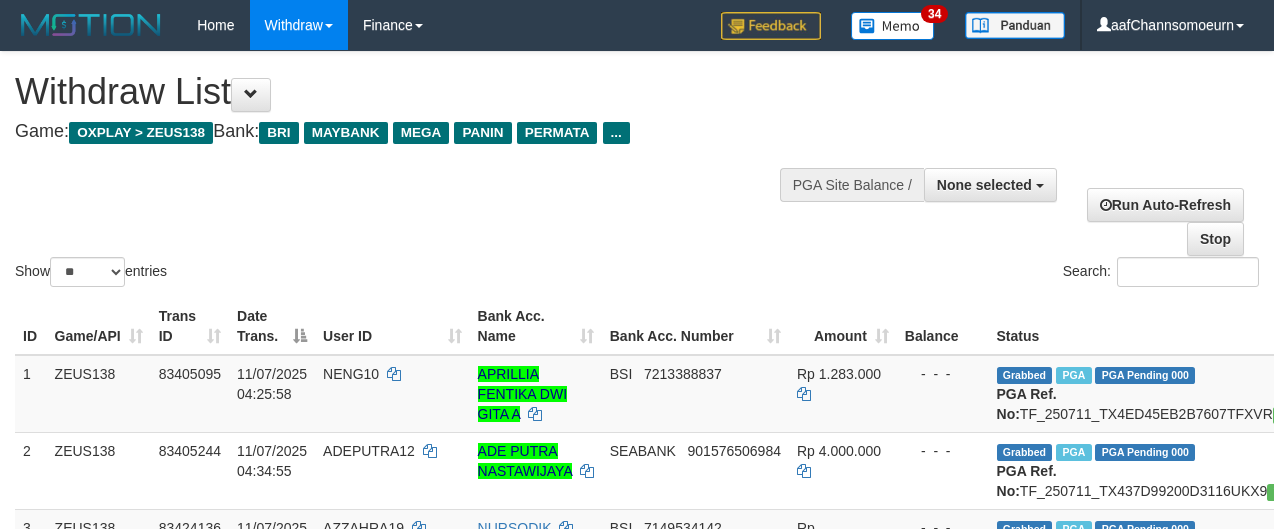 select 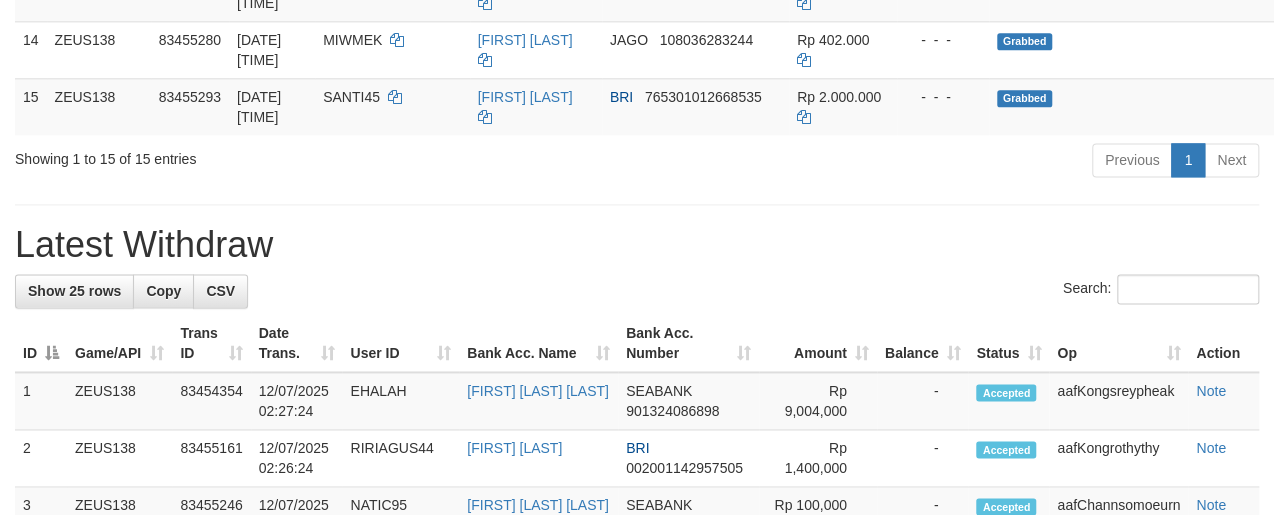 scroll, scrollTop: 1120, scrollLeft: 0, axis: vertical 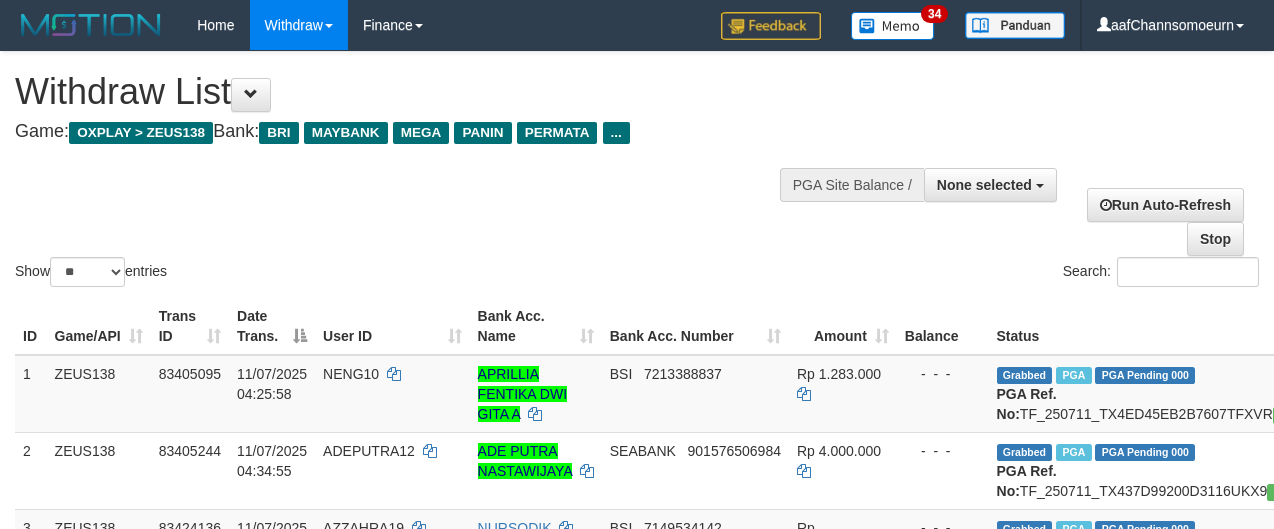 select 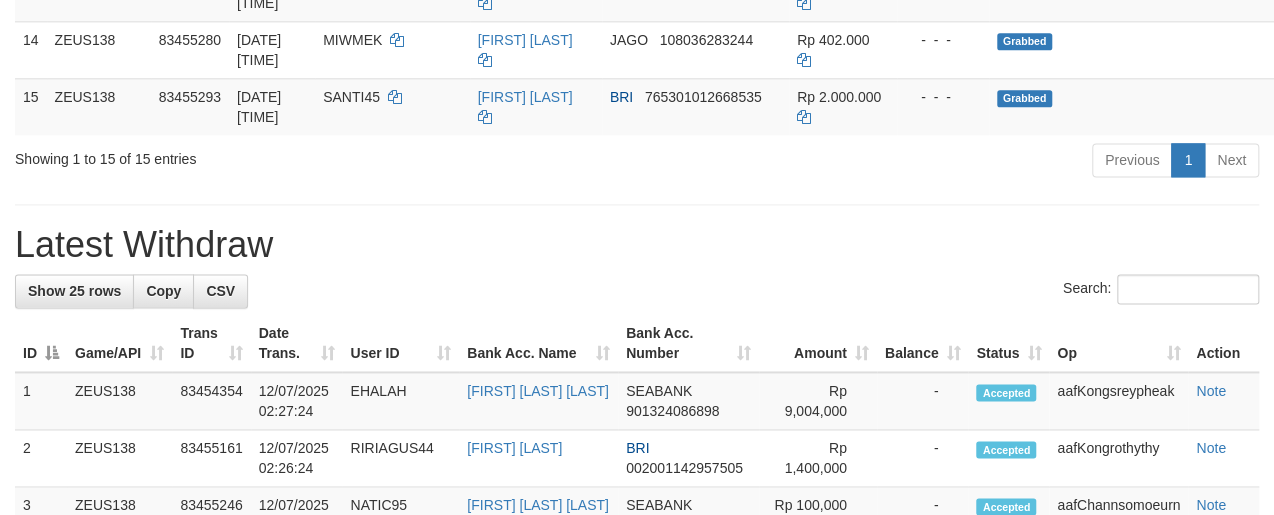 scroll, scrollTop: 1120, scrollLeft: 0, axis: vertical 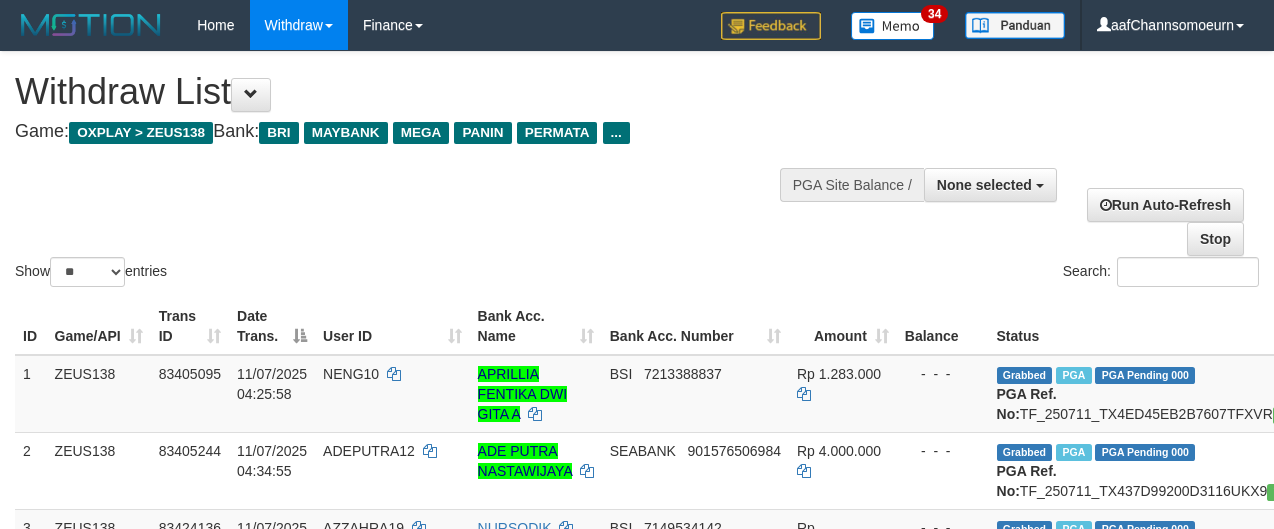 select 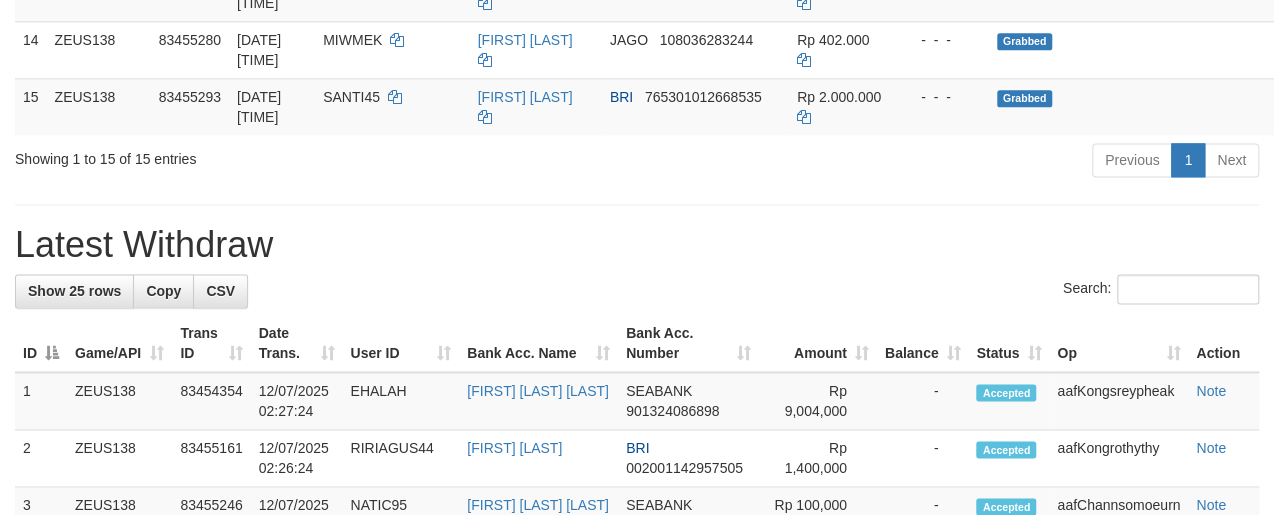 scroll, scrollTop: 1120, scrollLeft: 0, axis: vertical 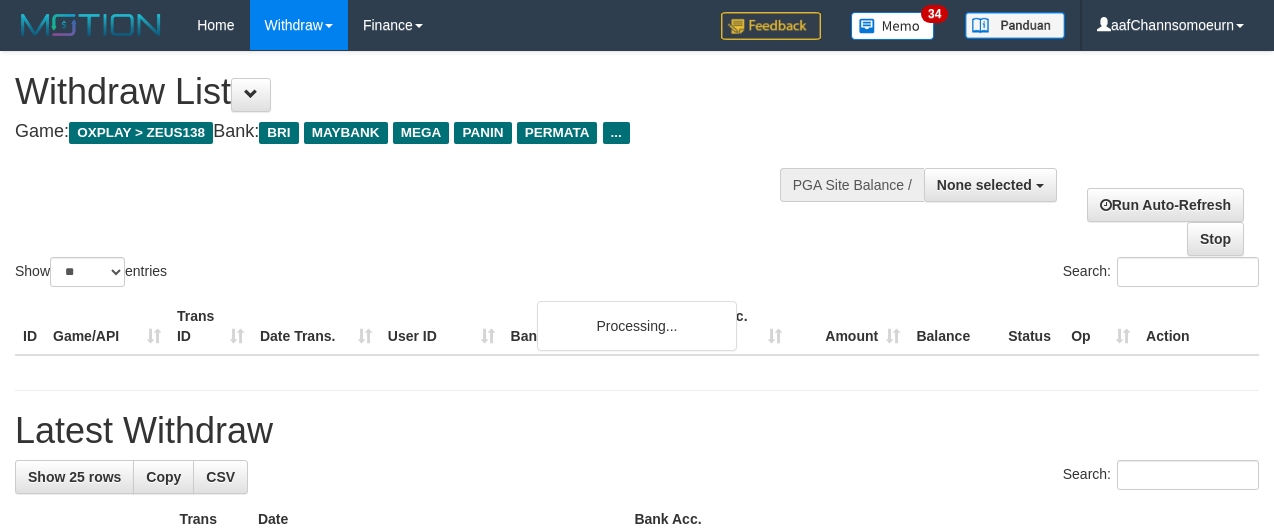 select 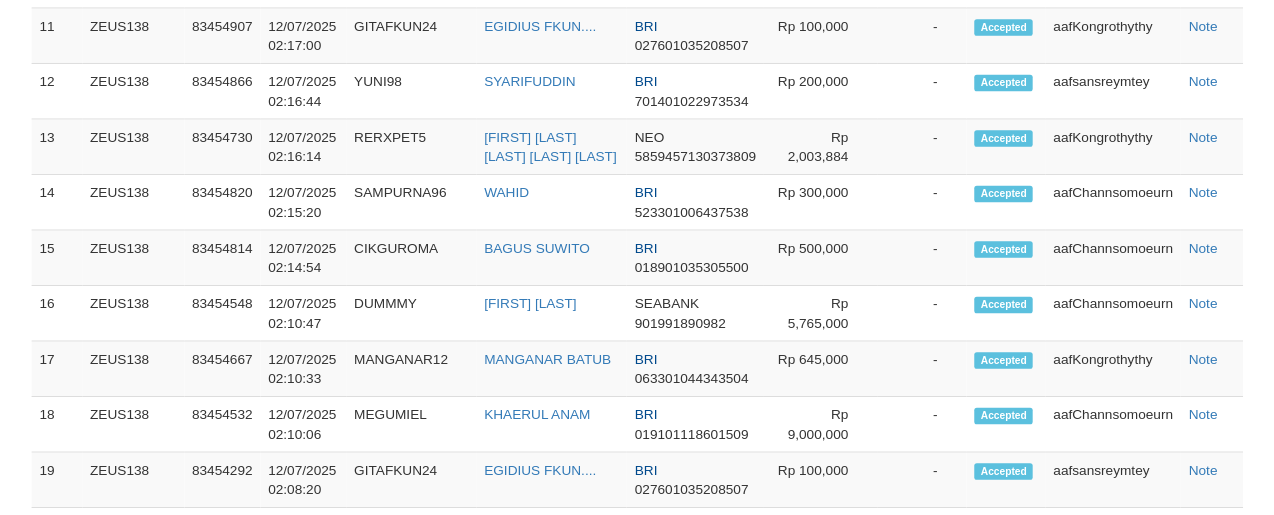 scroll, scrollTop: 2151, scrollLeft: 0, axis: vertical 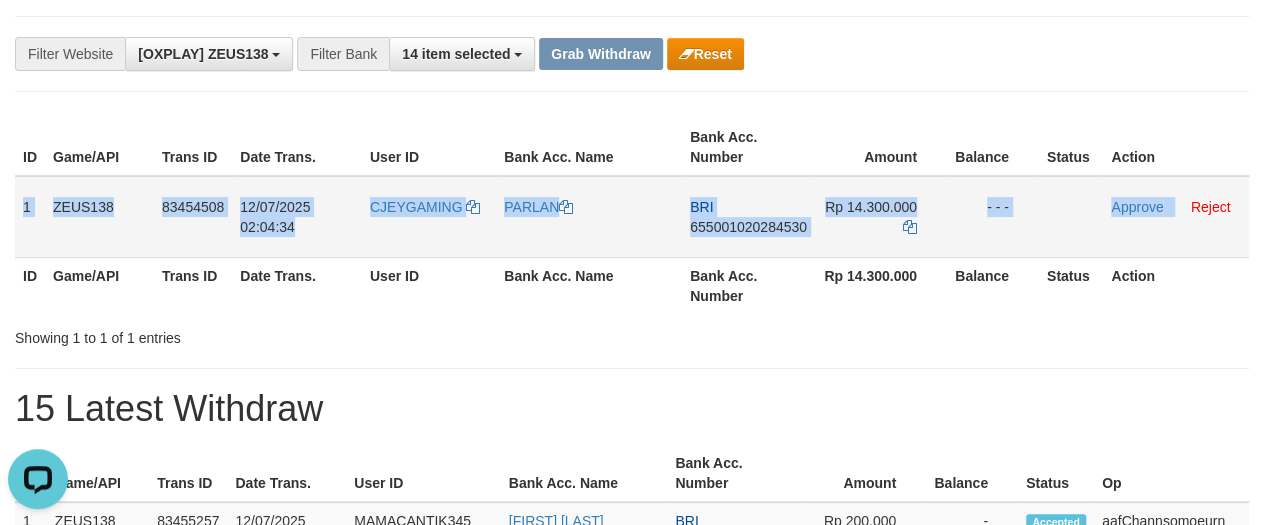 drag, startPoint x: 18, startPoint y: 190, endPoint x: 1176, endPoint y: 214, distance: 1158.2487 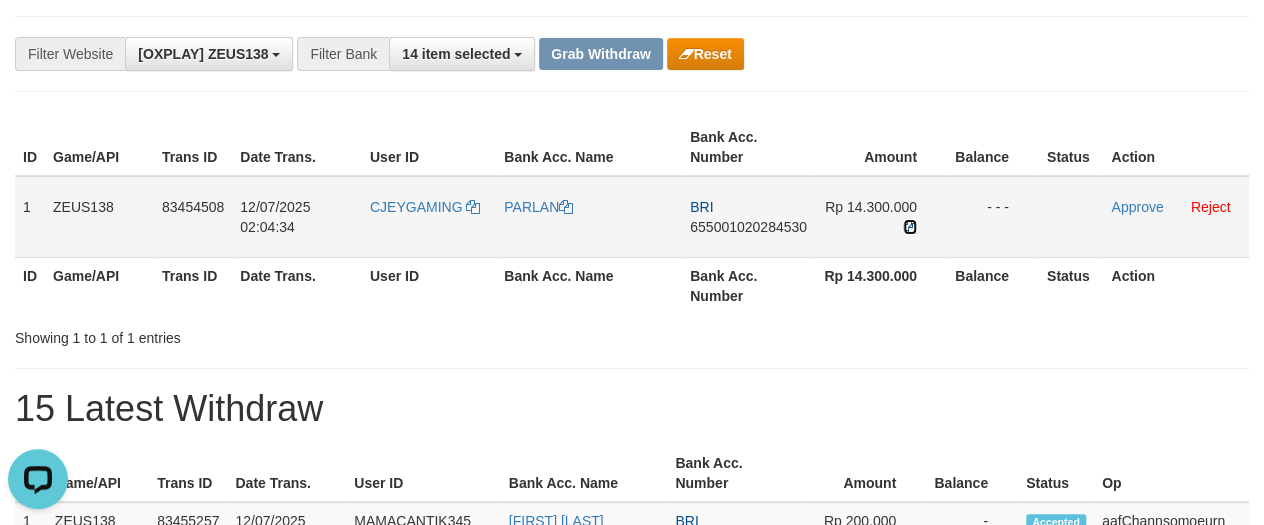 click at bounding box center [910, 227] 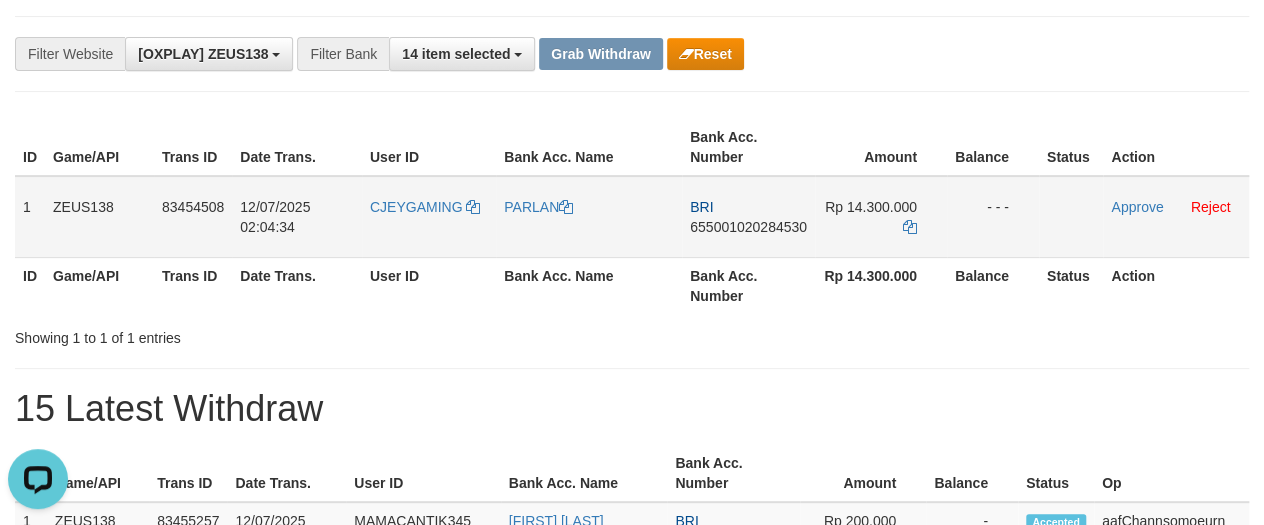 click on "CJEYGAMING" at bounding box center (429, 217) 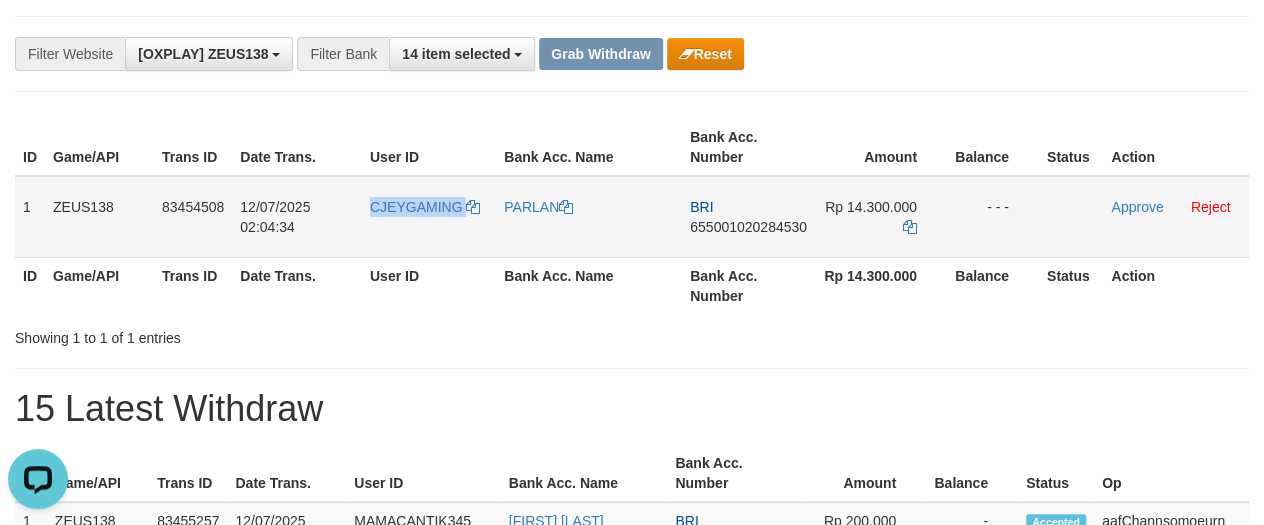 click on "CJEYGAMING" at bounding box center (429, 217) 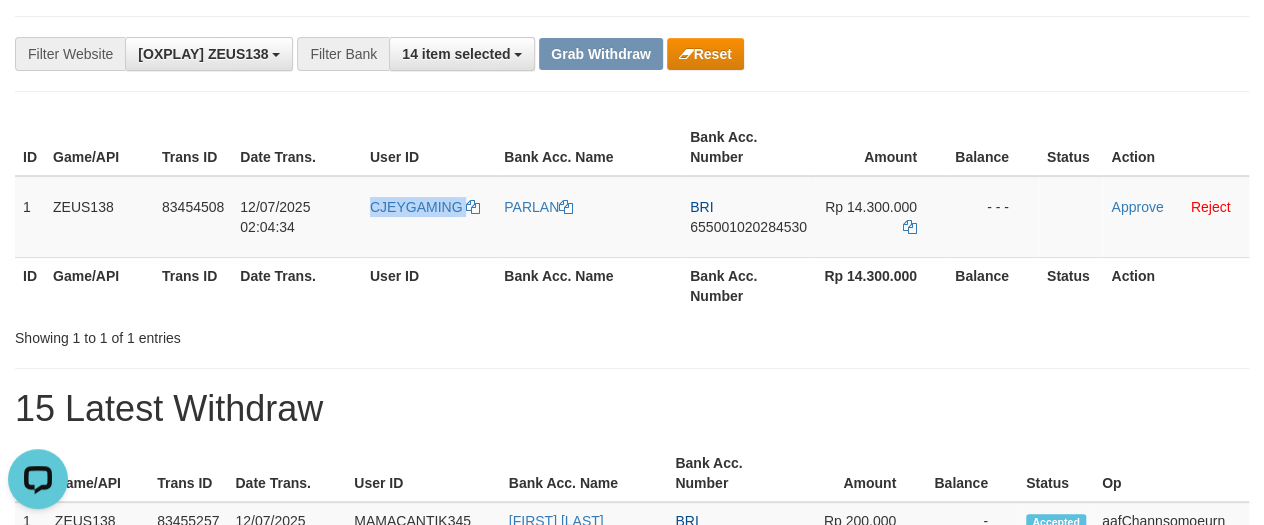 copy on "CJEYGAMING" 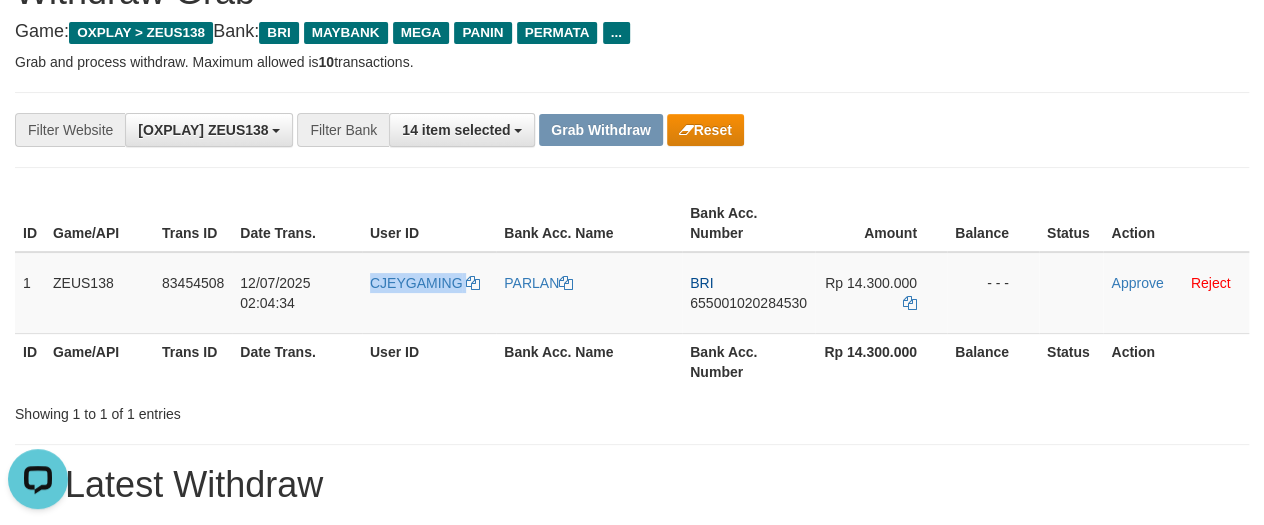 scroll, scrollTop: 95, scrollLeft: 0, axis: vertical 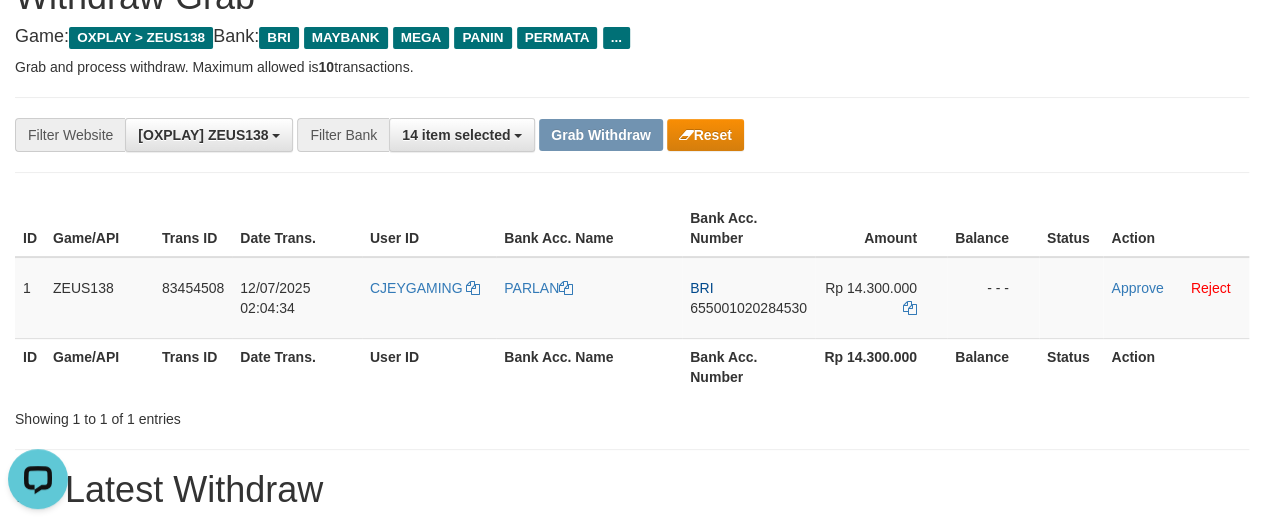 click on "**********" at bounding box center (526, 135) 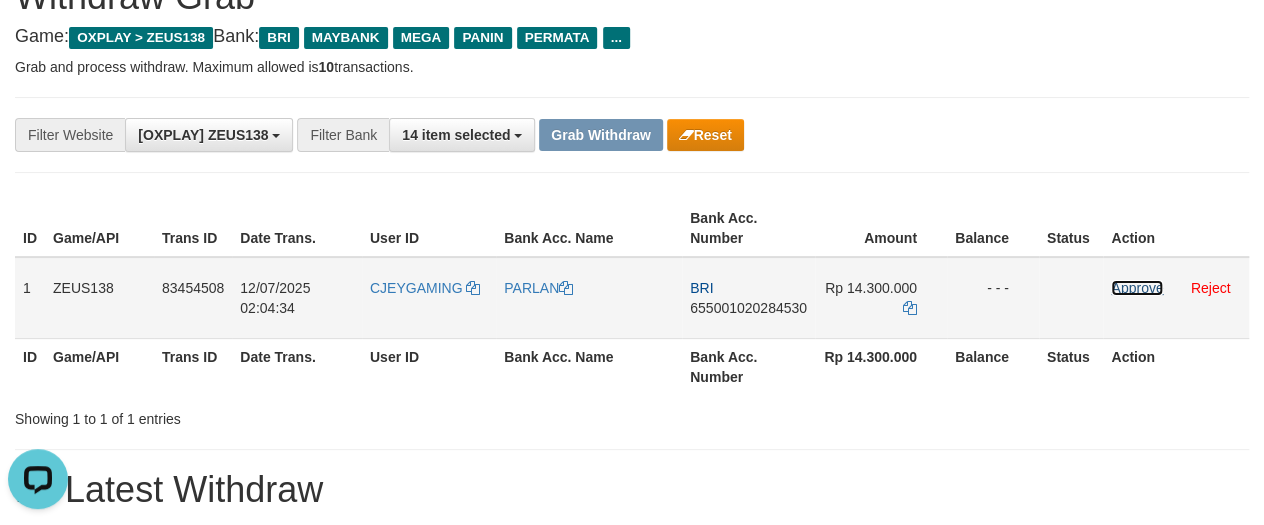 click on "Approve" at bounding box center (1137, 288) 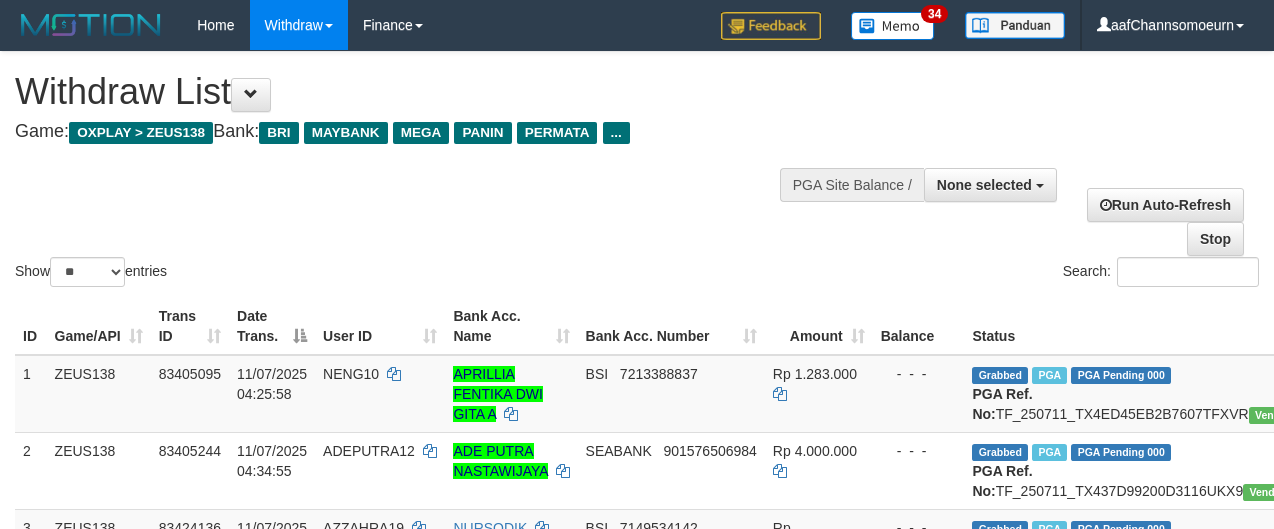 select 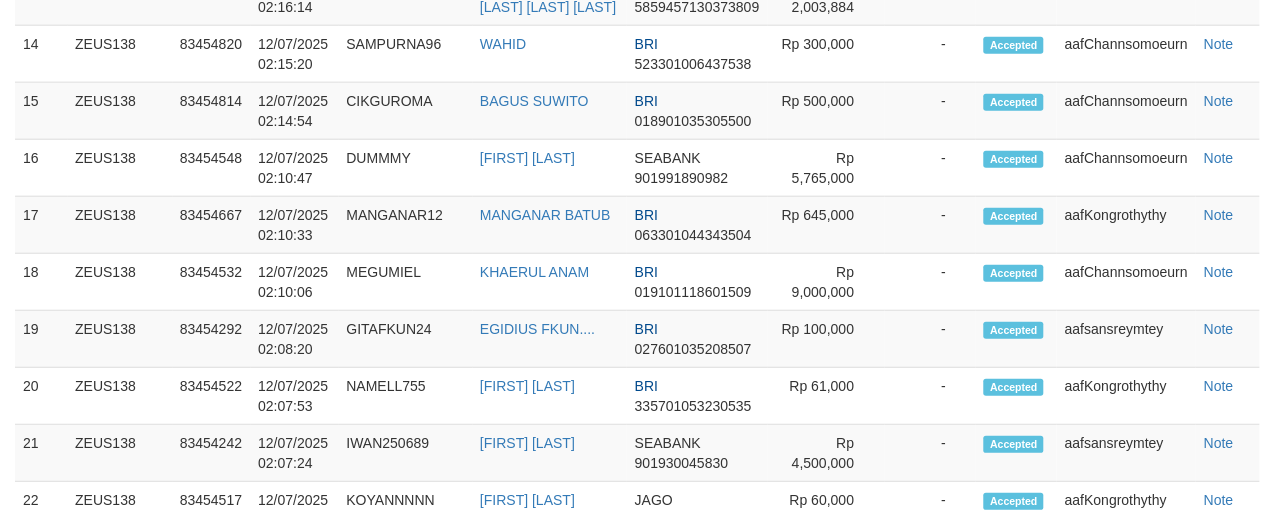 scroll, scrollTop: 2151, scrollLeft: 0, axis: vertical 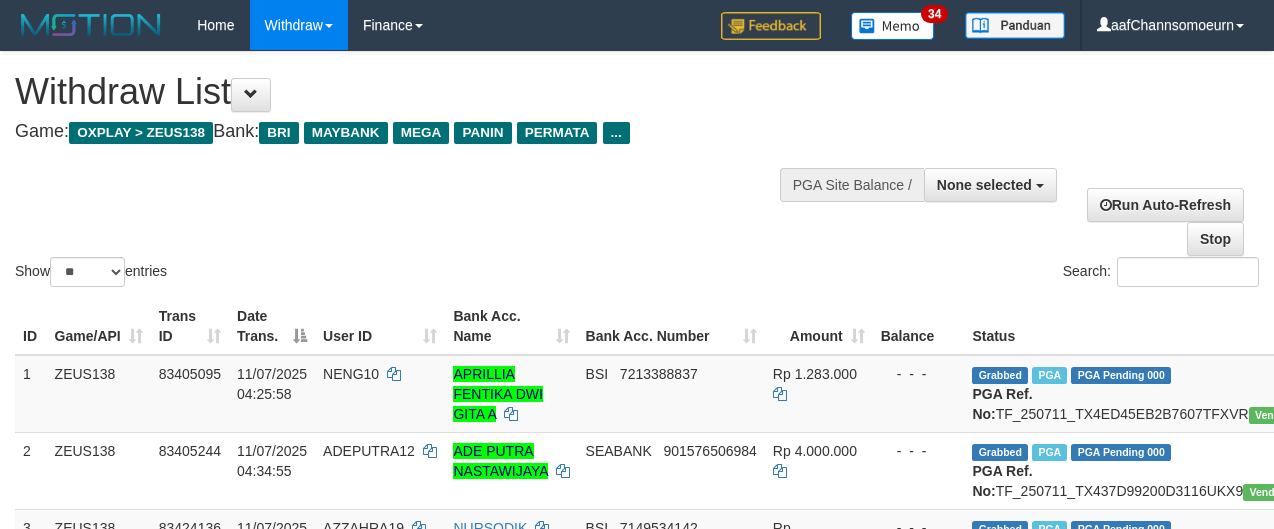 select 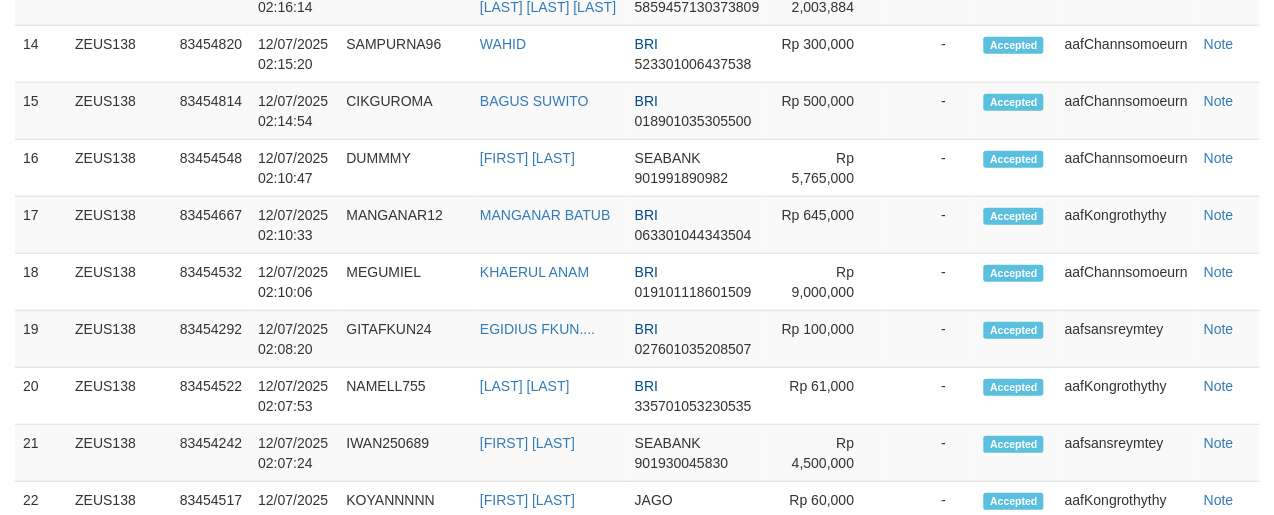 scroll, scrollTop: 2151, scrollLeft: 0, axis: vertical 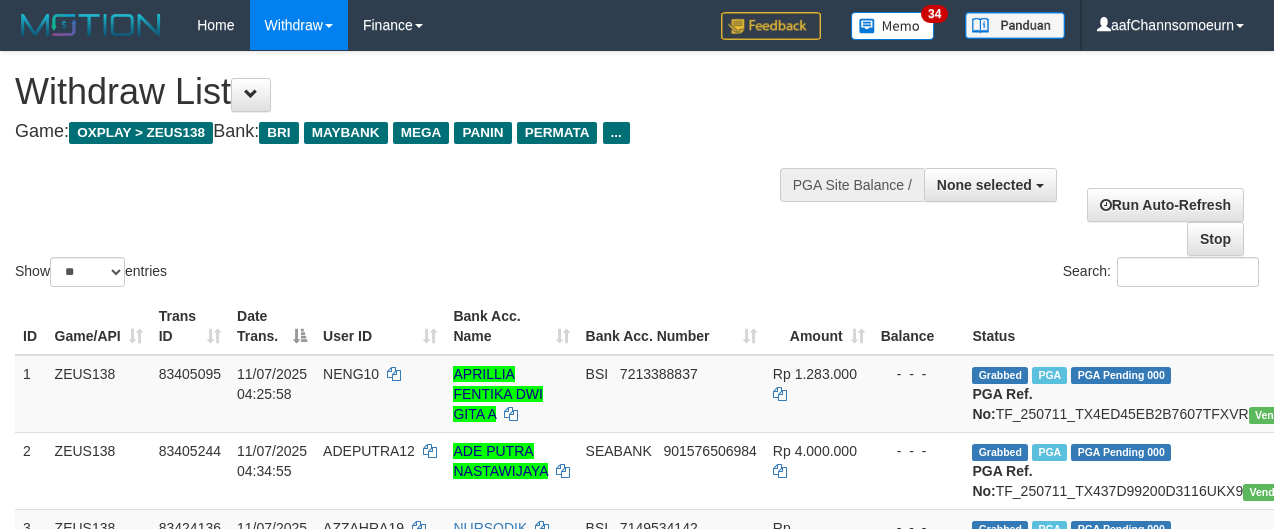 select 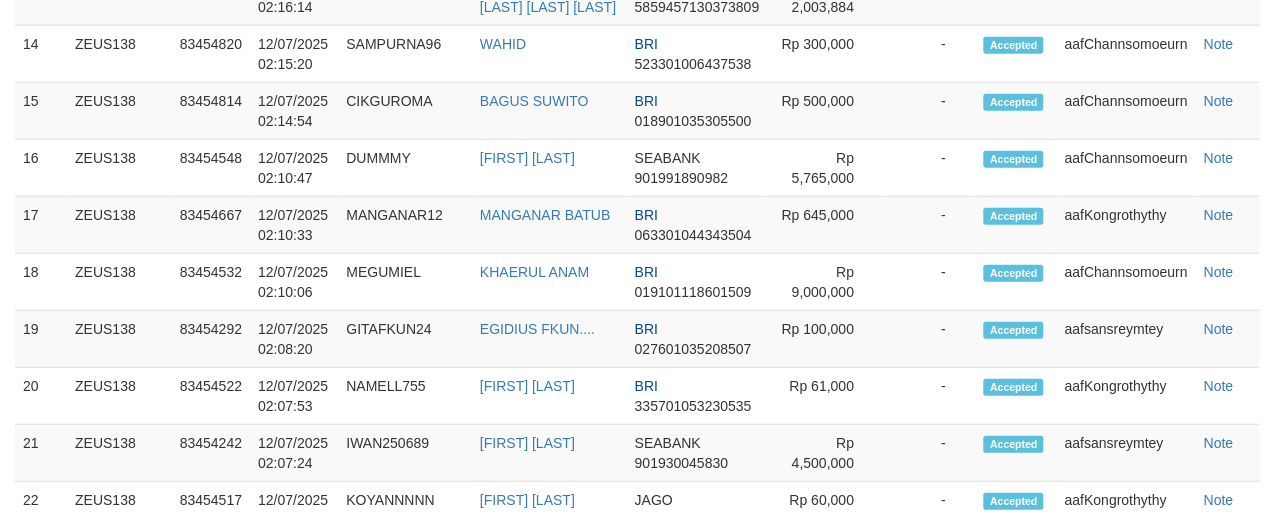 scroll, scrollTop: 2151, scrollLeft: 0, axis: vertical 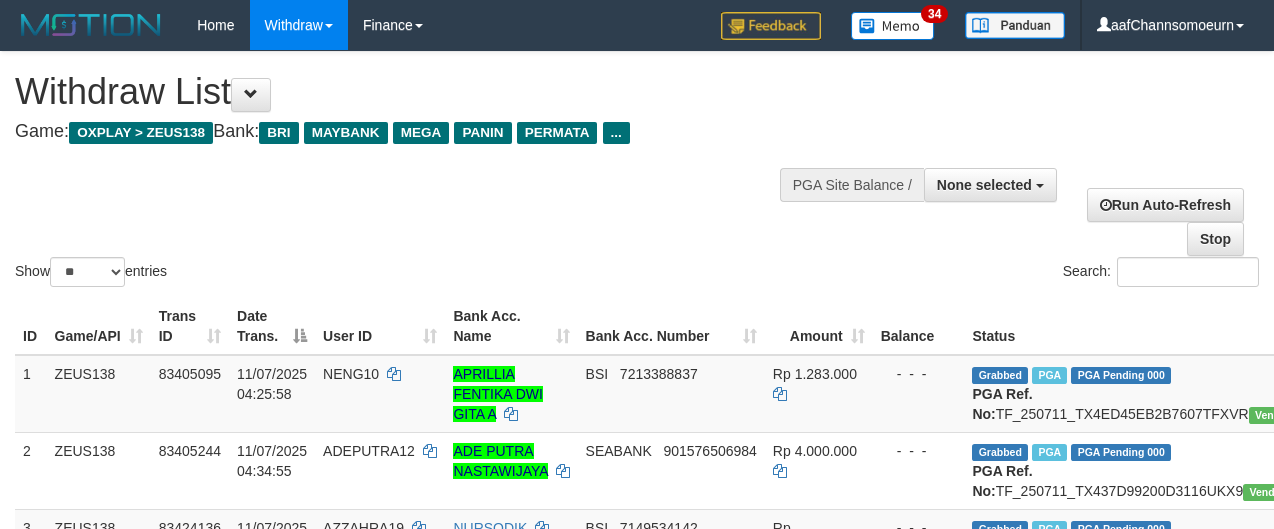 select 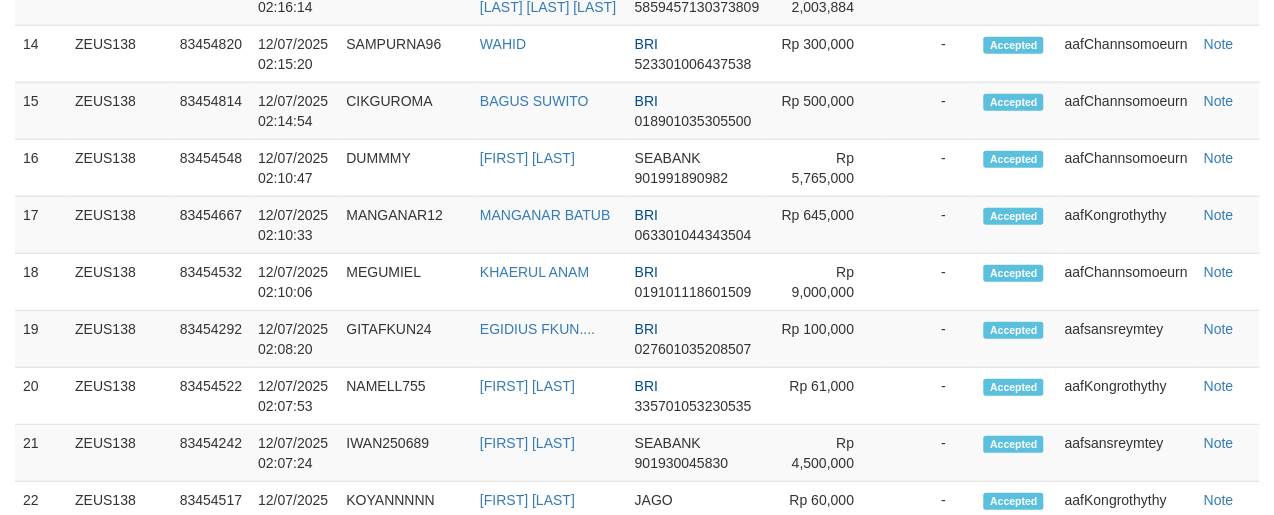scroll, scrollTop: 2151, scrollLeft: 0, axis: vertical 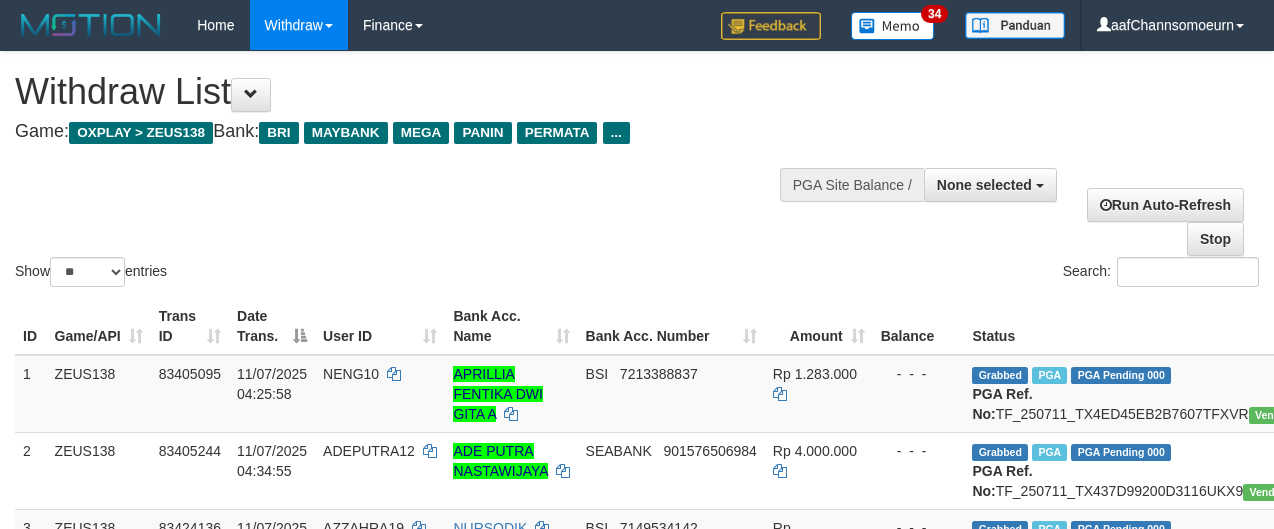 select 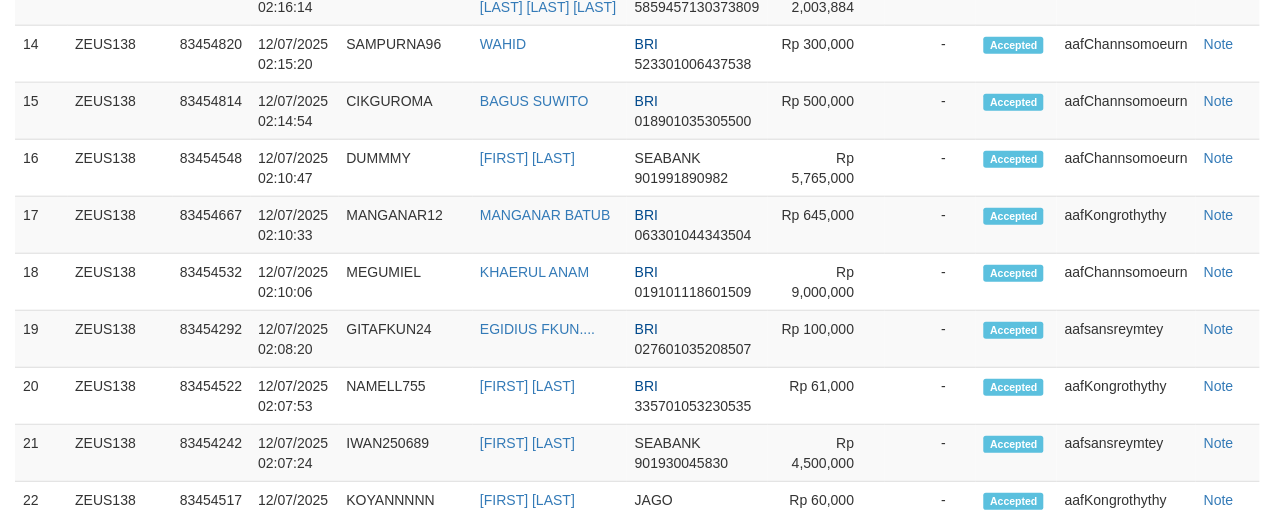 scroll, scrollTop: 2151, scrollLeft: 0, axis: vertical 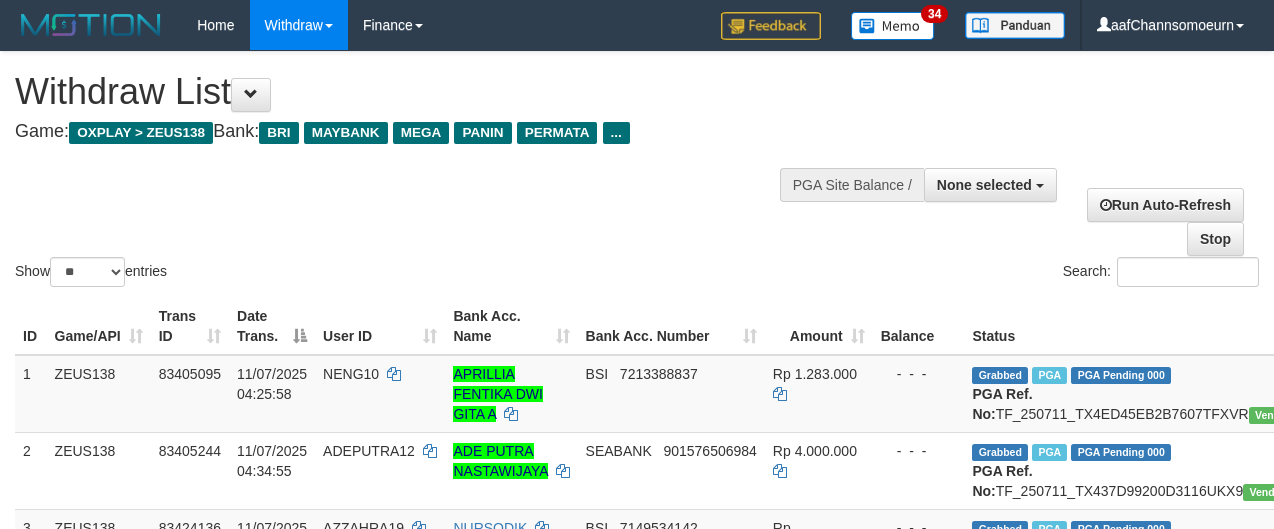 select 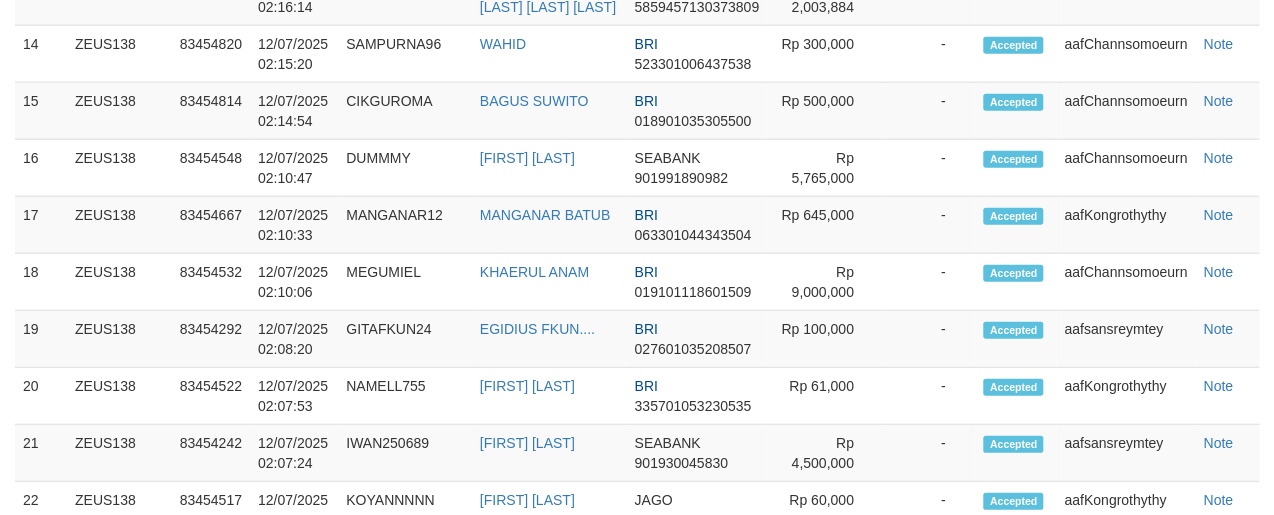 scroll, scrollTop: 2151, scrollLeft: 0, axis: vertical 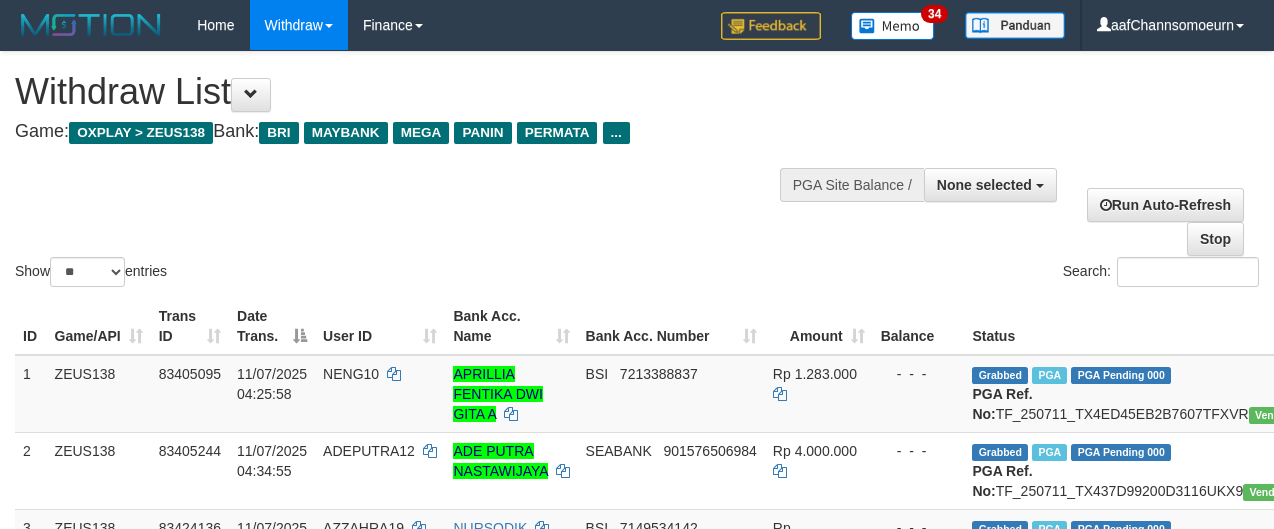 select 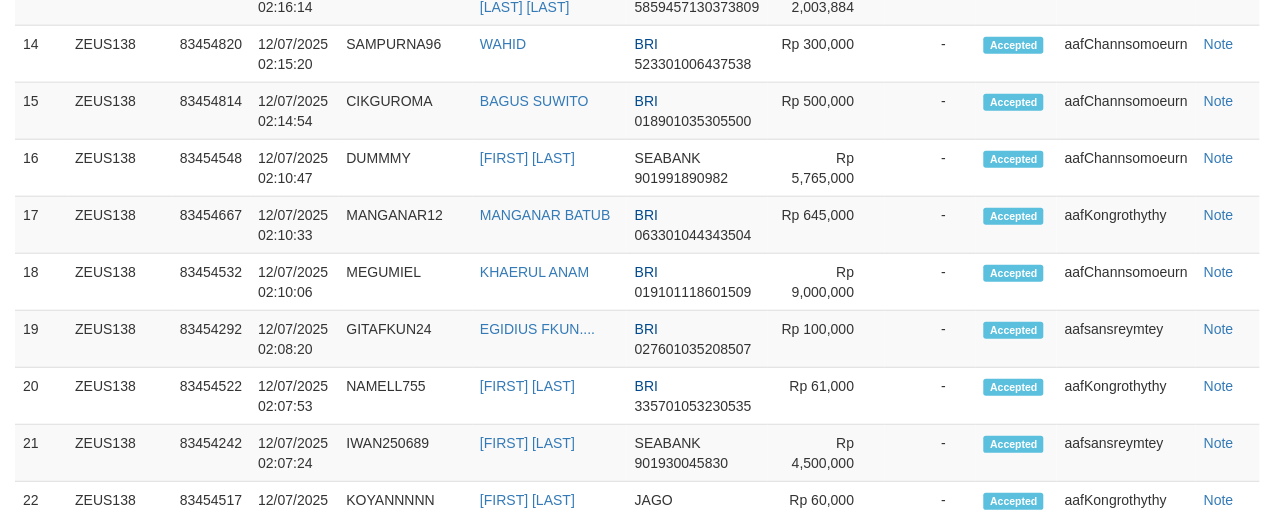 scroll, scrollTop: 2151, scrollLeft: 0, axis: vertical 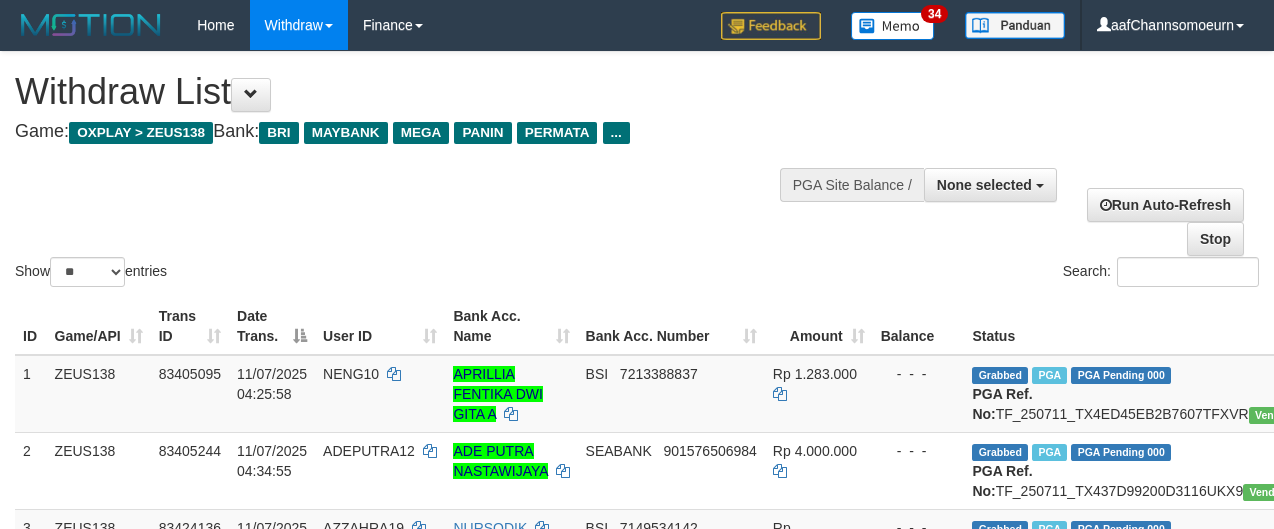 select 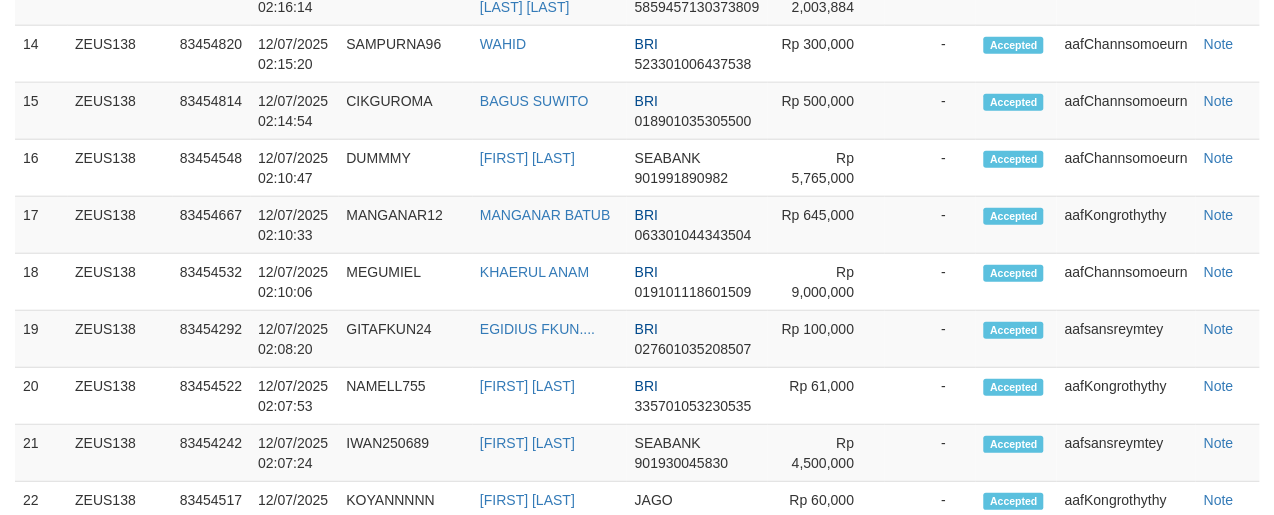 scroll, scrollTop: 2151, scrollLeft: 0, axis: vertical 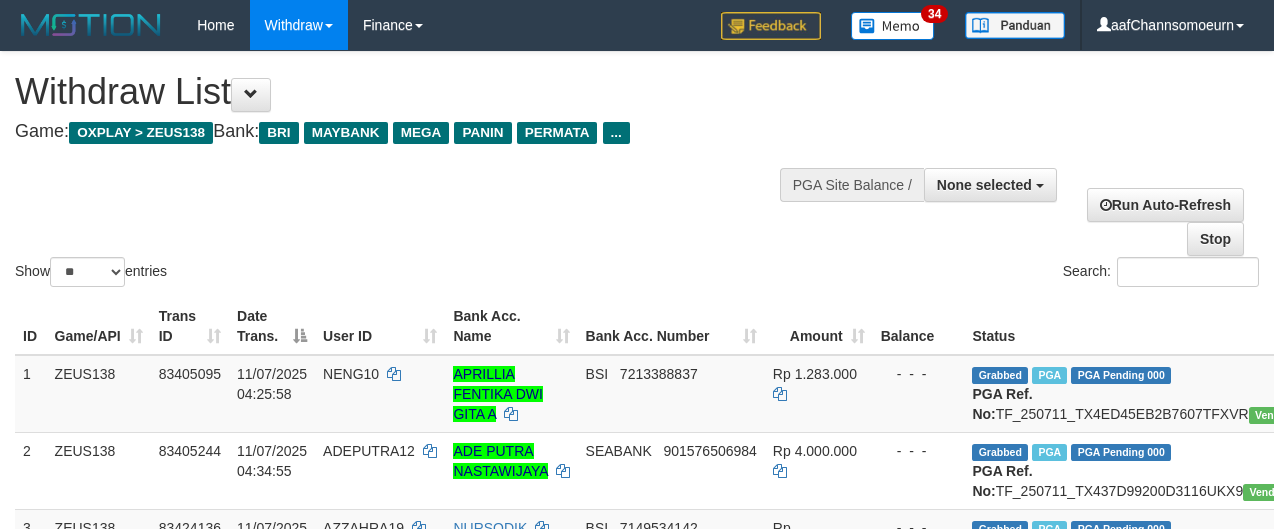 select 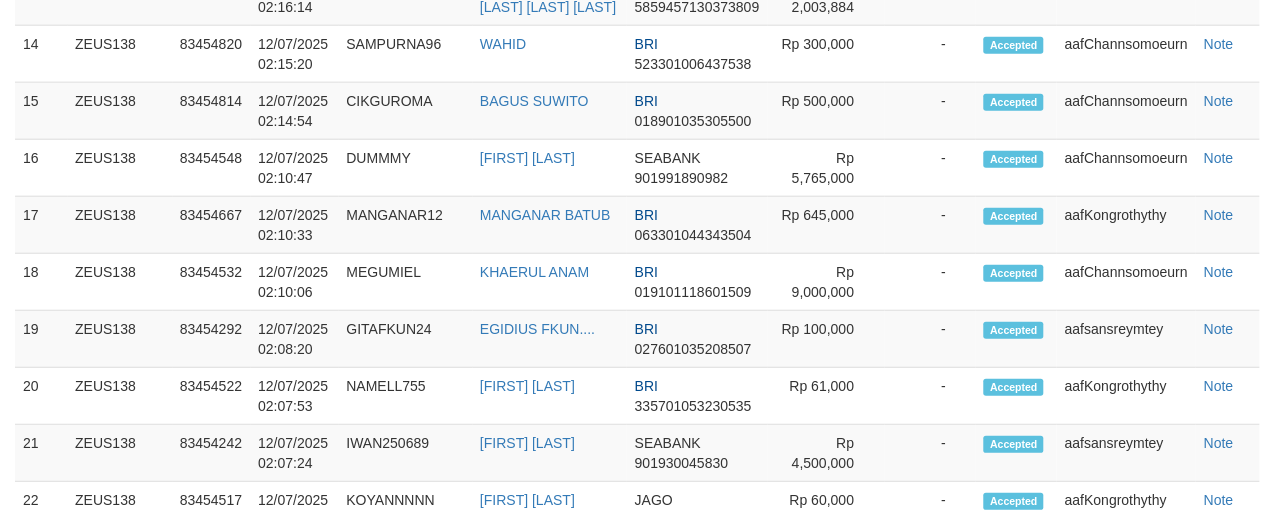 scroll, scrollTop: 2151, scrollLeft: 0, axis: vertical 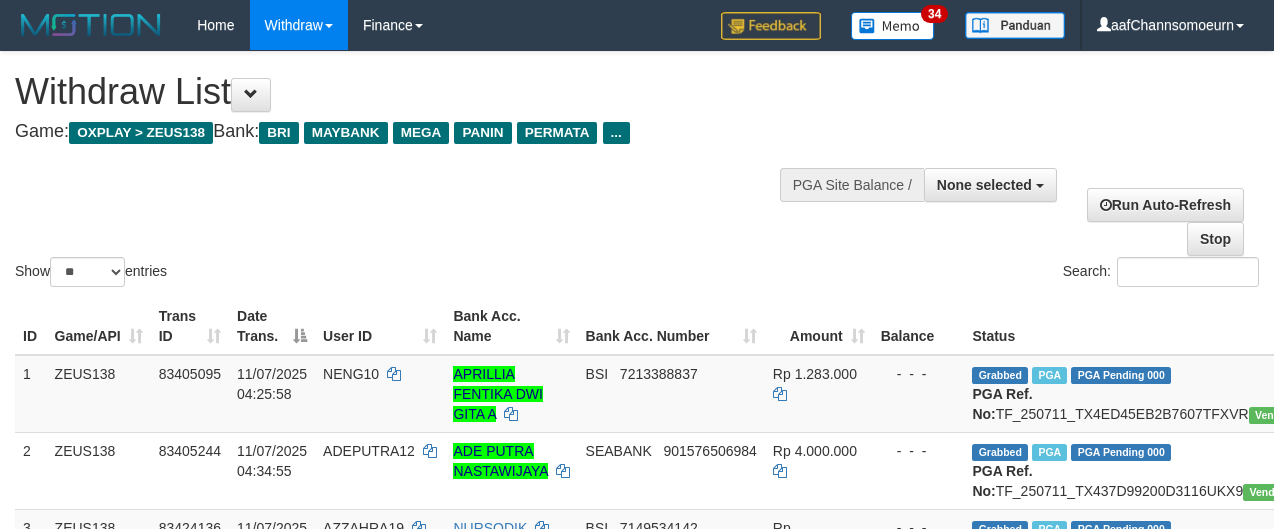 select 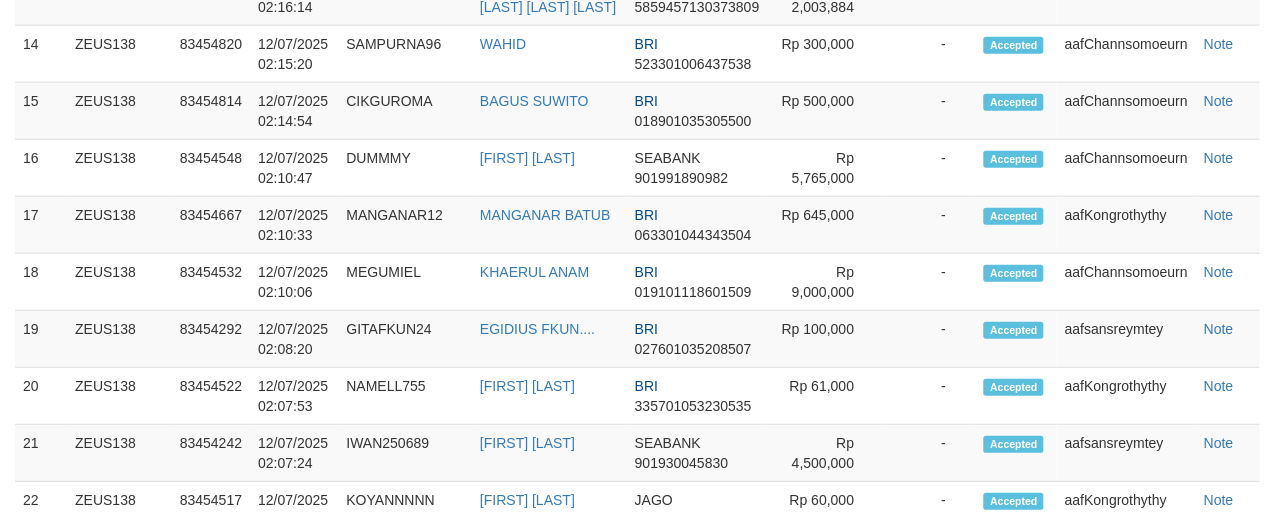 scroll, scrollTop: 2151, scrollLeft: 0, axis: vertical 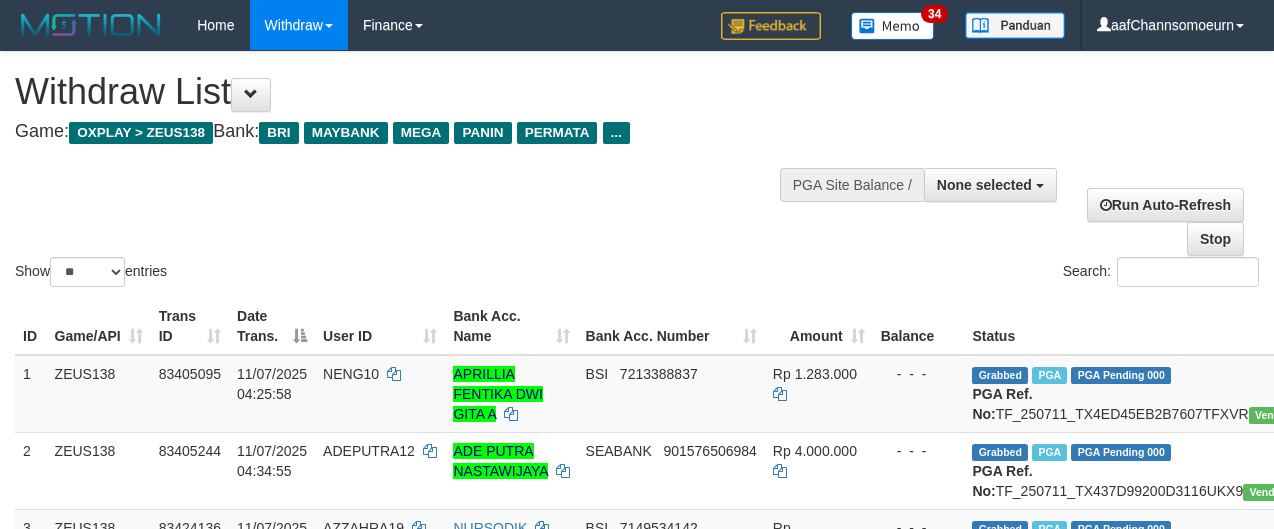 select 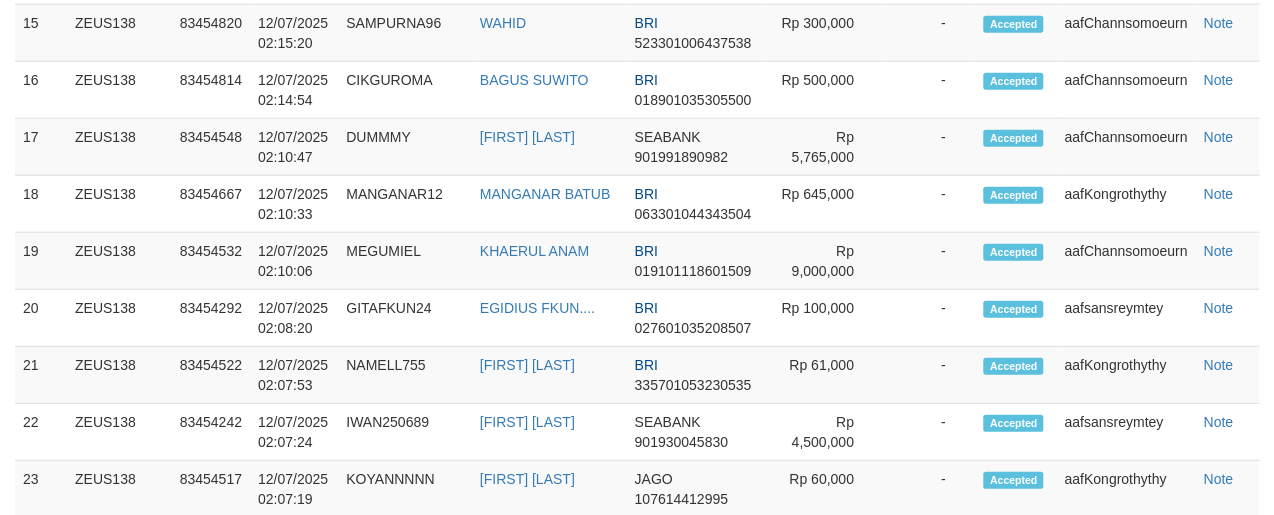 scroll, scrollTop: 2151, scrollLeft: 0, axis: vertical 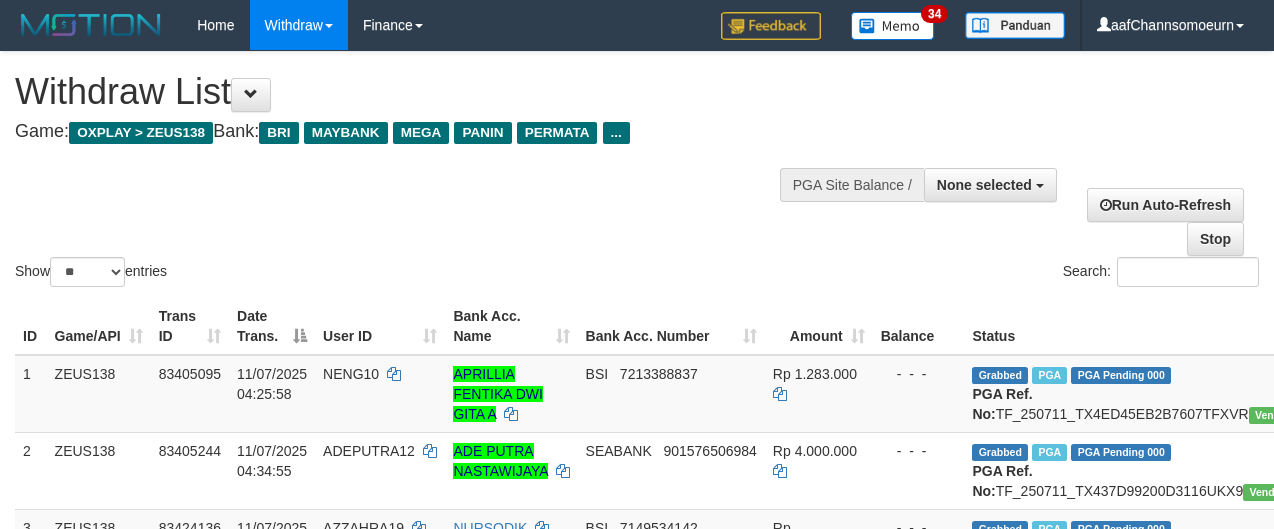 select 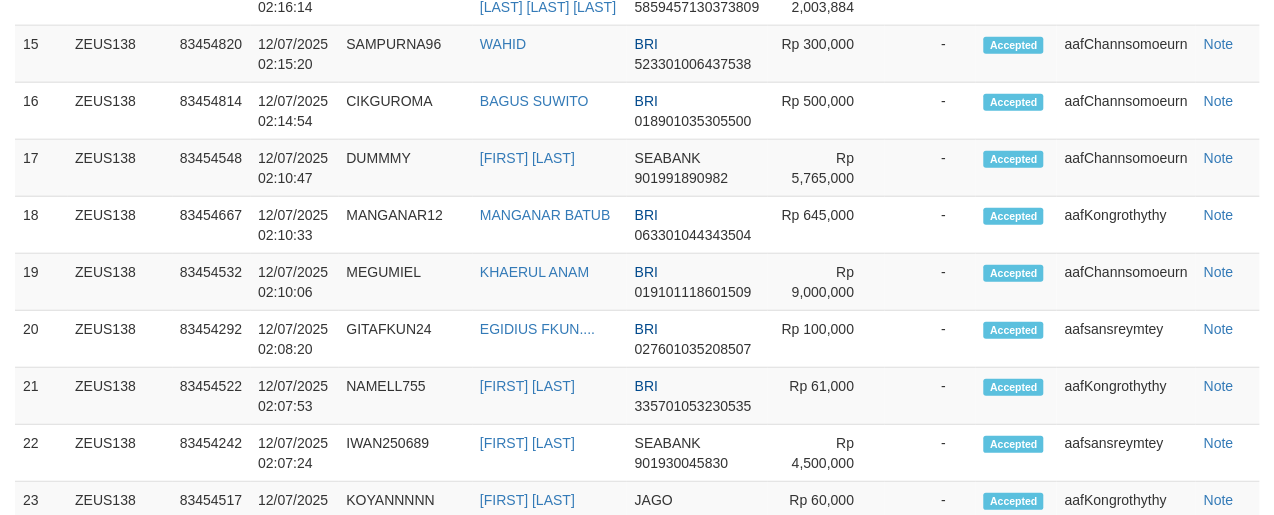 scroll, scrollTop: 2151, scrollLeft: 0, axis: vertical 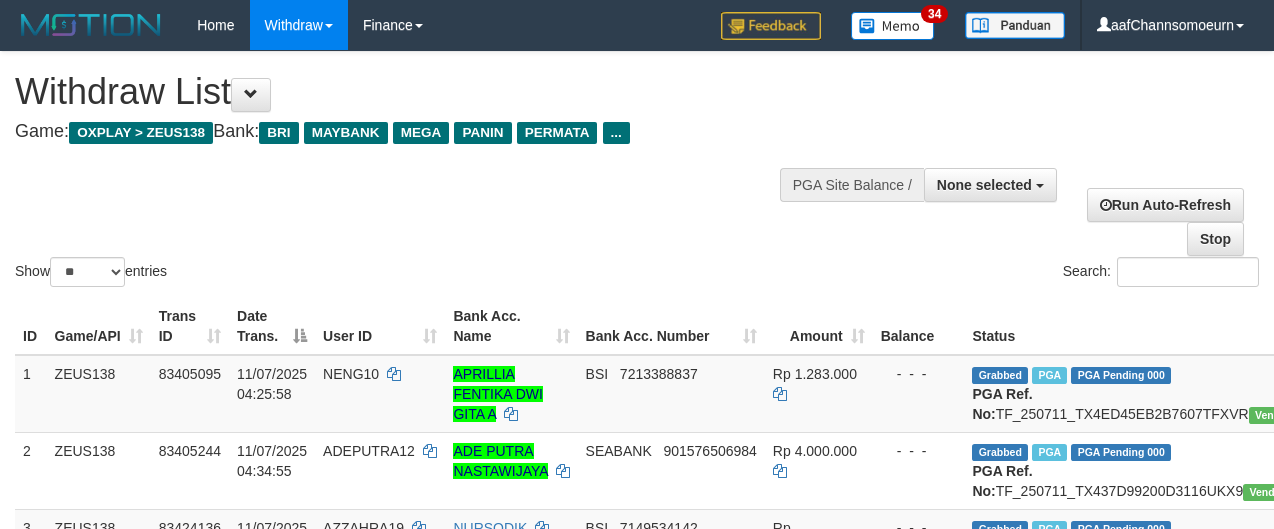 select 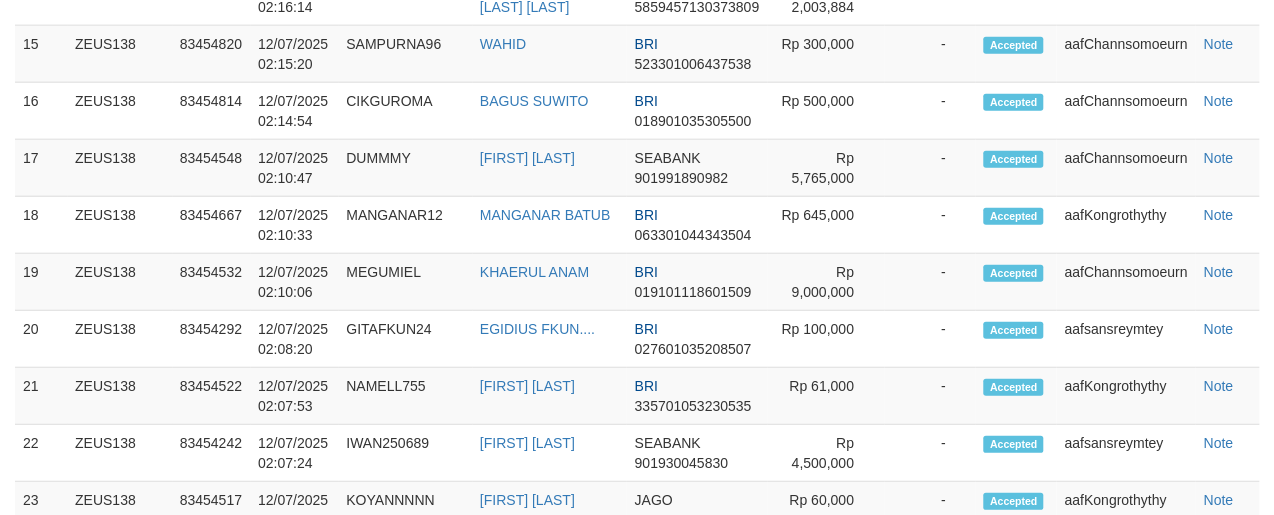 scroll, scrollTop: 2151, scrollLeft: 0, axis: vertical 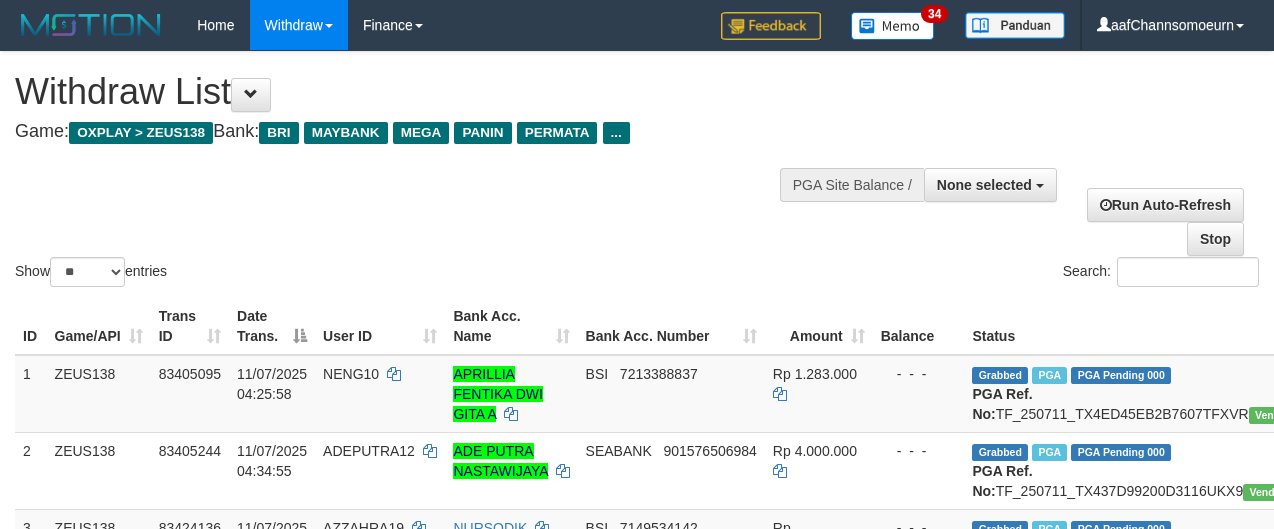 select 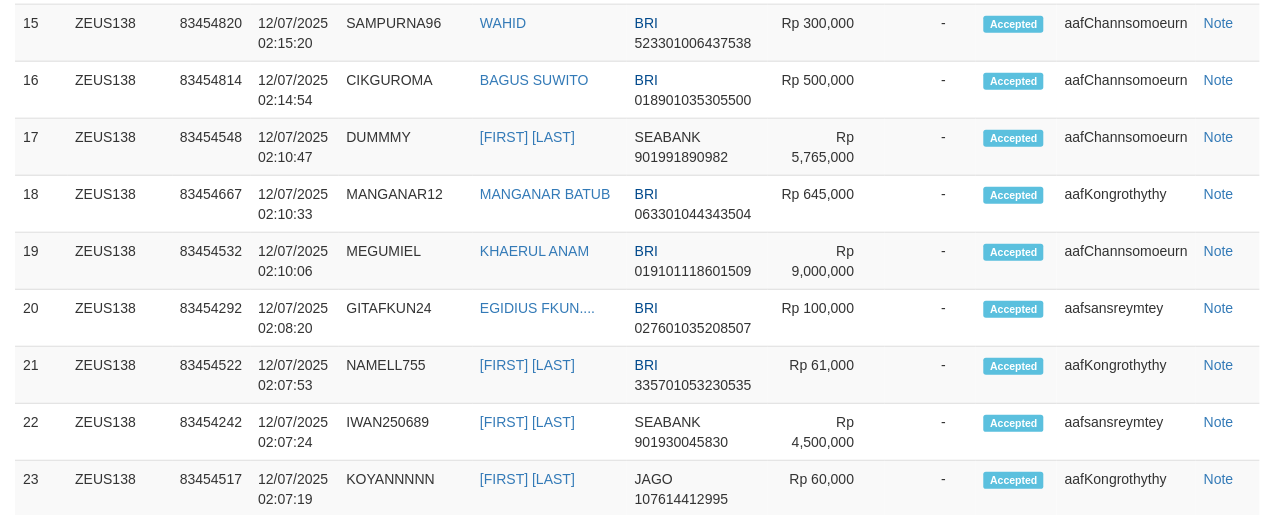 scroll, scrollTop: 2151, scrollLeft: 0, axis: vertical 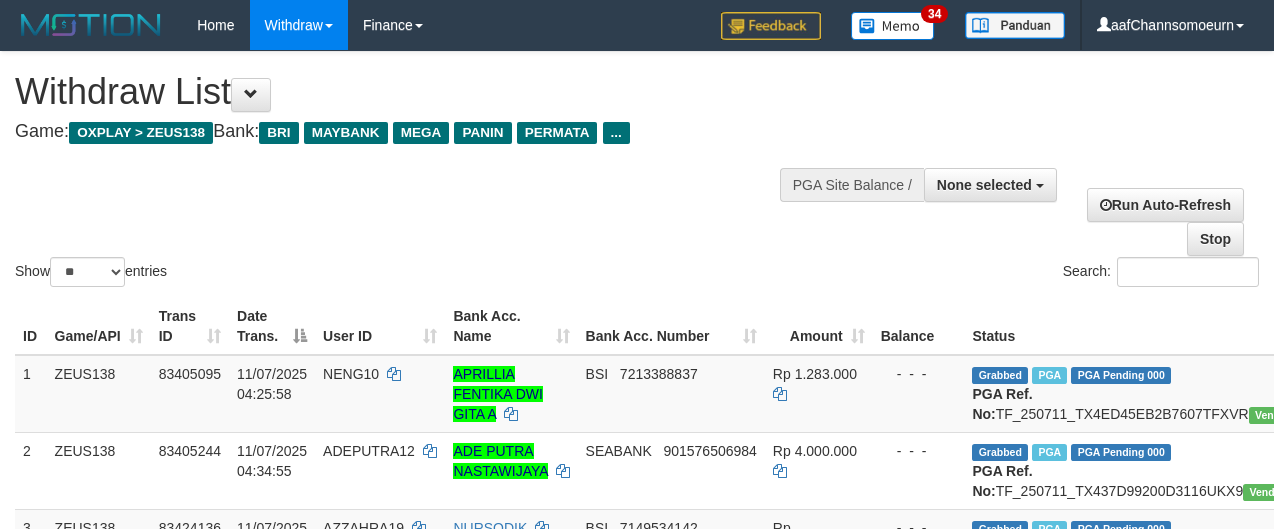 select 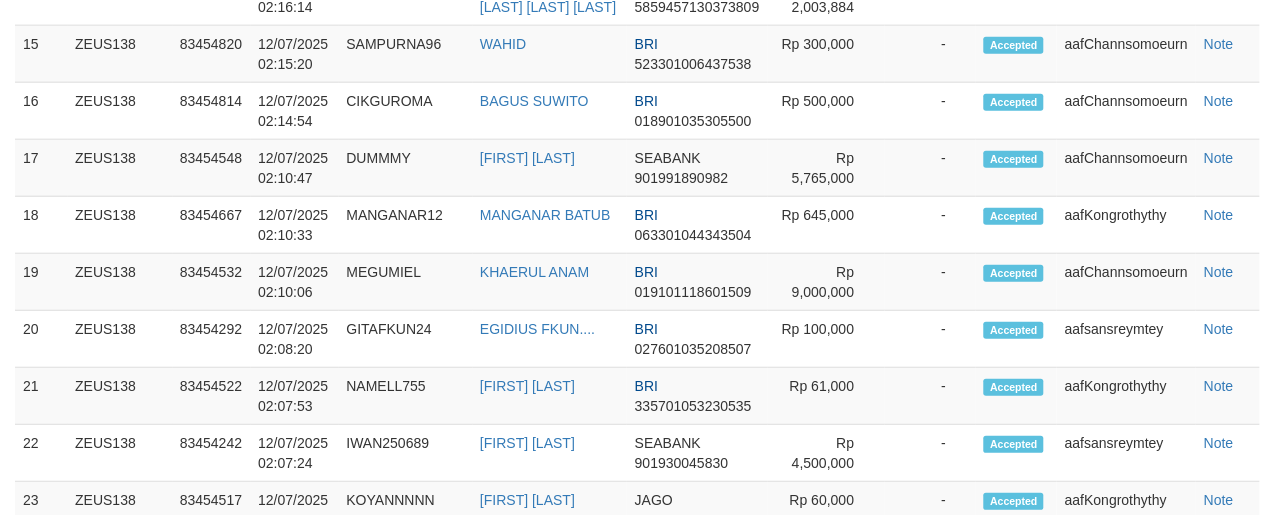 scroll, scrollTop: 2151, scrollLeft: 0, axis: vertical 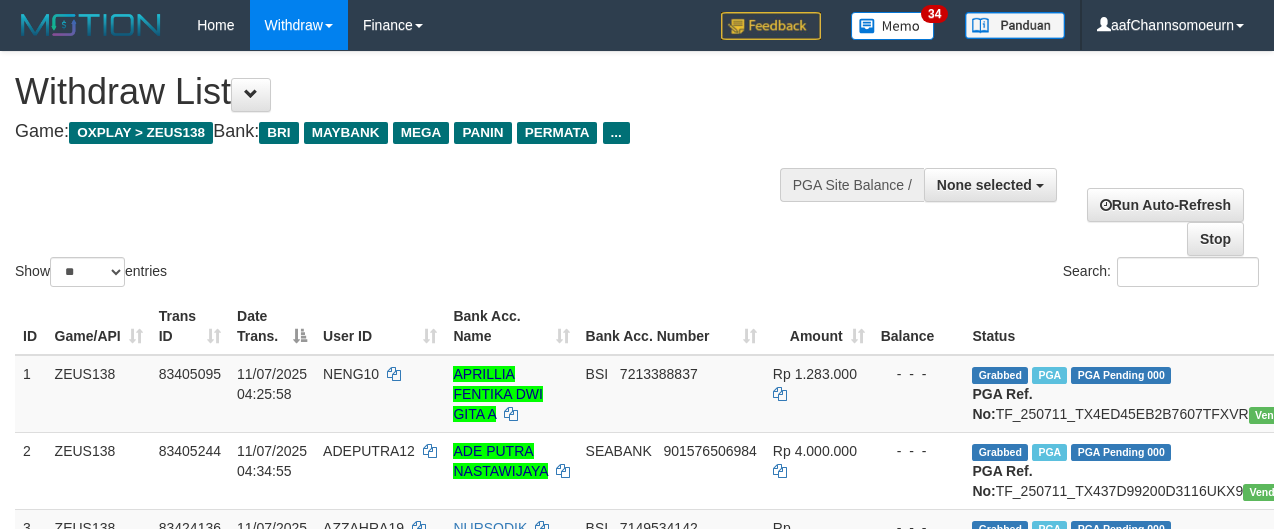 select 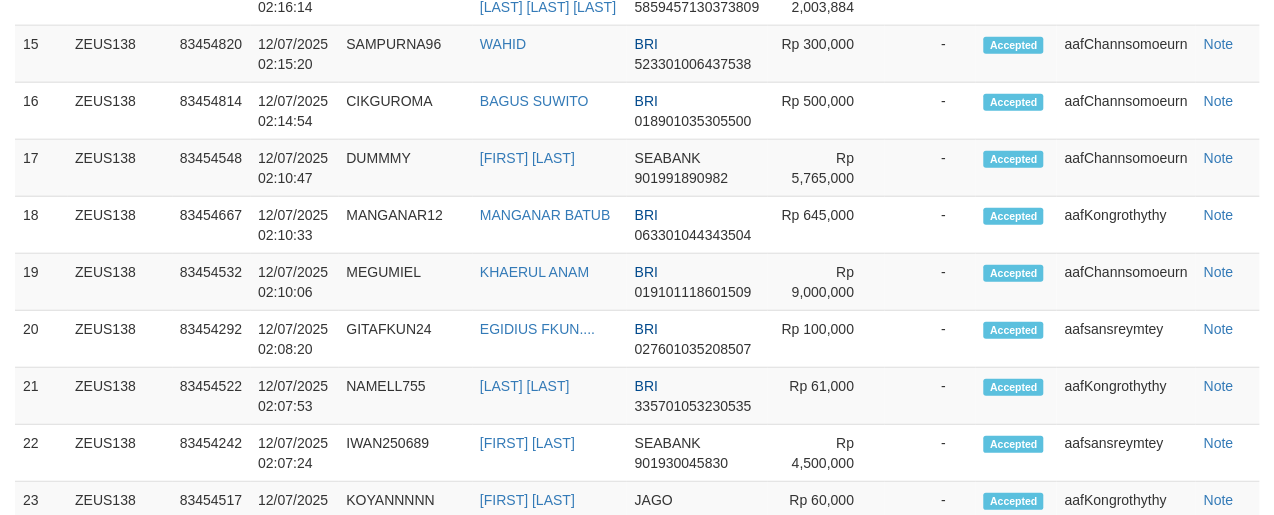 scroll, scrollTop: 2151, scrollLeft: 0, axis: vertical 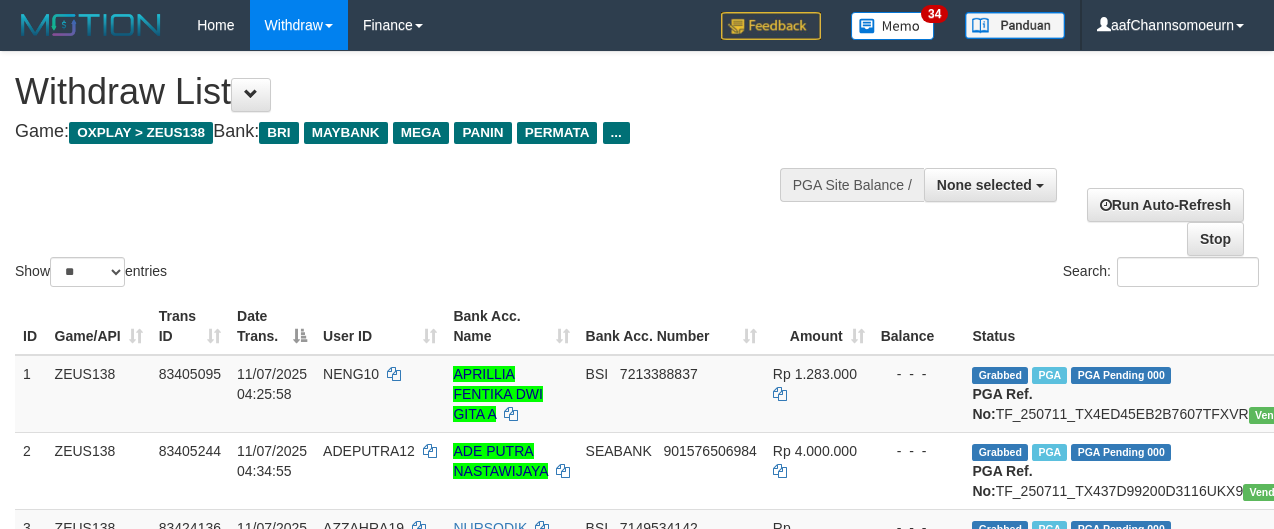 select 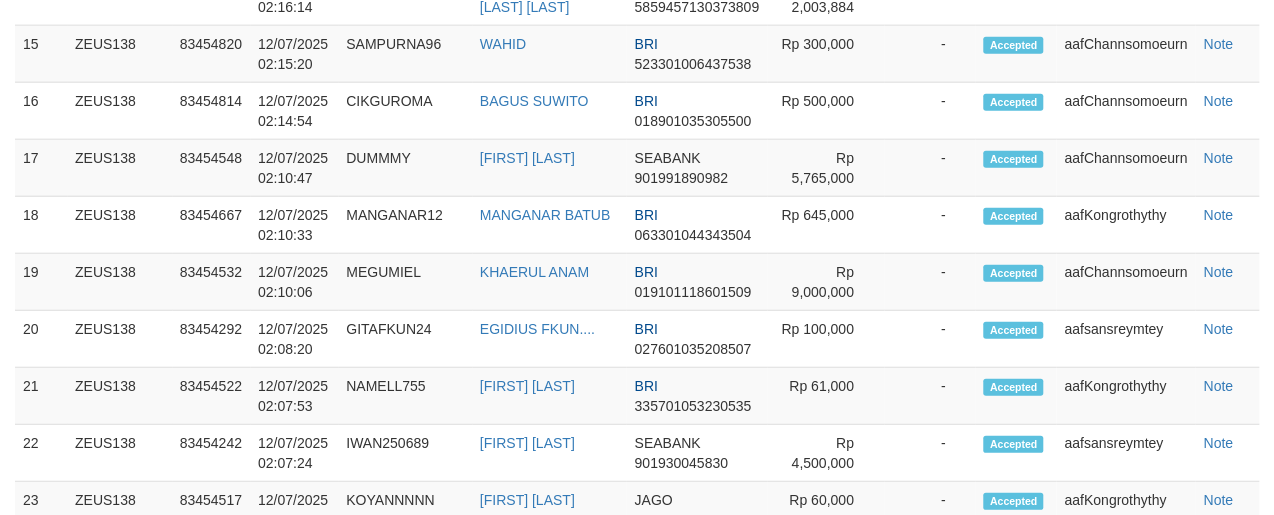 scroll, scrollTop: 2151, scrollLeft: 0, axis: vertical 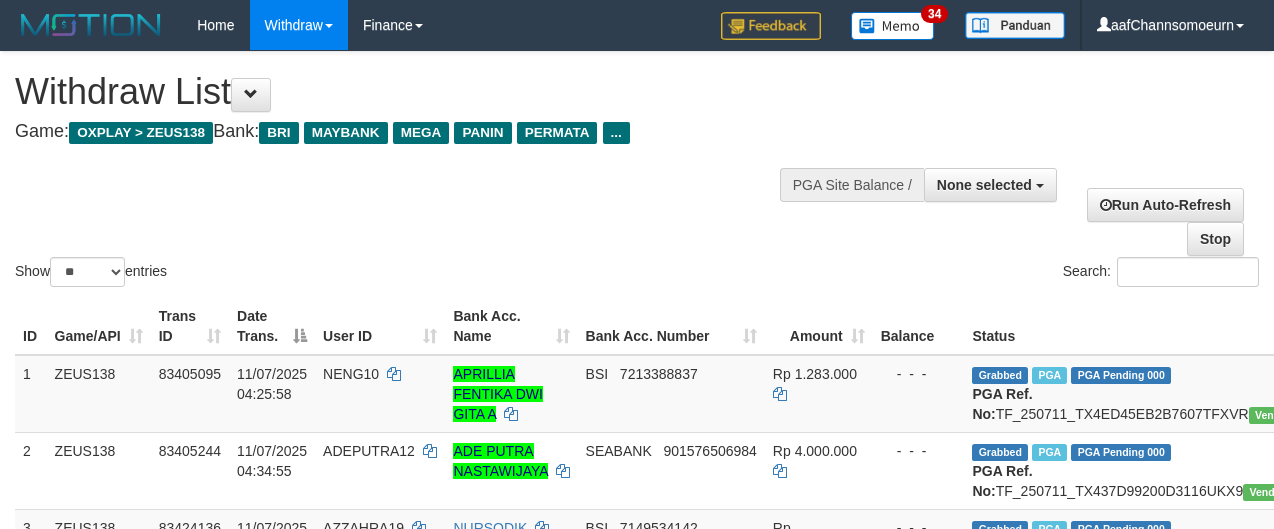 select 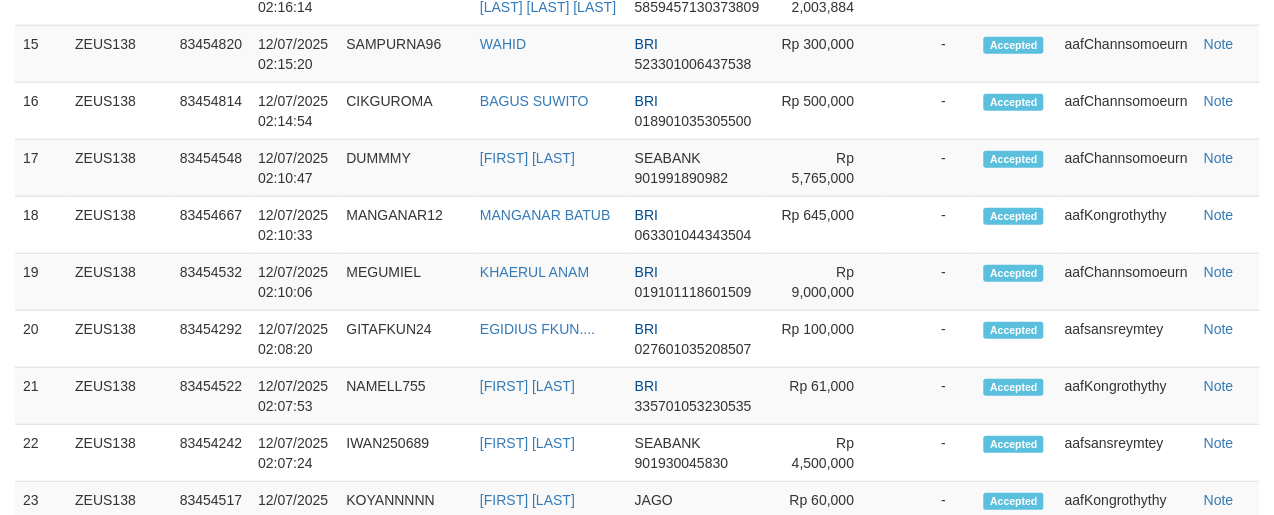 scroll, scrollTop: 2151, scrollLeft: 0, axis: vertical 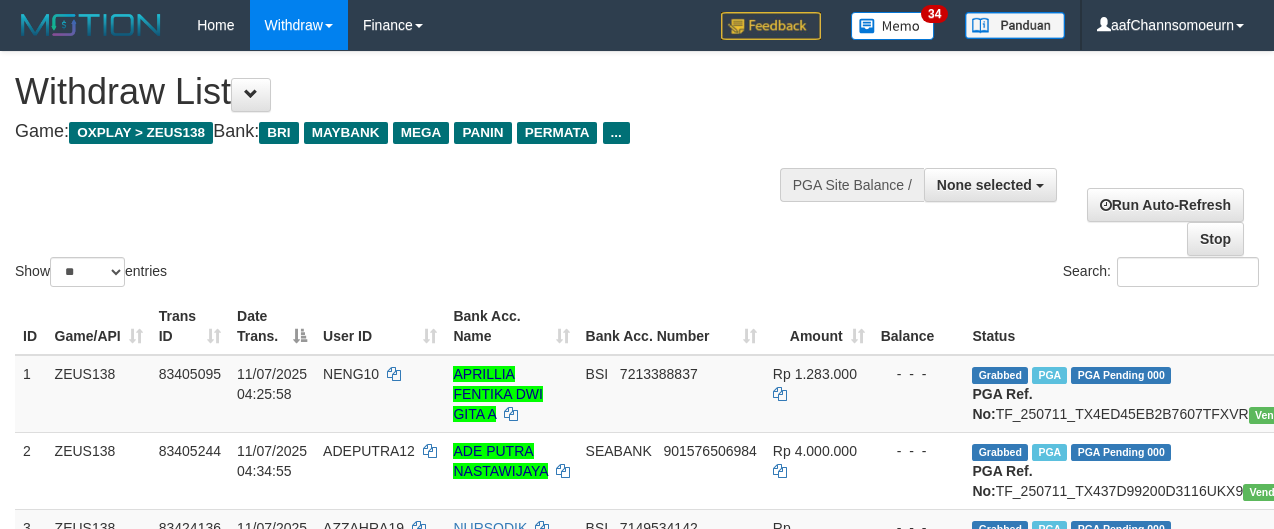 select 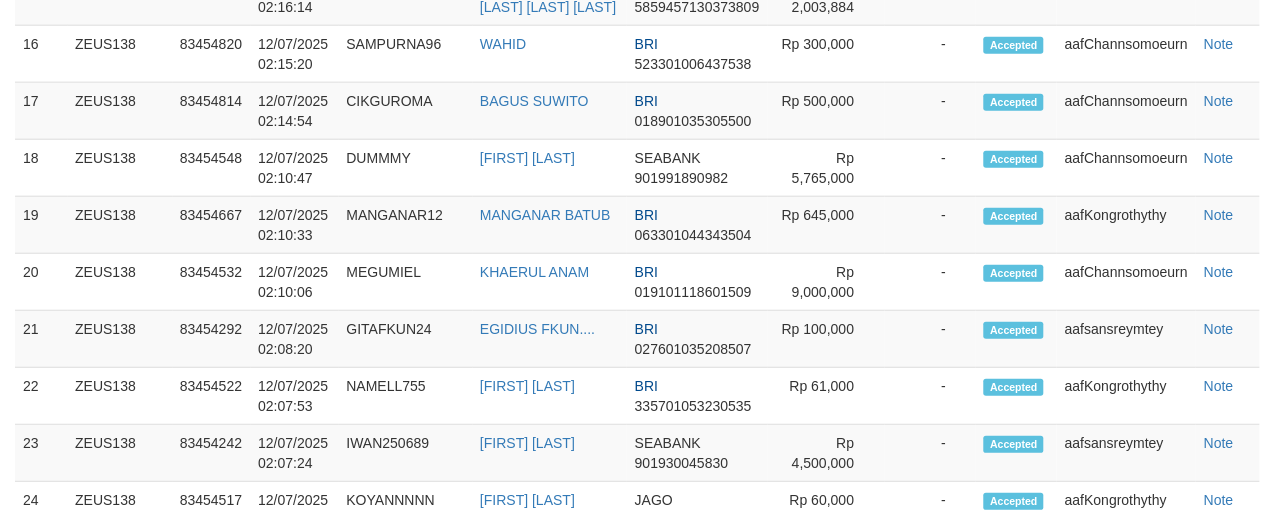 scroll, scrollTop: 2151, scrollLeft: 0, axis: vertical 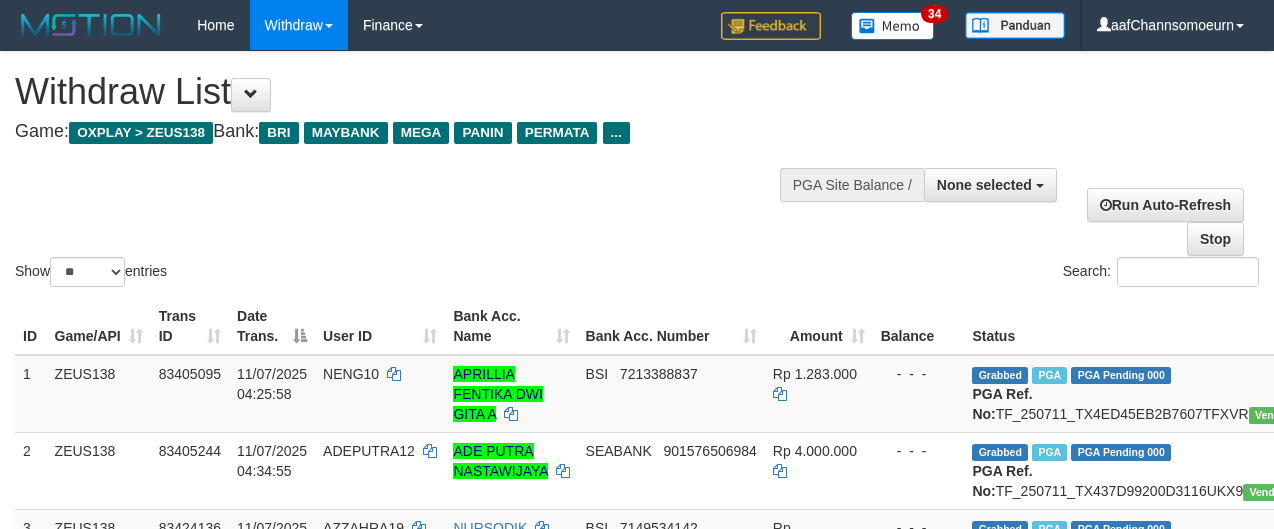select 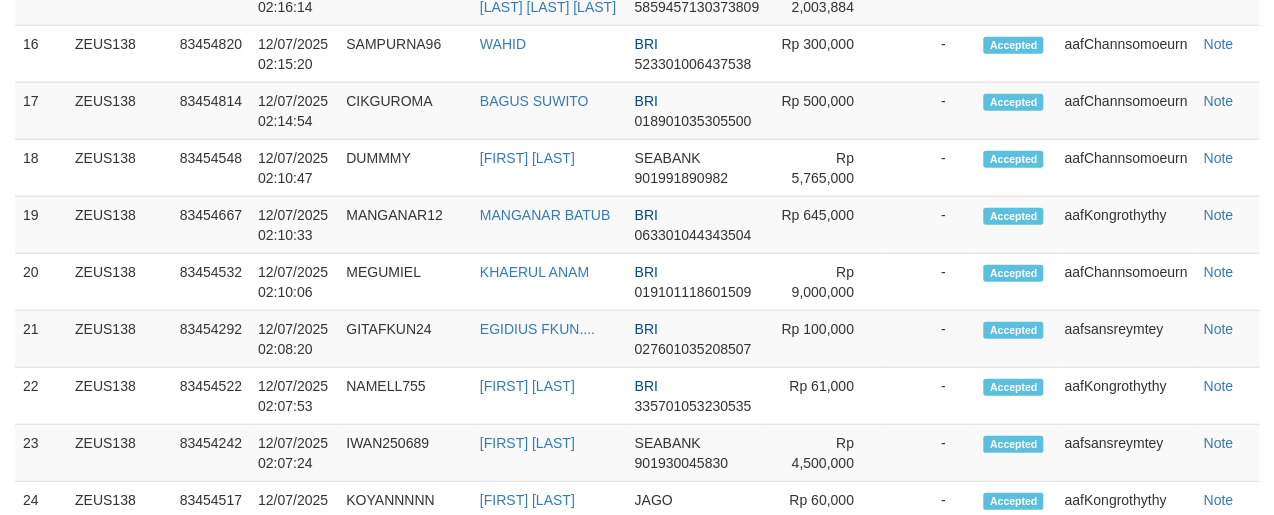 scroll, scrollTop: 2151, scrollLeft: 0, axis: vertical 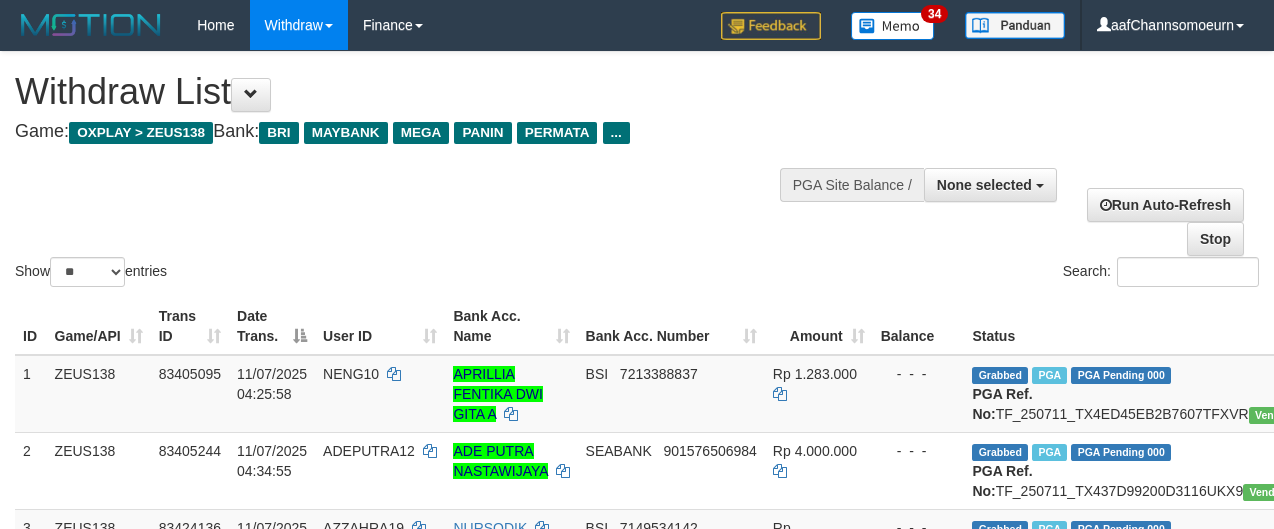 select 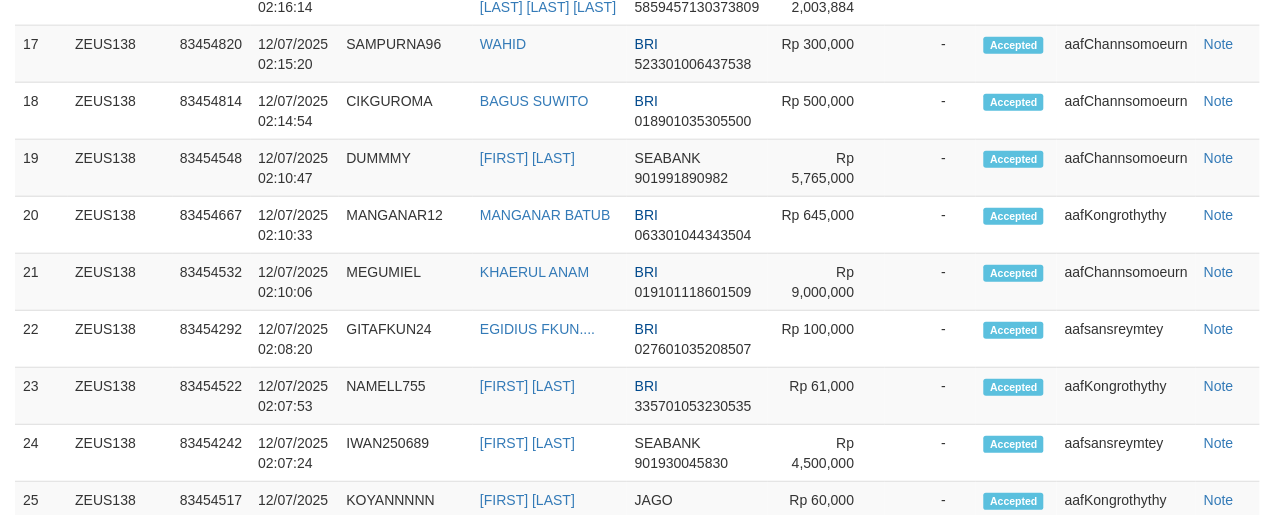 scroll, scrollTop: 2151, scrollLeft: 0, axis: vertical 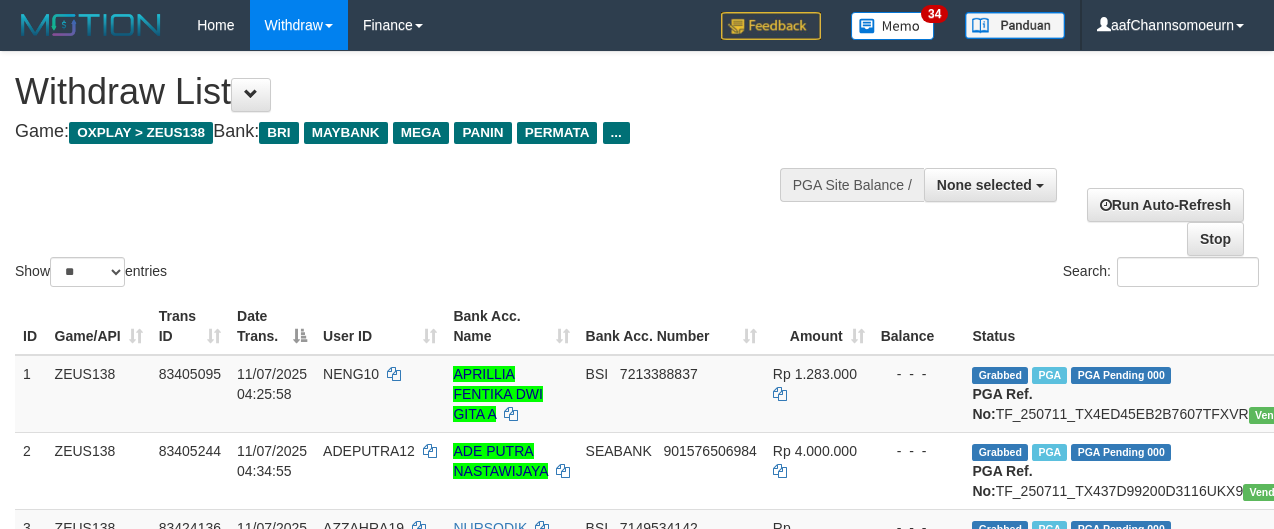 select 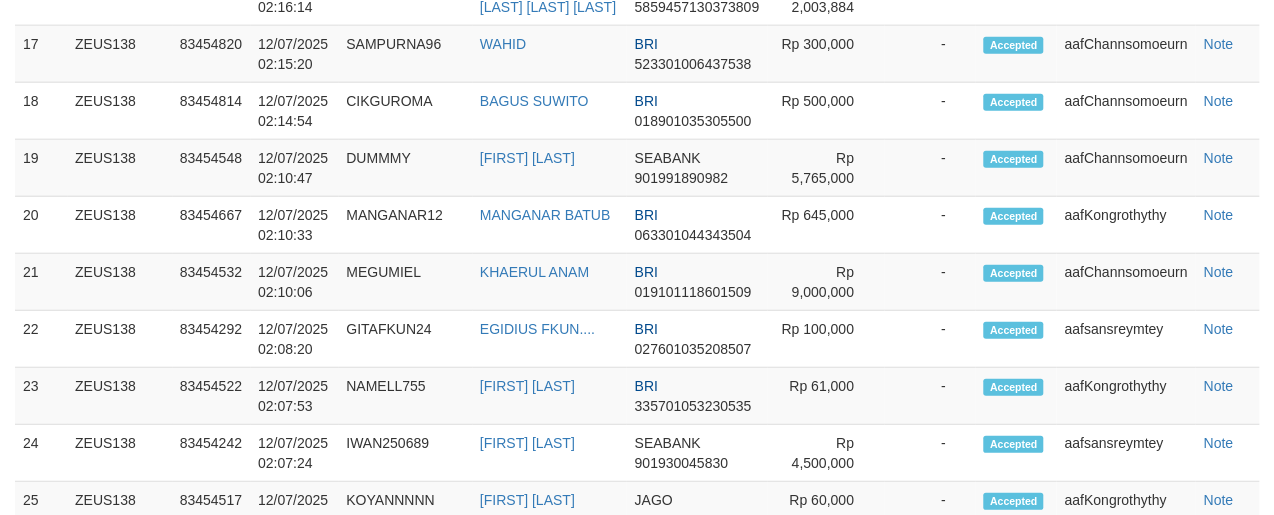 scroll, scrollTop: 2151, scrollLeft: 0, axis: vertical 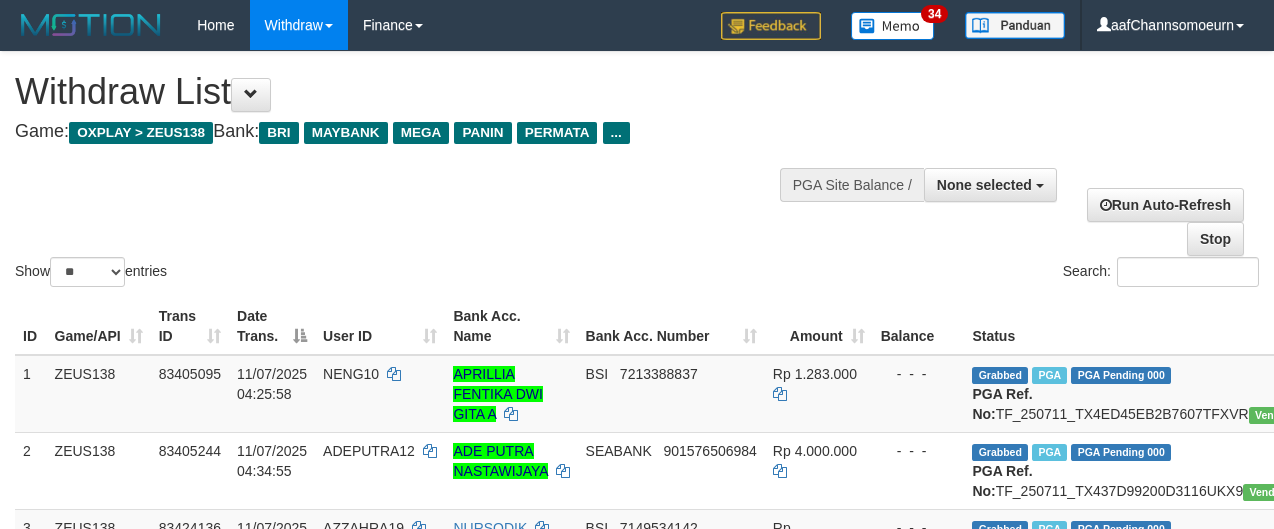 select 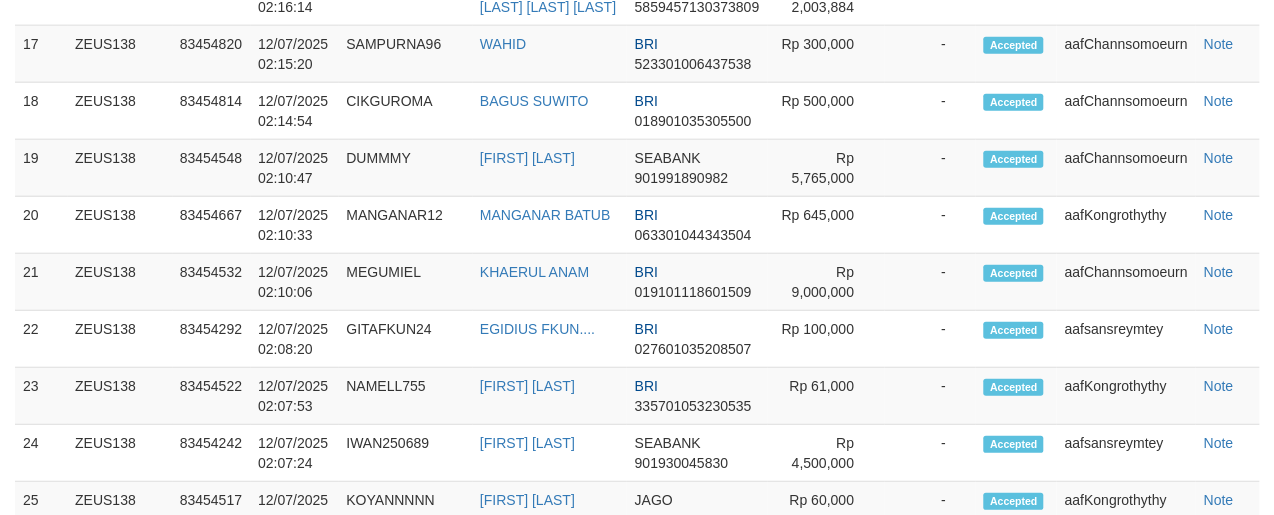scroll, scrollTop: 2151, scrollLeft: 0, axis: vertical 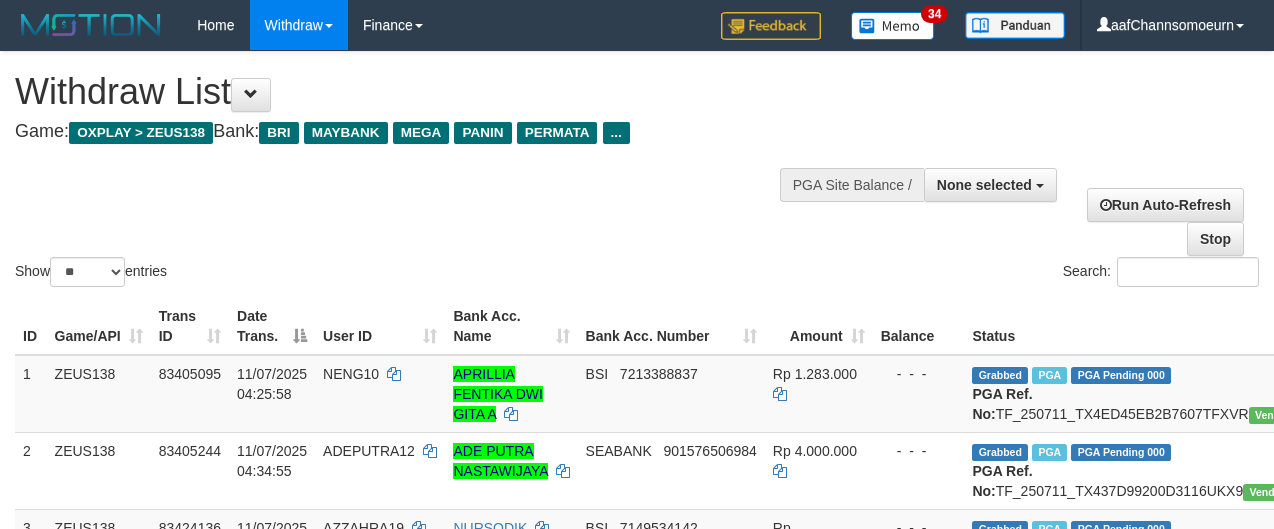 select 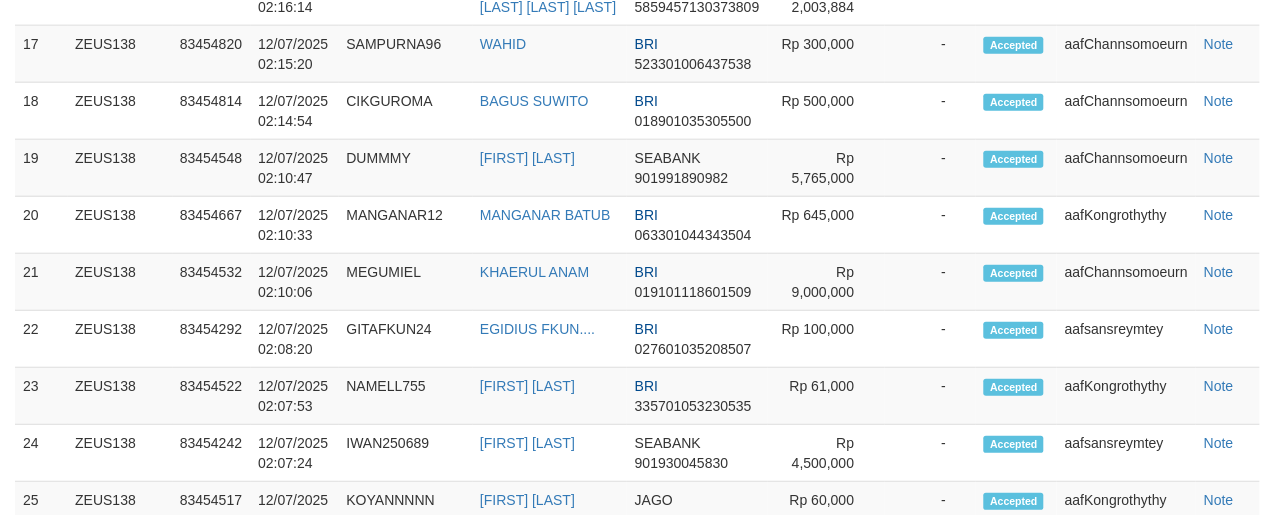 scroll, scrollTop: 2151, scrollLeft: 0, axis: vertical 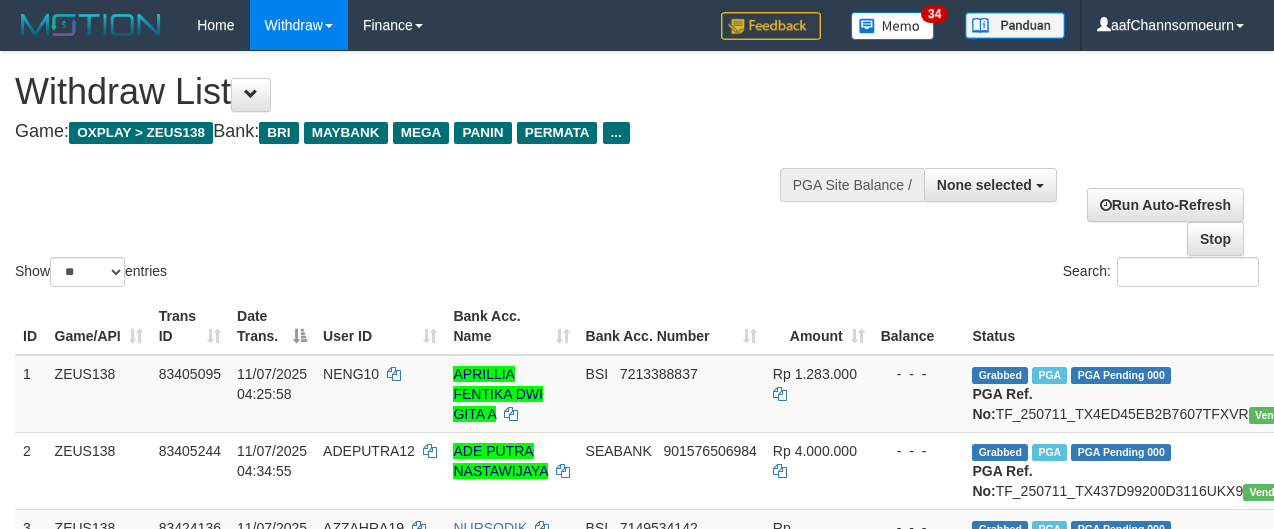 select 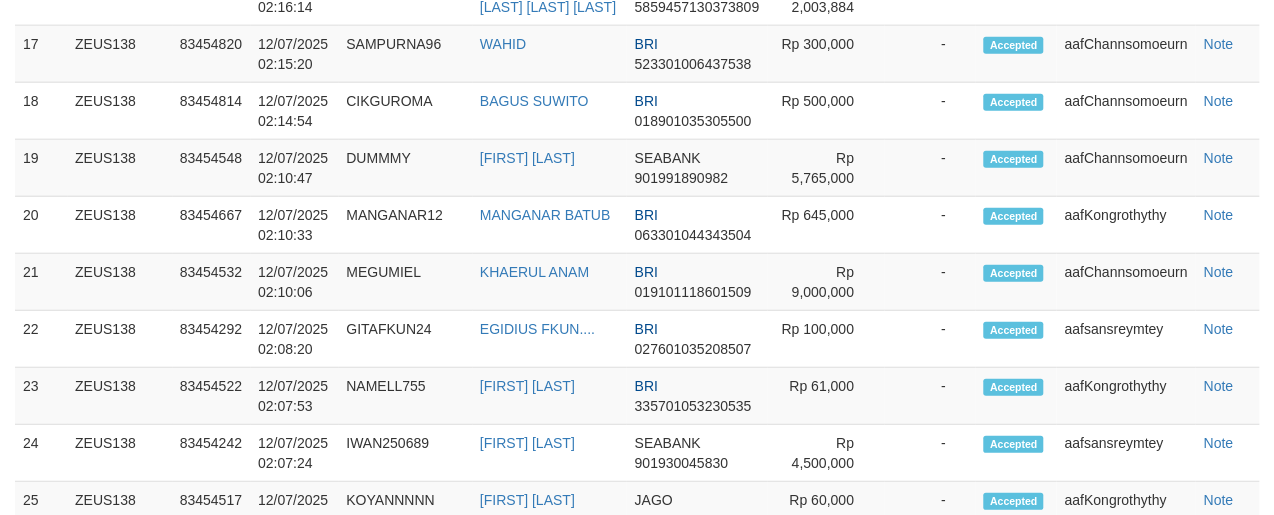 scroll, scrollTop: 2151, scrollLeft: 0, axis: vertical 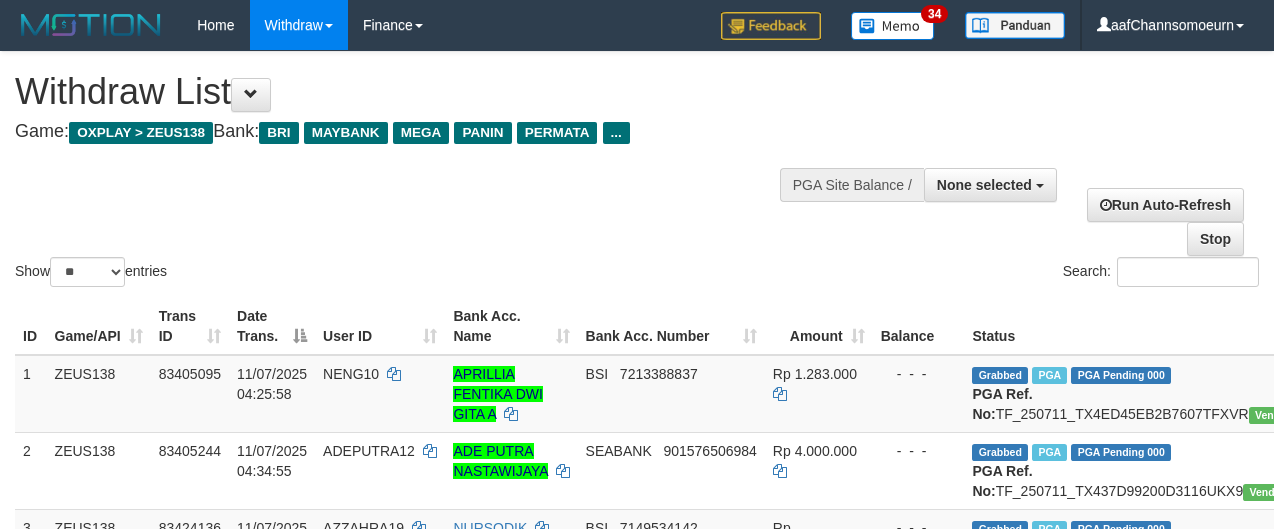select 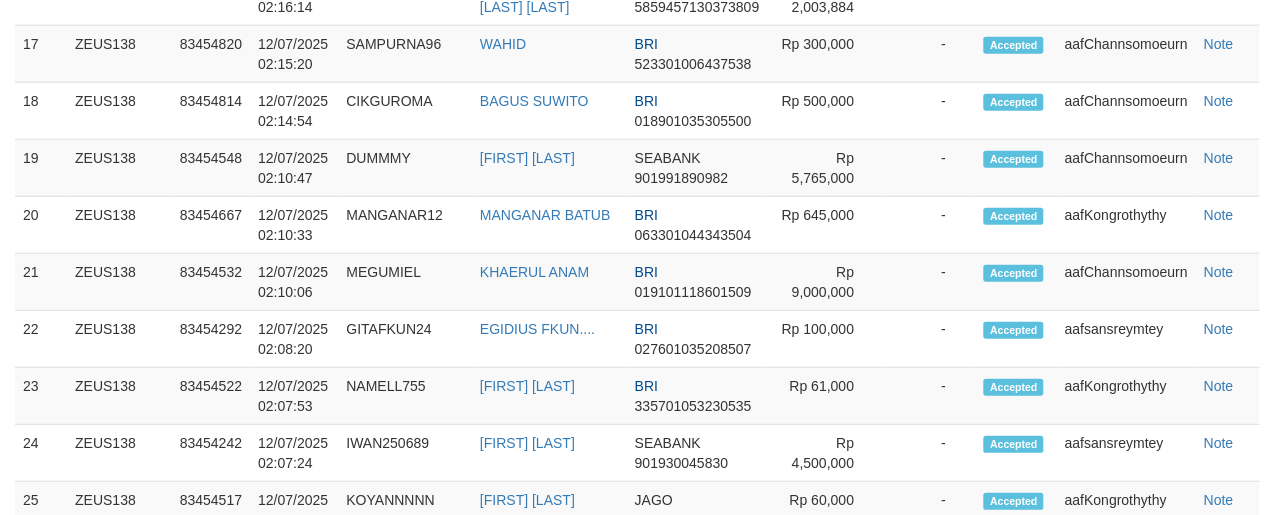 scroll, scrollTop: 2151, scrollLeft: 0, axis: vertical 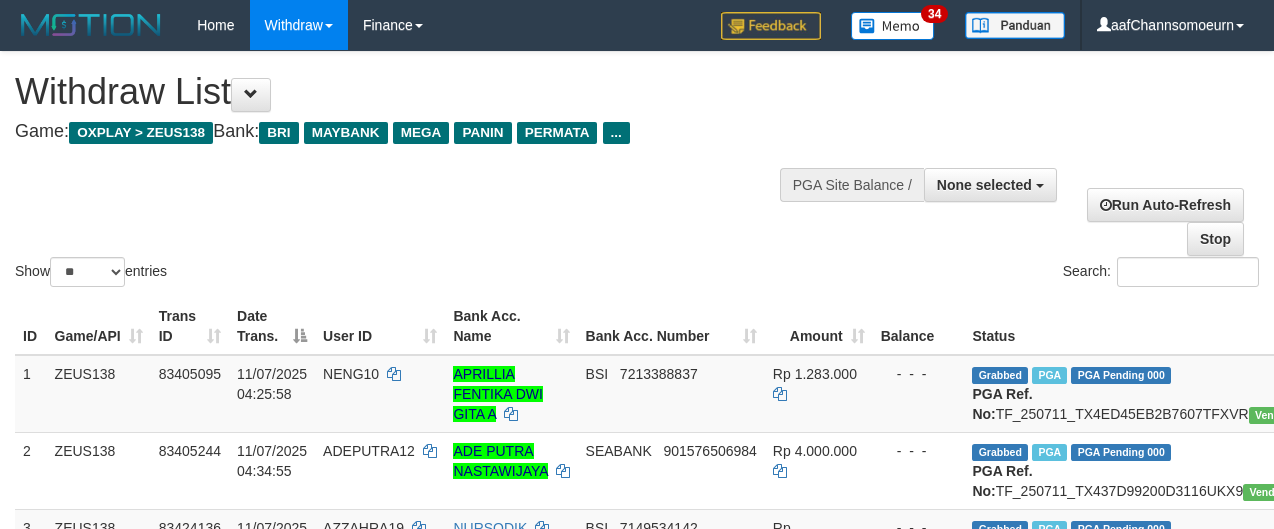 select 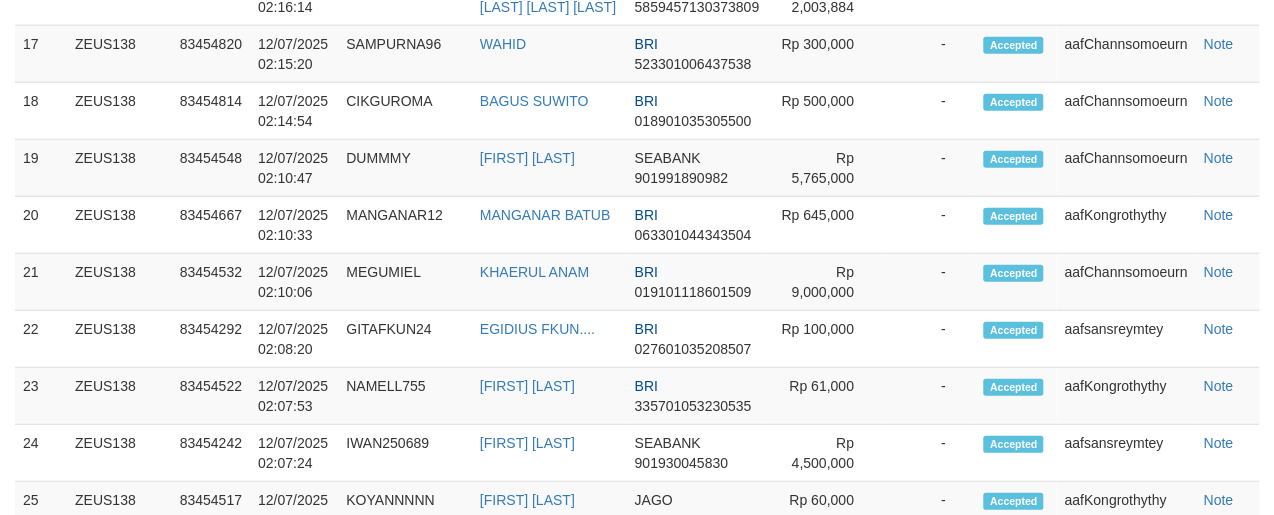 scroll, scrollTop: 2151, scrollLeft: 0, axis: vertical 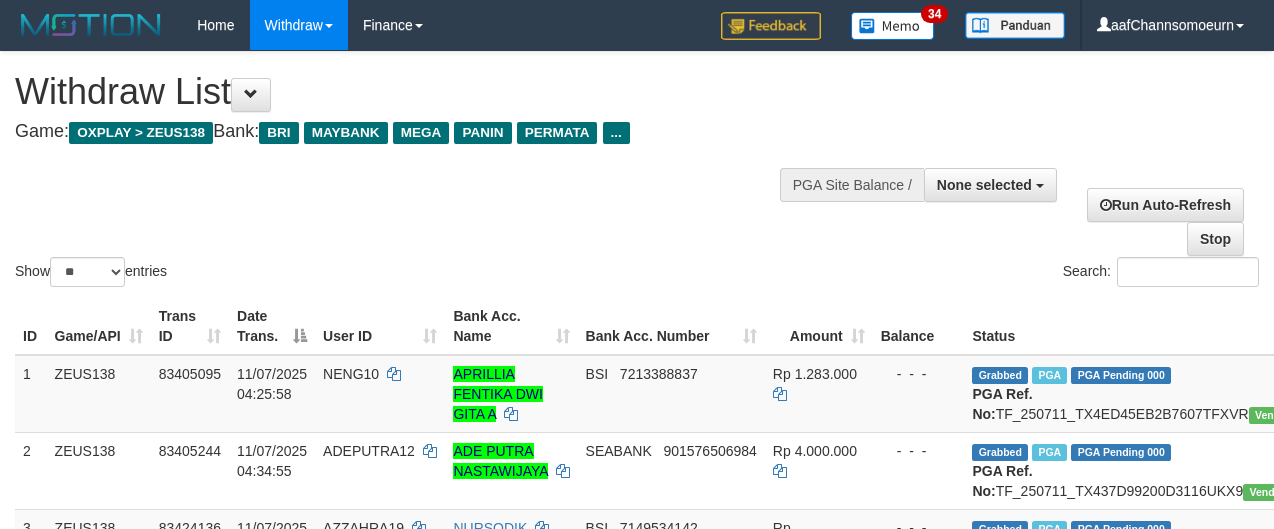 select 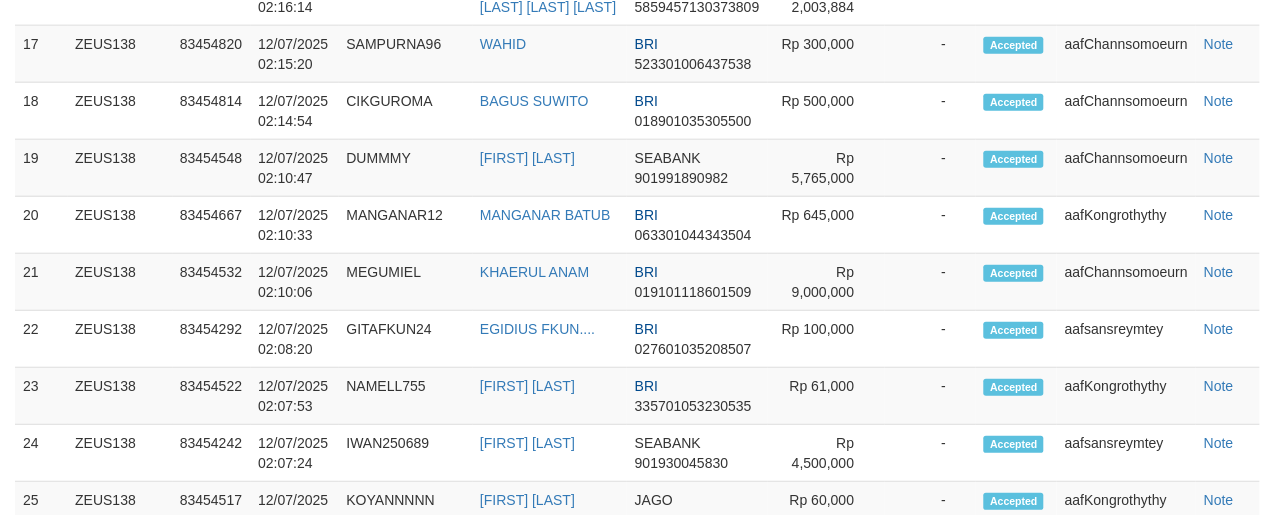 scroll, scrollTop: 2151, scrollLeft: 0, axis: vertical 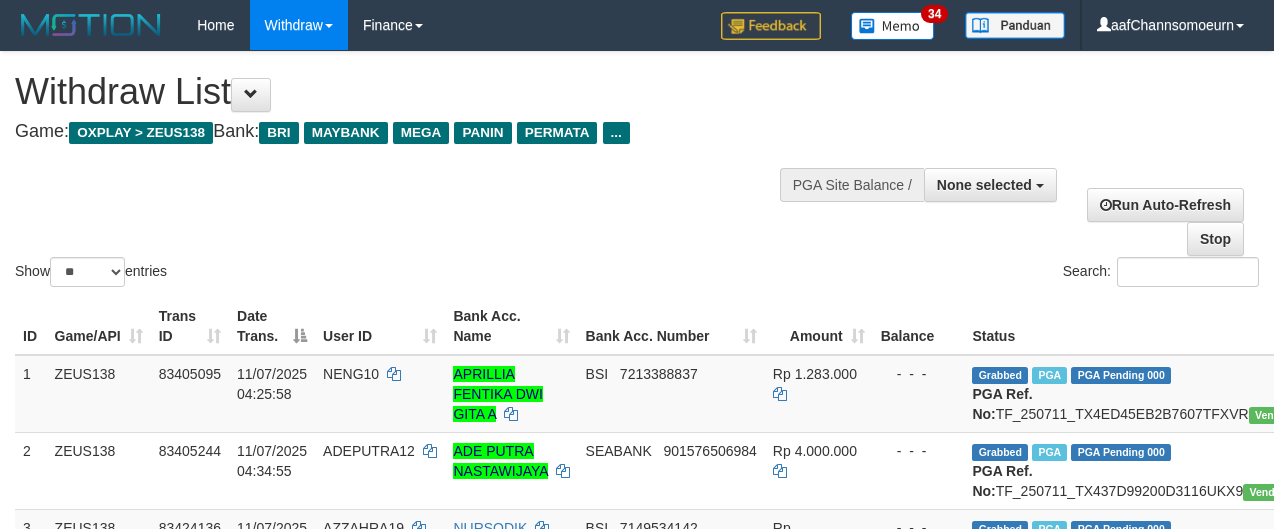 select 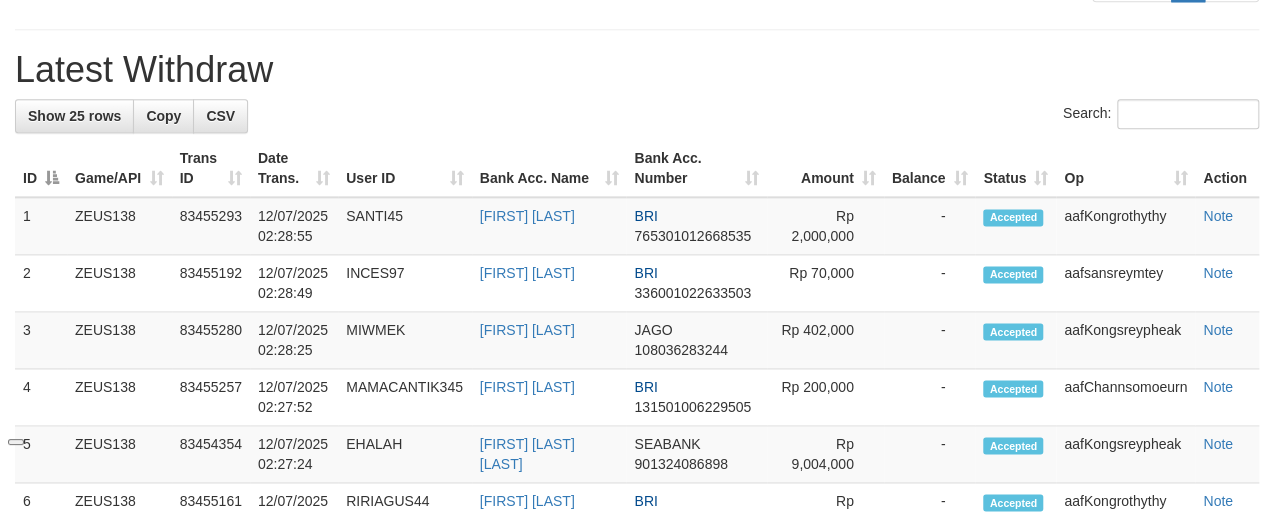 scroll, scrollTop: 2600, scrollLeft: 0, axis: vertical 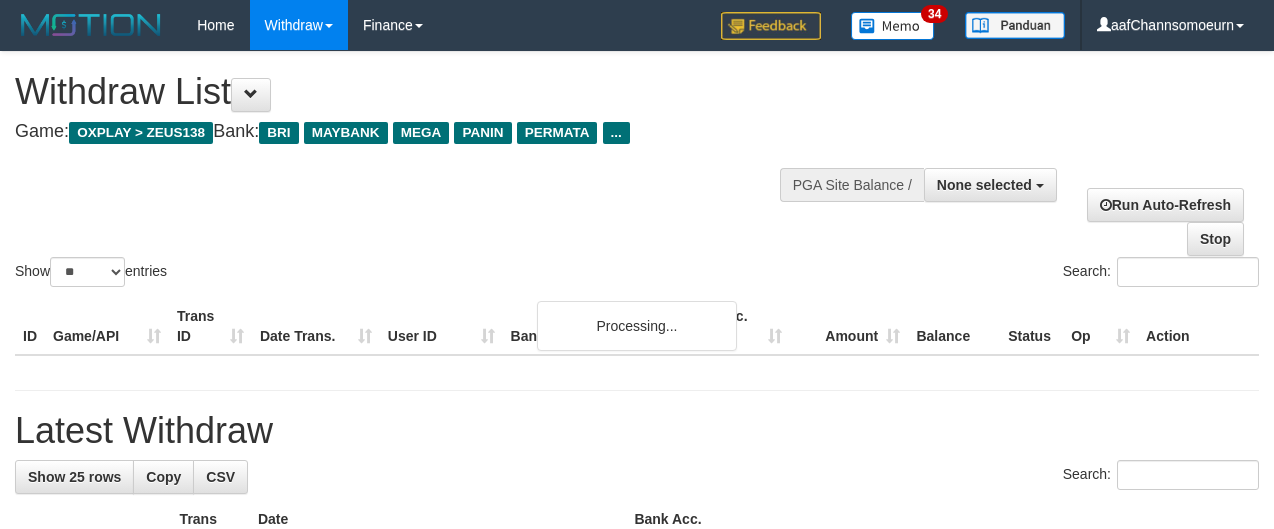 select 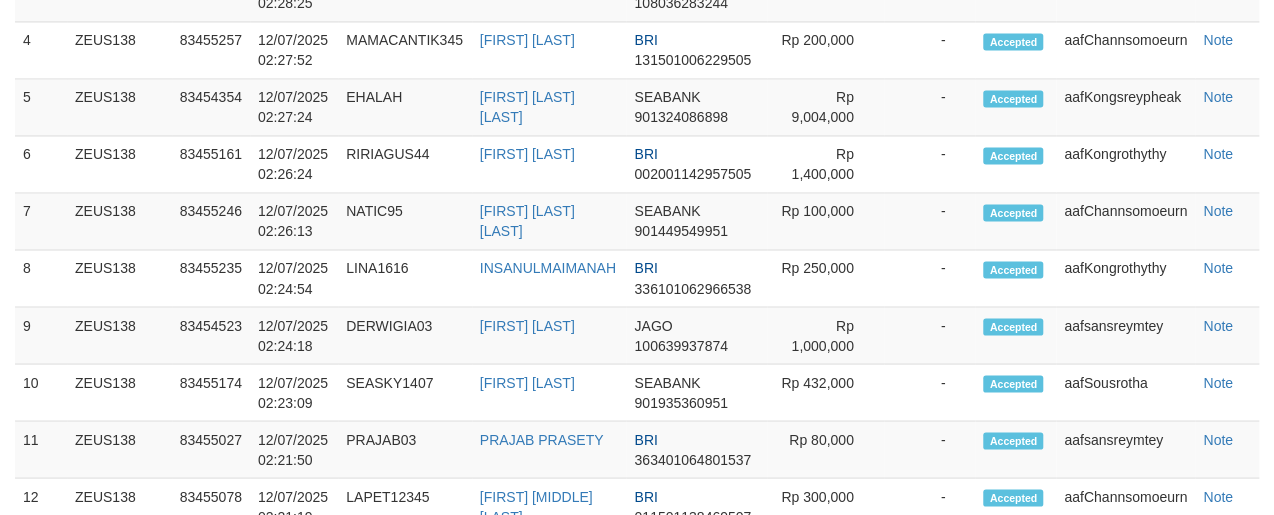 scroll, scrollTop: 1804, scrollLeft: 0, axis: vertical 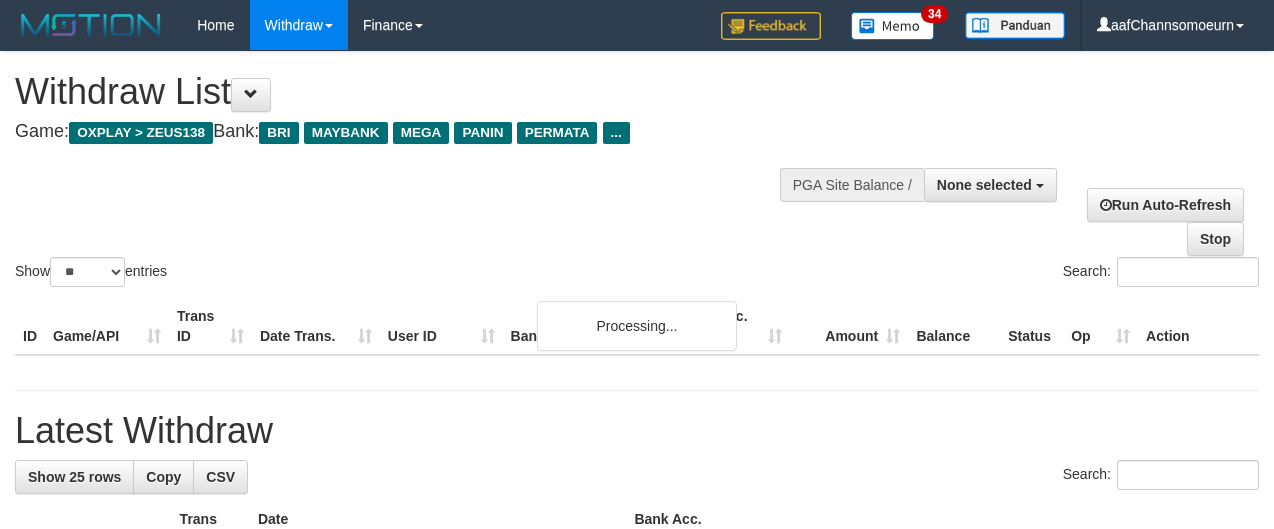 select 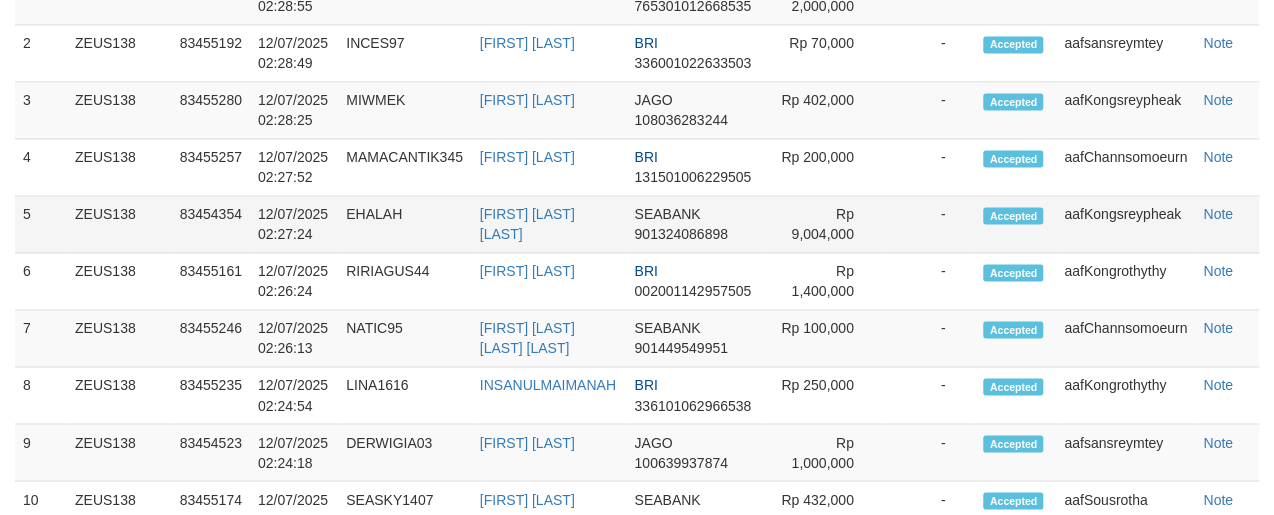 scroll, scrollTop: 1352, scrollLeft: 0, axis: vertical 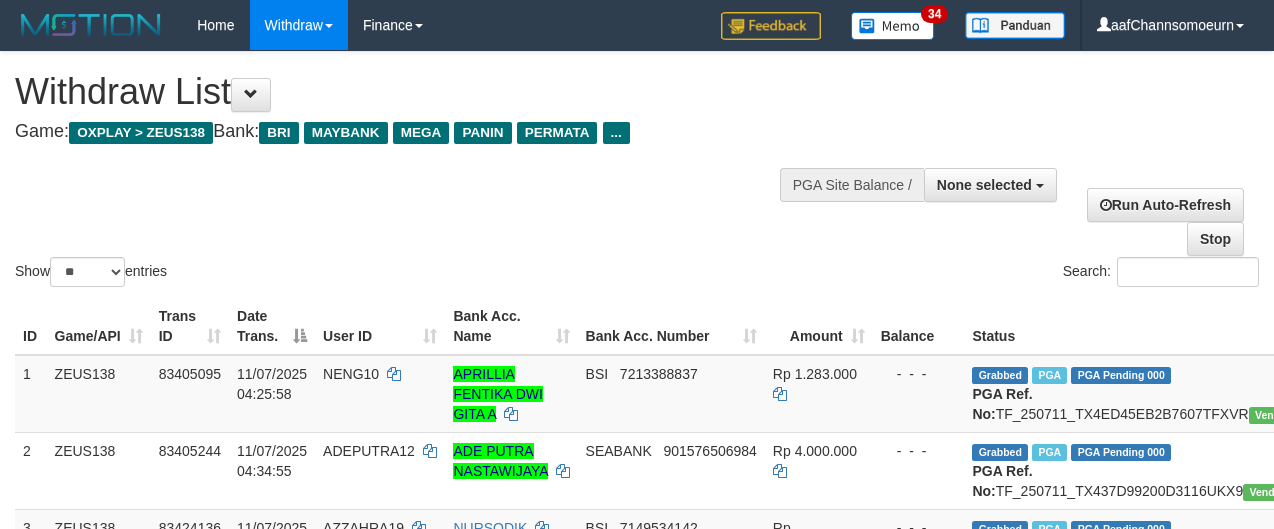 select 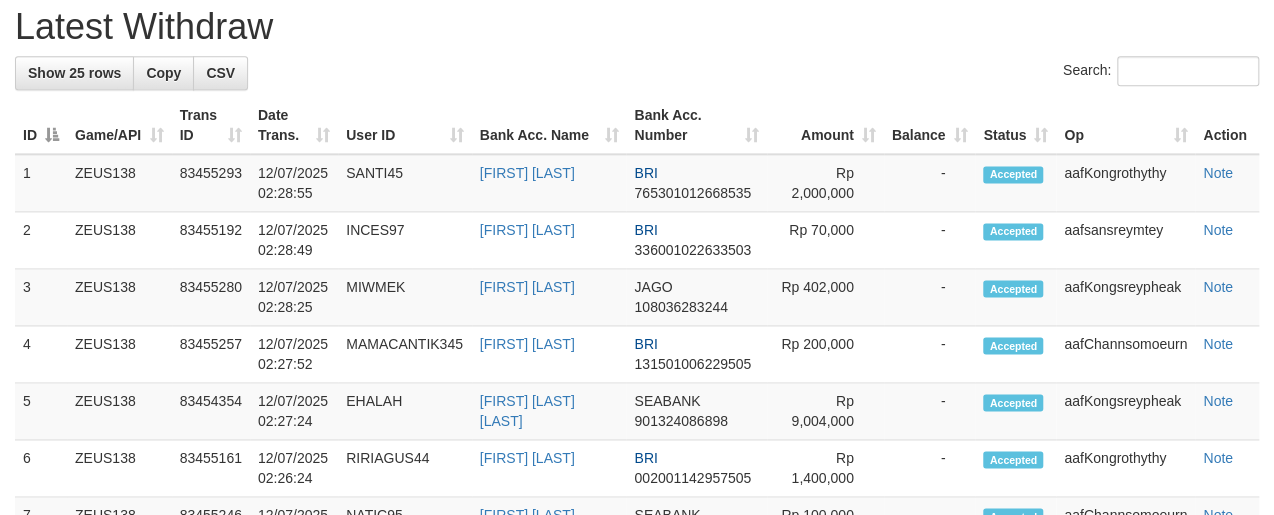 scroll, scrollTop: 1110, scrollLeft: 0, axis: vertical 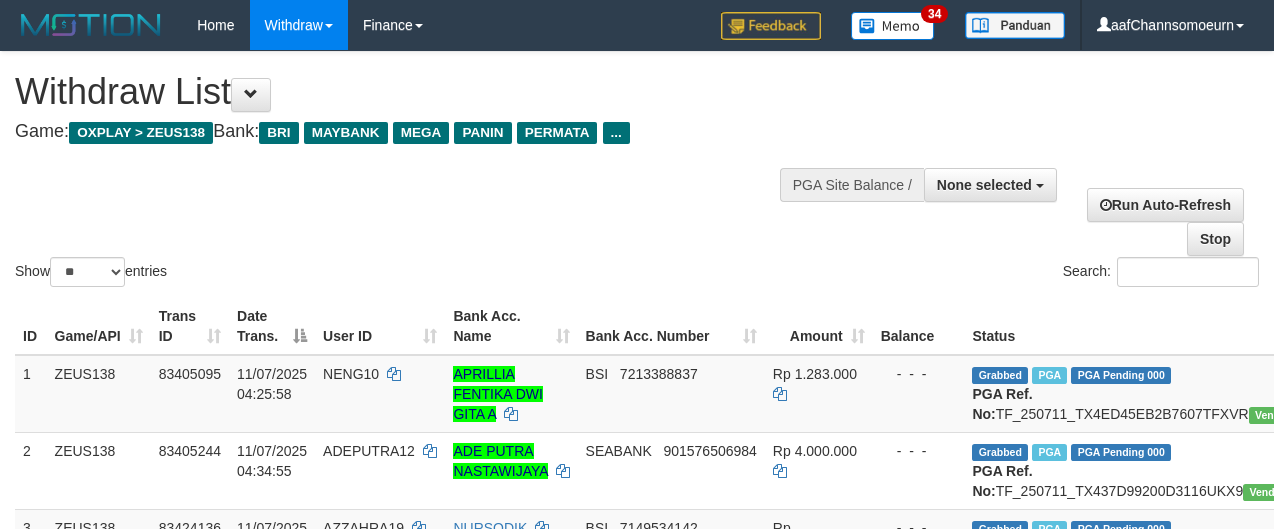 select 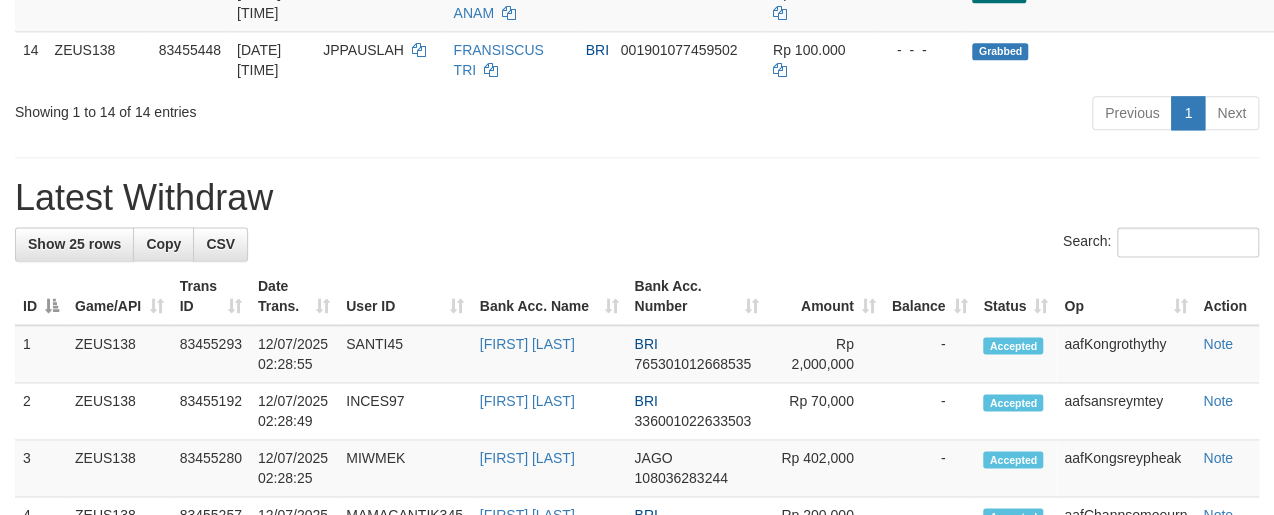 scroll, scrollTop: 1110, scrollLeft: 0, axis: vertical 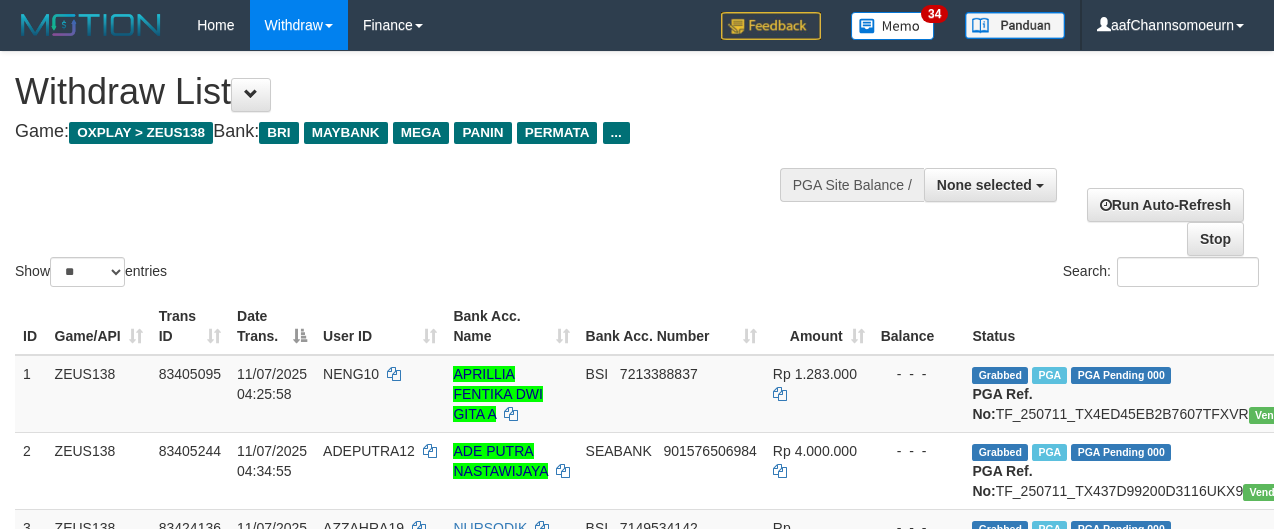 select 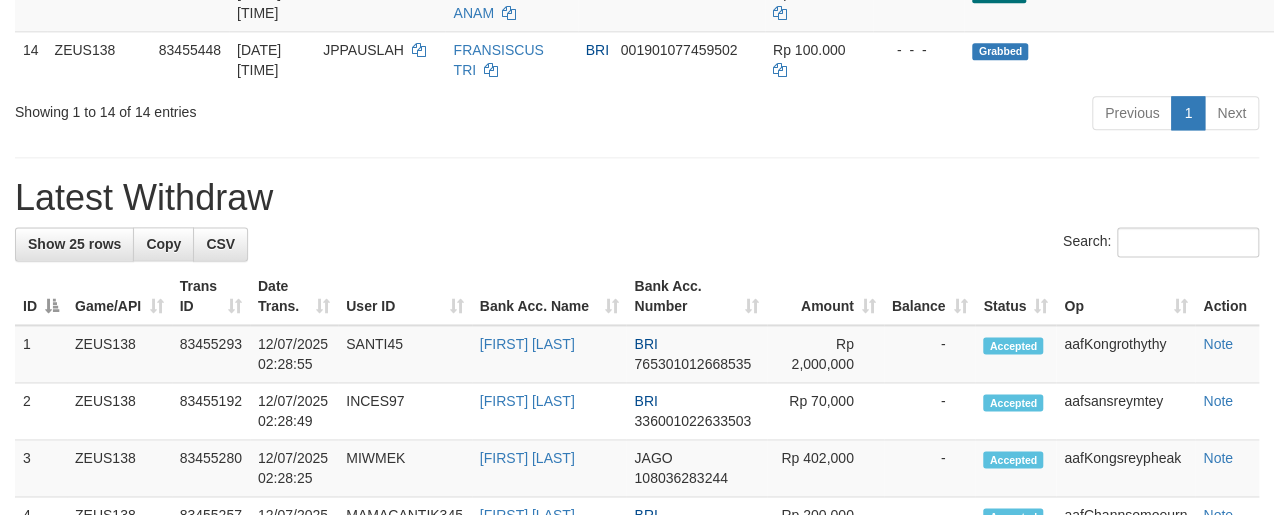scroll, scrollTop: 1110, scrollLeft: 0, axis: vertical 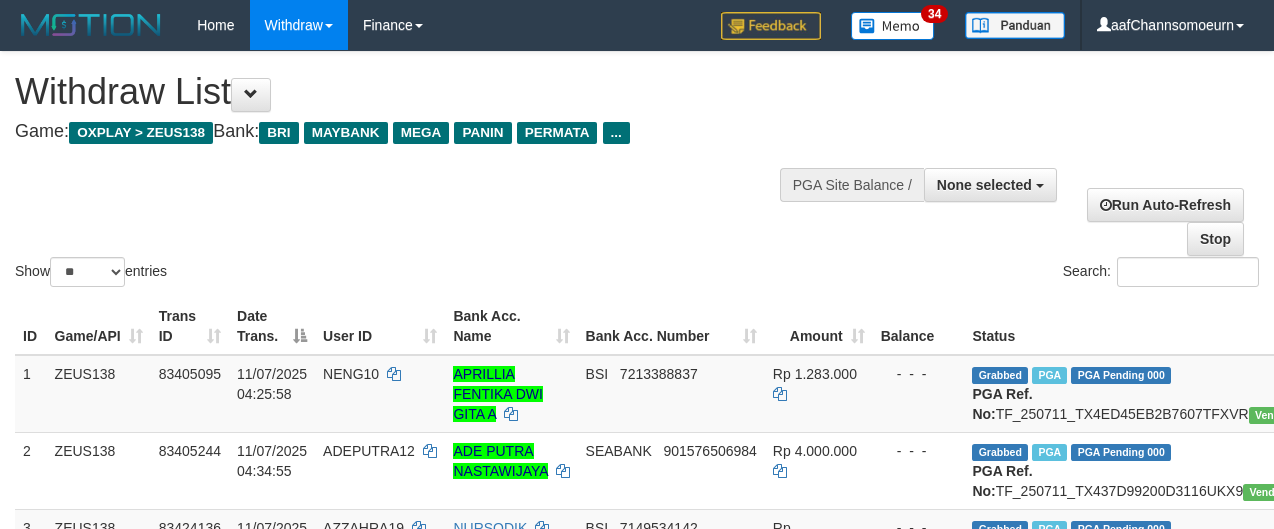 select 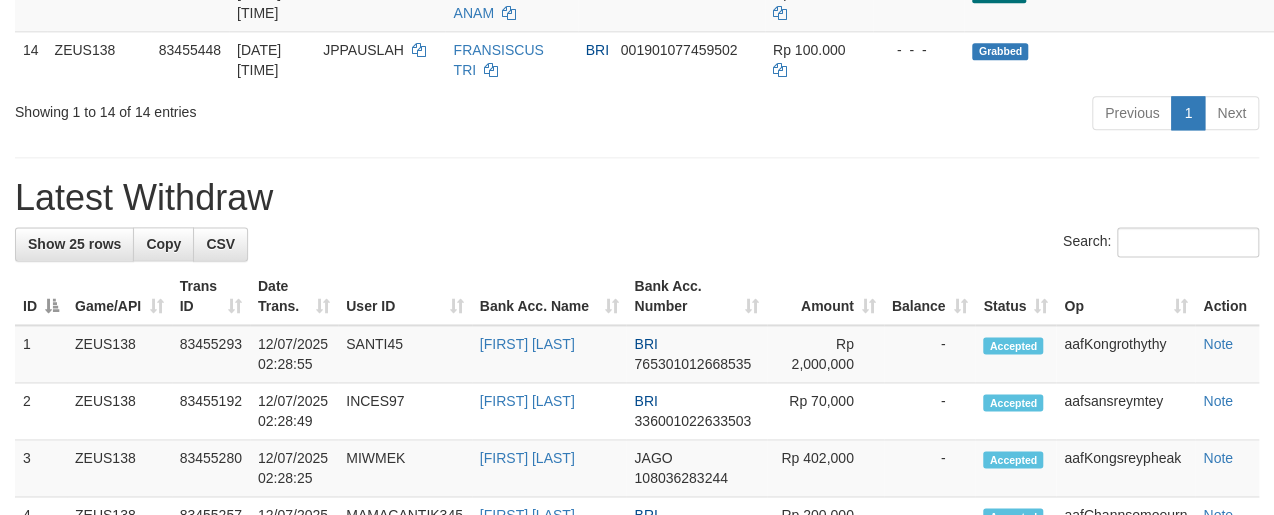 scroll, scrollTop: 1110, scrollLeft: 0, axis: vertical 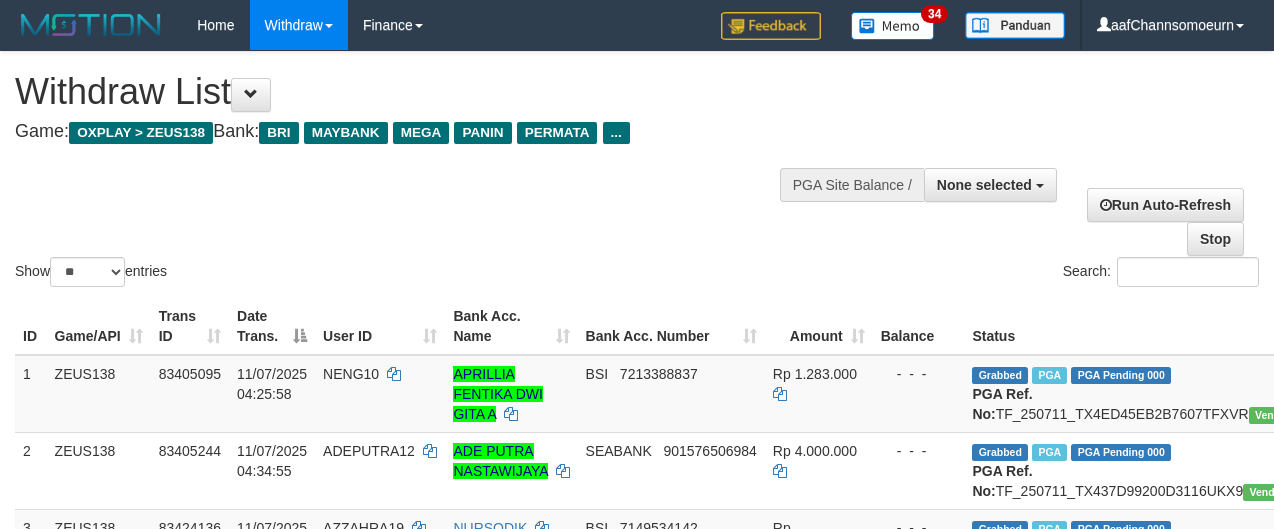 select 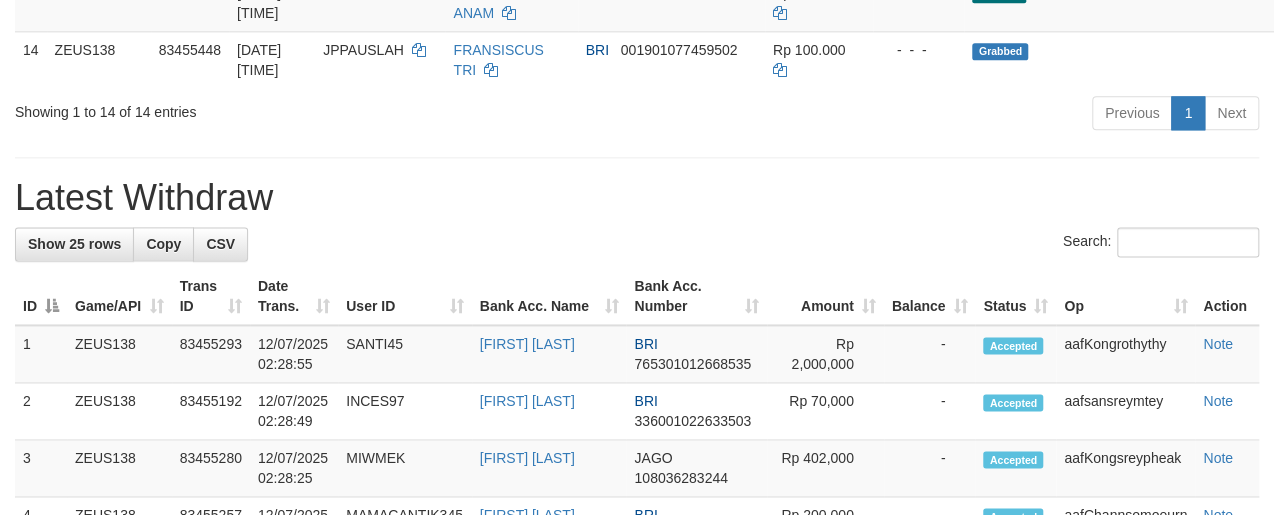 scroll, scrollTop: 1110, scrollLeft: 0, axis: vertical 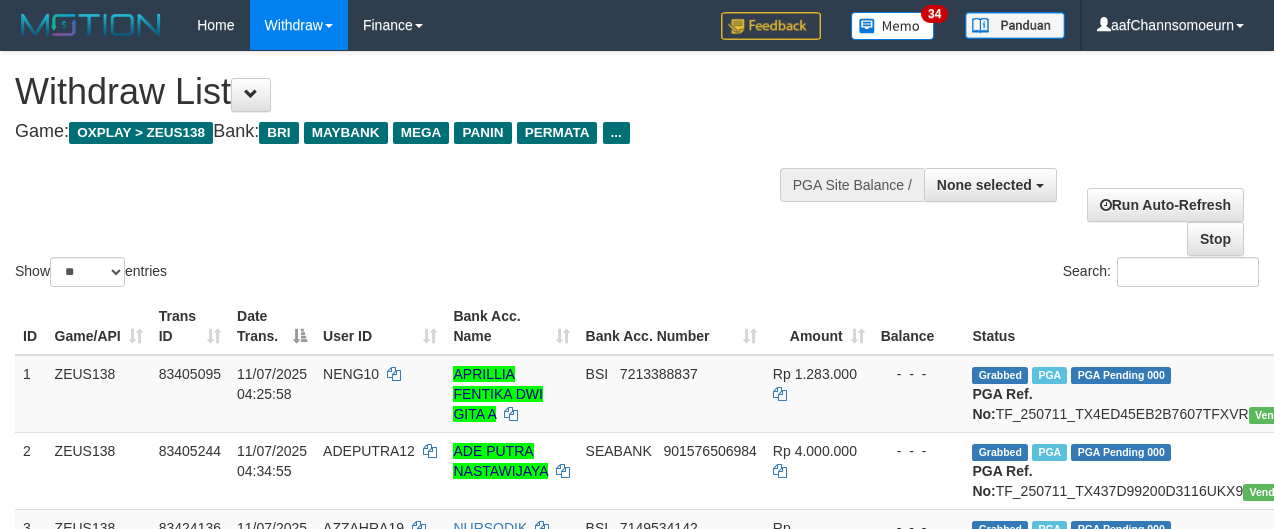 select 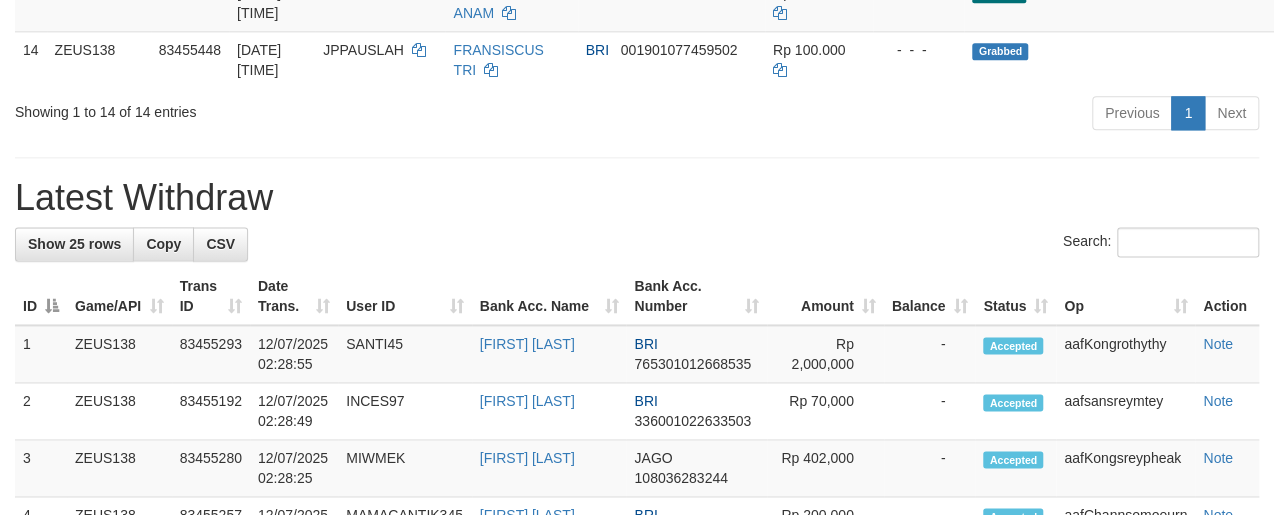 scroll, scrollTop: 1110, scrollLeft: 0, axis: vertical 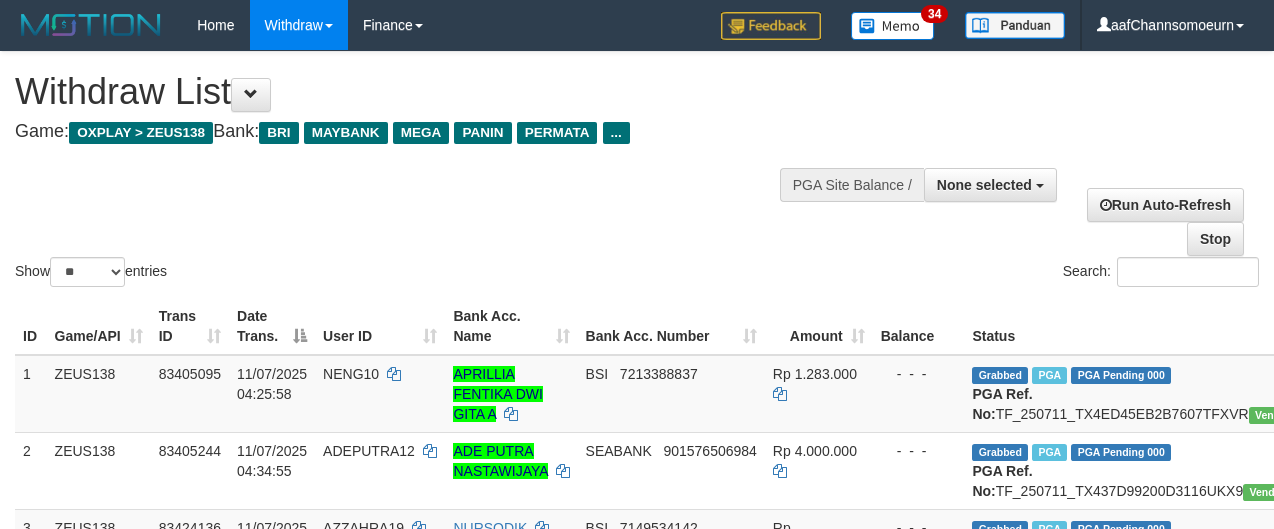 select 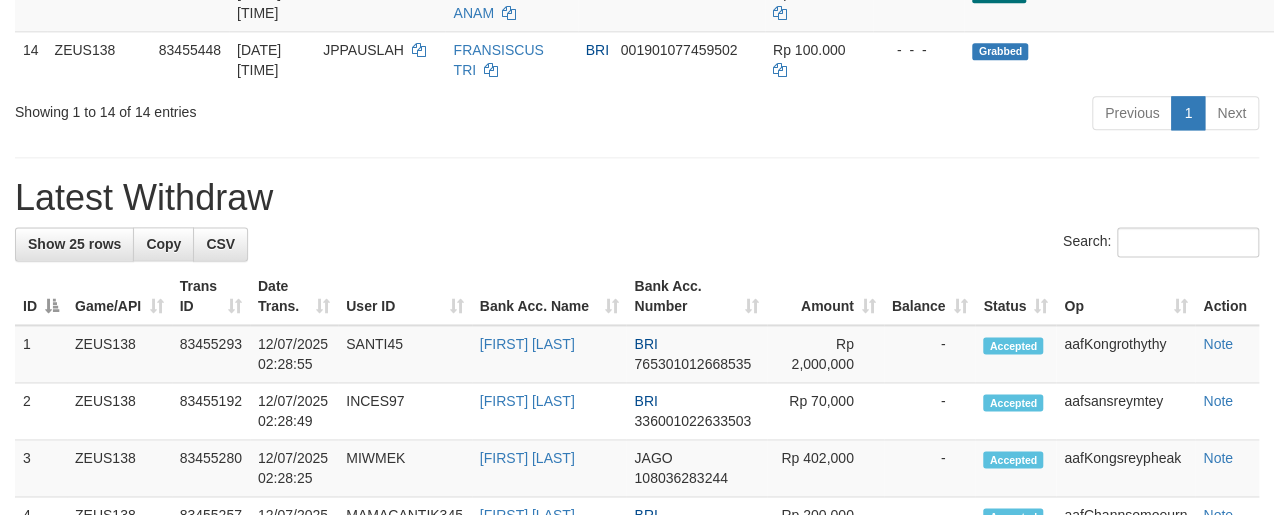 scroll, scrollTop: 1110, scrollLeft: 0, axis: vertical 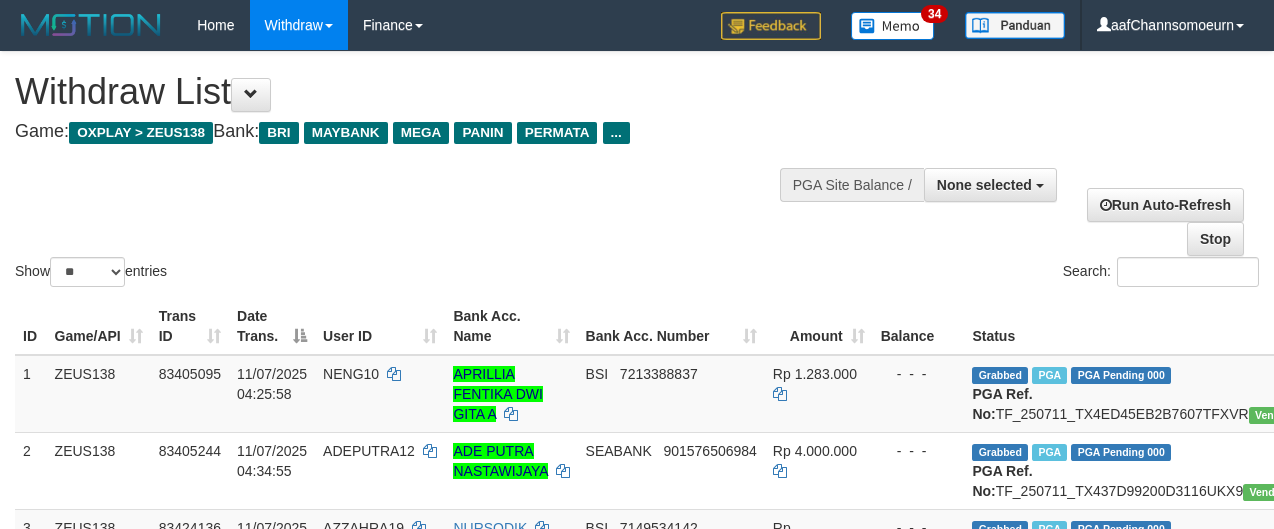 select 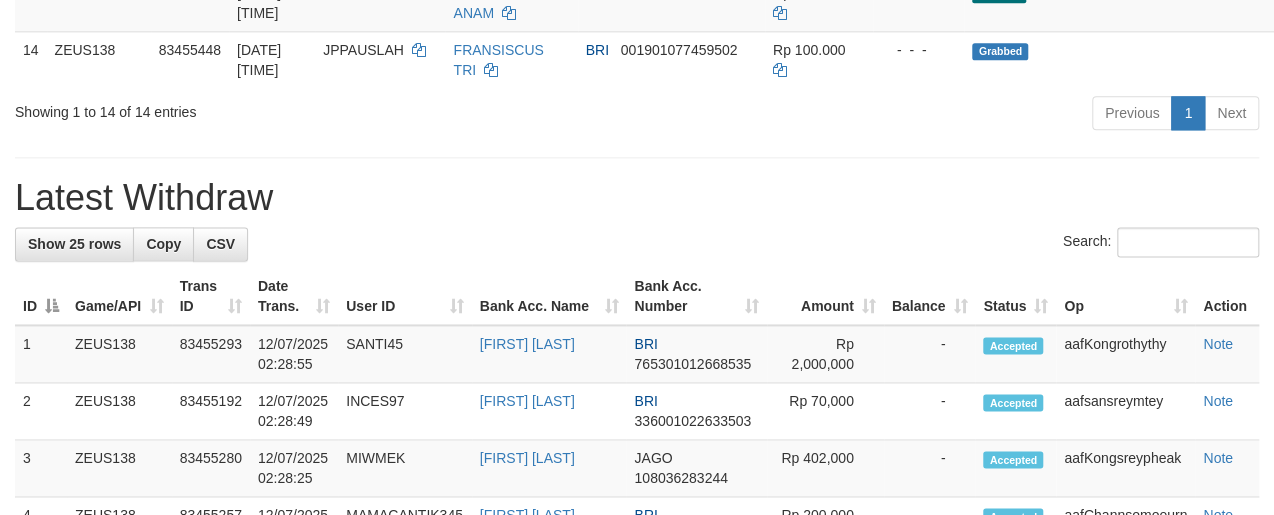 scroll, scrollTop: 1110, scrollLeft: 0, axis: vertical 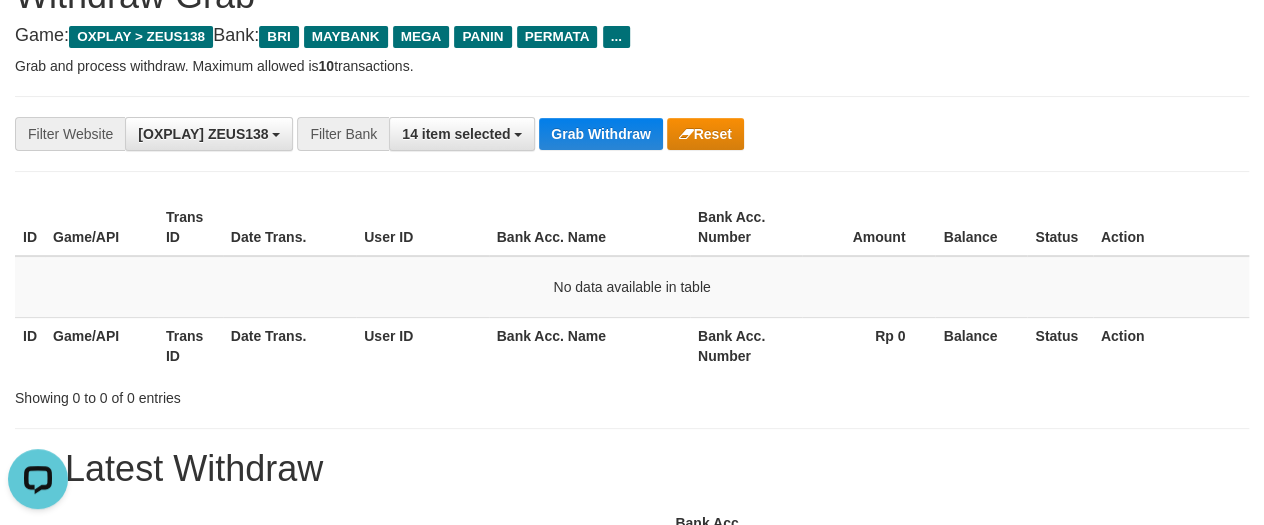 click on "ID Game/API Trans ID Date Trans. User ID Bank Acc. Name Bank Acc. Number Amount Balance Status Action
No data available in table
ID Game/API Trans ID Date Trans. User ID Bank Acc. Name Bank Acc. Number Rp 0 Balance Status Action" at bounding box center (632, 286) 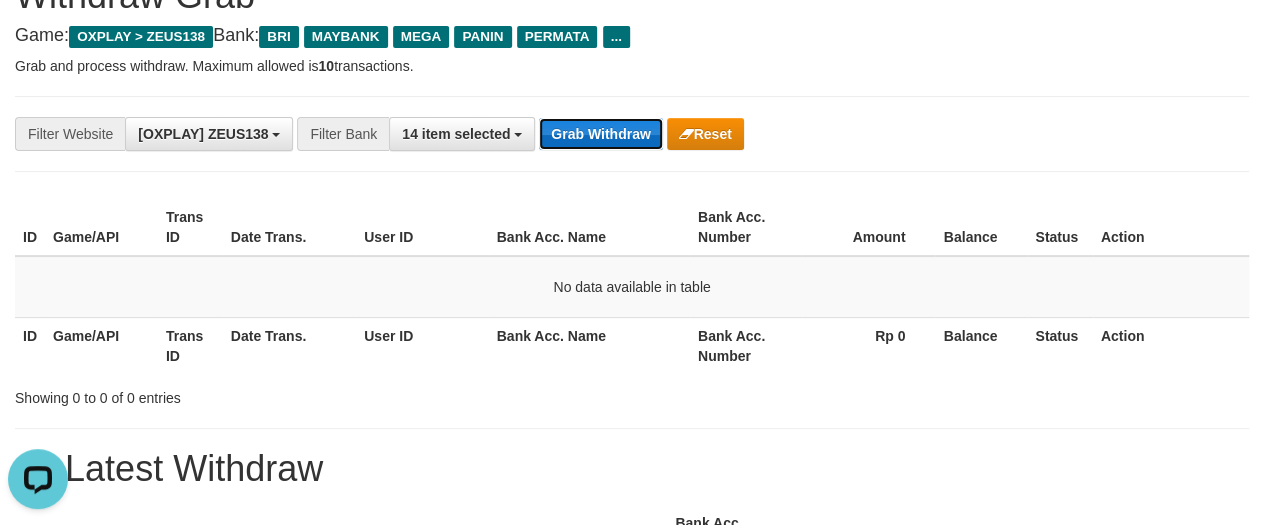click on "Grab Withdraw" at bounding box center (600, 134) 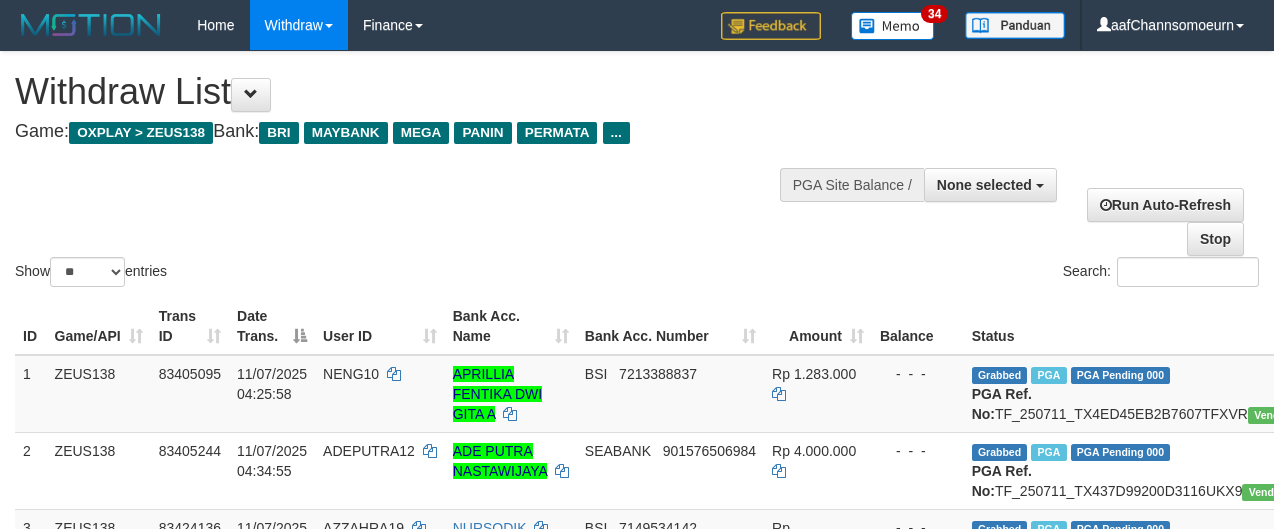 select 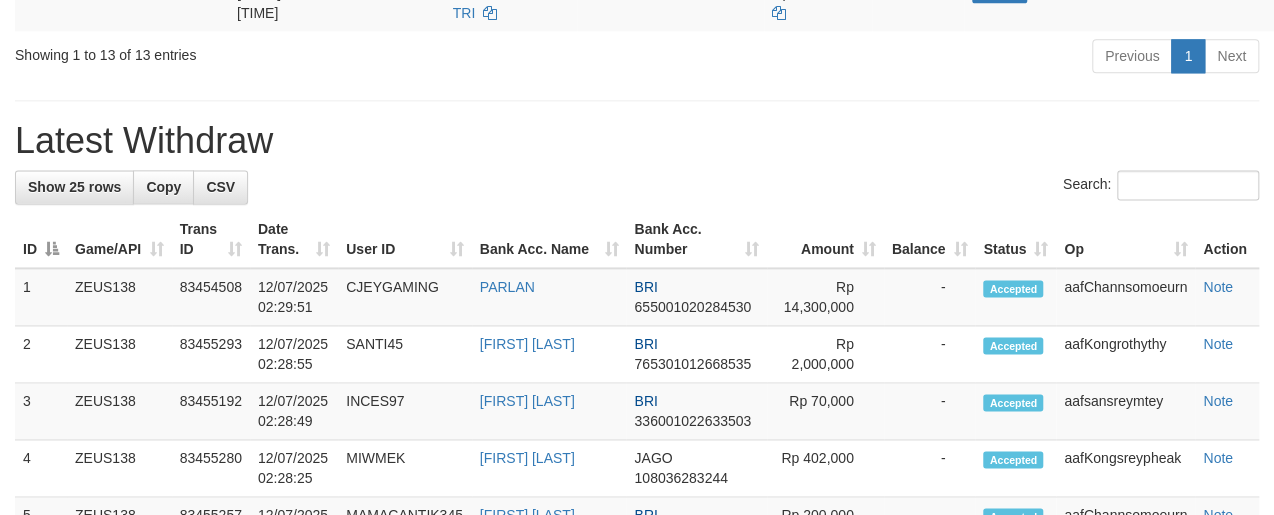 scroll, scrollTop: 1110, scrollLeft: 0, axis: vertical 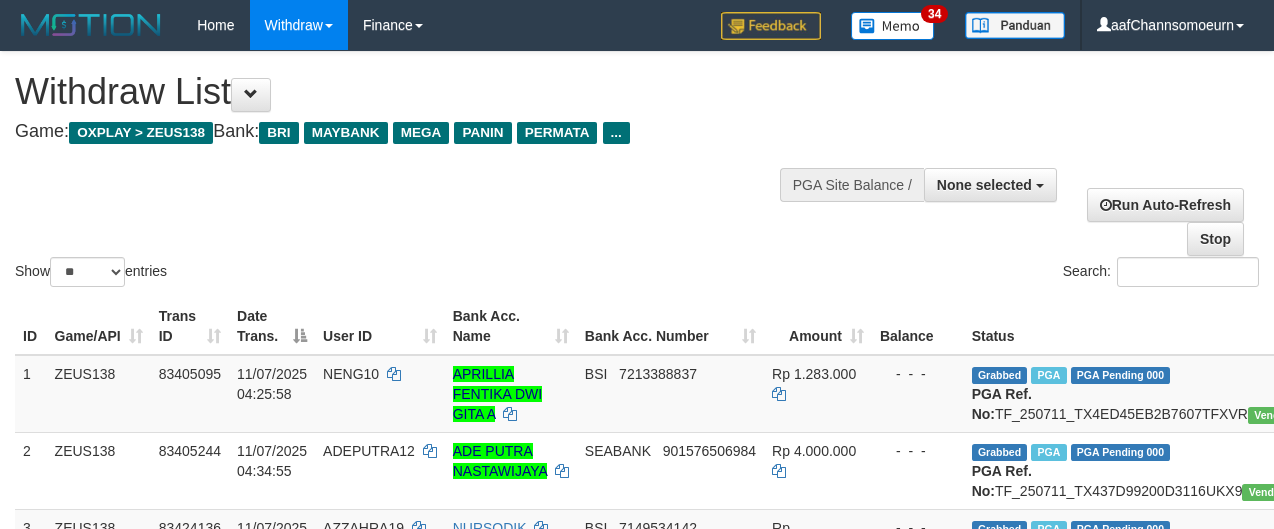 select 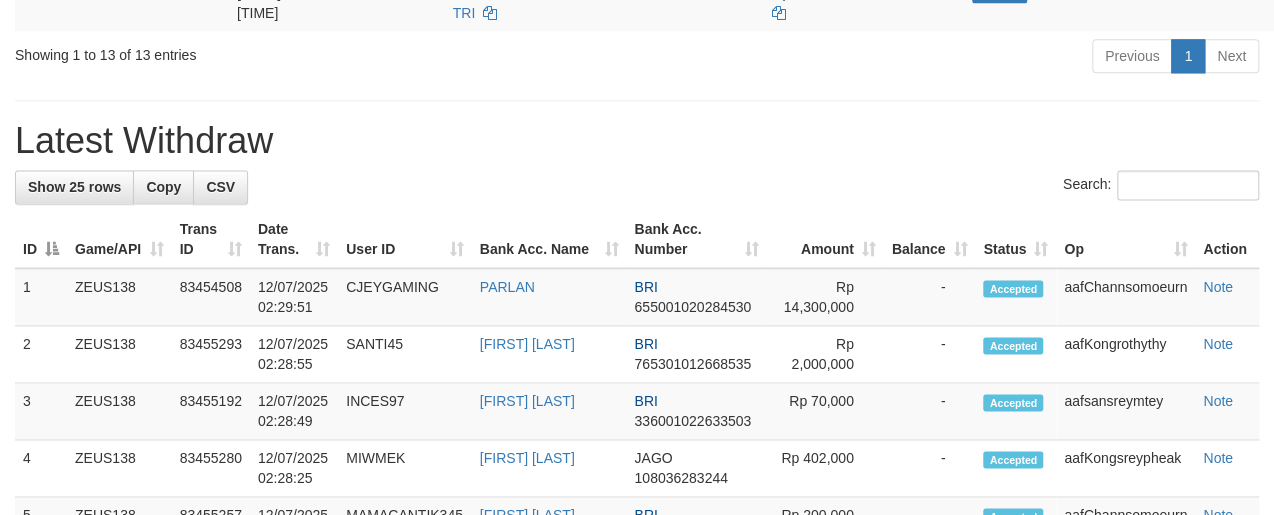 scroll, scrollTop: 1110, scrollLeft: 0, axis: vertical 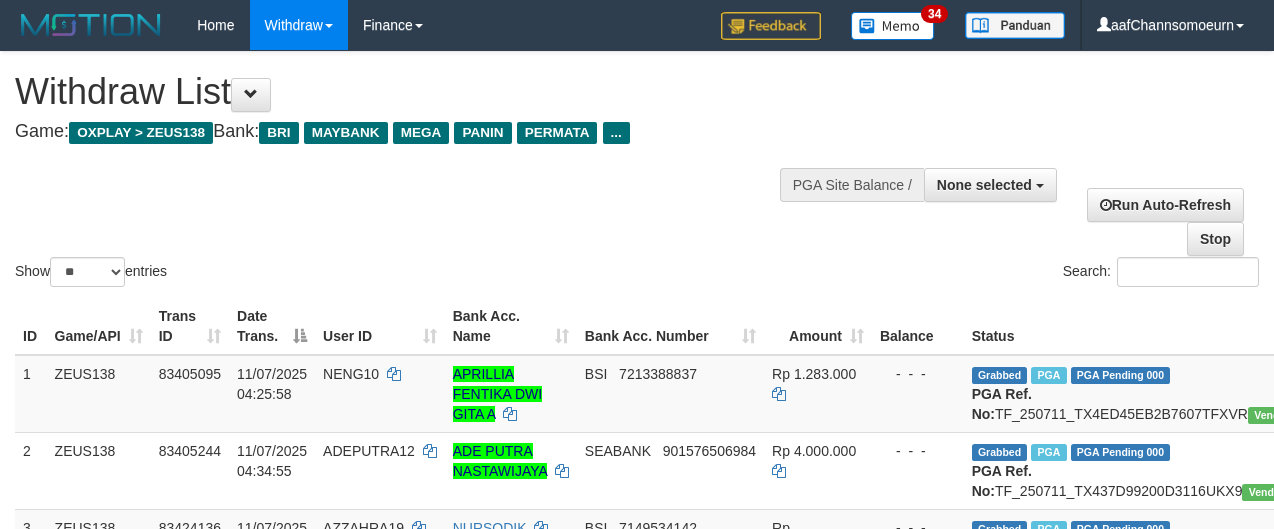 select 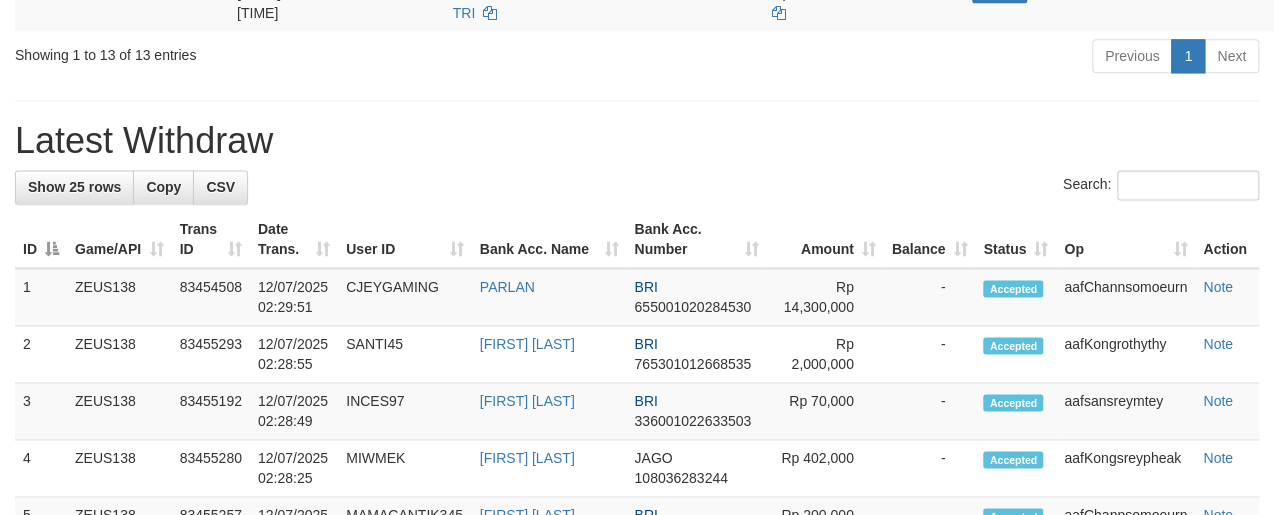 scroll, scrollTop: 1110, scrollLeft: 0, axis: vertical 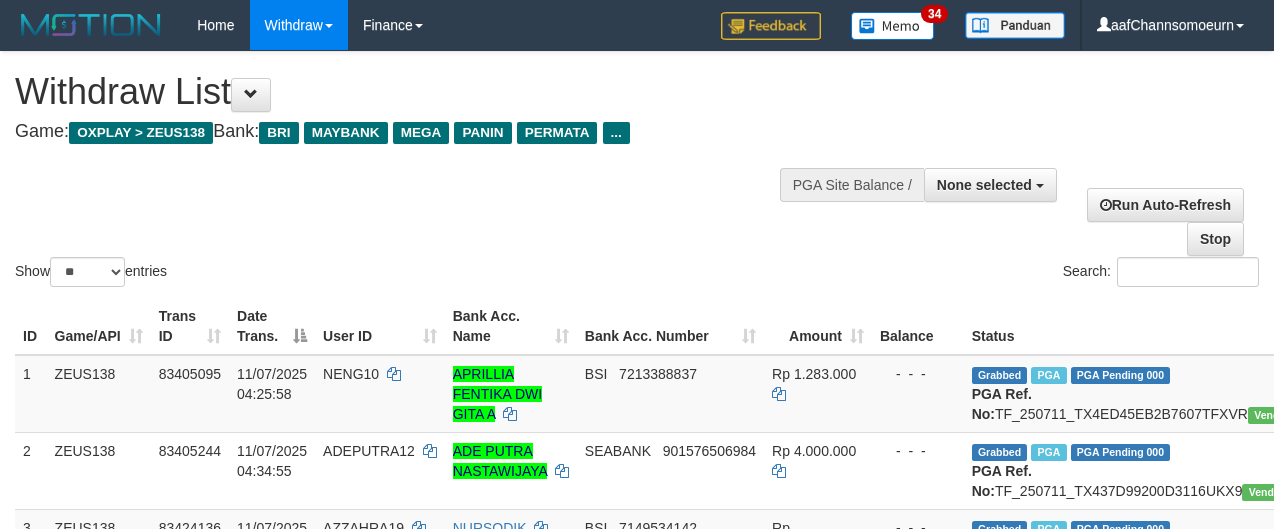 select 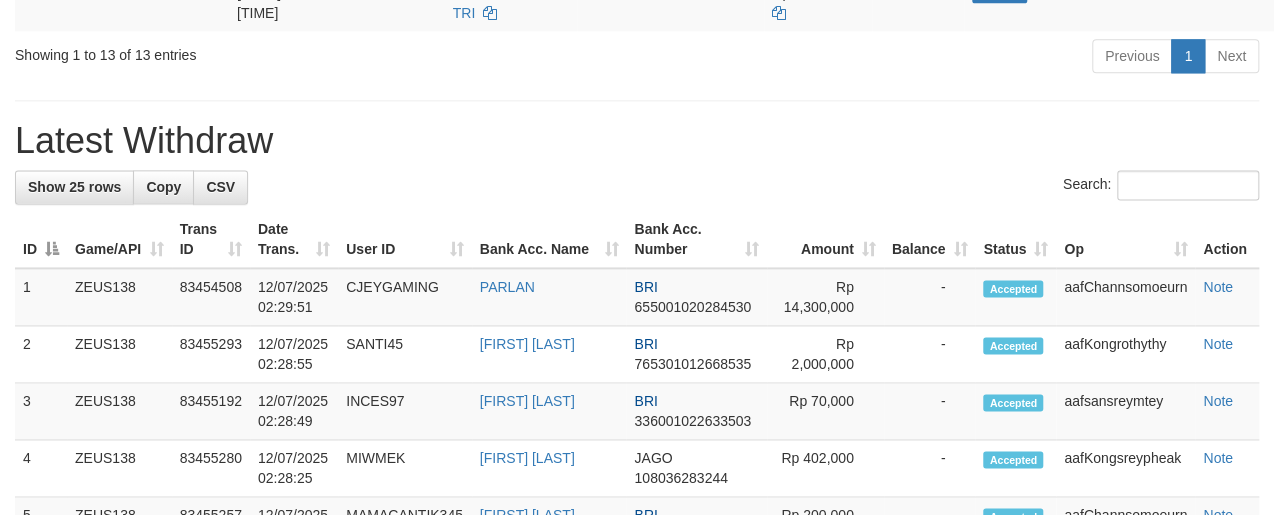 scroll, scrollTop: 1110, scrollLeft: 0, axis: vertical 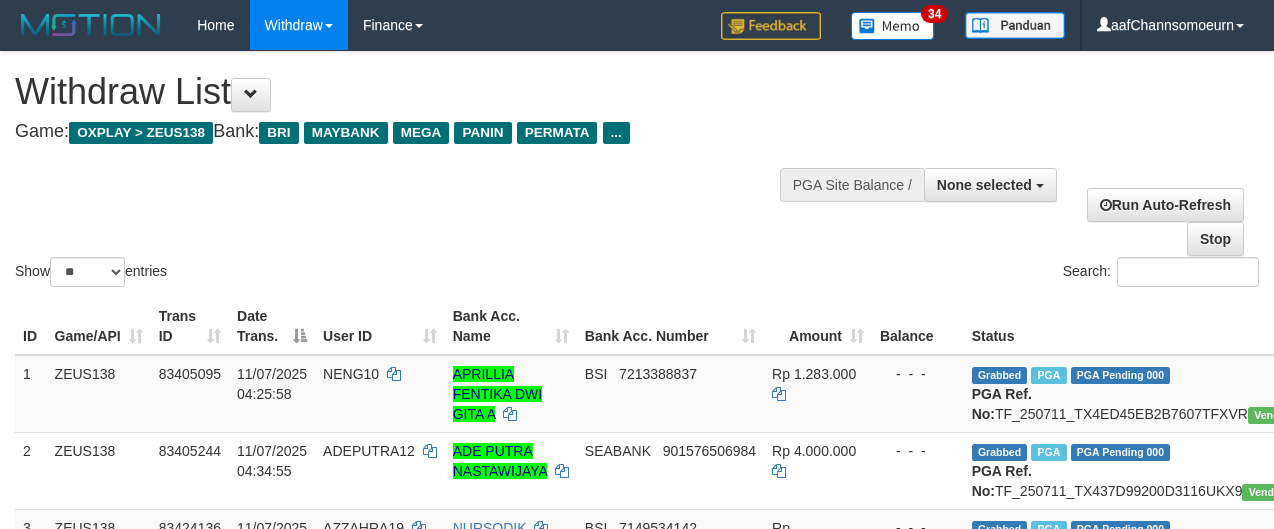 select 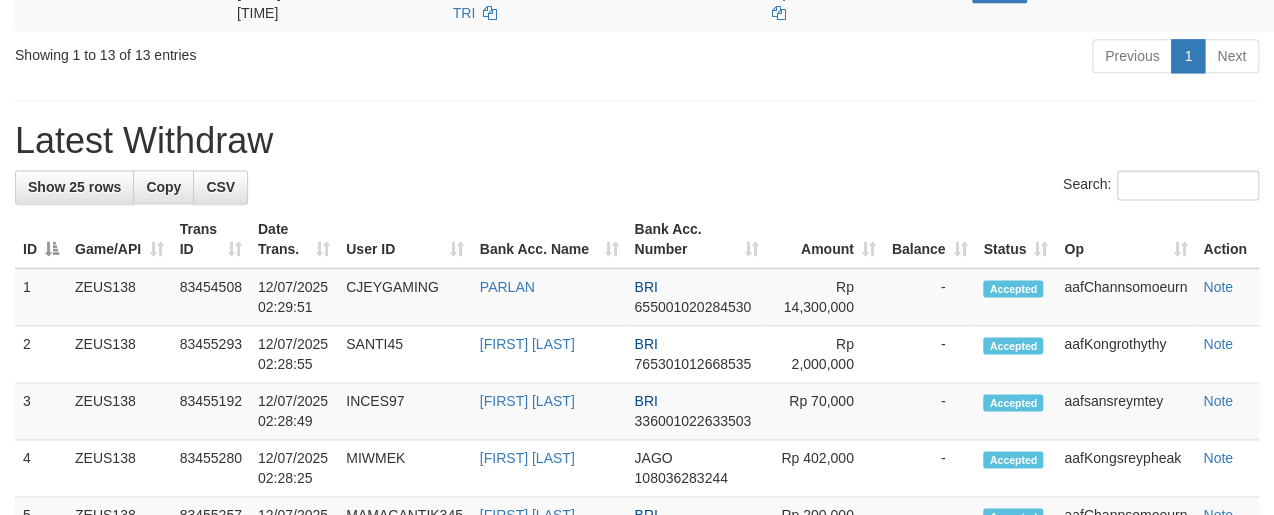 scroll, scrollTop: 1110, scrollLeft: 0, axis: vertical 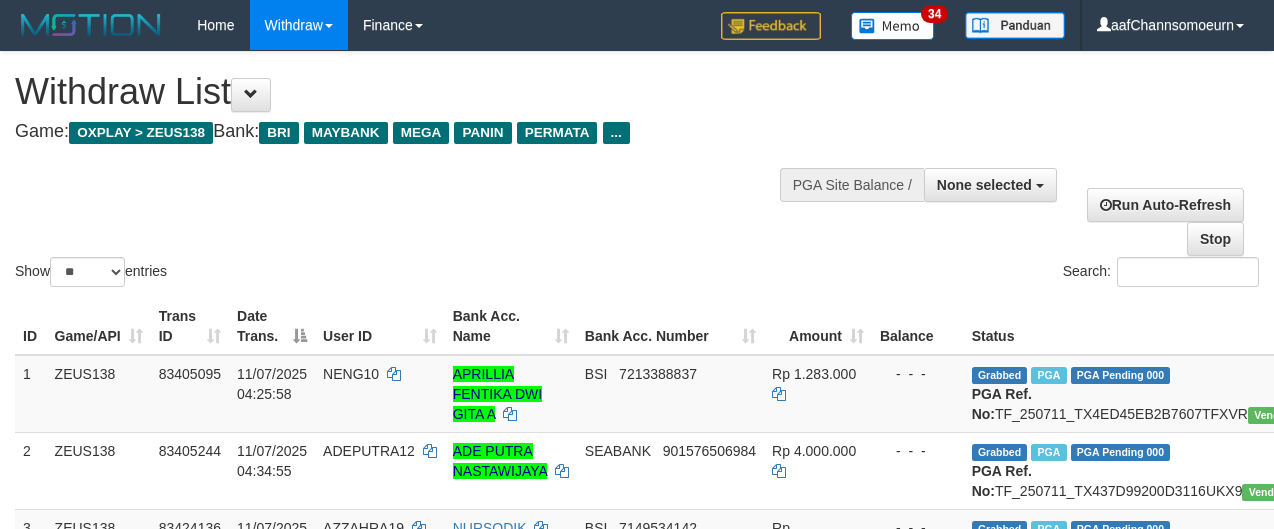 select 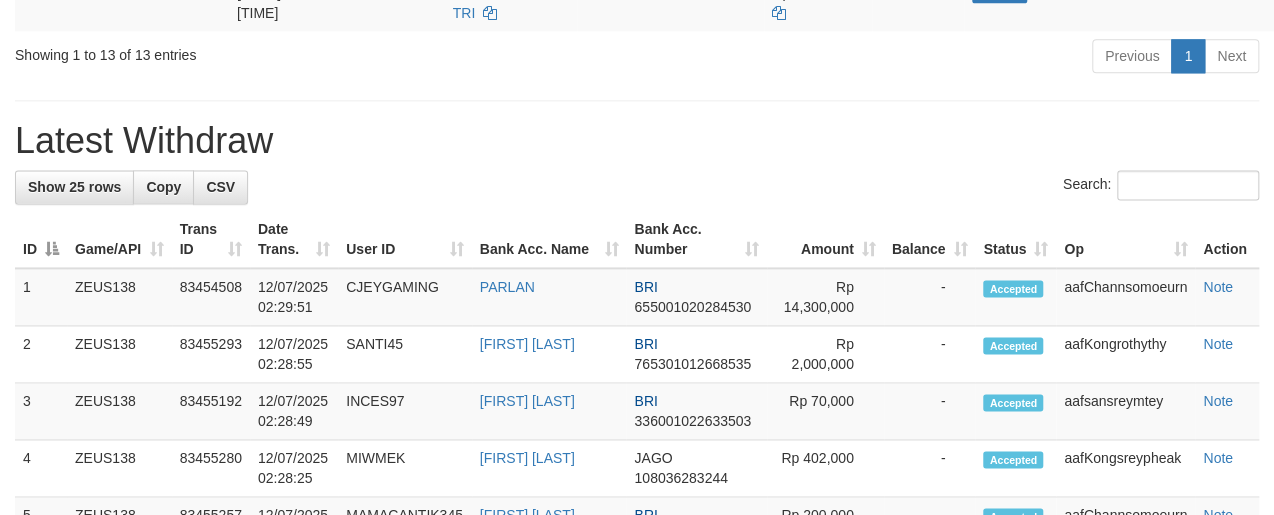 scroll, scrollTop: 1110, scrollLeft: 0, axis: vertical 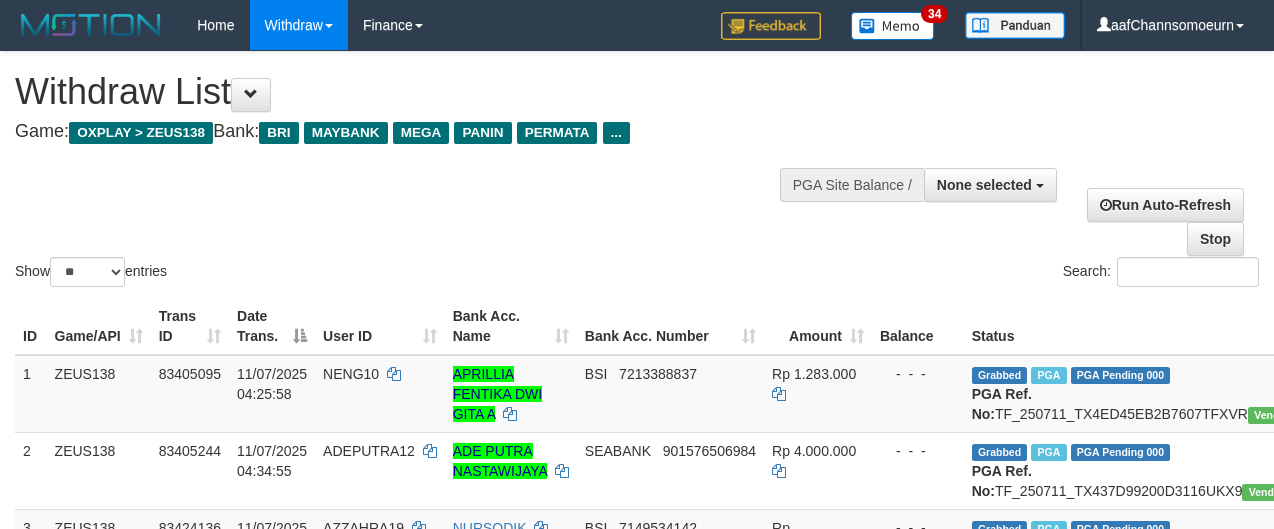 select 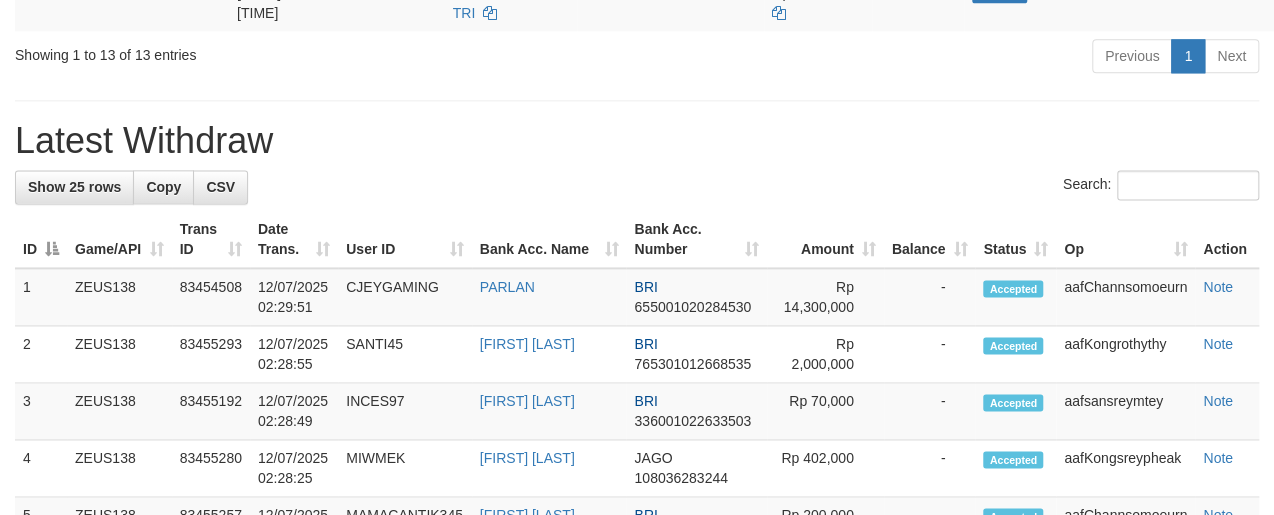 scroll, scrollTop: 1110, scrollLeft: 0, axis: vertical 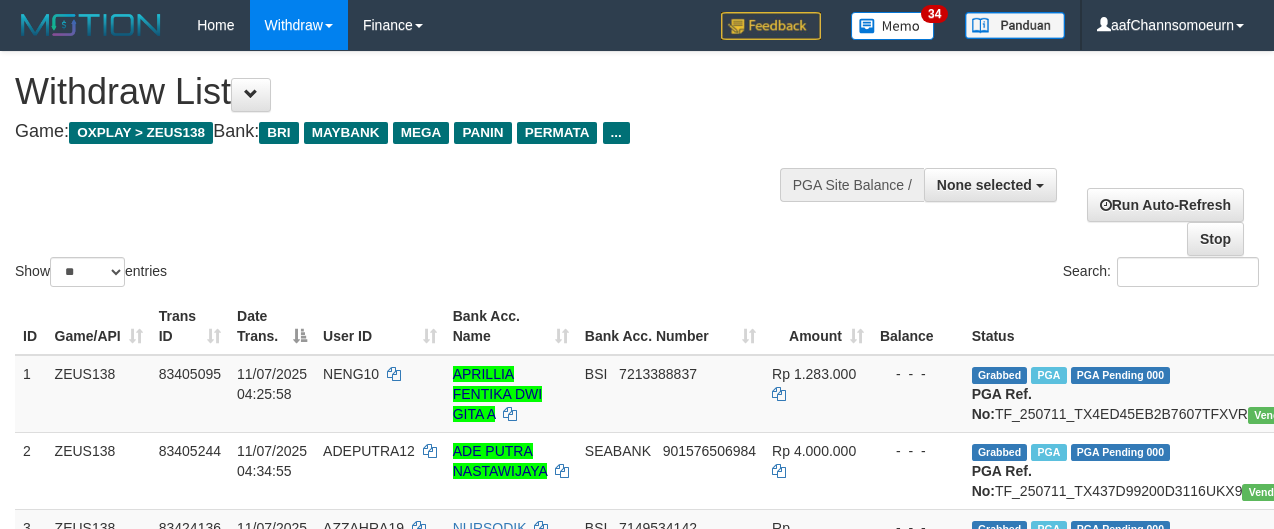 select 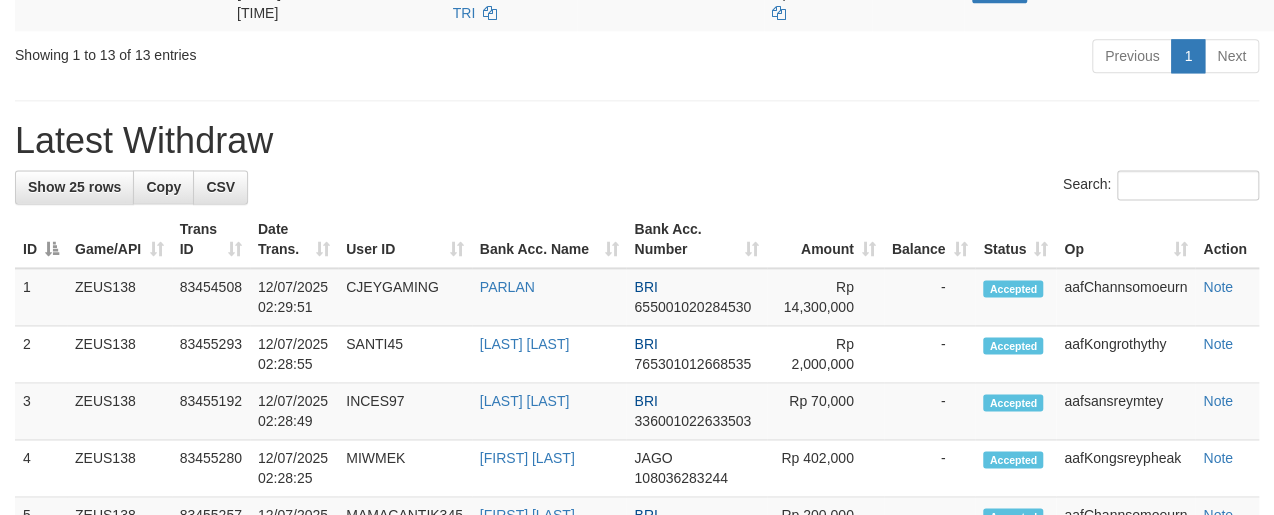 scroll, scrollTop: 1110, scrollLeft: 0, axis: vertical 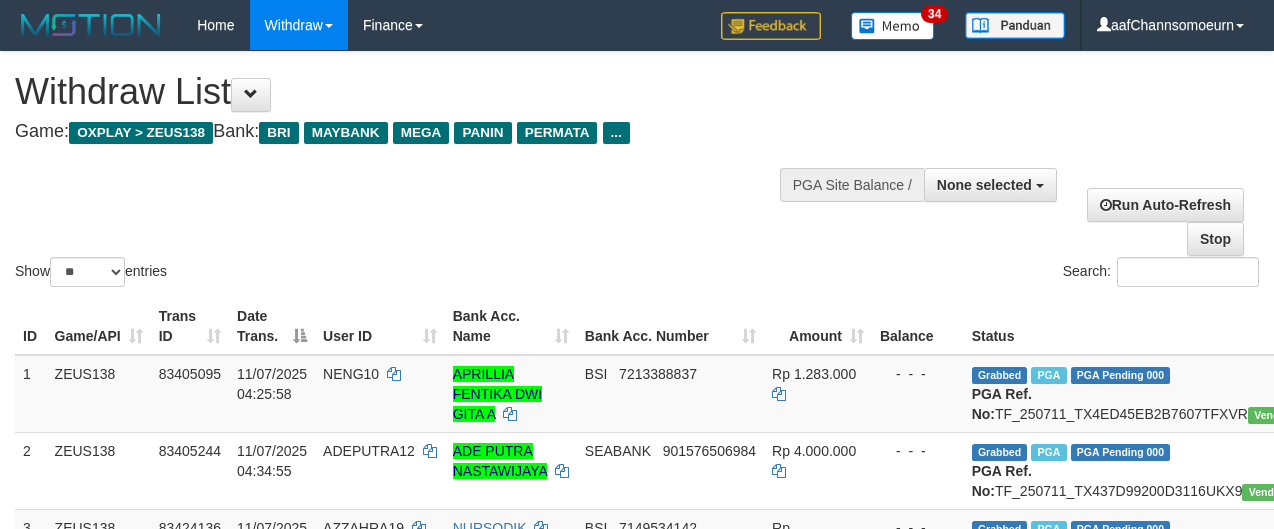 select 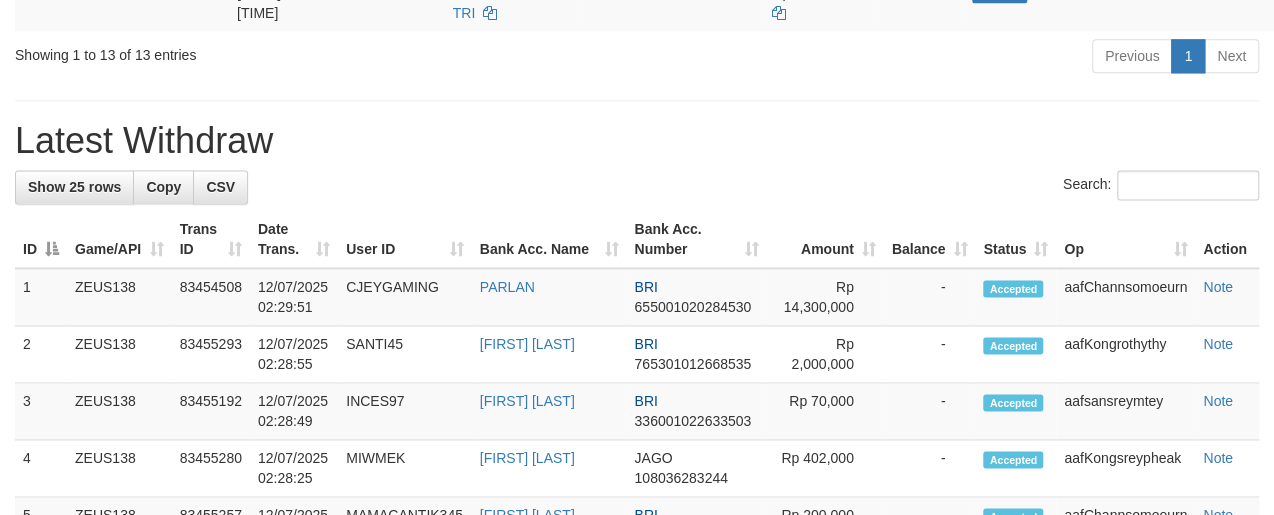 scroll, scrollTop: 1110, scrollLeft: 0, axis: vertical 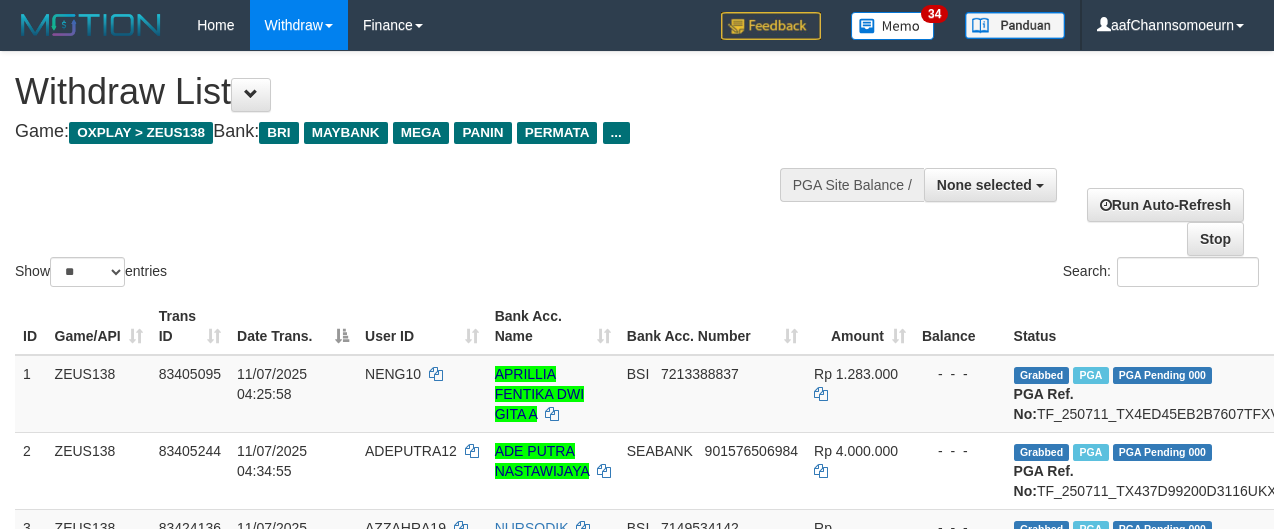 select 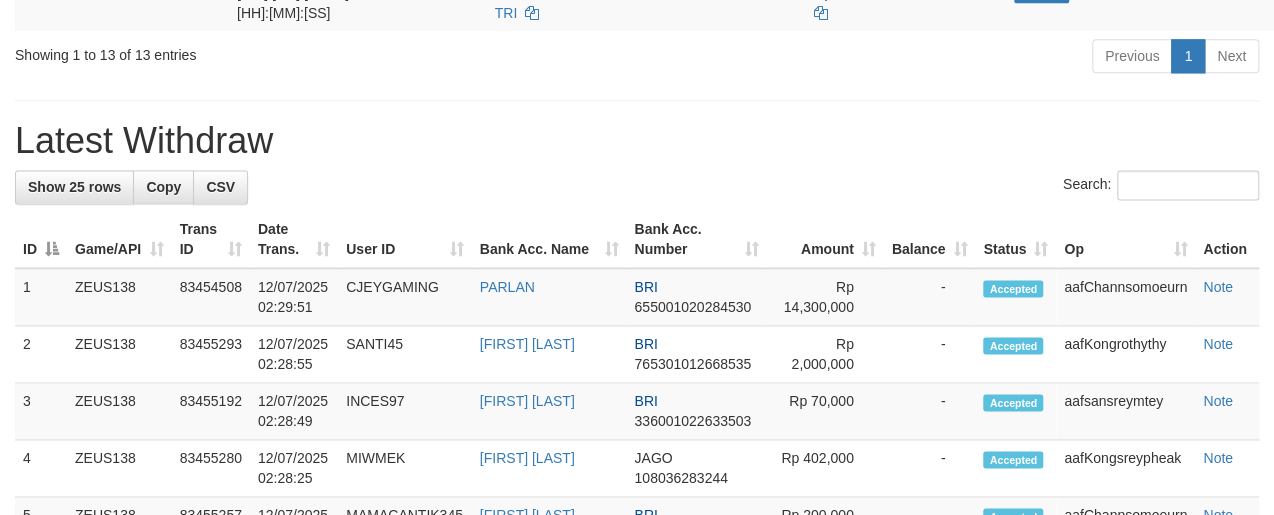 scroll, scrollTop: 1110, scrollLeft: 0, axis: vertical 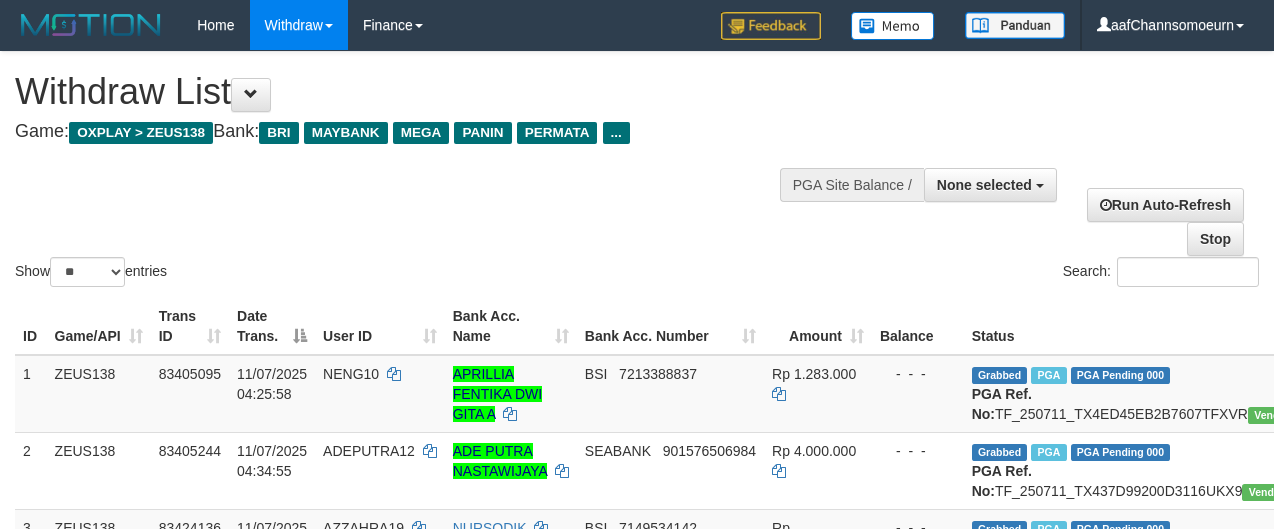 select 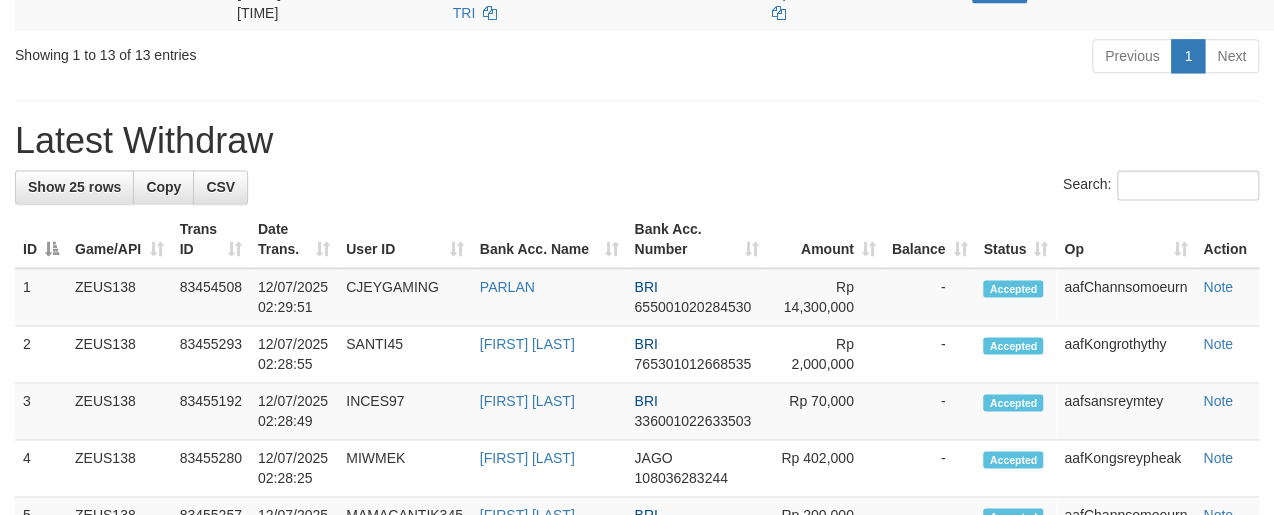 scroll, scrollTop: 1110, scrollLeft: 0, axis: vertical 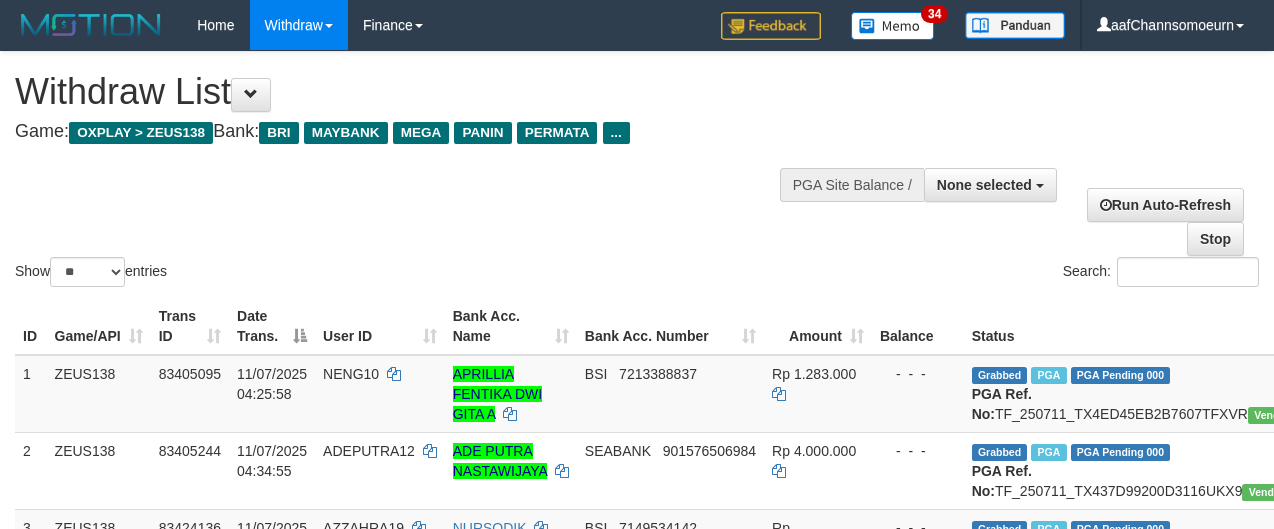 select 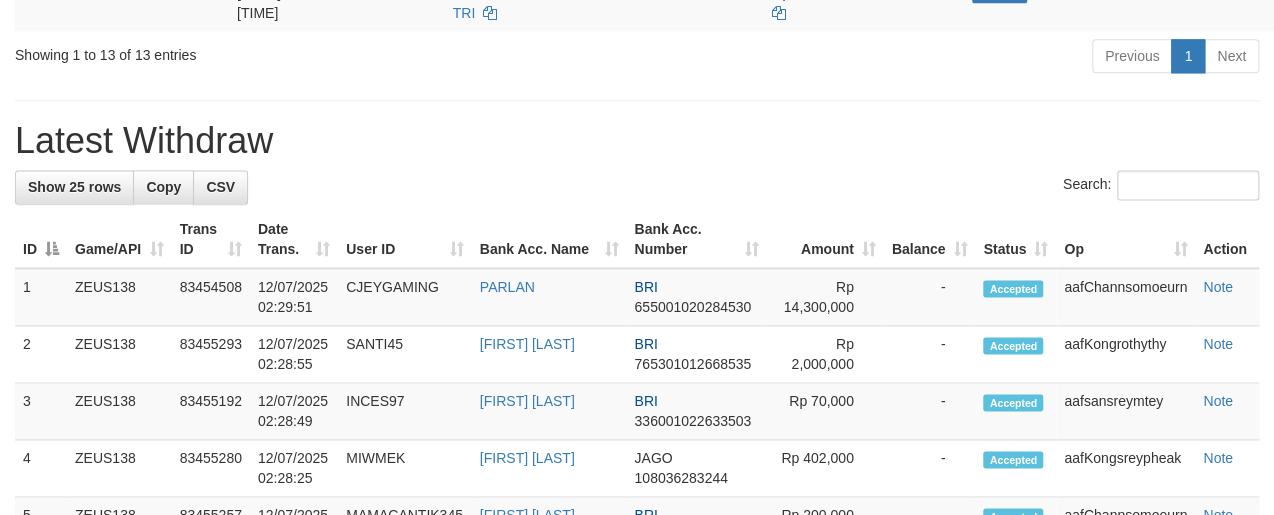 scroll, scrollTop: 1110, scrollLeft: 0, axis: vertical 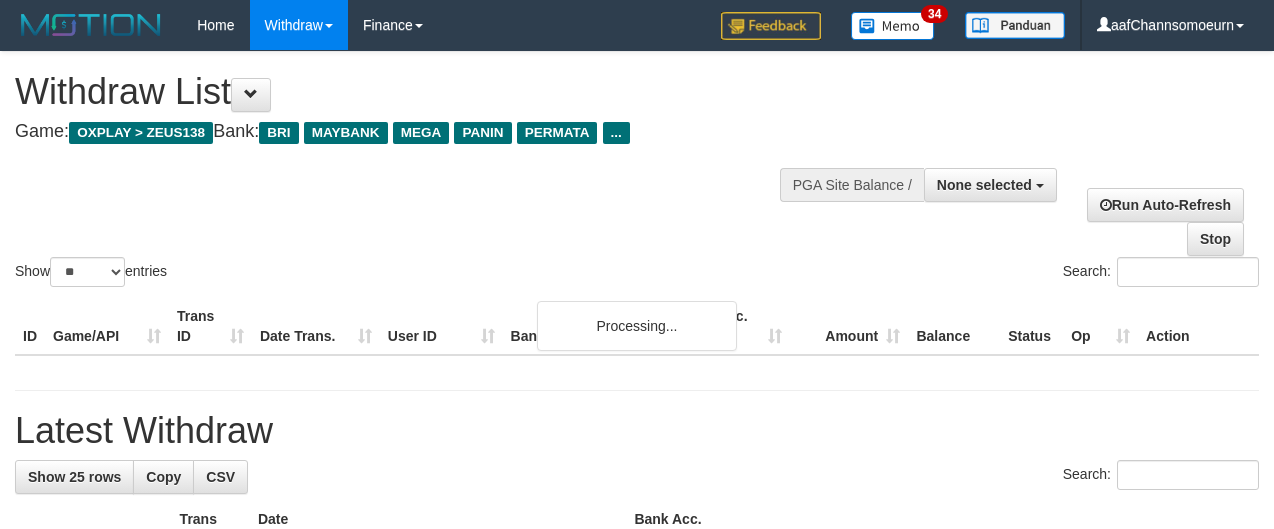 select 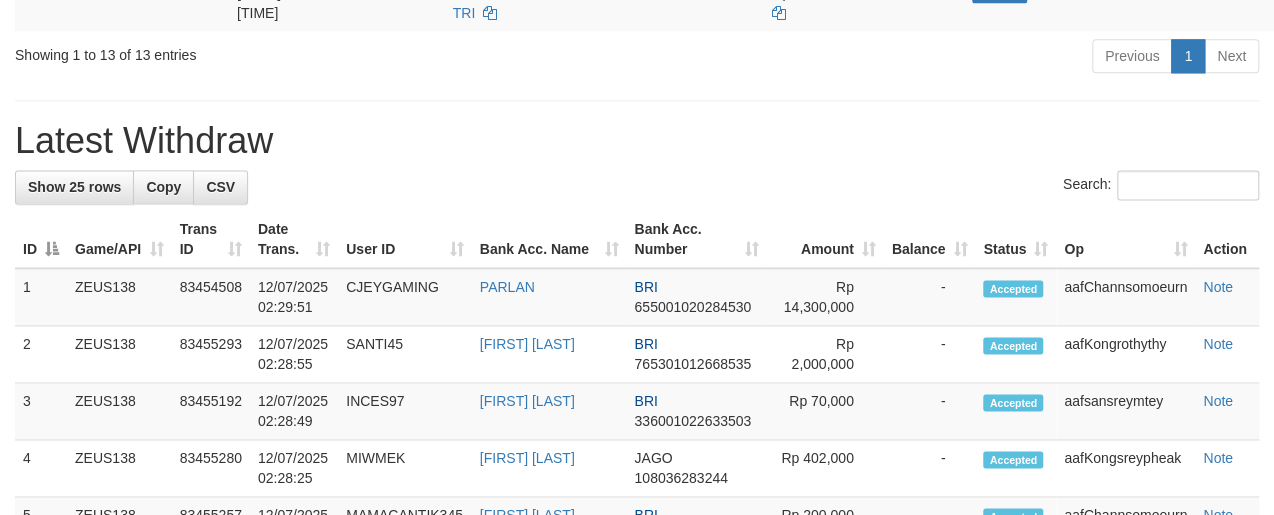 scroll, scrollTop: 1110, scrollLeft: 0, axis: vertical 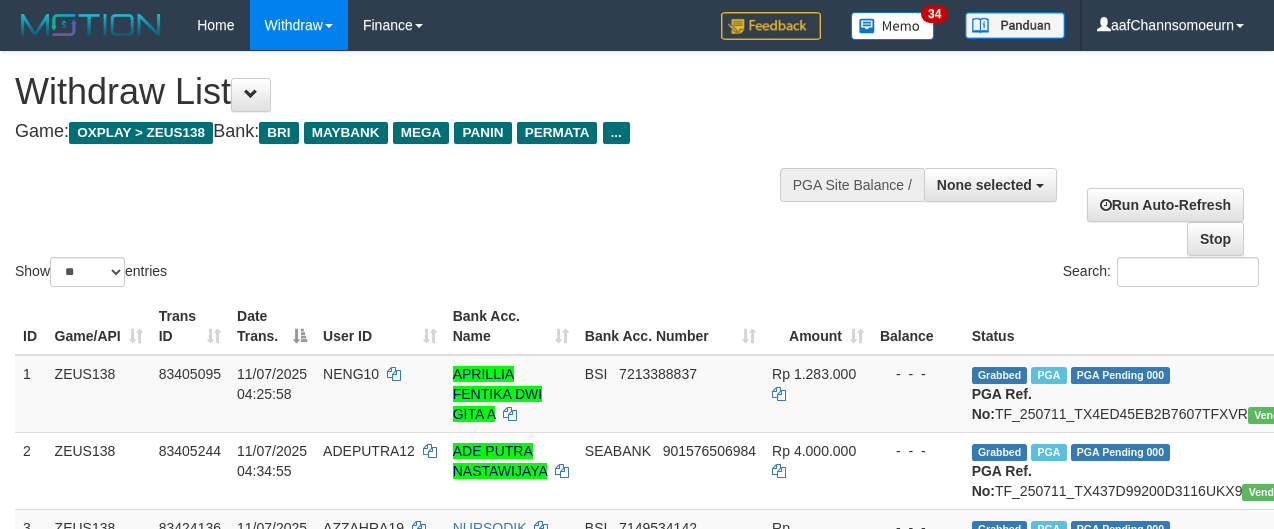 select 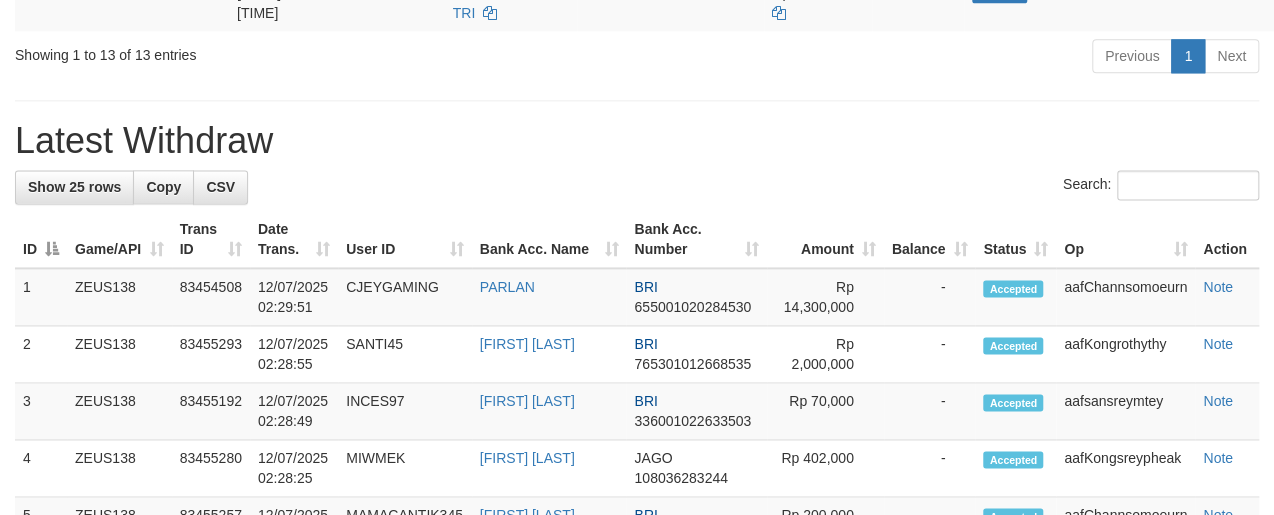 scroll, scrollTop: 1110, scrollLeft: 0, axis: vertical 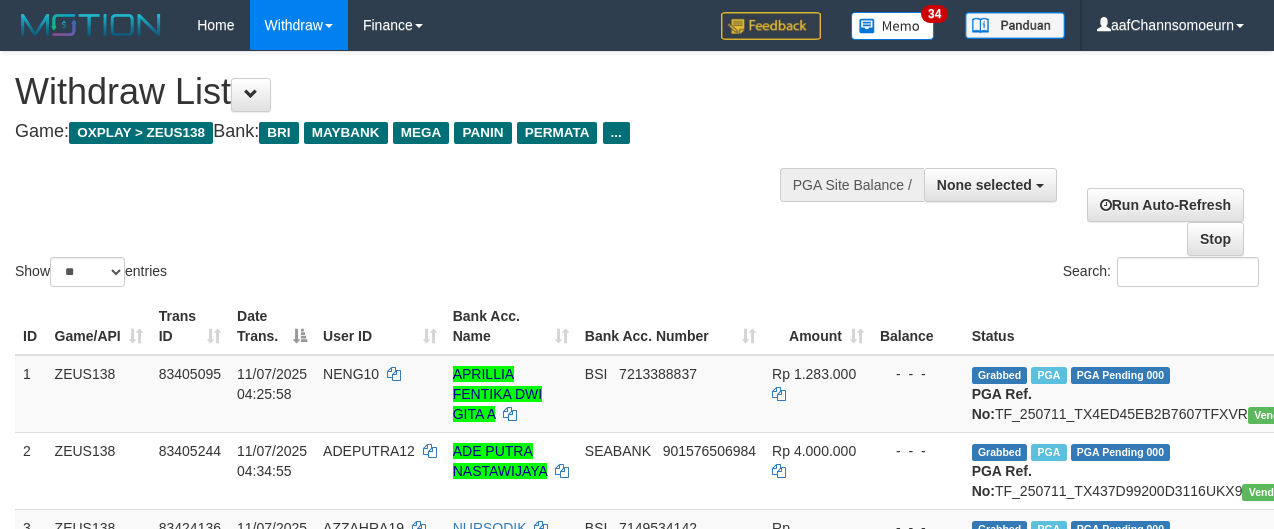 select 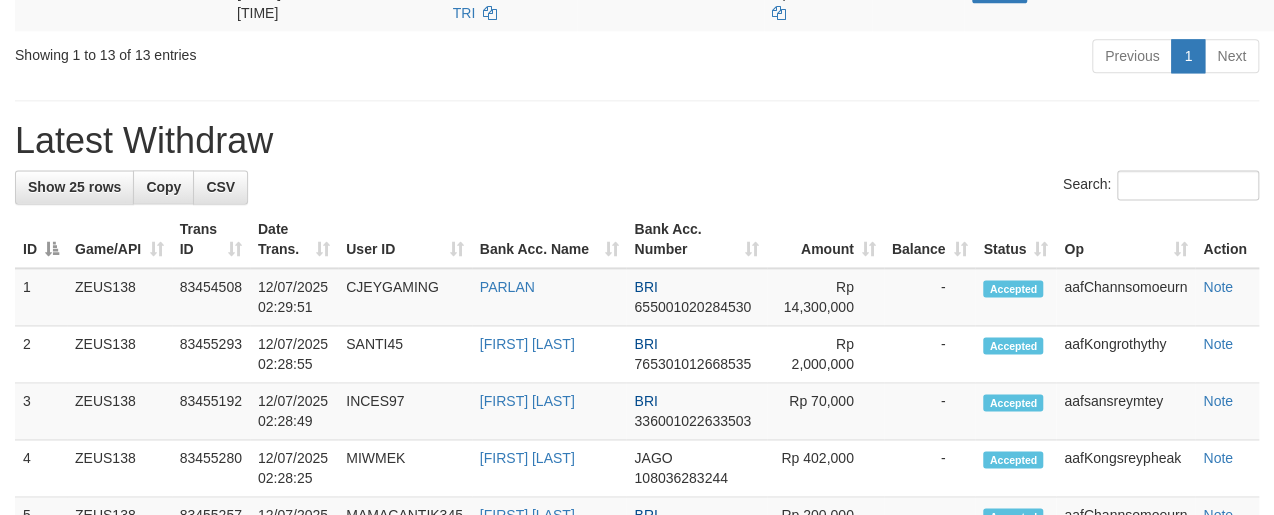 scroll, scrollTop: 1110, scrollLeft: 0, axis: vertical 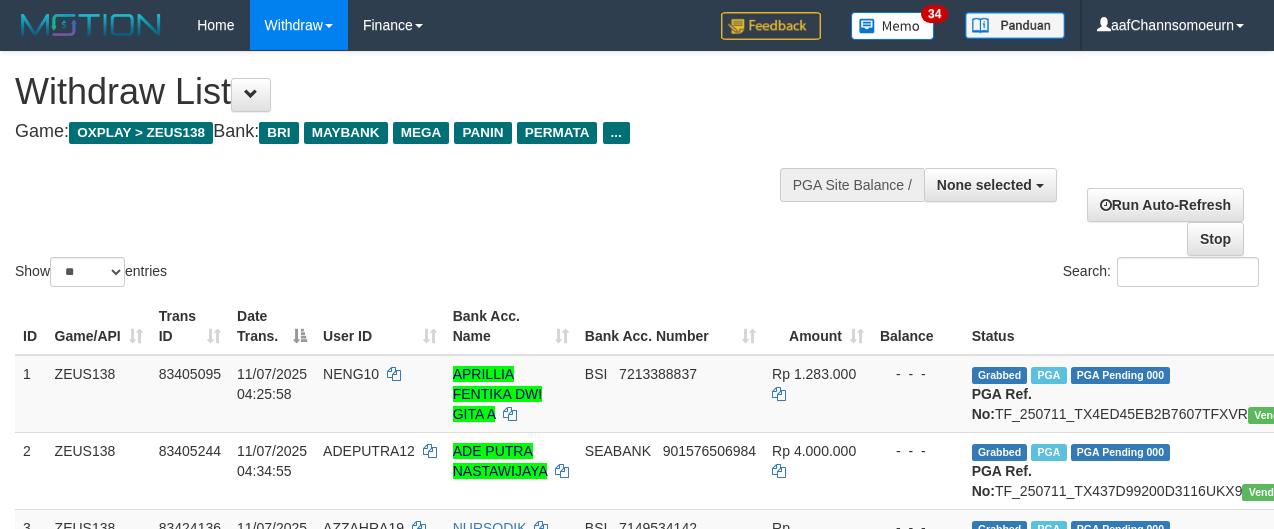 select 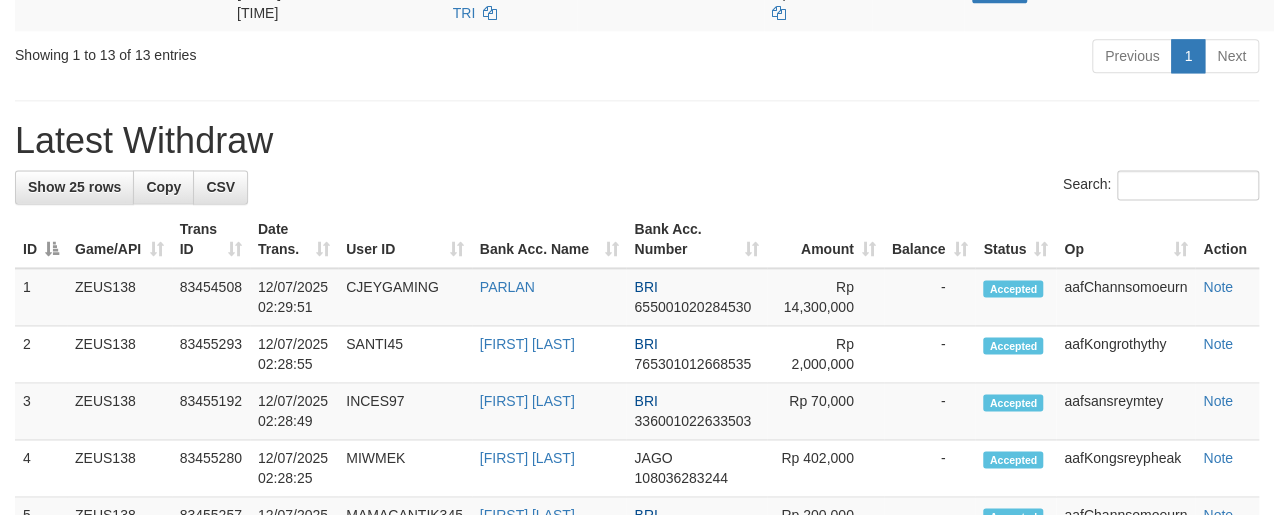 scroll, scrollTop: 1110, scrollLeft: 0, axis: vertical 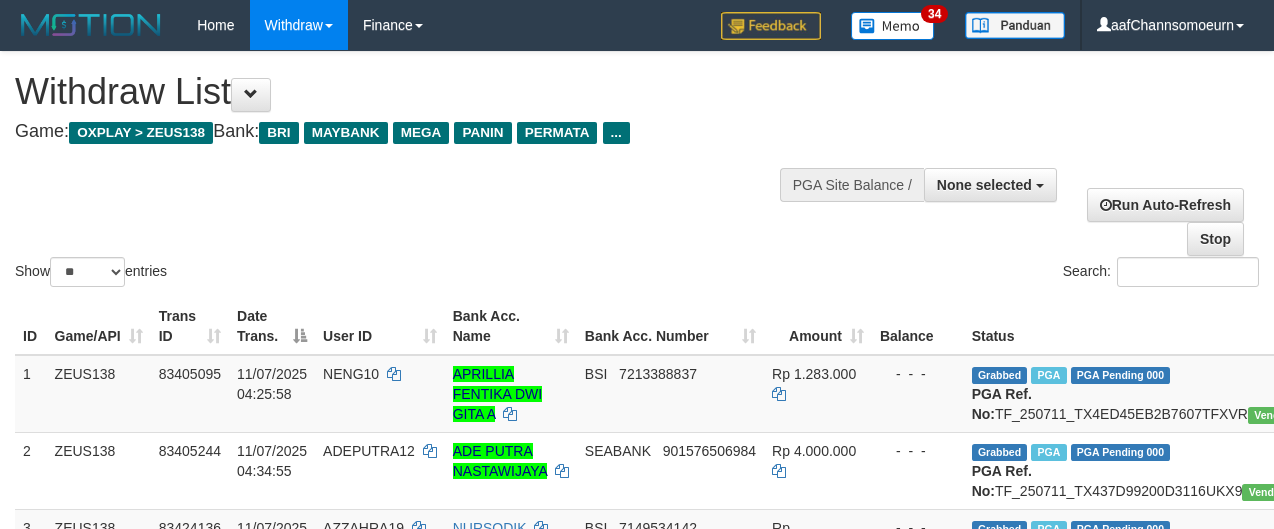 select 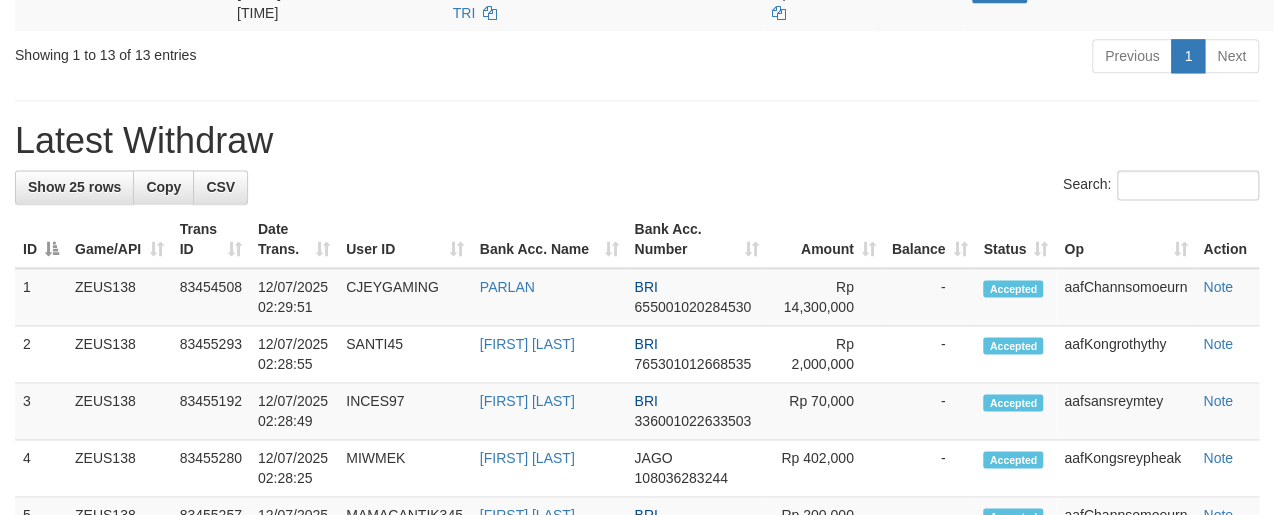 scroll, scrollTop: 1110, scrollLeft: 0, axis: vertical 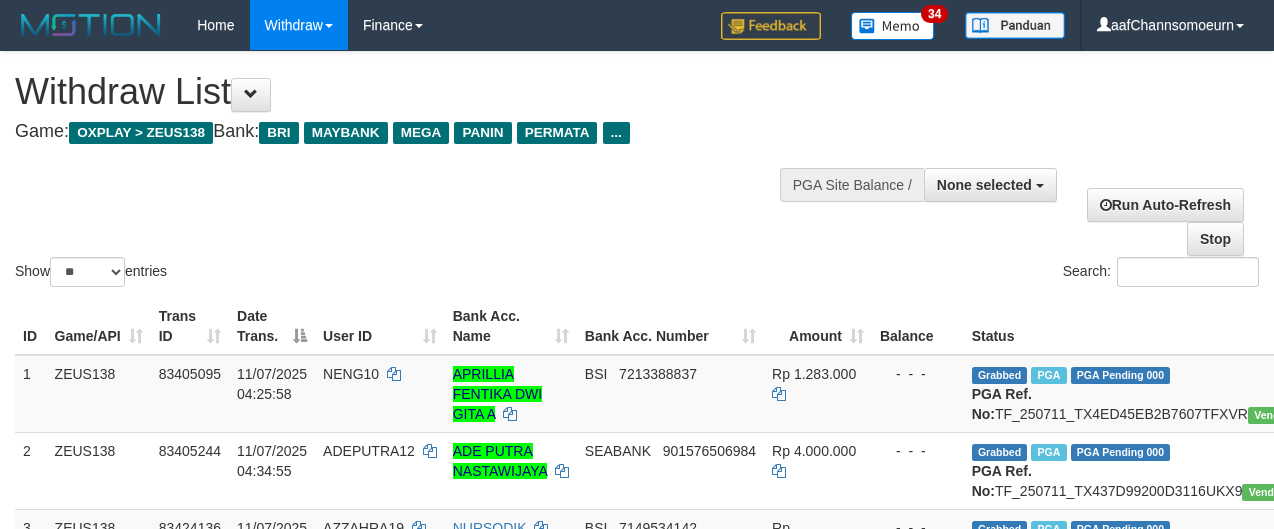 select 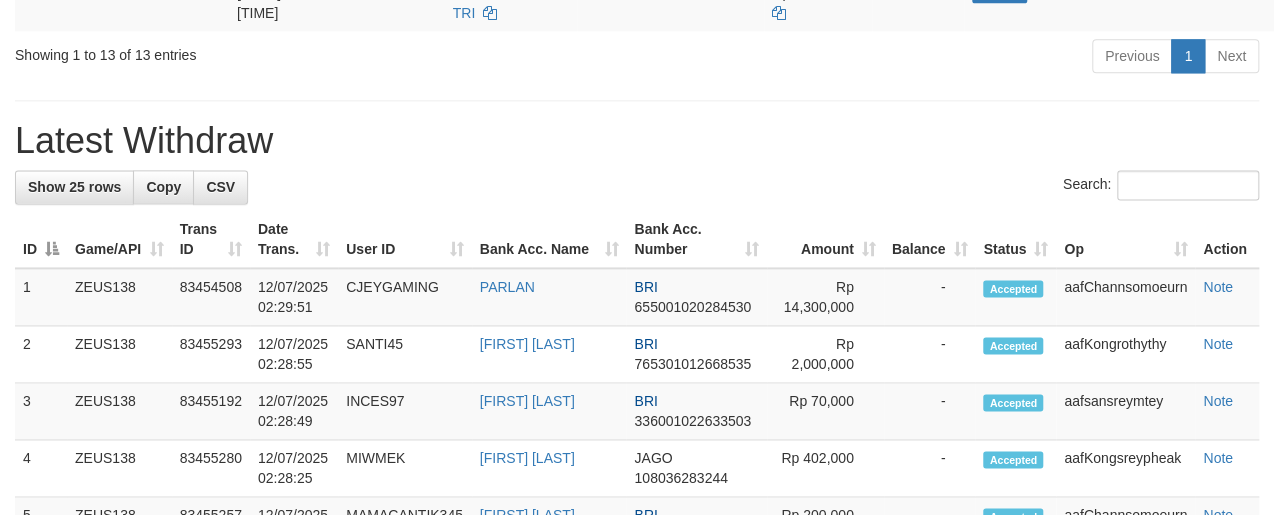 scroll, scrollTop: 1110, scrollLeft: 0, axis: vertical 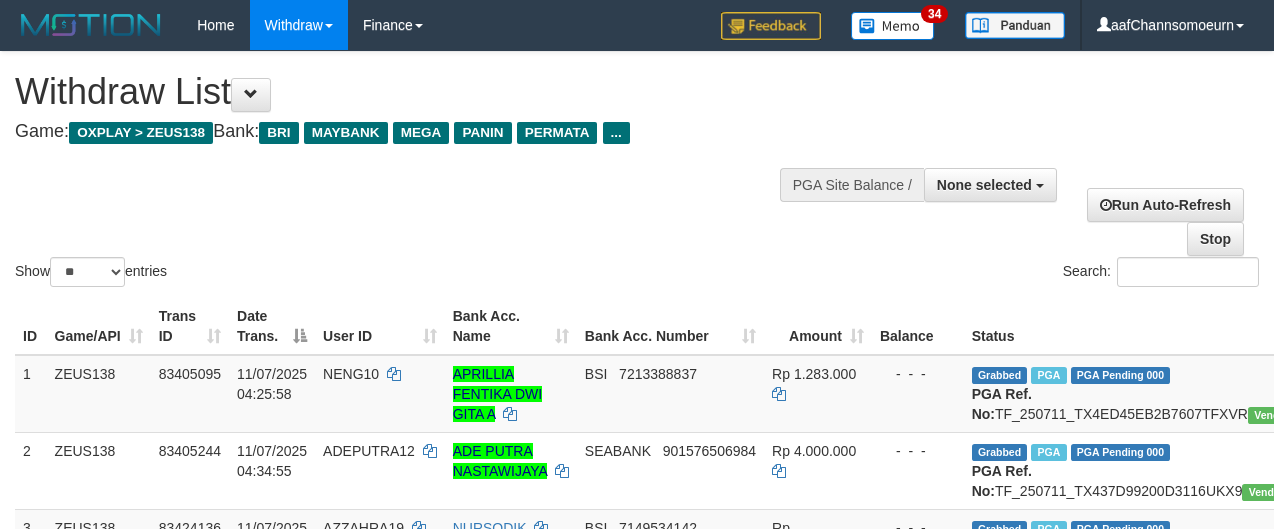select 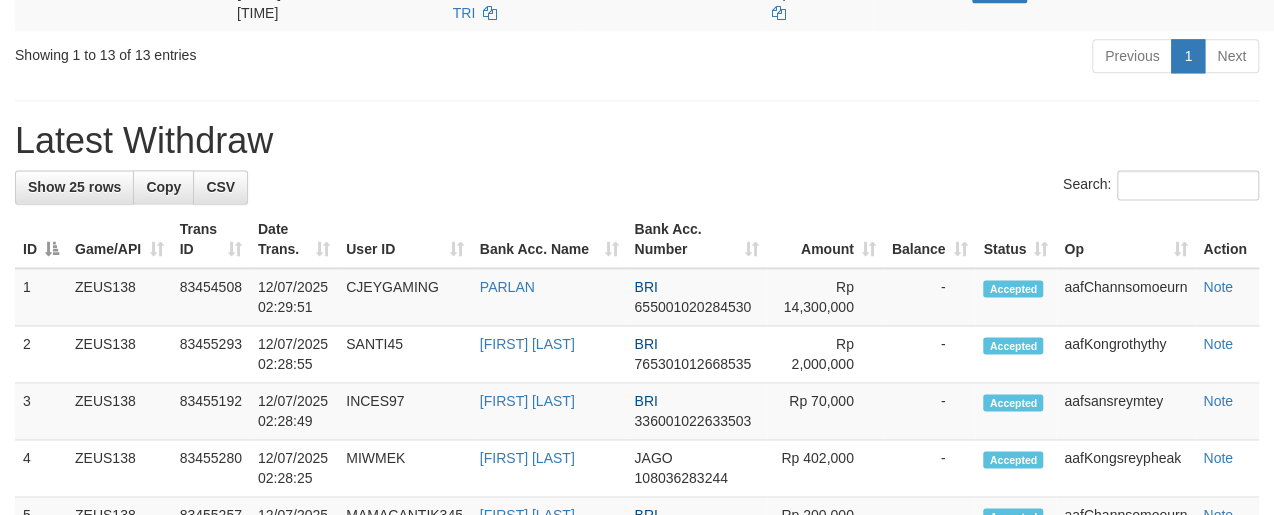 scroll, scrollTop: 1110, scrollLeft: 0, axis: vertical 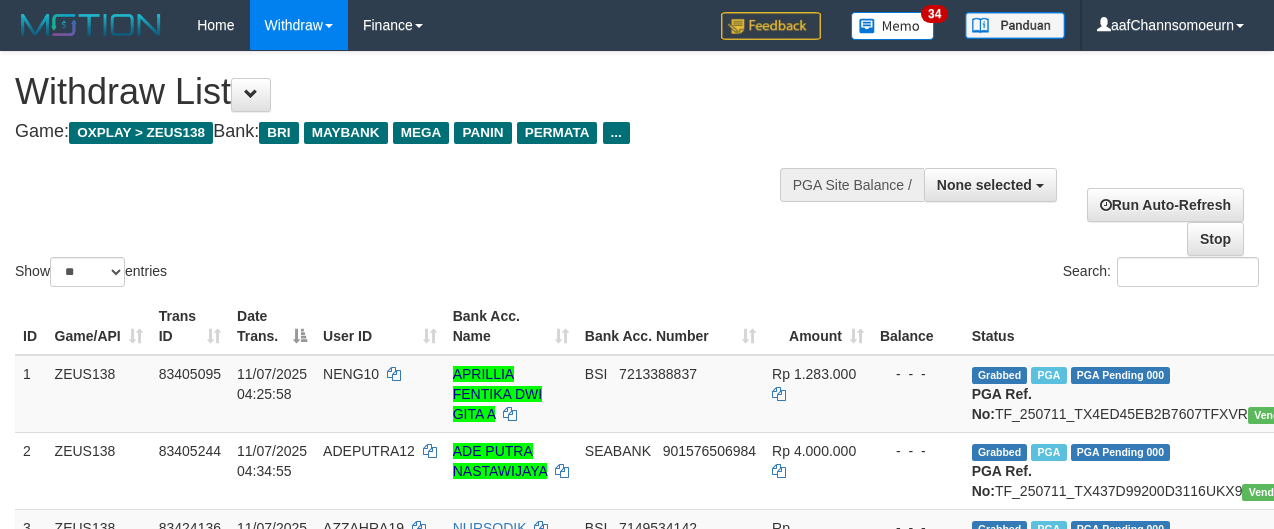 select 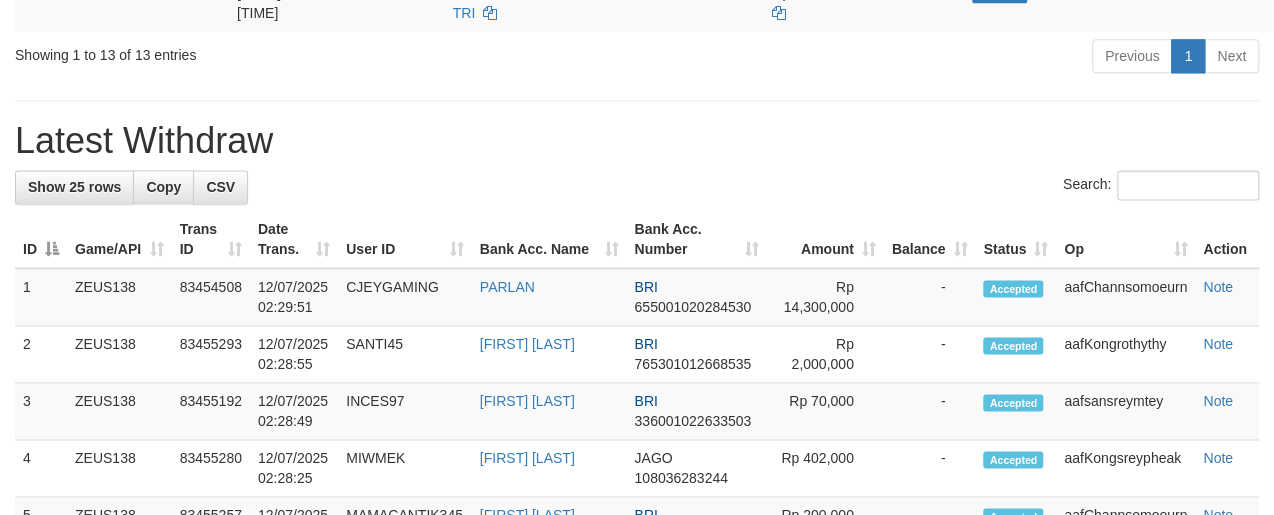 scroll, scrollTop: 1110, scrollLeft: 0, axis: vertical 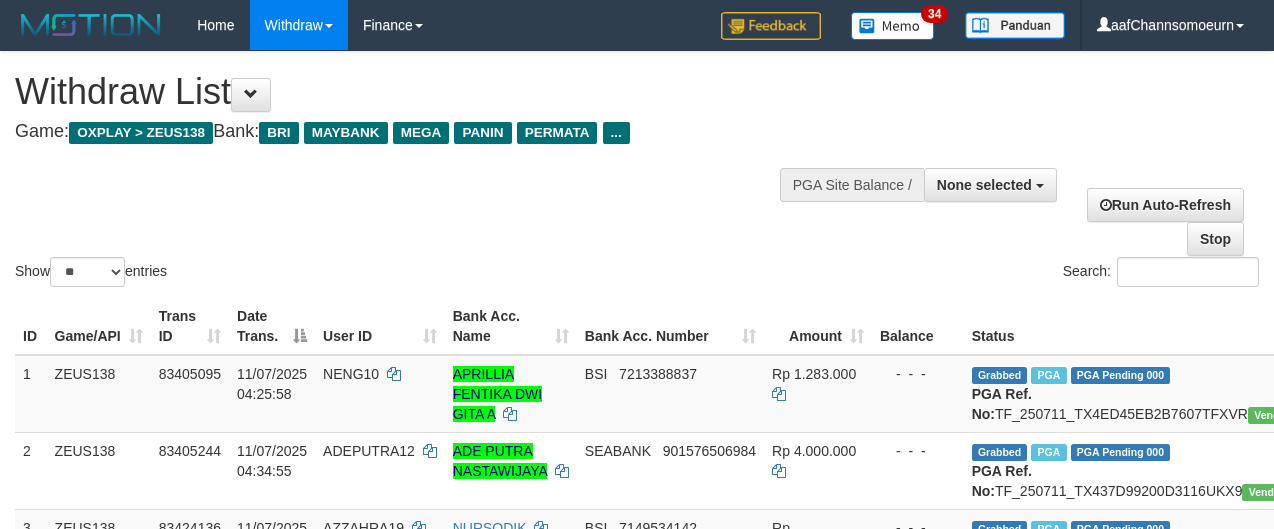 select 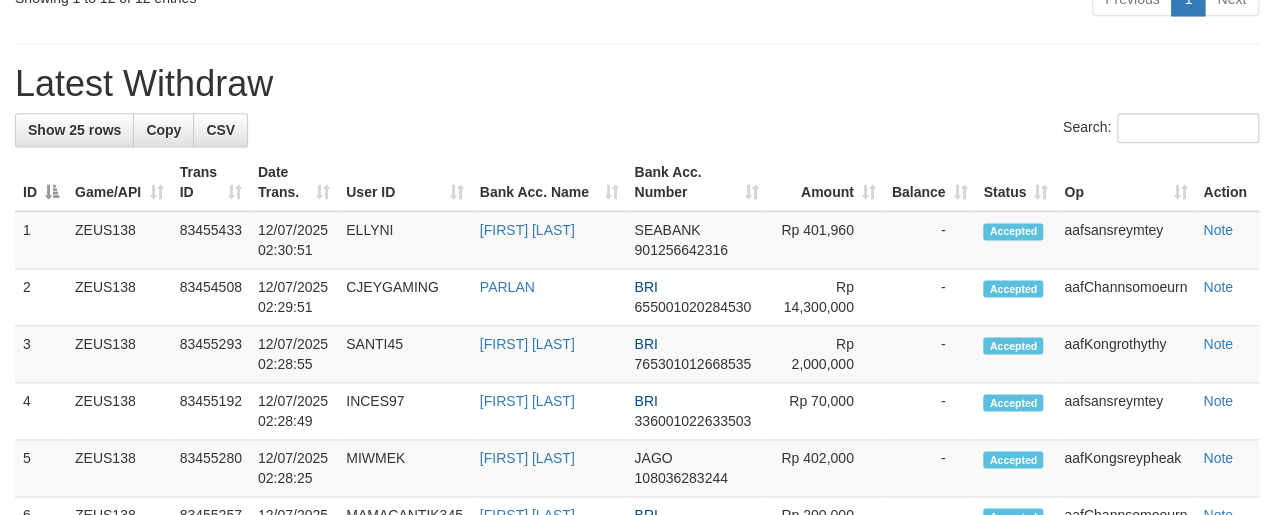 scroll, scrollTop: 1110, scrollLeft: 0, axis: vertical 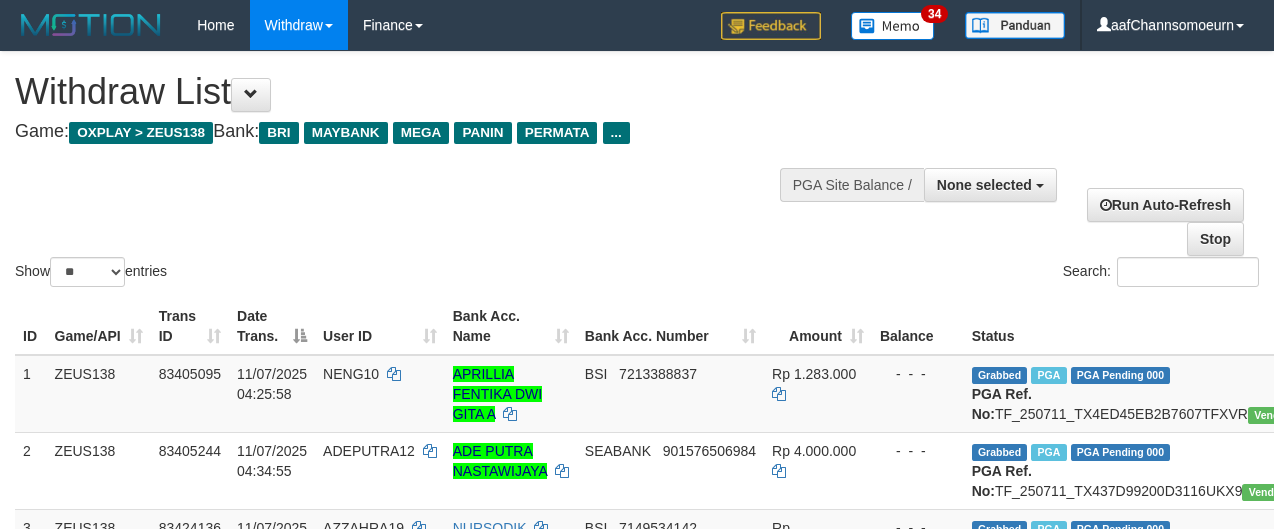 select 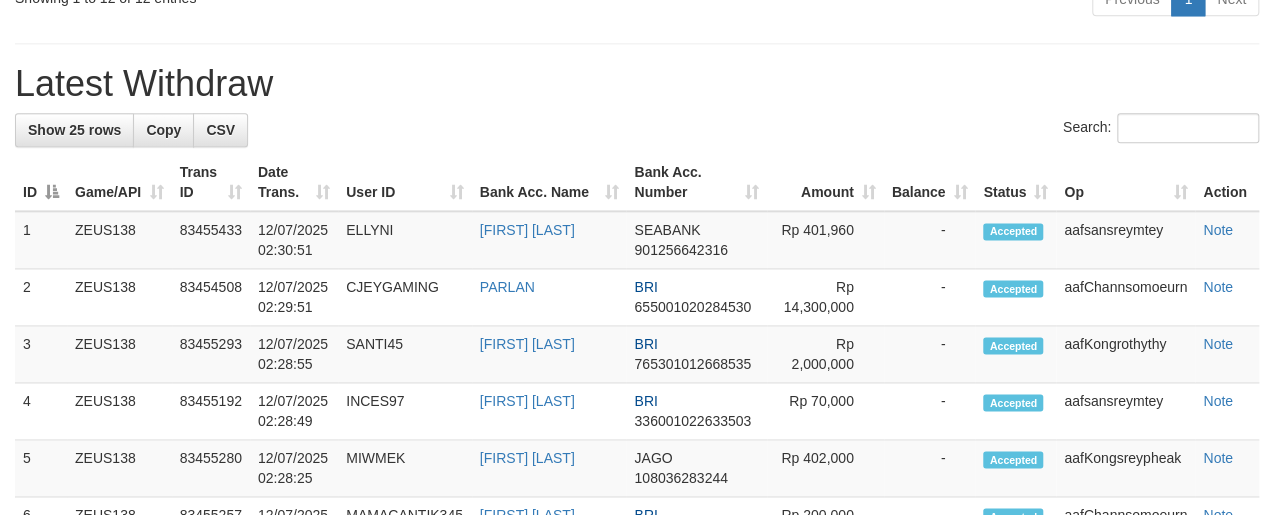 scroll, scrollTop: 1110, scrollLeft: 0, axis: vertical 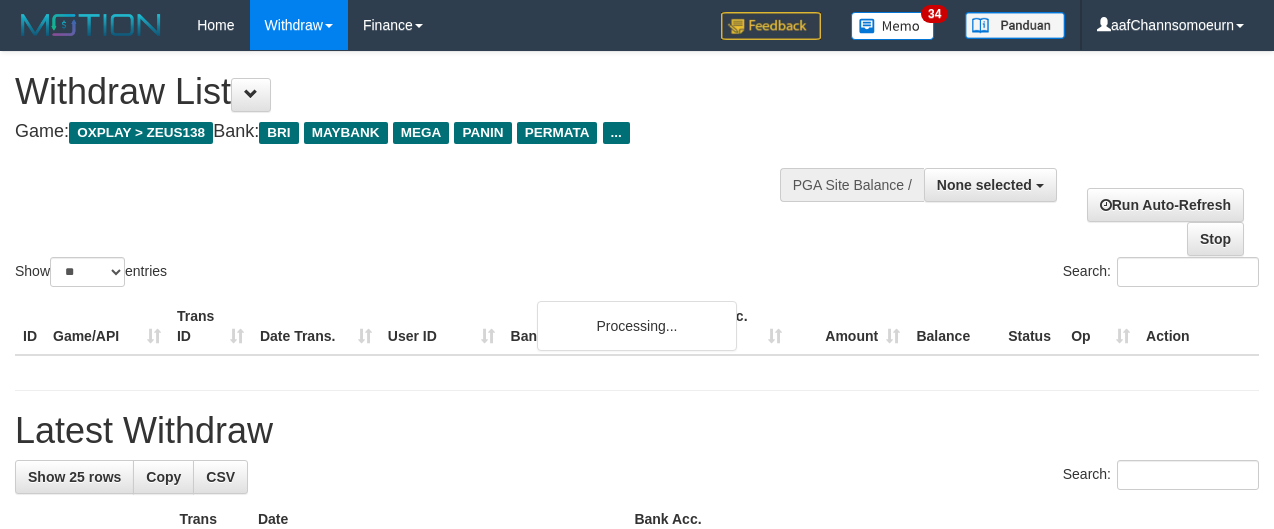 select 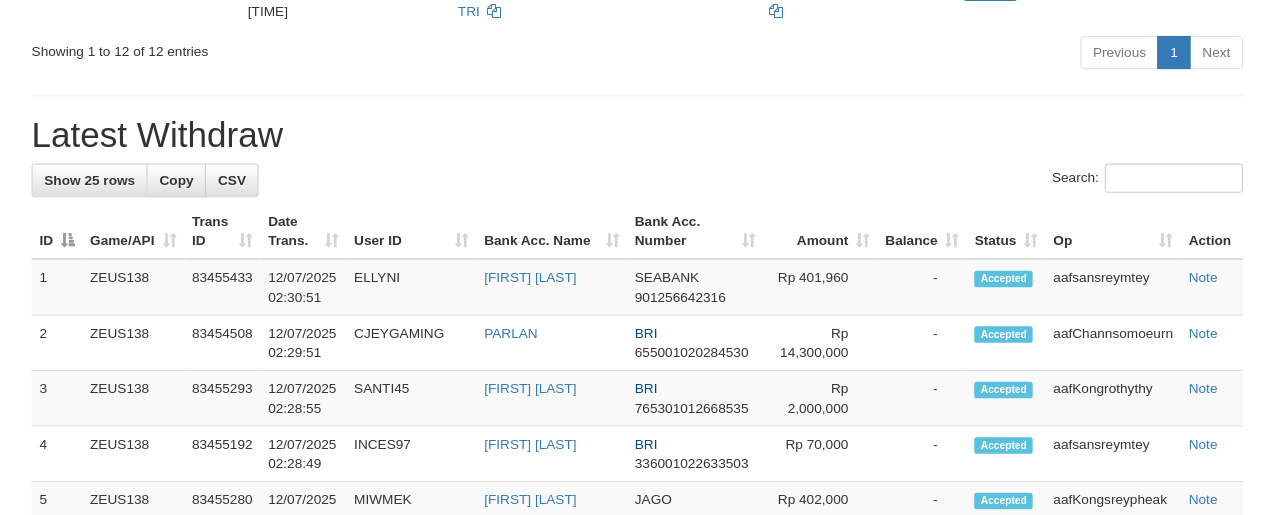 scroll, scrollTop: 2028, scrollLeft: 0, axis: vertical 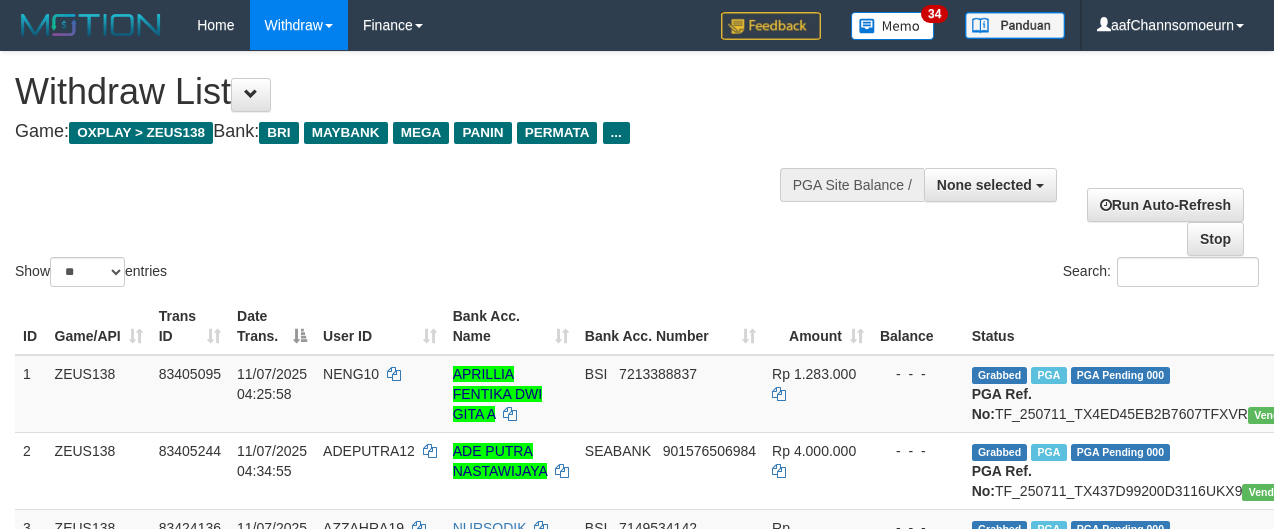 select 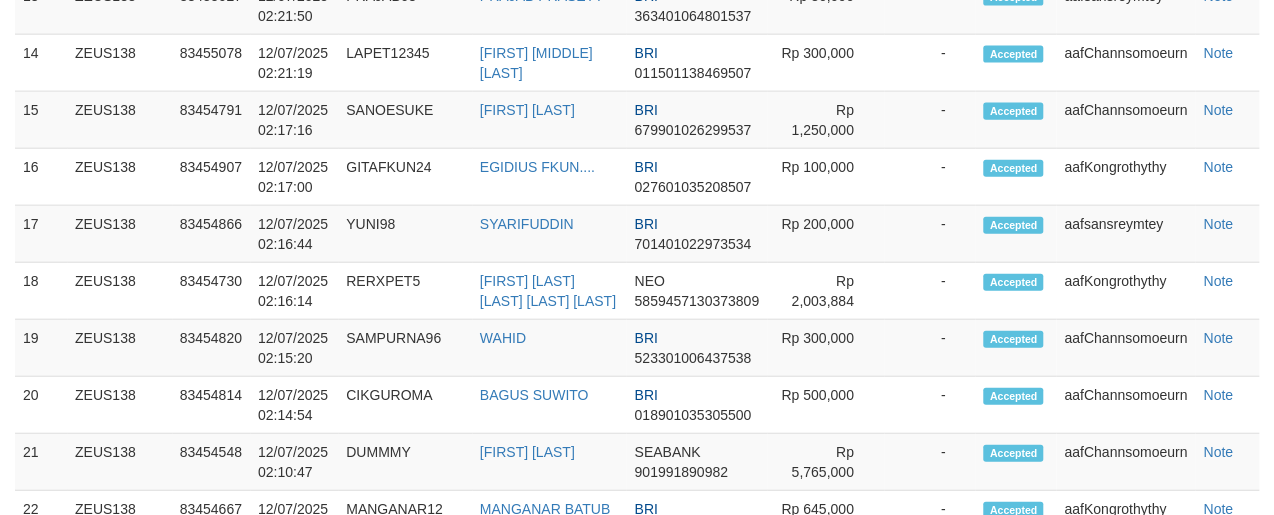 scroll, scrollTop: 2028, scrollLeft: 0, axis: vertical 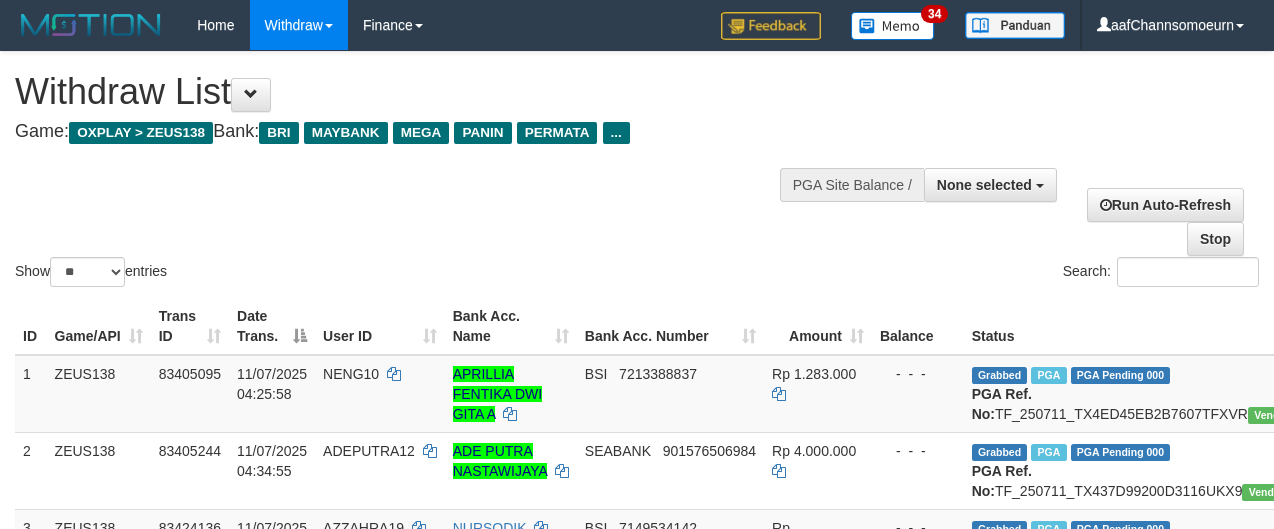 select 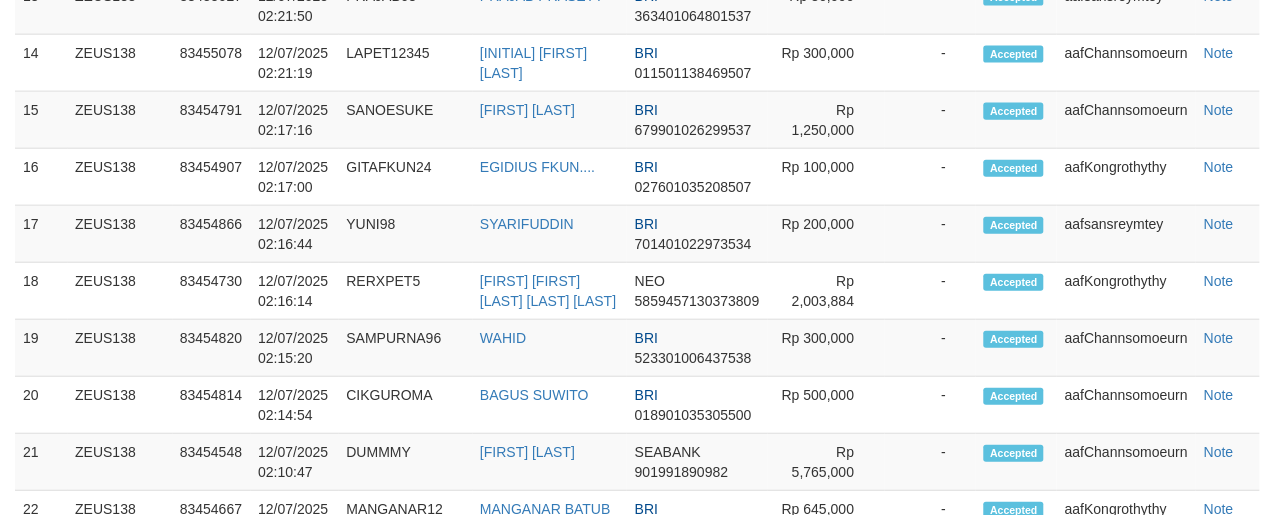scroll, scrollTop: 2028, scrollLeft: 0, axis: vertical 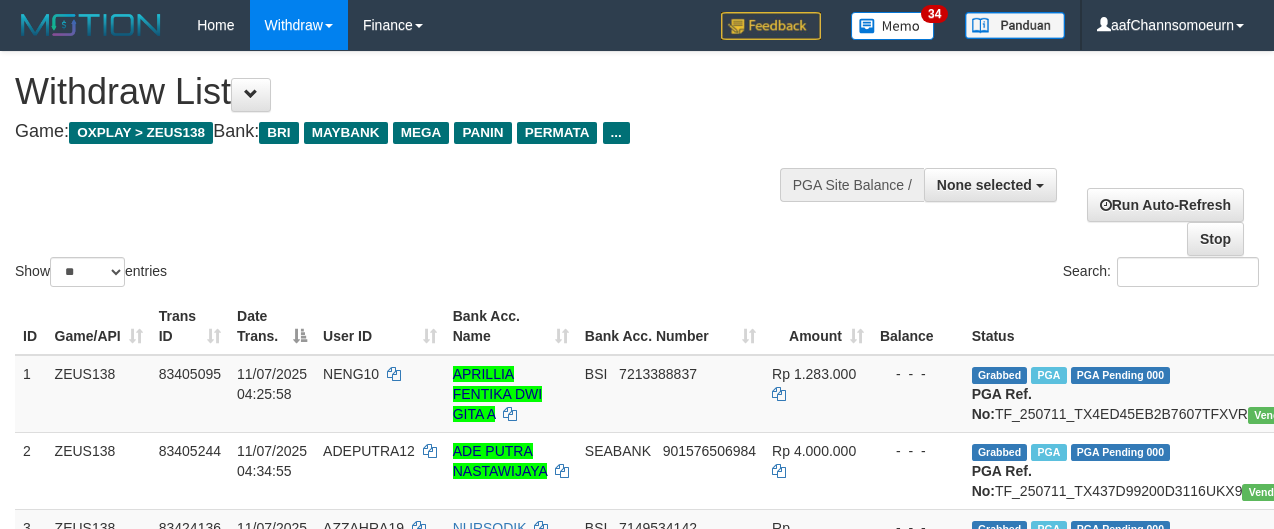 select 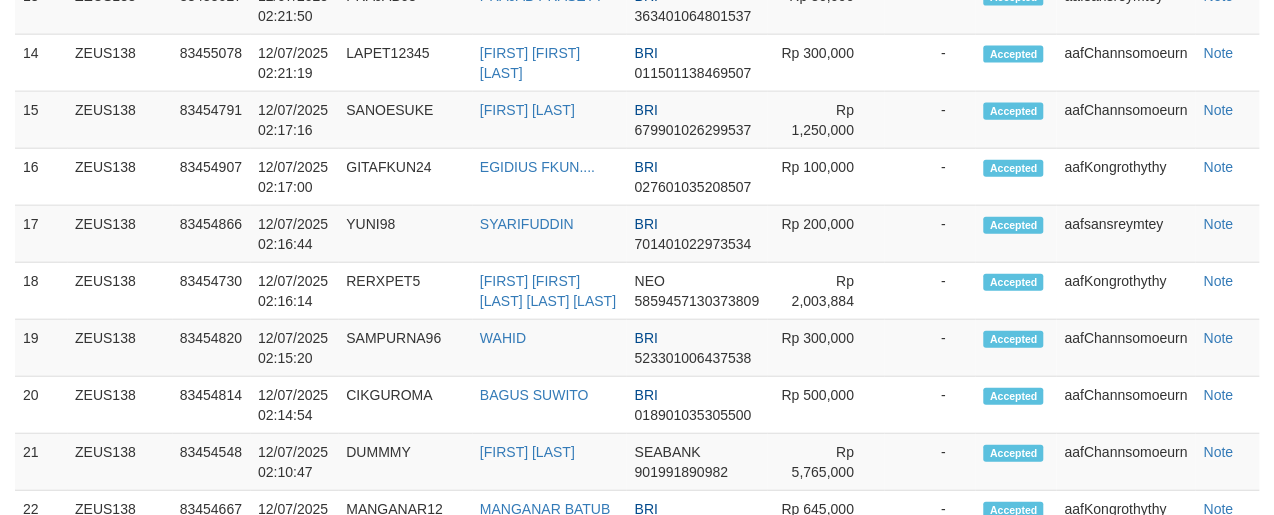 scroll, scrollTop: 2028, scrollLeft: 0, axis: vertical 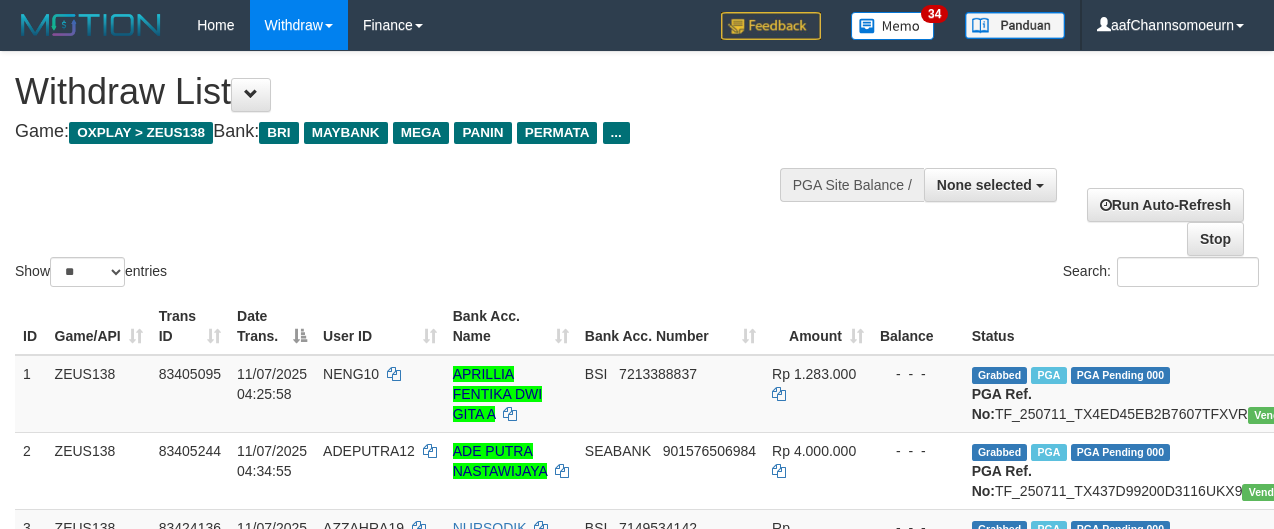 select 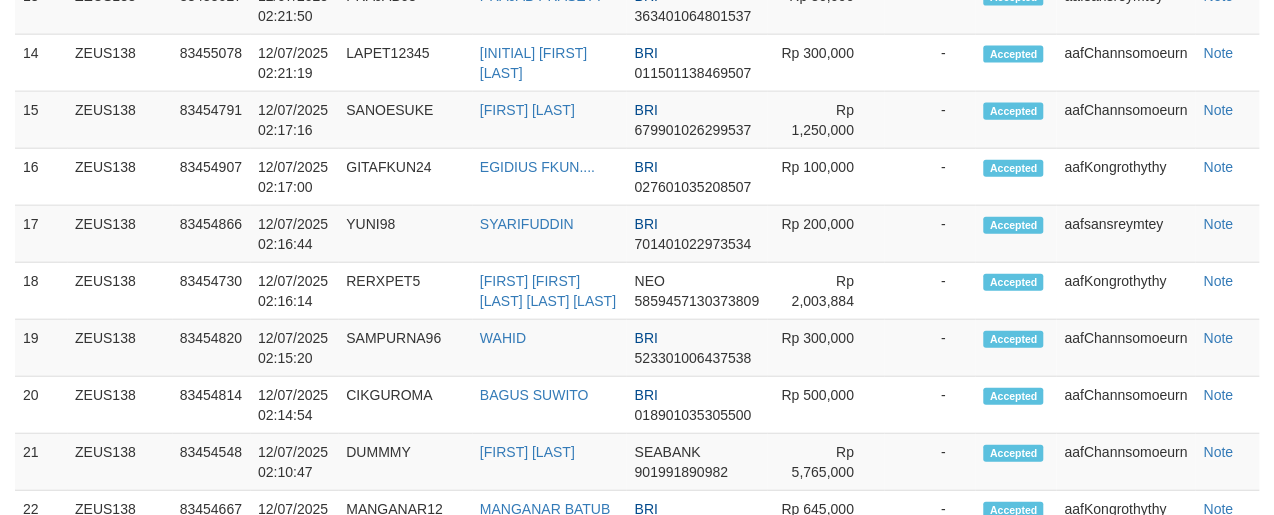scroll, scrollTop: 2028, scrollLeft: 0, axis: vertical 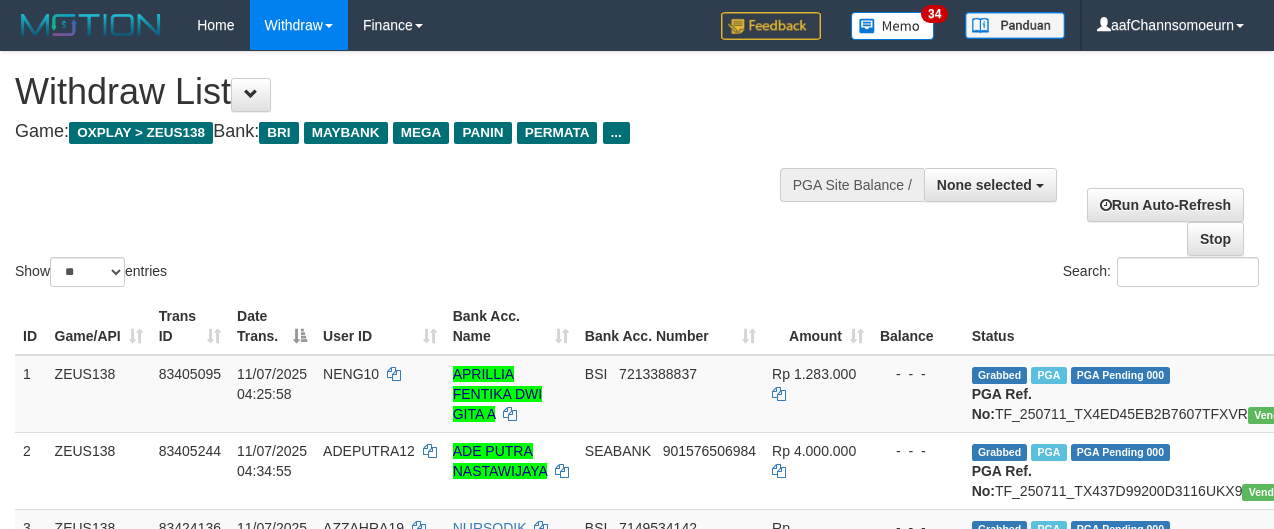 select 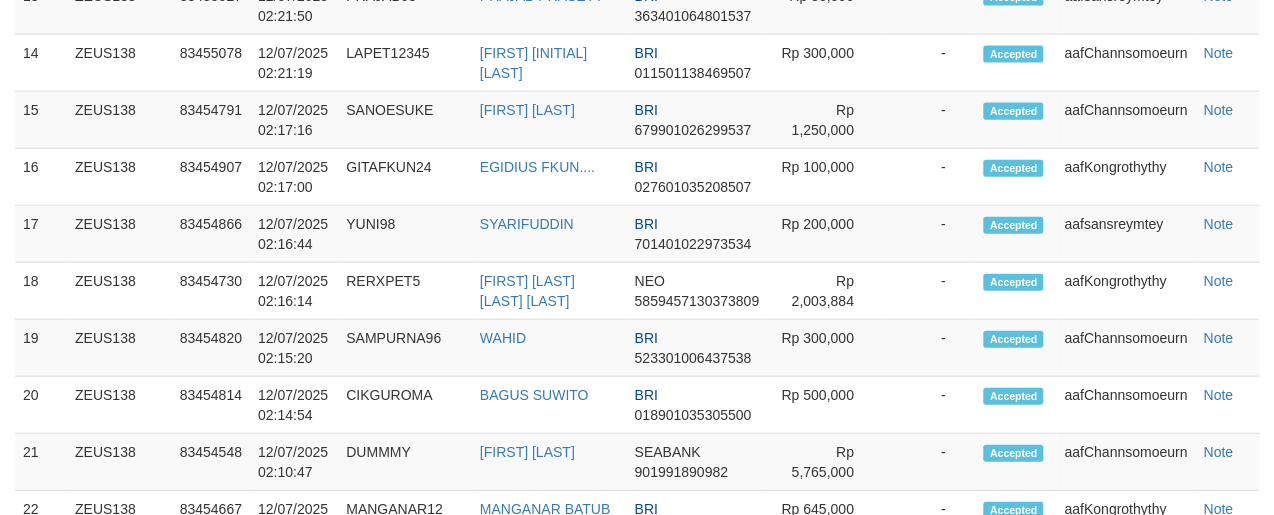 scroll, scrollTop: 2028, scrollLeft: 0, axis: vertical 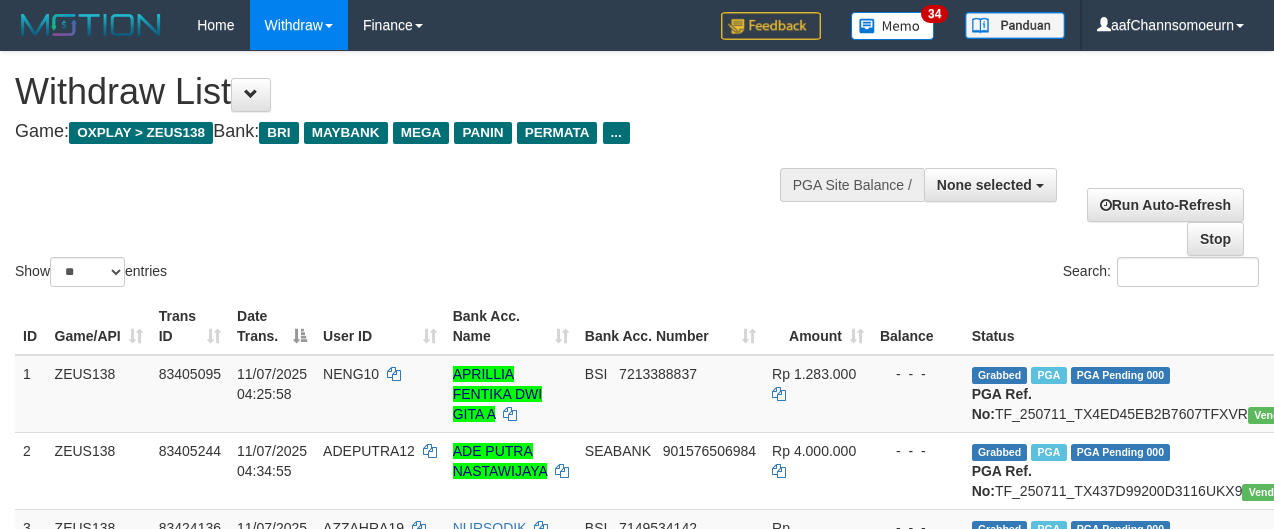 select 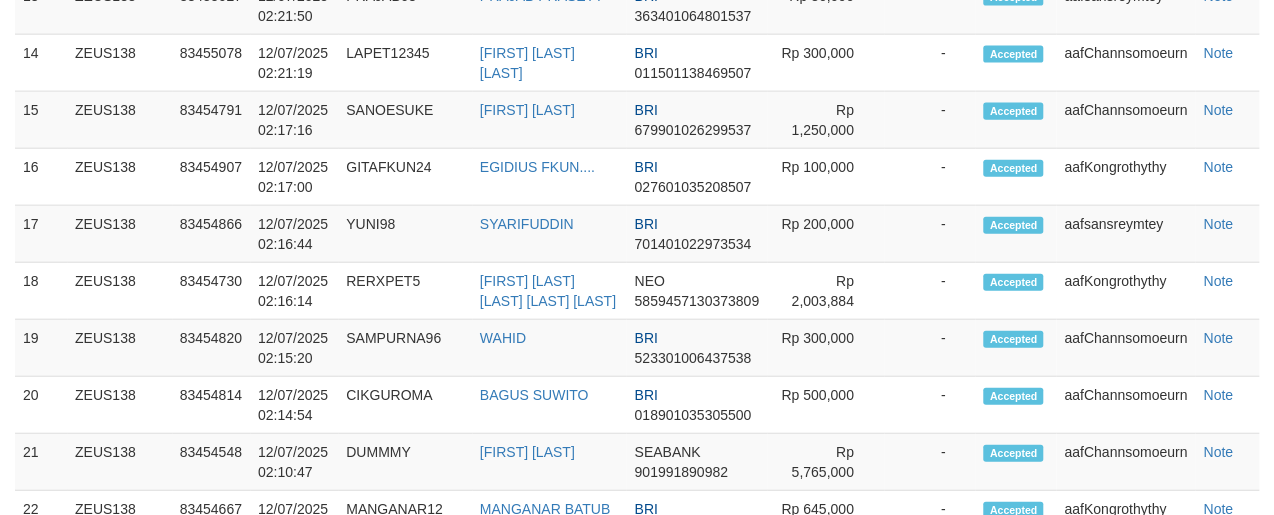 scroll, scrollTop: 2028, scrollLeft: 0, axis: vertical 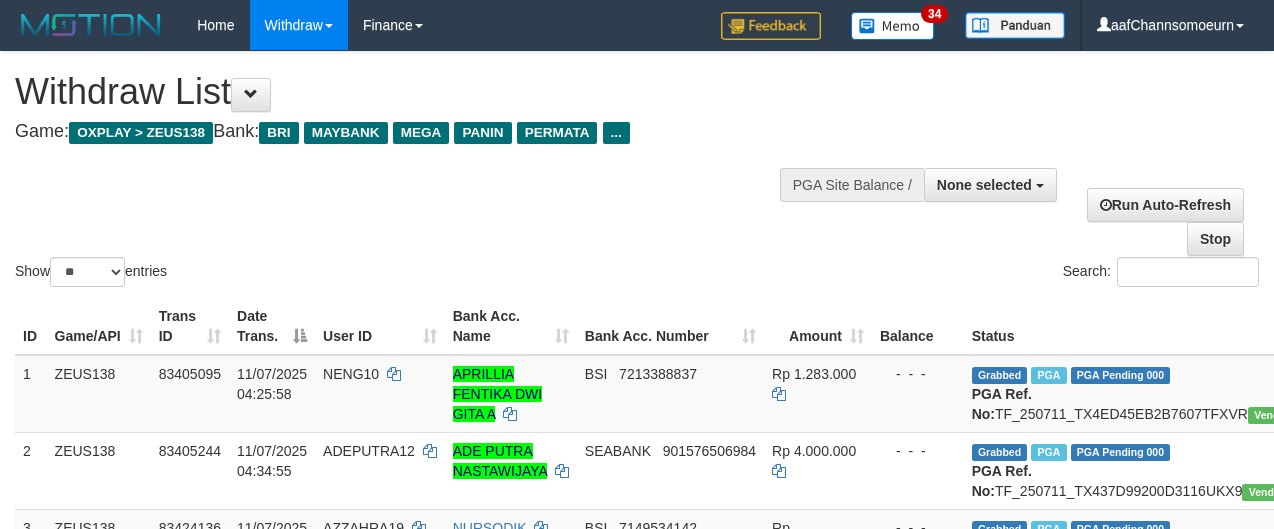 select 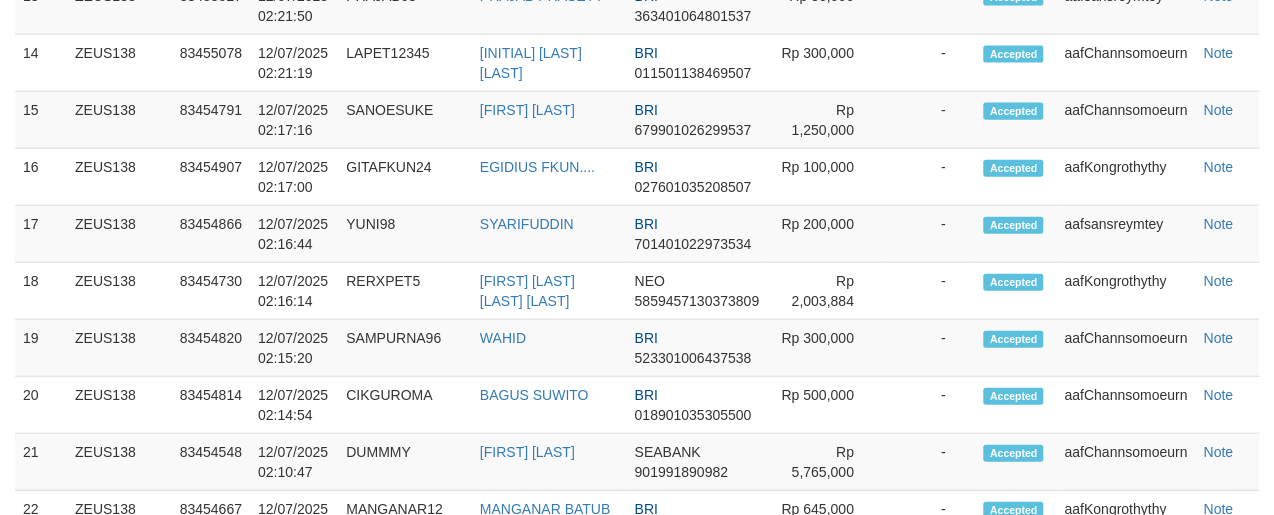scroll, scrollTop: 2028, scrollLeft: 0, axis: vertical 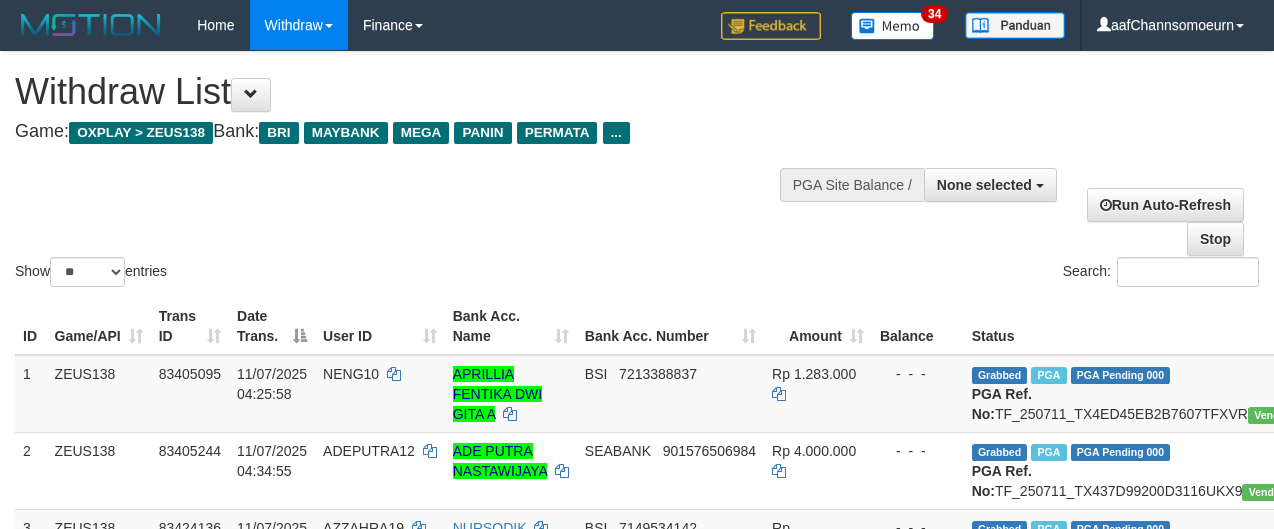 select 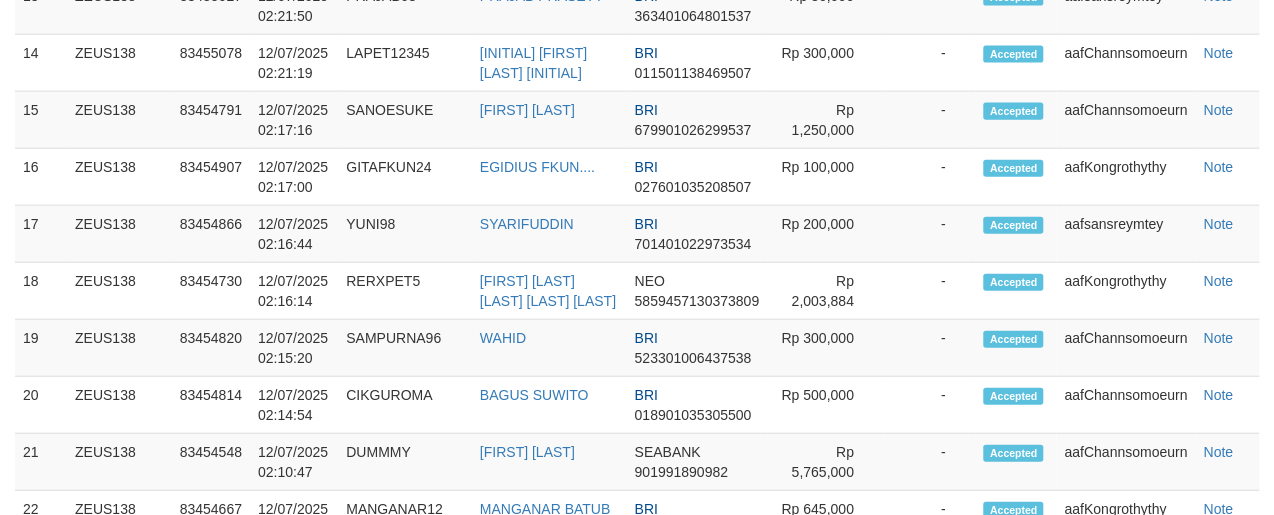 scroll, scrollTop: 2028, scrollLeft: 0, axis: vertical 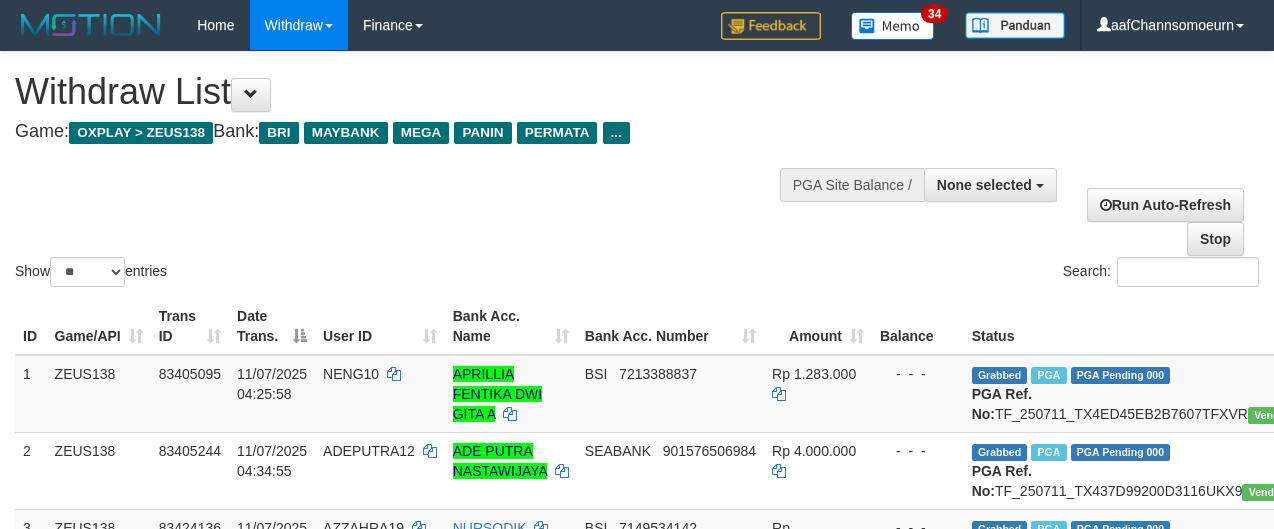 select 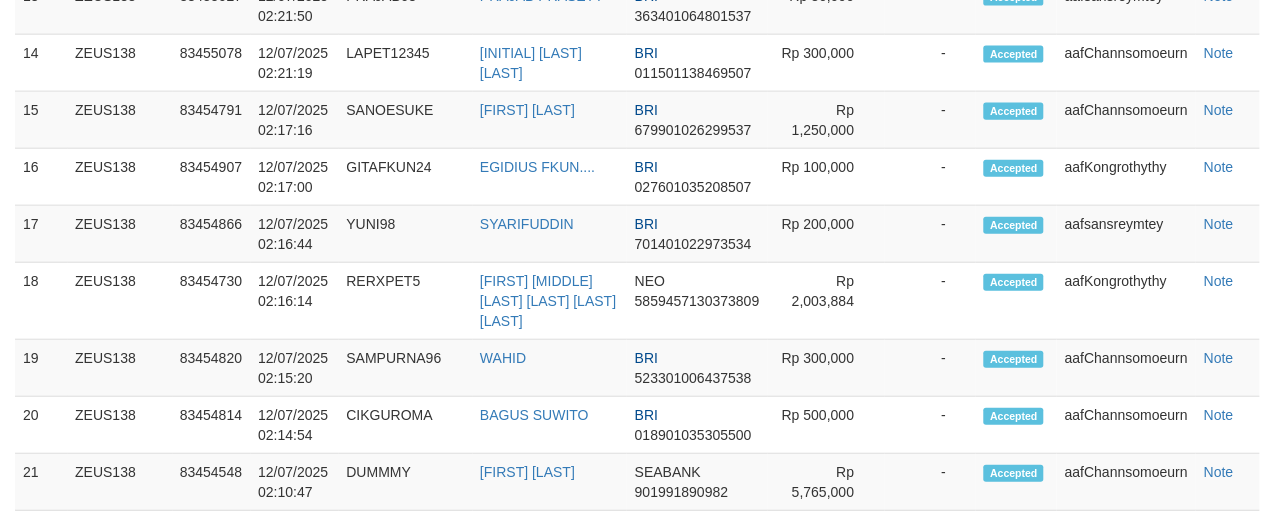 scroll, scrollTop: 2028, scrollLeft: 0, axis: vertical 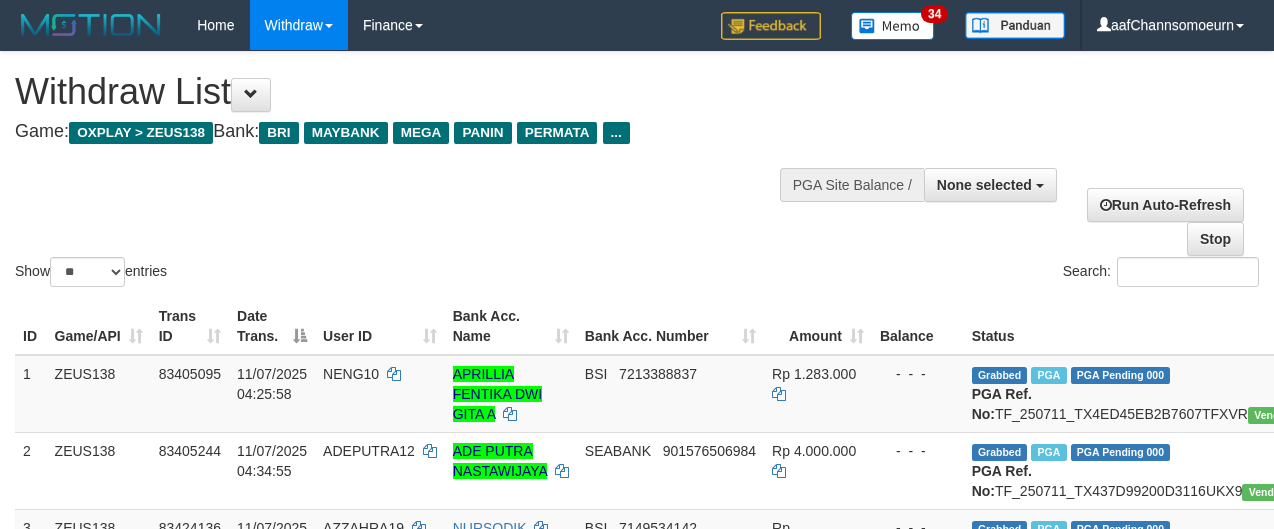select 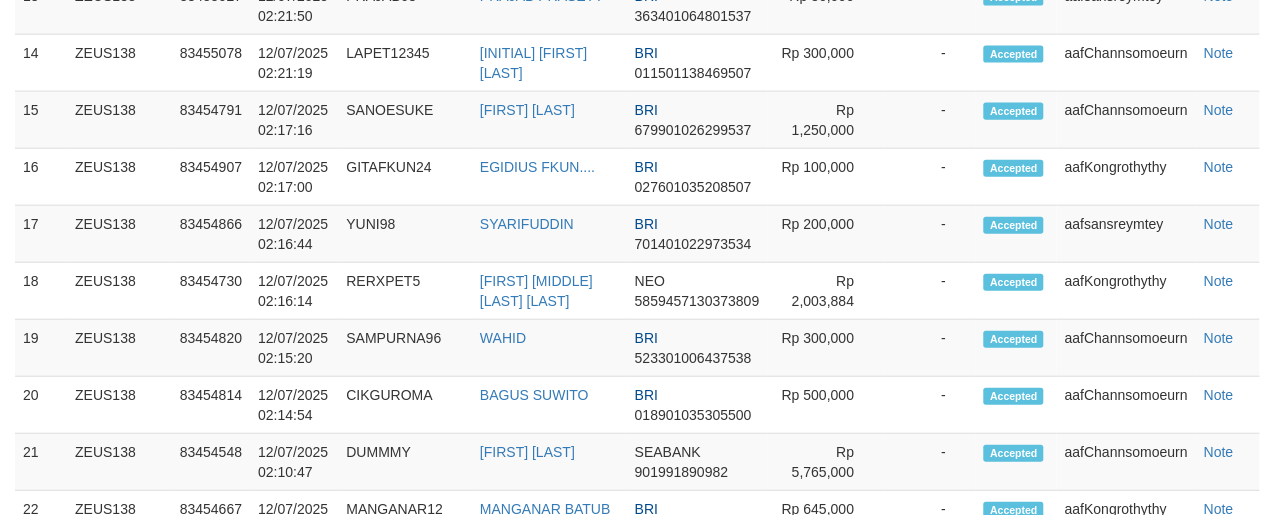 scroll, scrollTop: 2028, scrollLeft: 0, axis: vertical 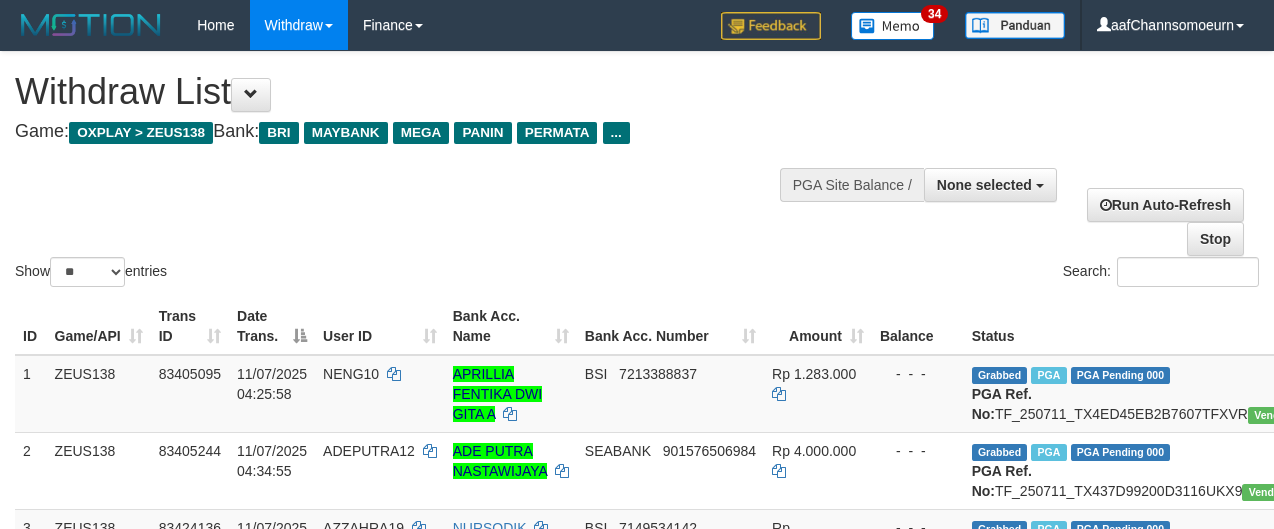 select 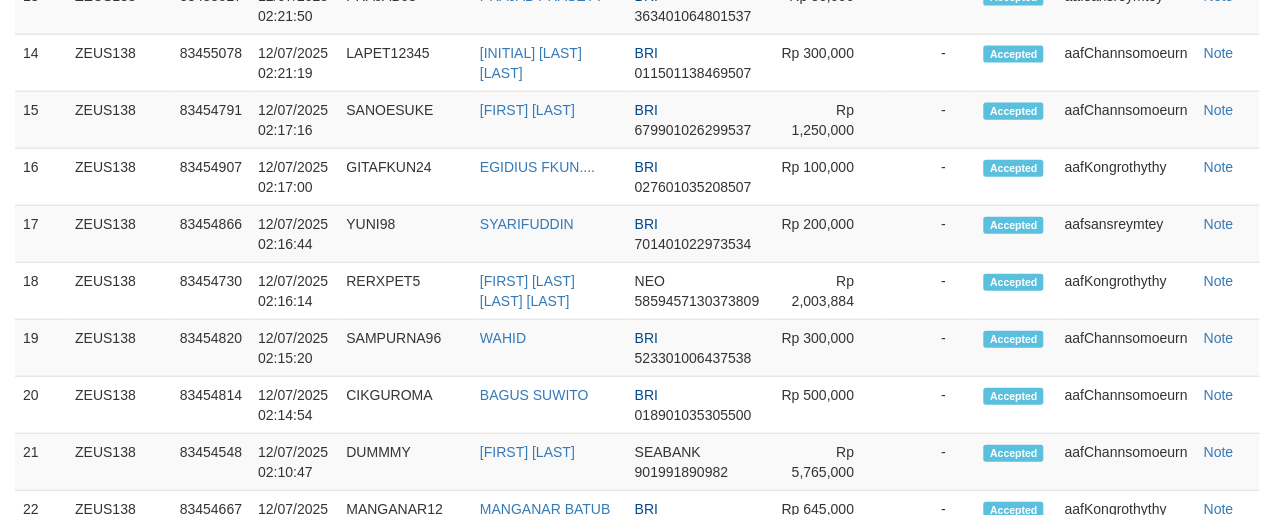scroll, scrollTop: 2028, scrollLeft: 0, axis: vertical 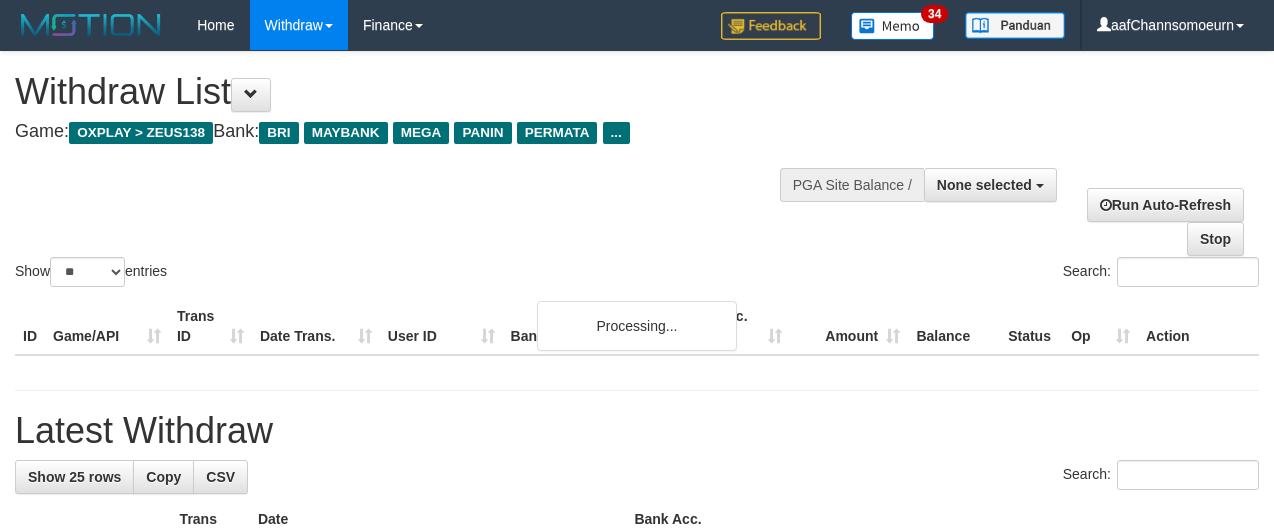 select 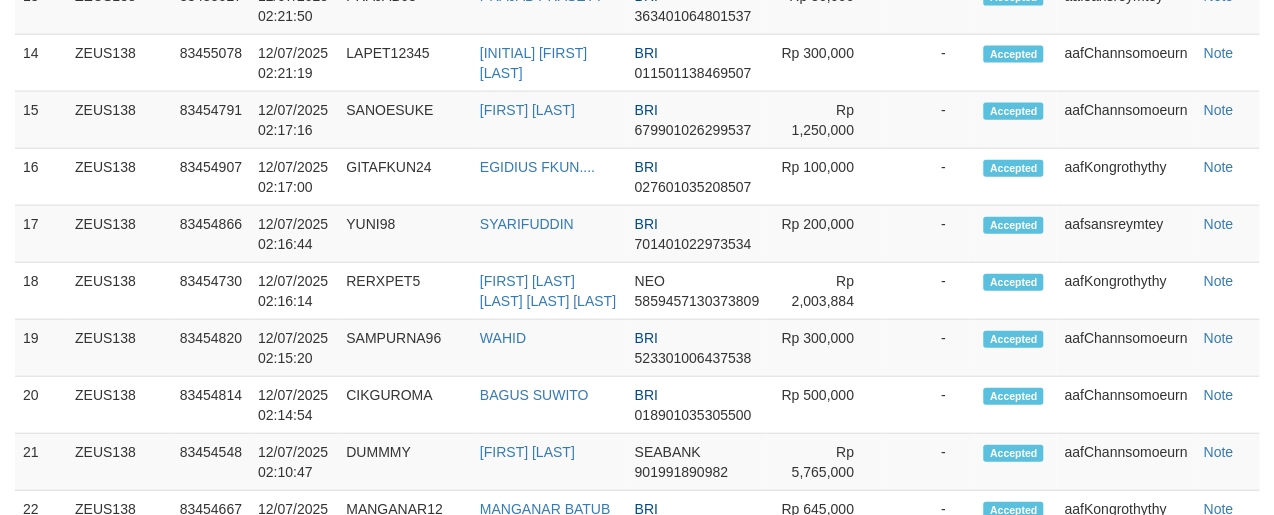 scroll, scrollTop: 2028, scrollLeft: 0, axis: vertical 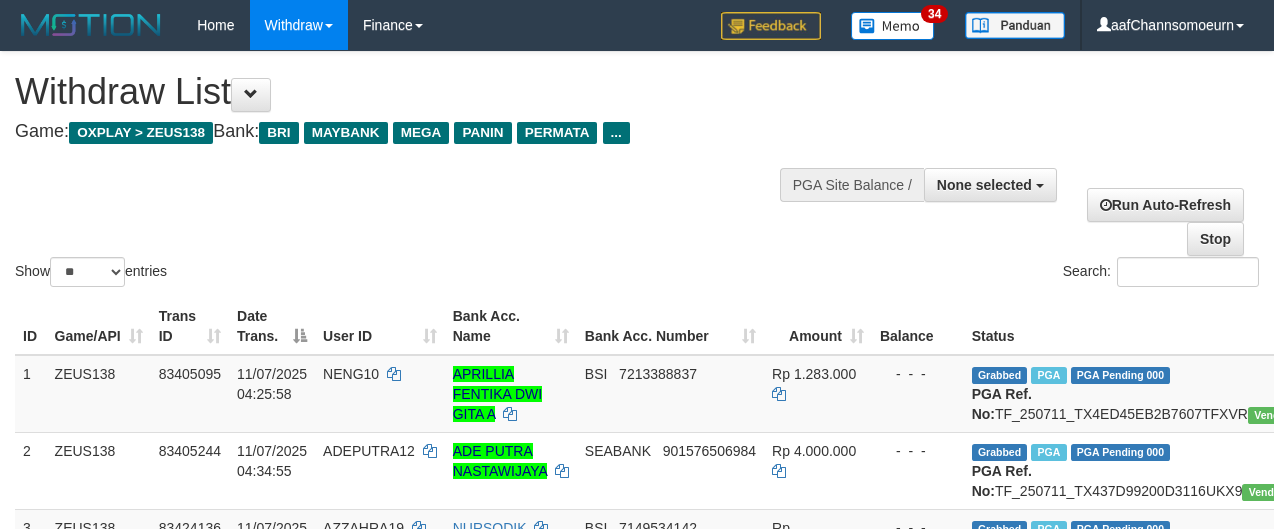 select 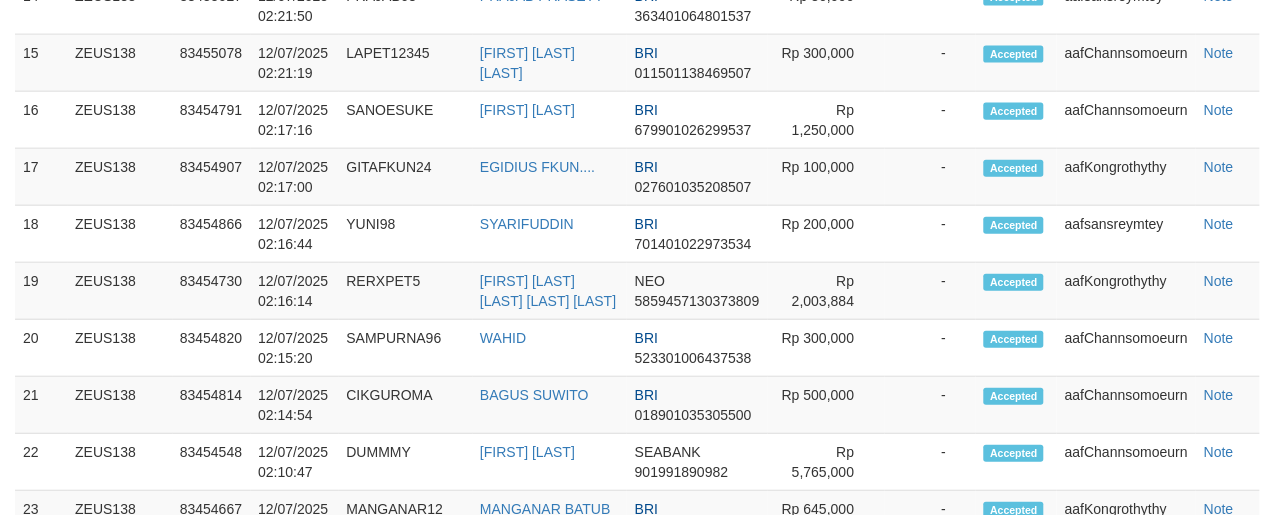 scroll, scrollTop: 2028, scrollLeft: 0, axis: vertical 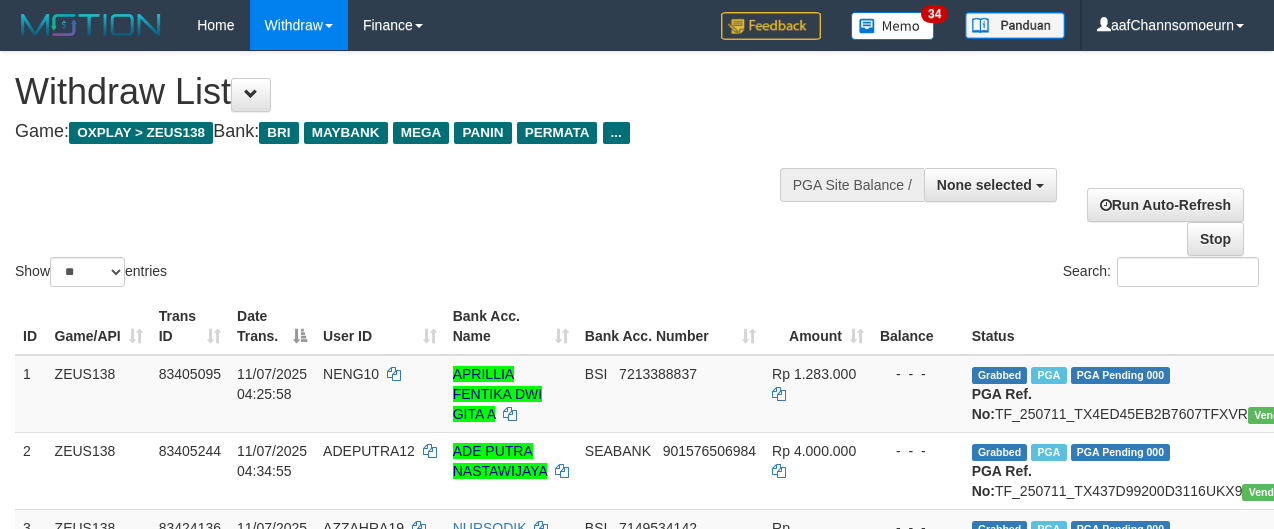 select 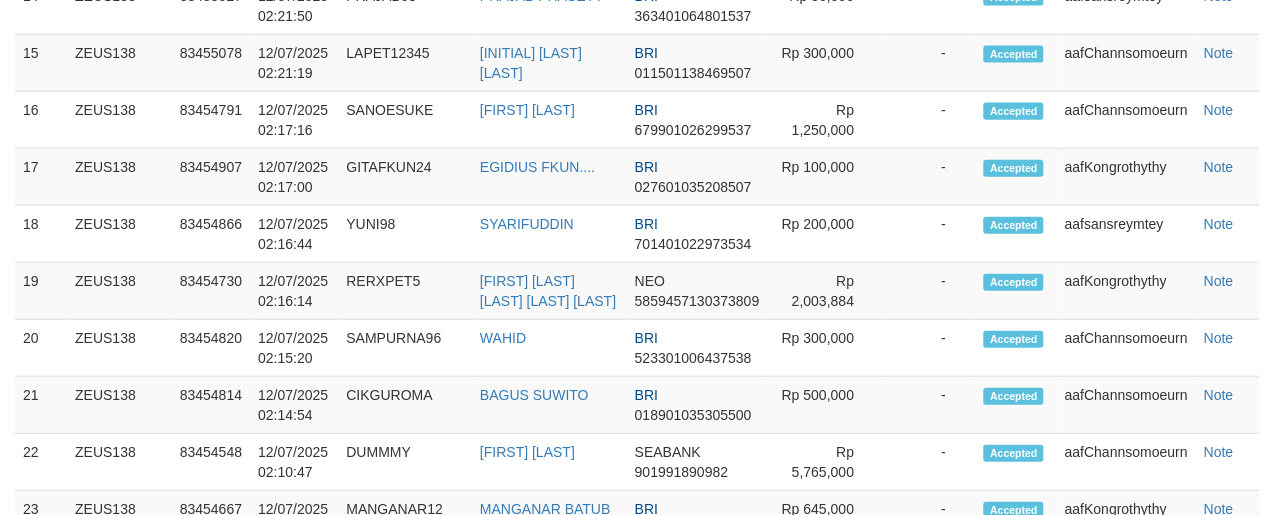 scroll, scrollTop: 2028, scrollLeft: 0, axis: vertical 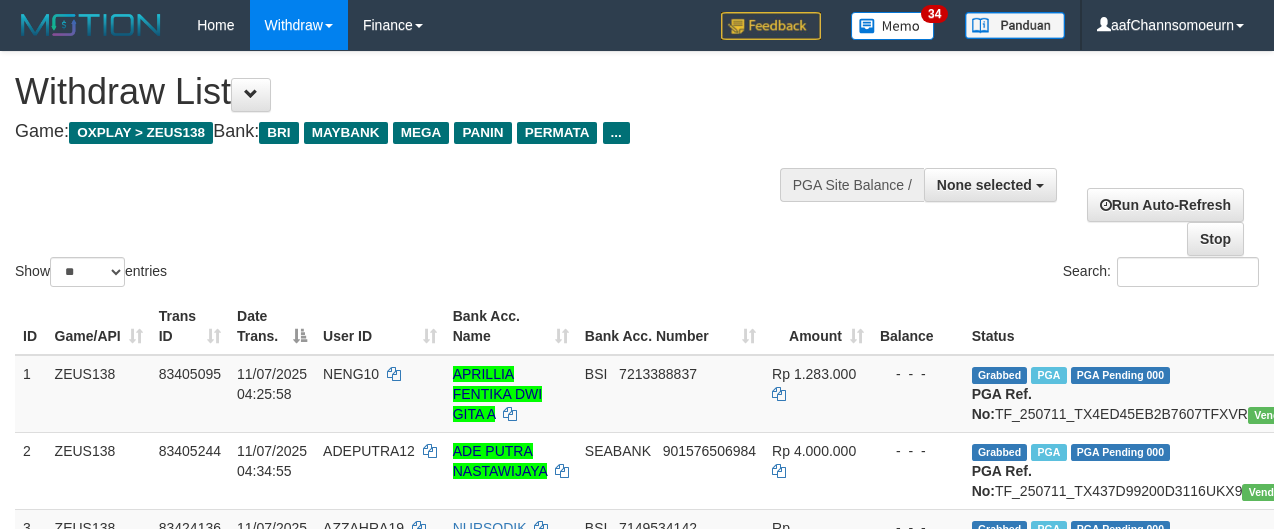 select 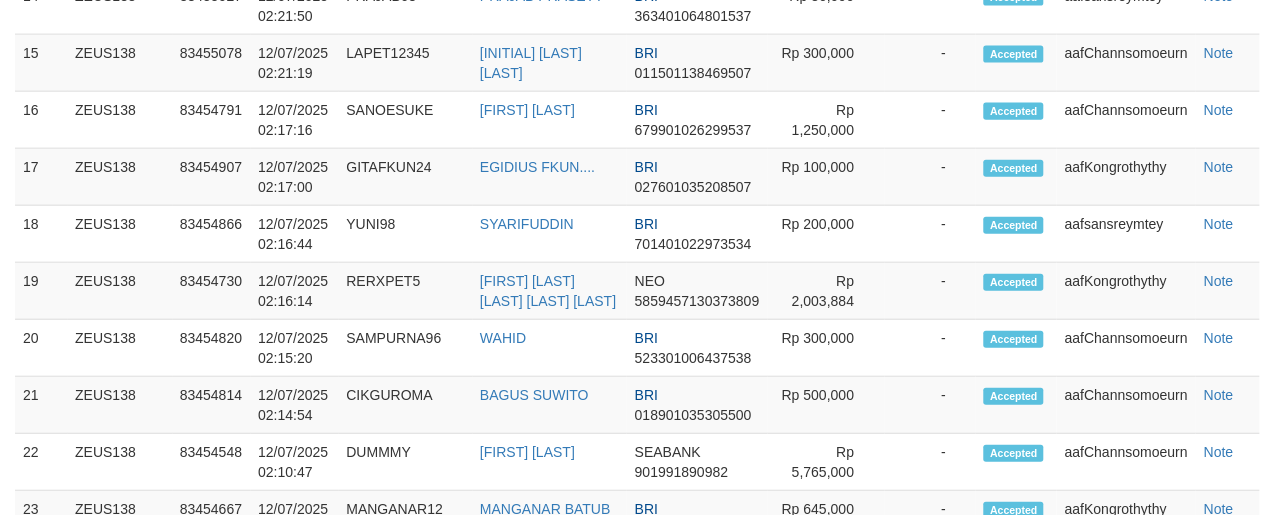 scroll, scrollTop: 2028, scrollLeft: 0, axis: vertical 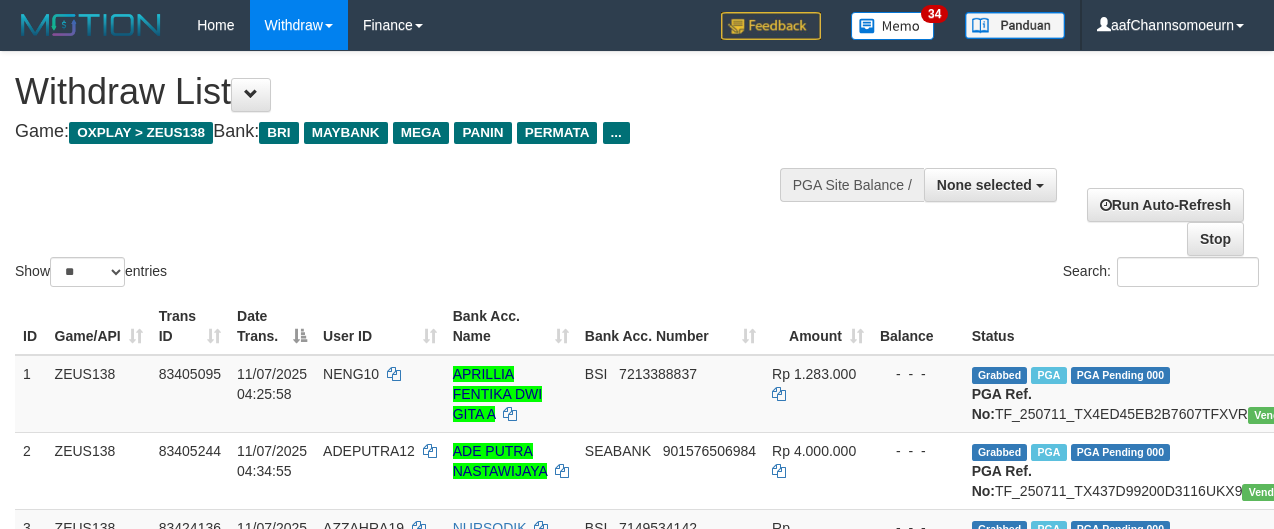 select 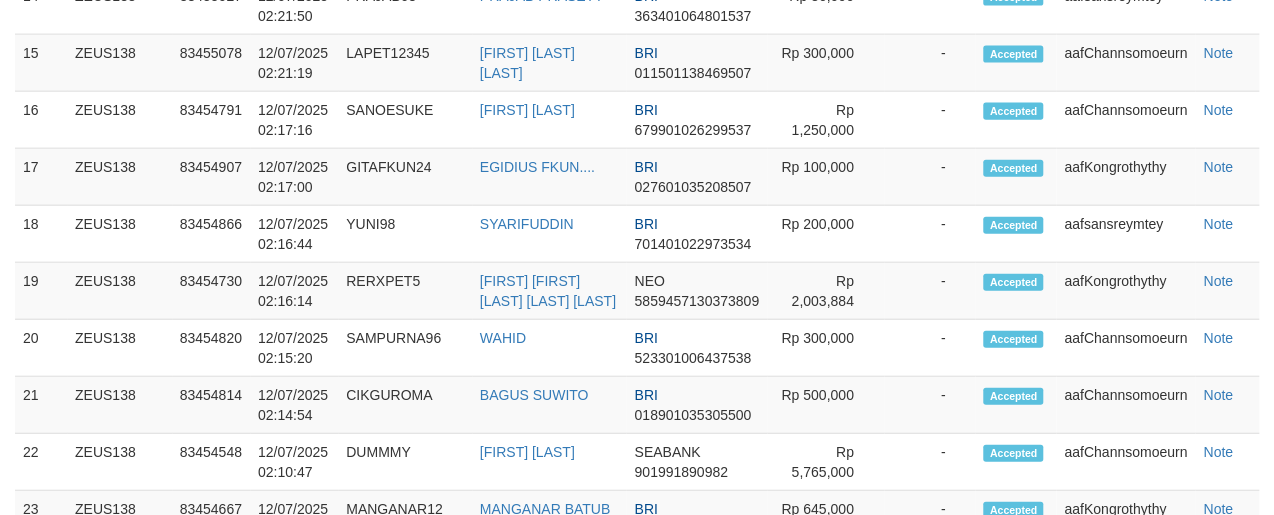 scroll, scrollTop: 2028, scrollLeft: 0, axis: vertical 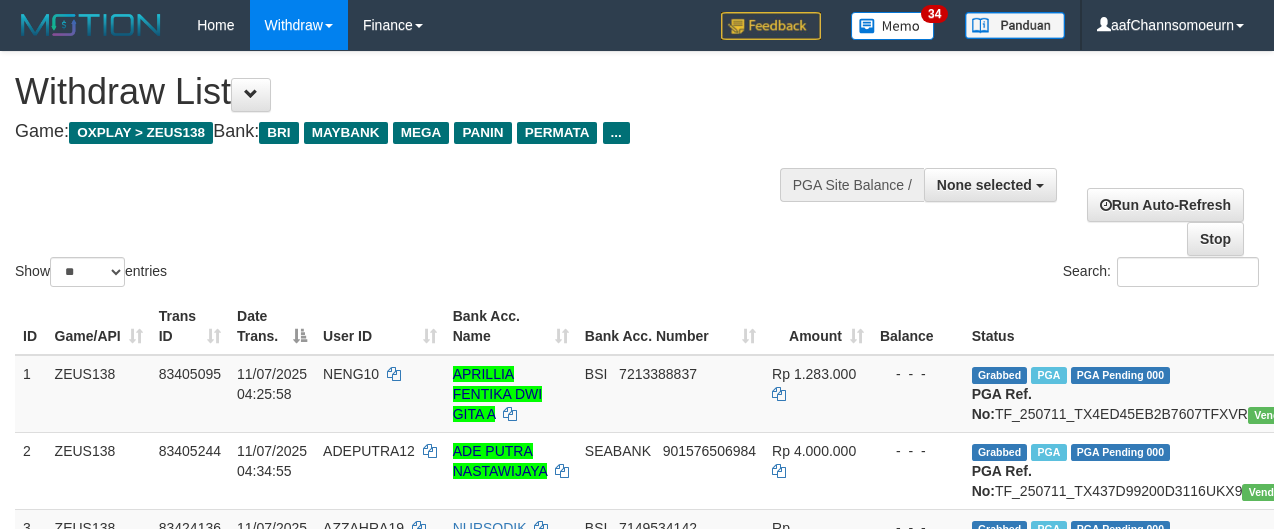 select 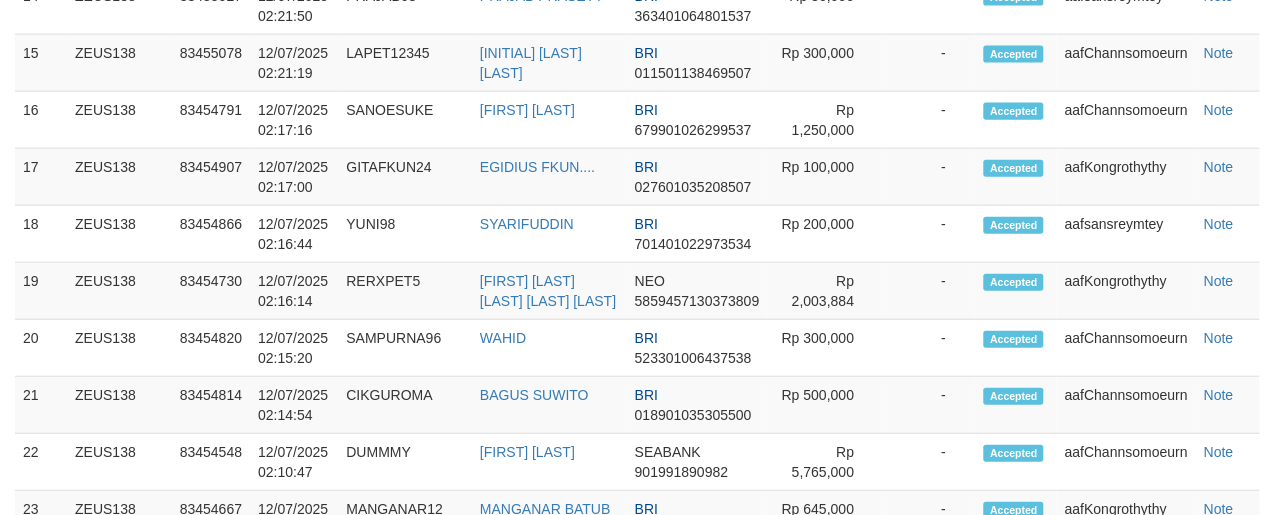 scroll, scrollTop: 2028, scrollLeft: 0, axis: vertical 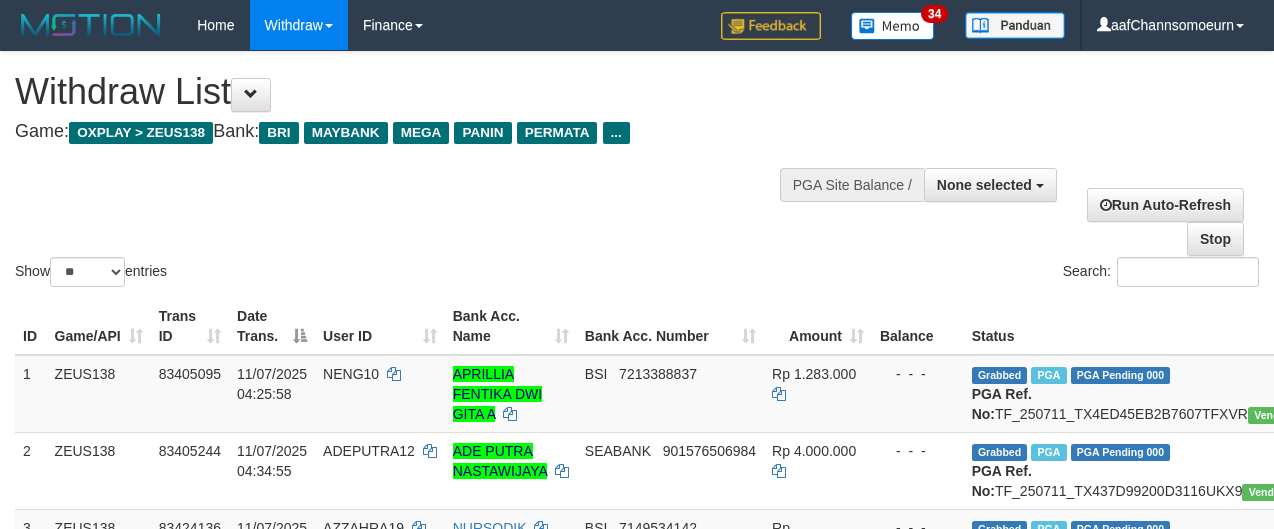 select 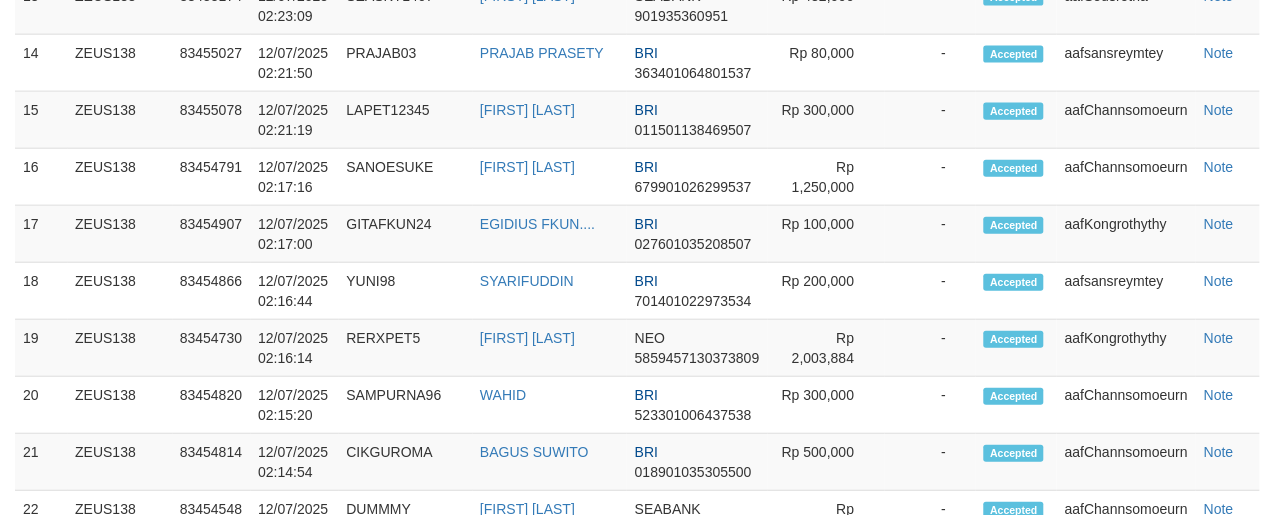 scroll, scrollTop: 2028, scrollLeft: 0, axis: vertical 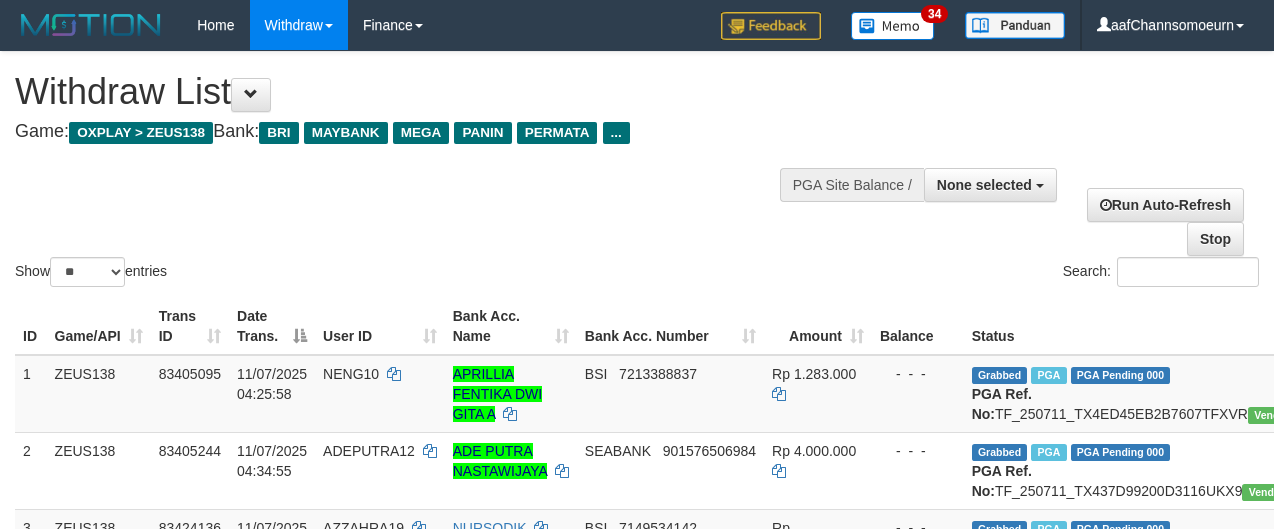select 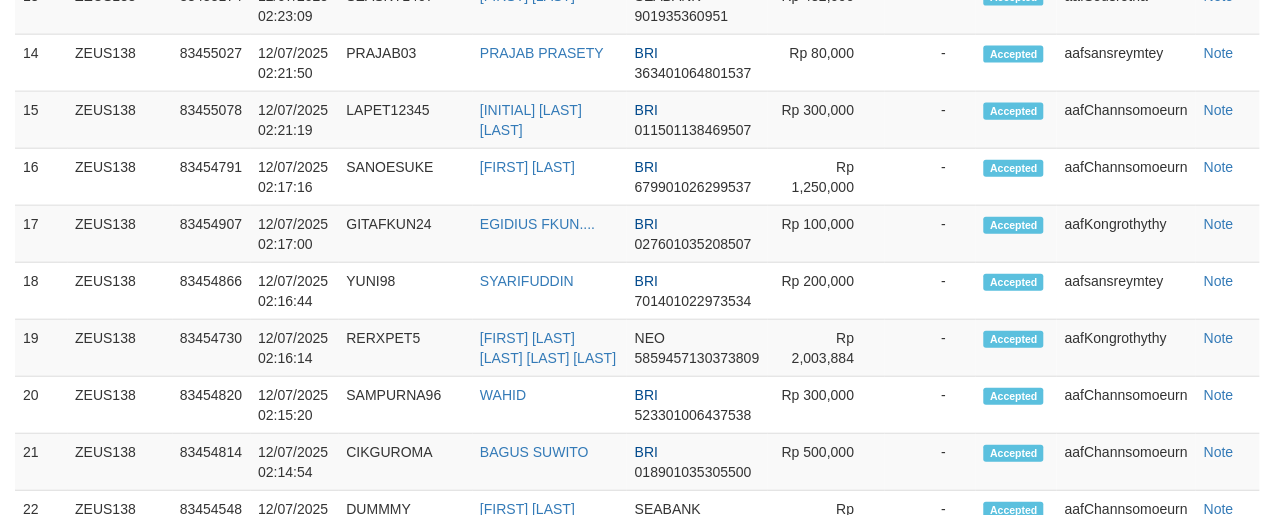 scroll, scrollTop: 2028, scrollLeft: 0, axis: vertical 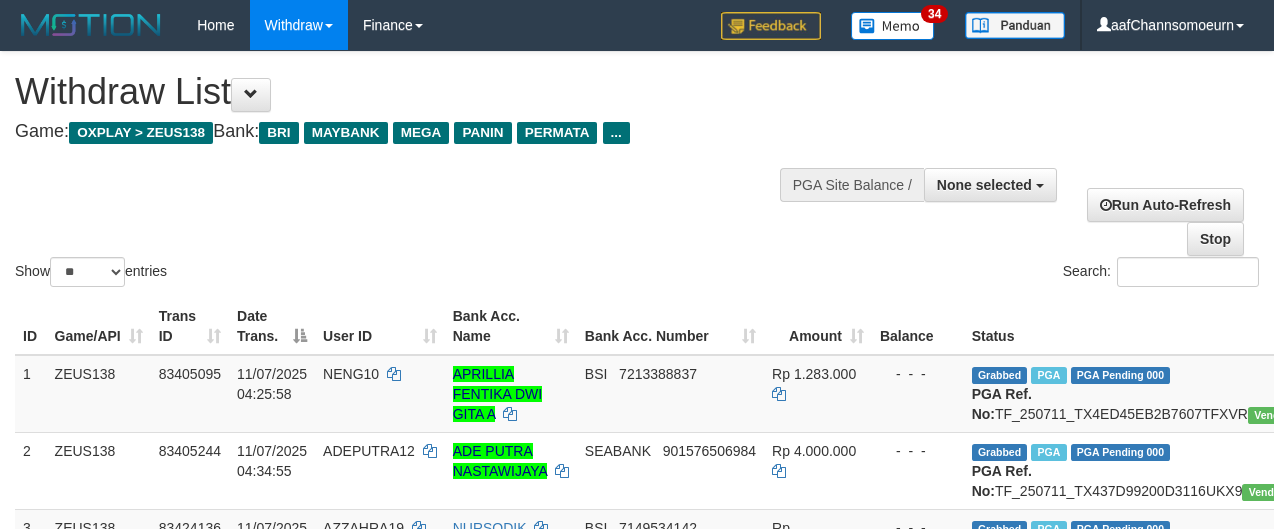 select 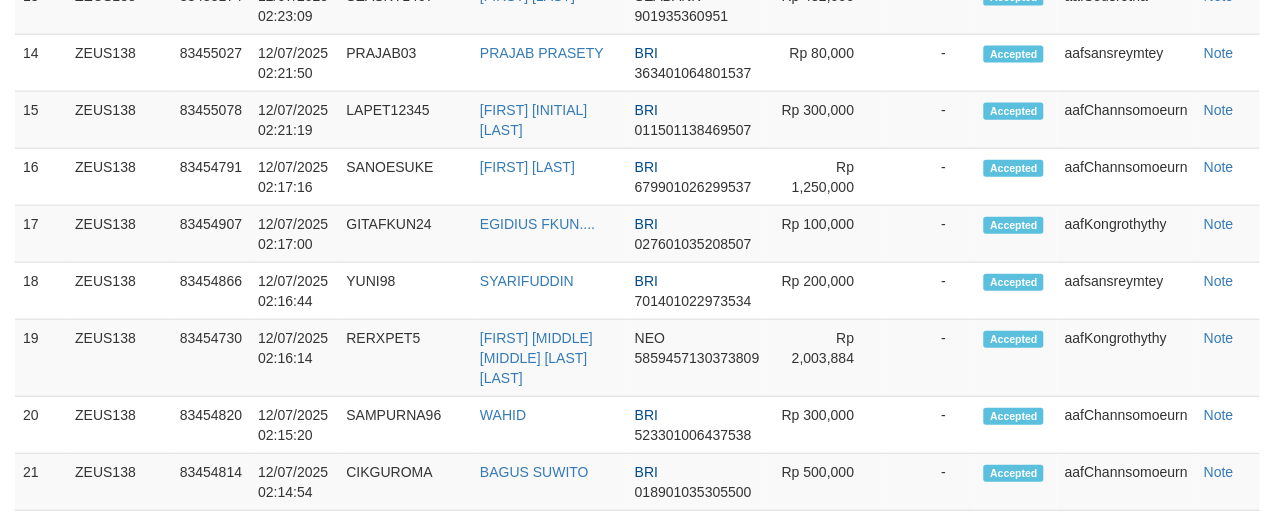 scroll, scrollTop: 2028, scrollLeft: 0, axis: vertical 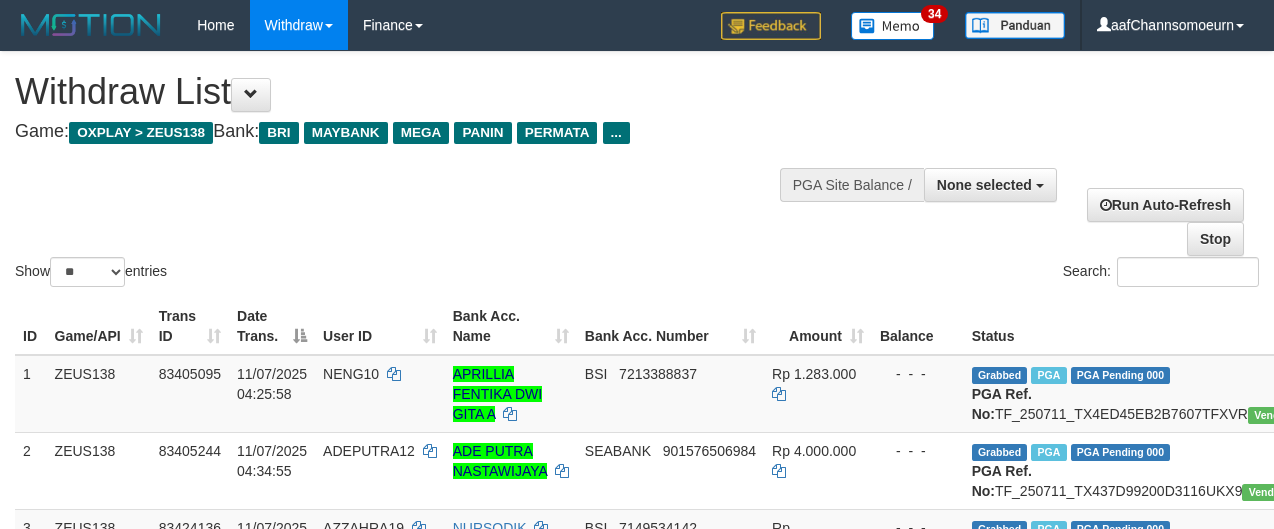 select 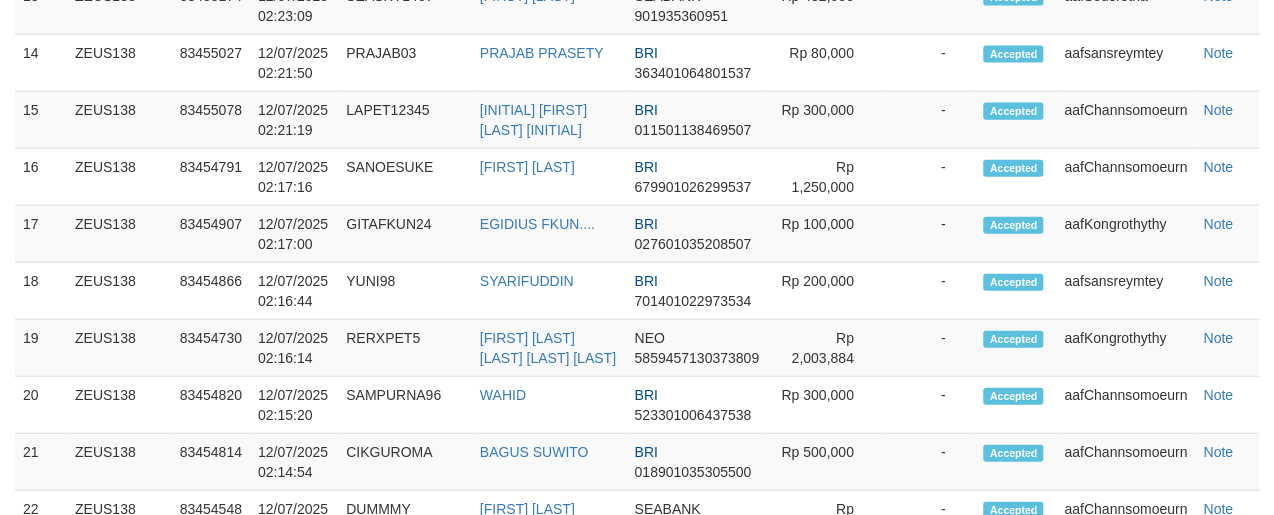 scroll, scrollTop: 2028, scrollLeft: 0, axis: vertical 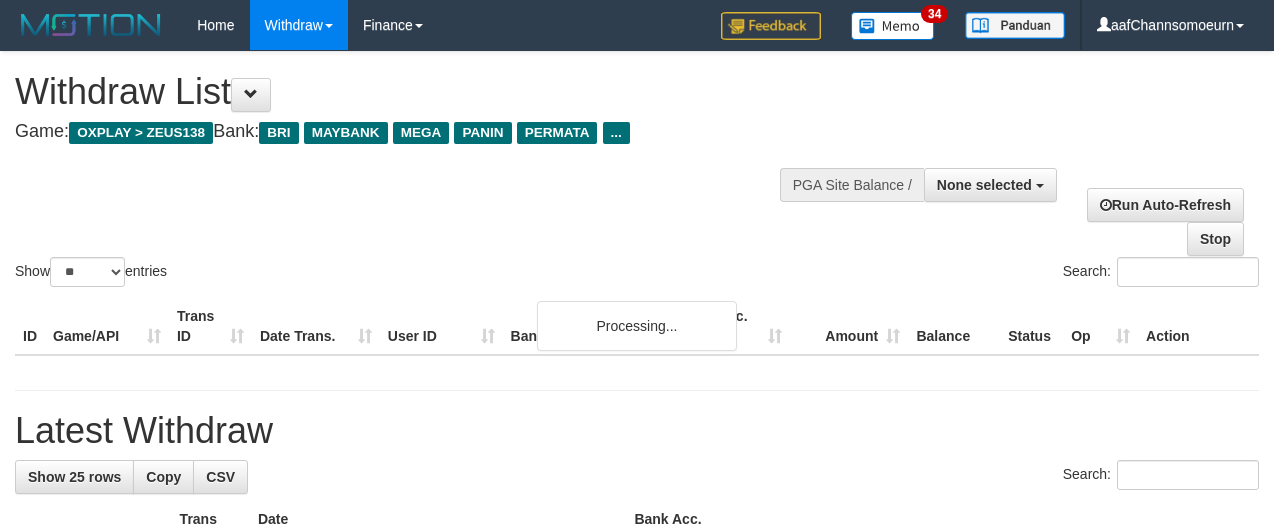 select 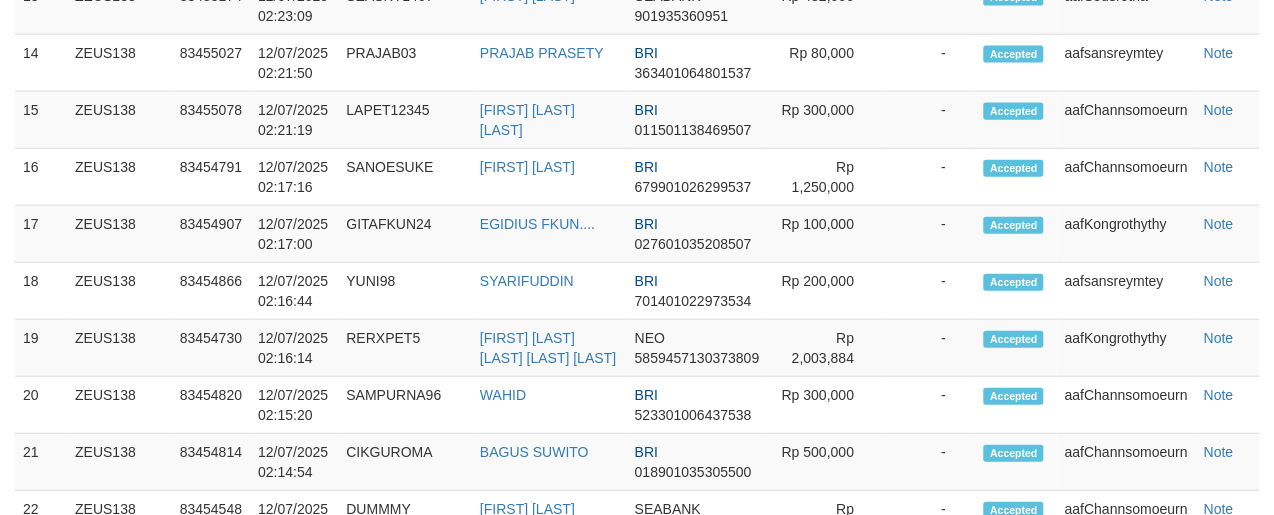 scroll, scrollTop: 2028, scrollLeft: 0, axis: vertical 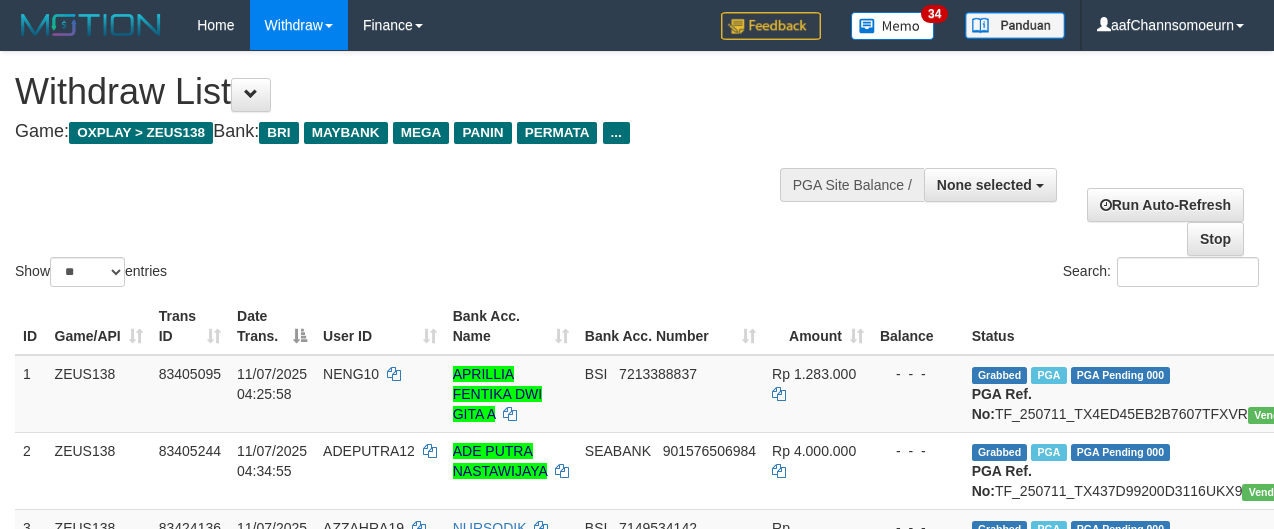 select 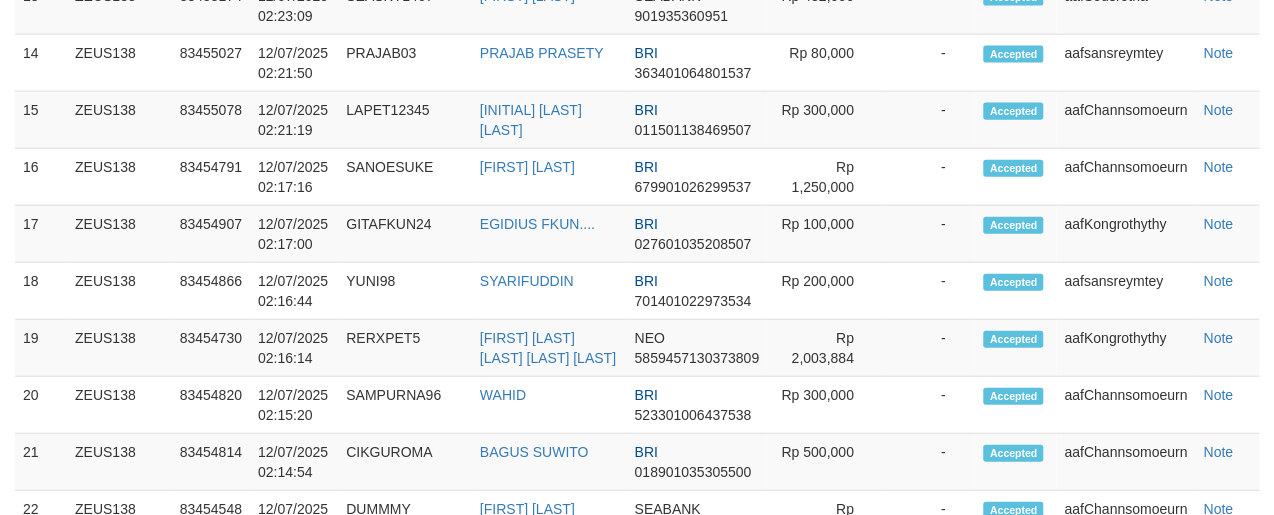 scroll, scrollTop: 2028, scrollLeft: 0, axis: vertical 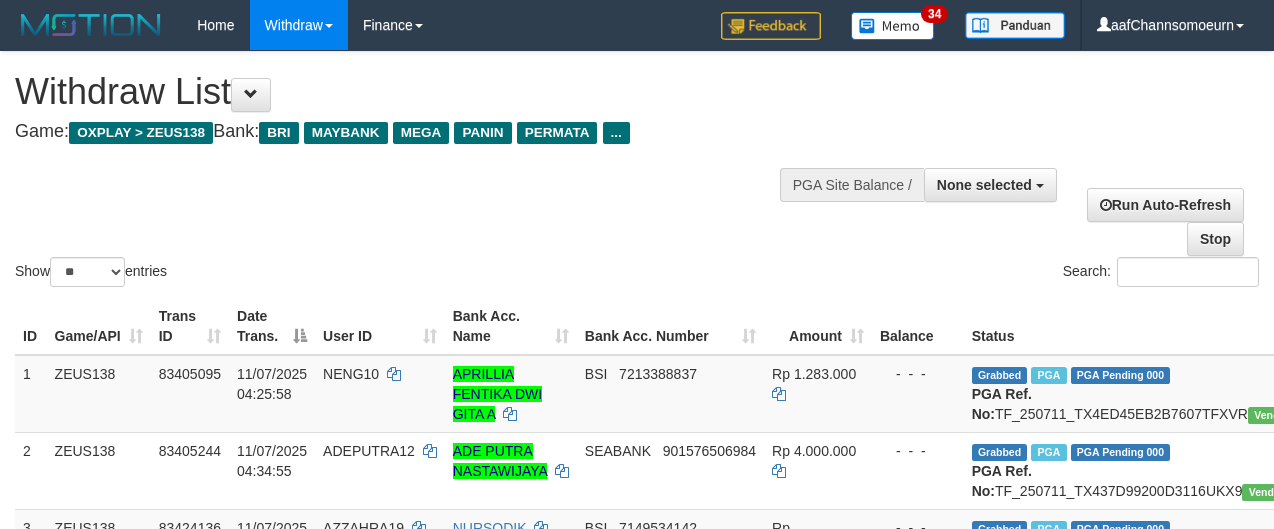 select 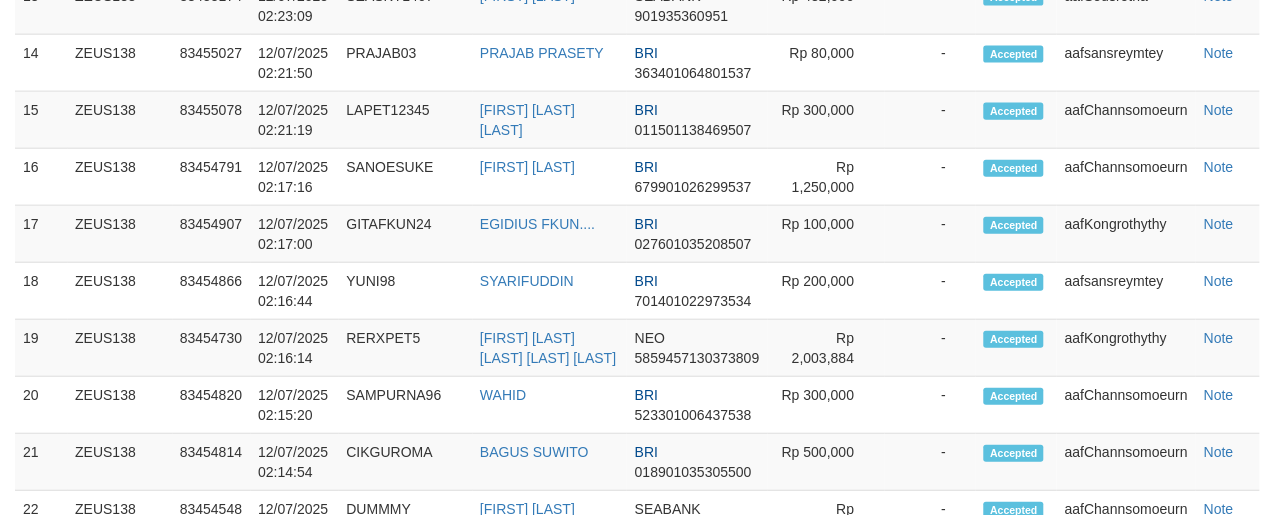 scroll, scrollTop: 2028, scrollLeft: 0, axis: vertical 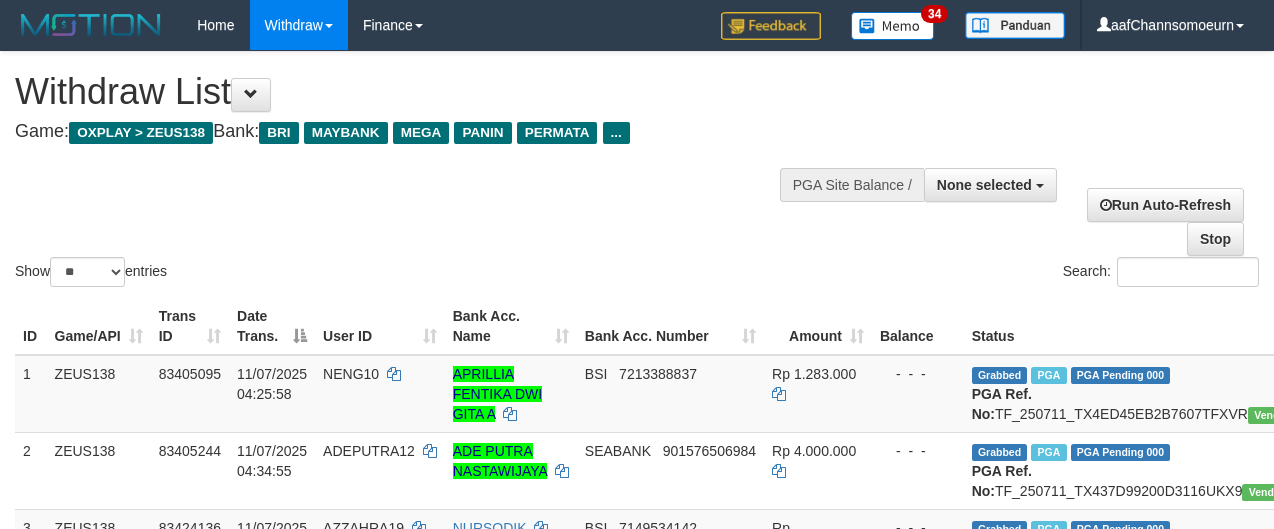 select 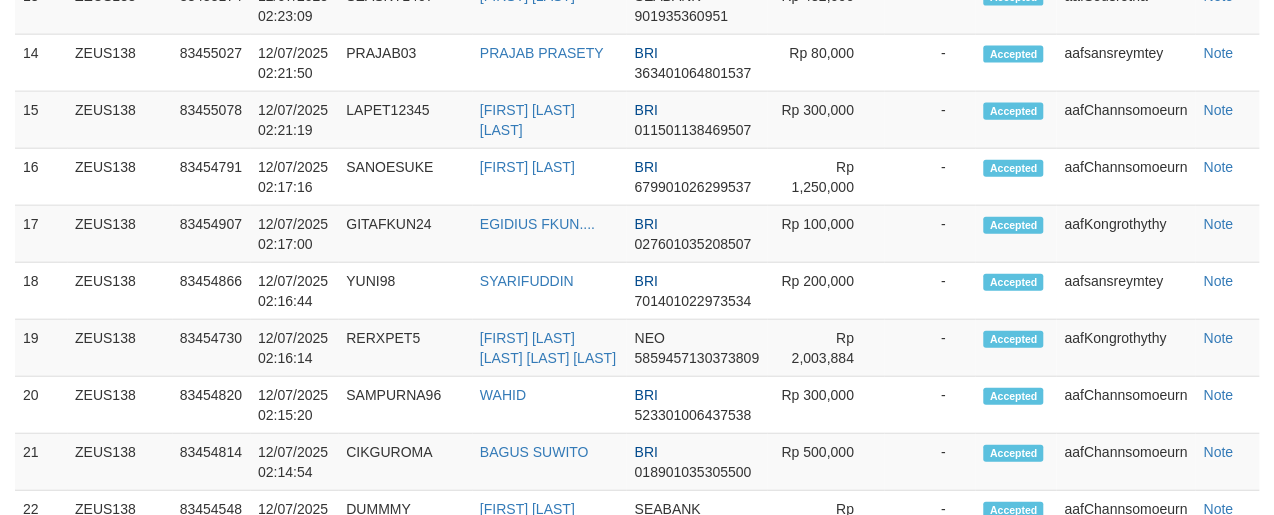 scroll, scrollTop: 2028, scrollLeft: 0, axis: vertical 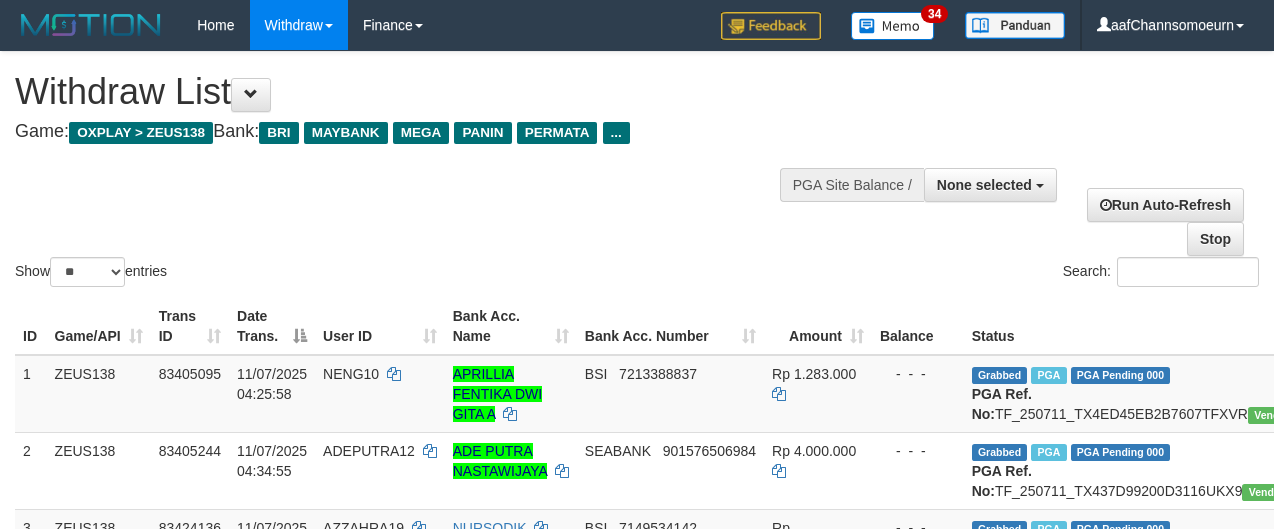 select 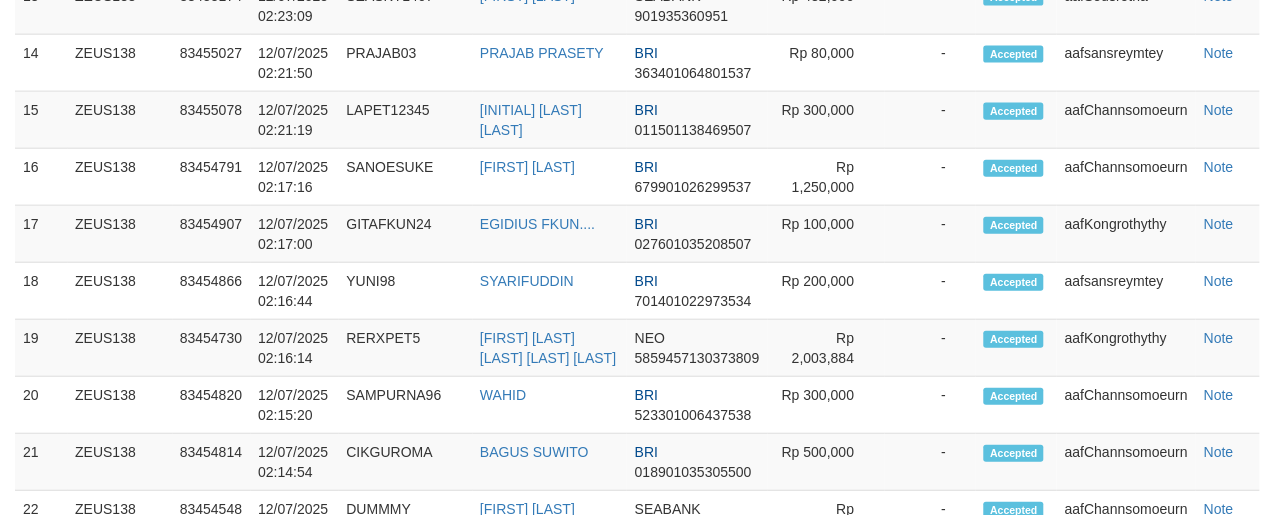 scroll, scrollTop: 2028, scrollLeft: 0, axis: vertical 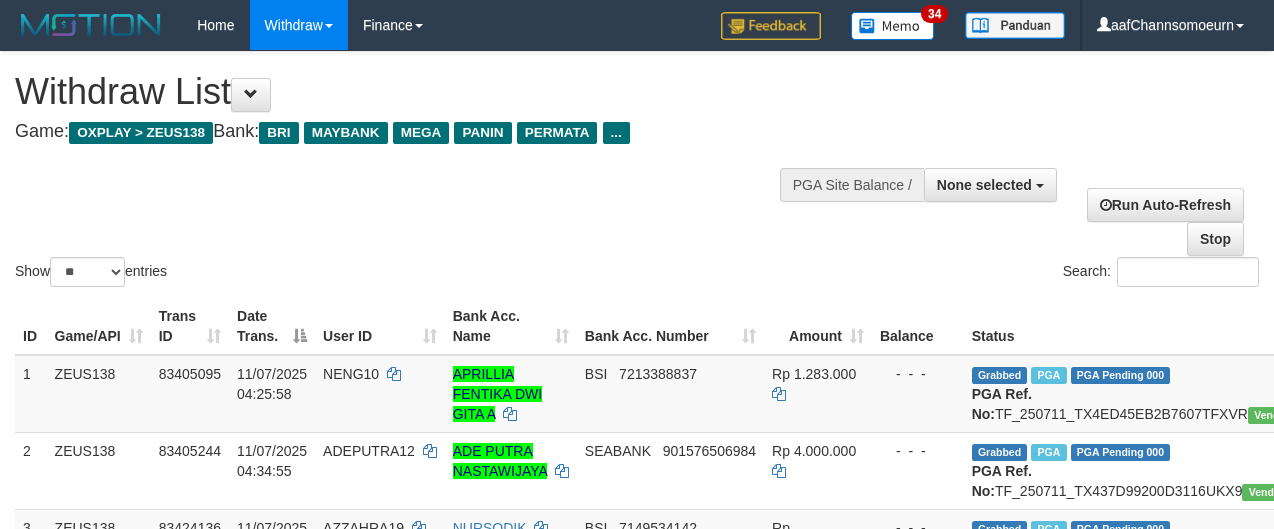 select 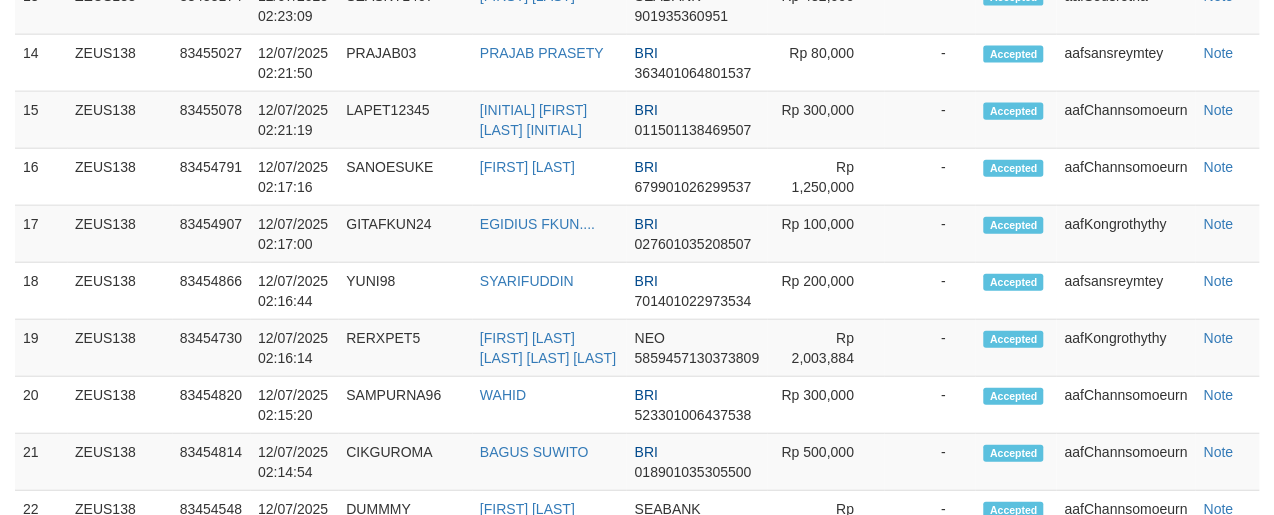 scroll, scrollTop: 2028, scrollLeft: 0, axis: vertical 